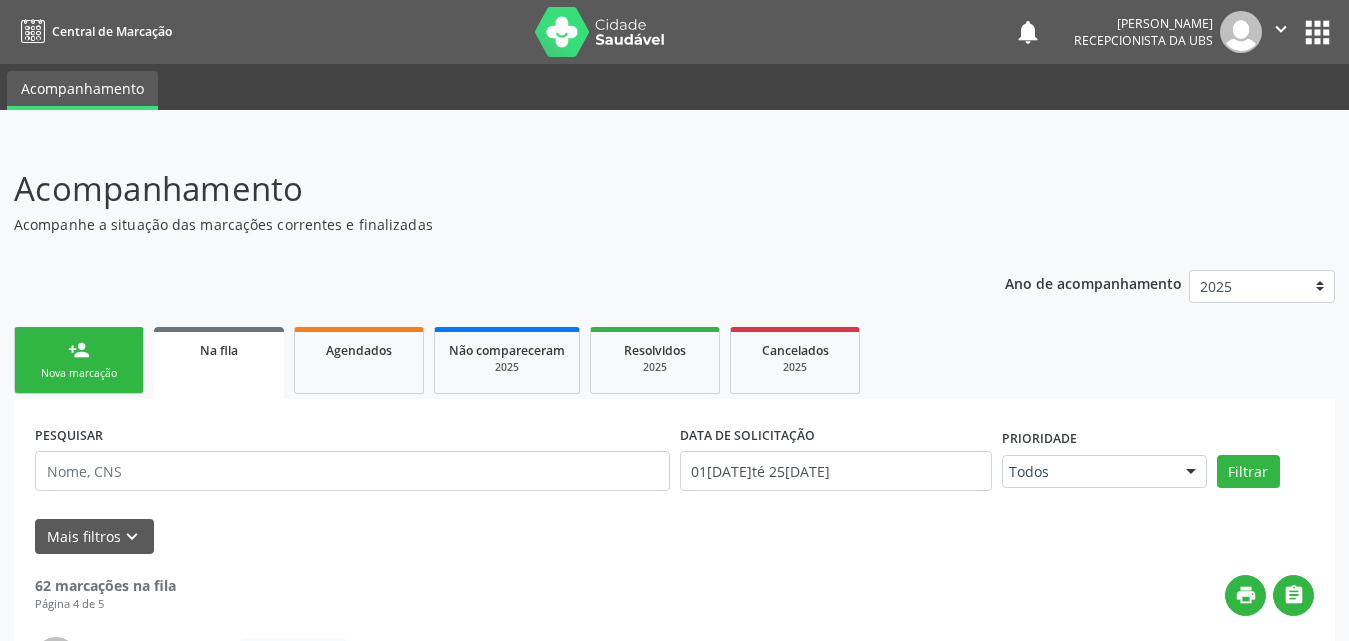 scroll, scrollTop: 354, scrollLeft: 0, axis: vertical 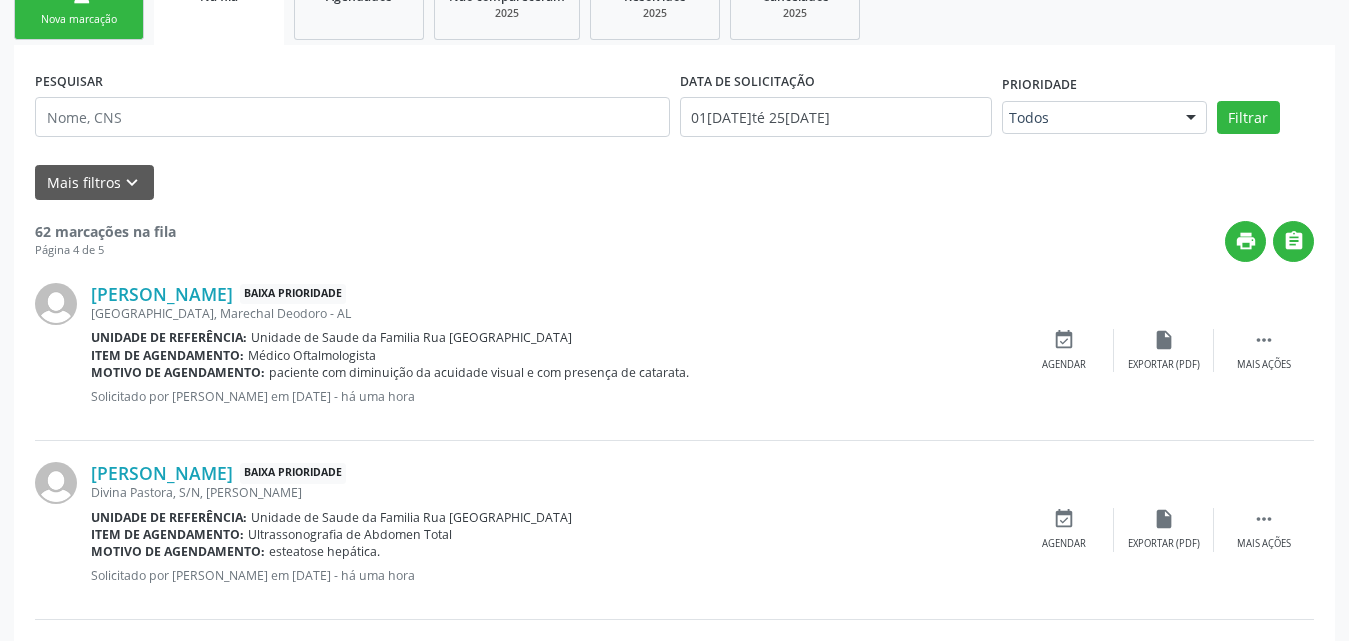 click on "Nova marcação" at bounding box center (79, 19) 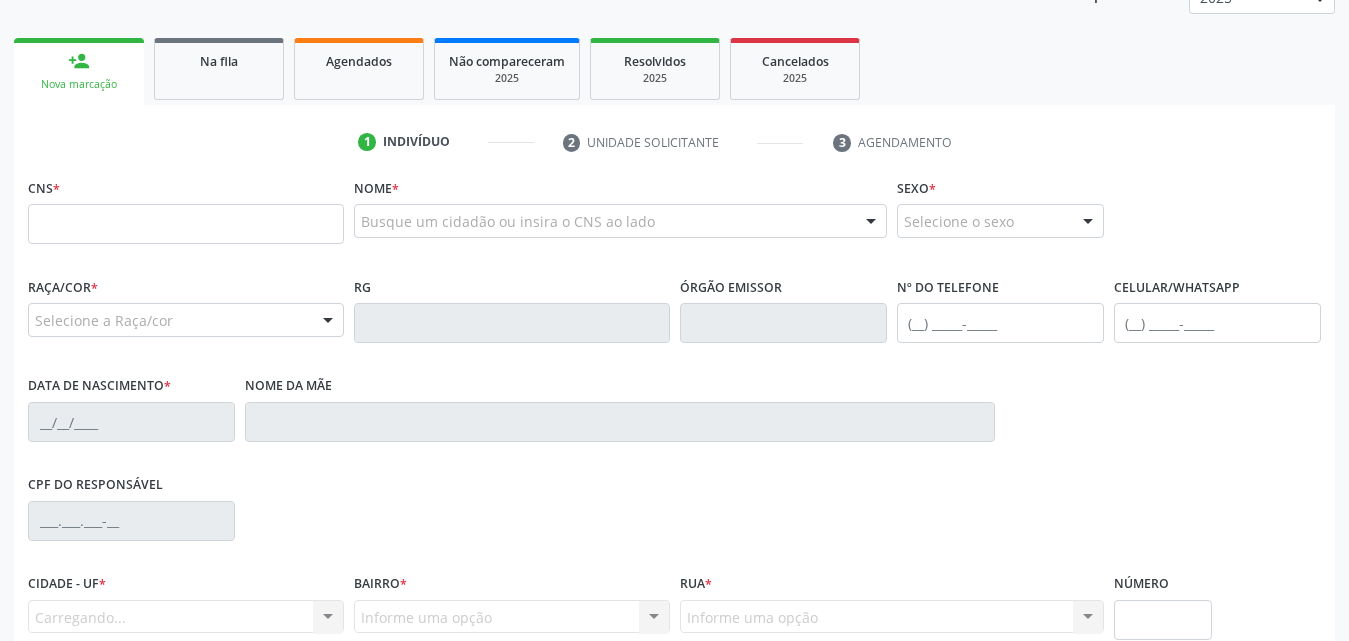 scroll, scrollTop: 254, scrollLeft: 0, axis: vertical 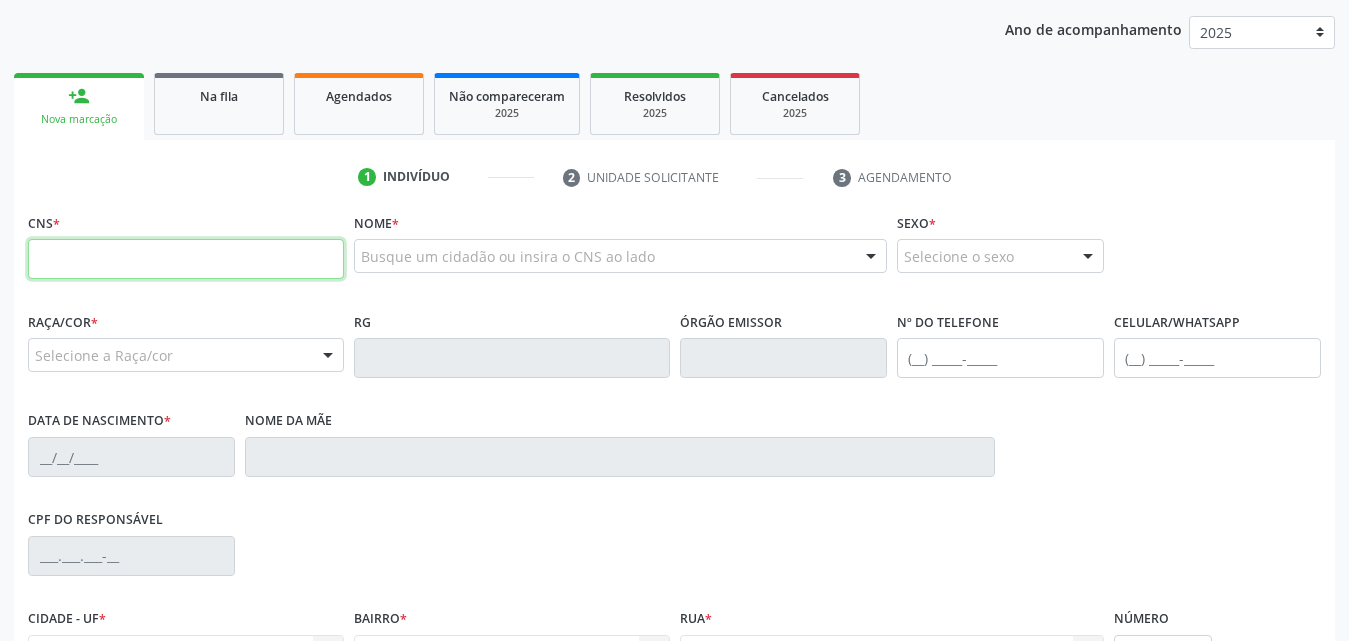 drag, startPoint x: 108, startPoint y: 267, endPoint x: 127, endPoint y: 270, distance: 19.235384 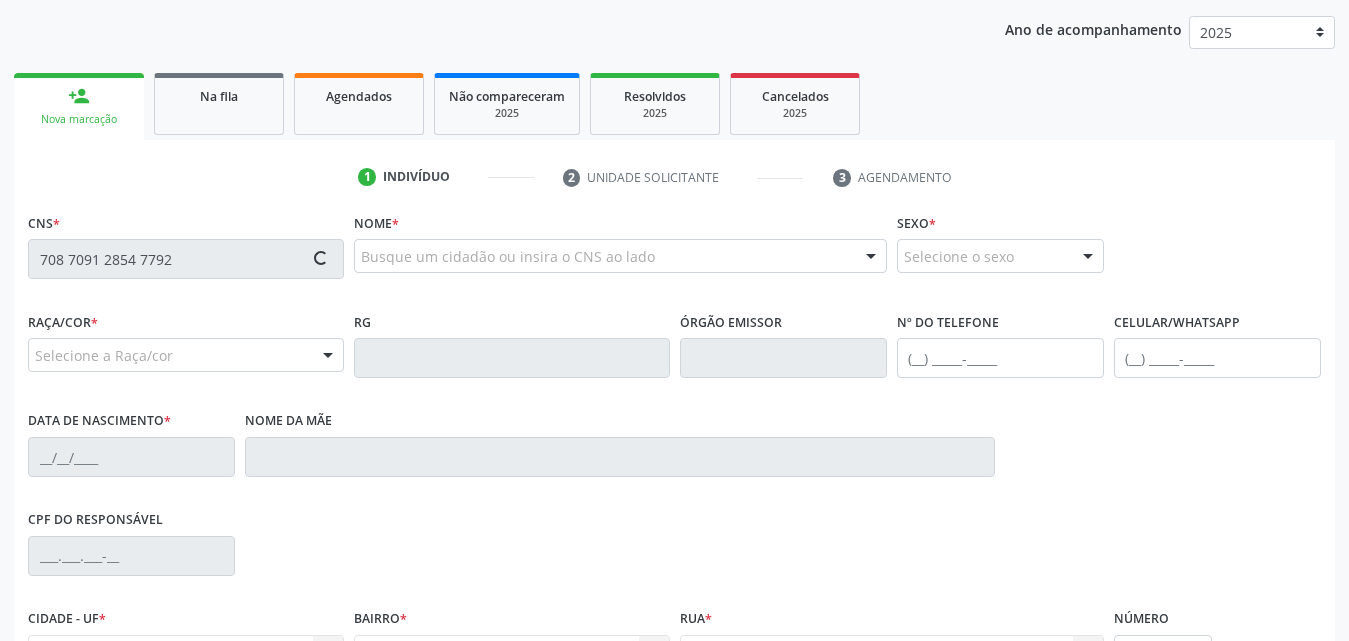 type on "708 7091 2854 7792" 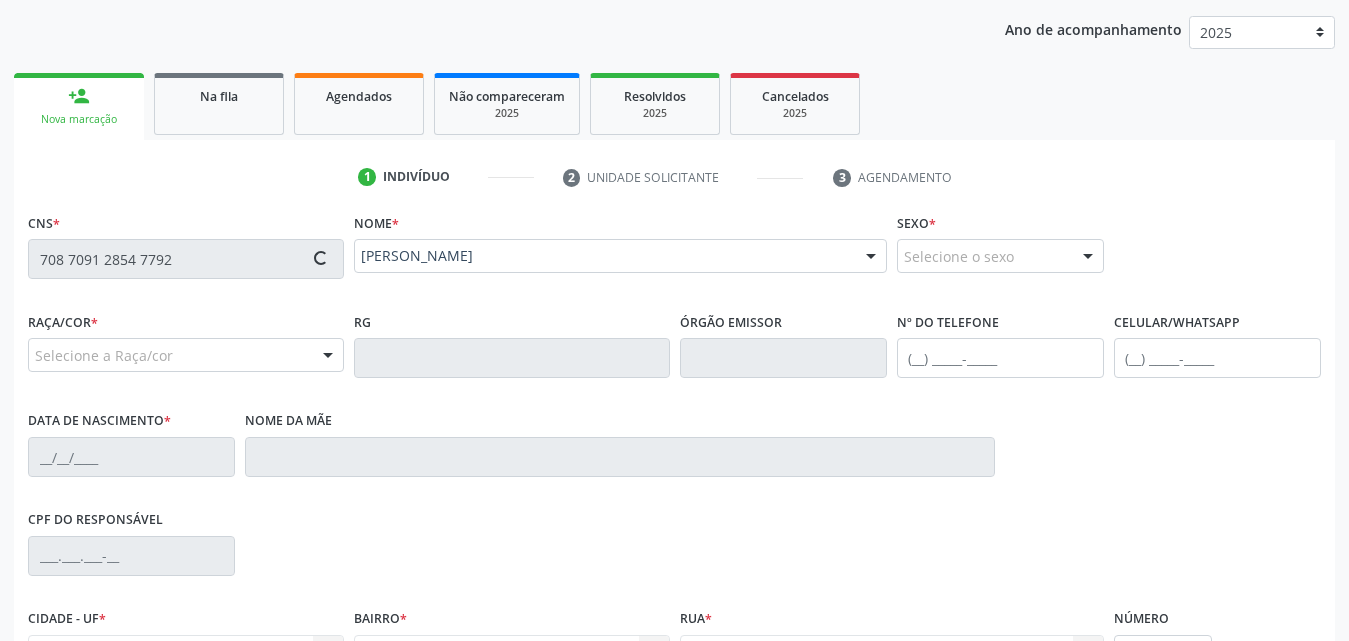 type on "[PHONE_NUMBER]" 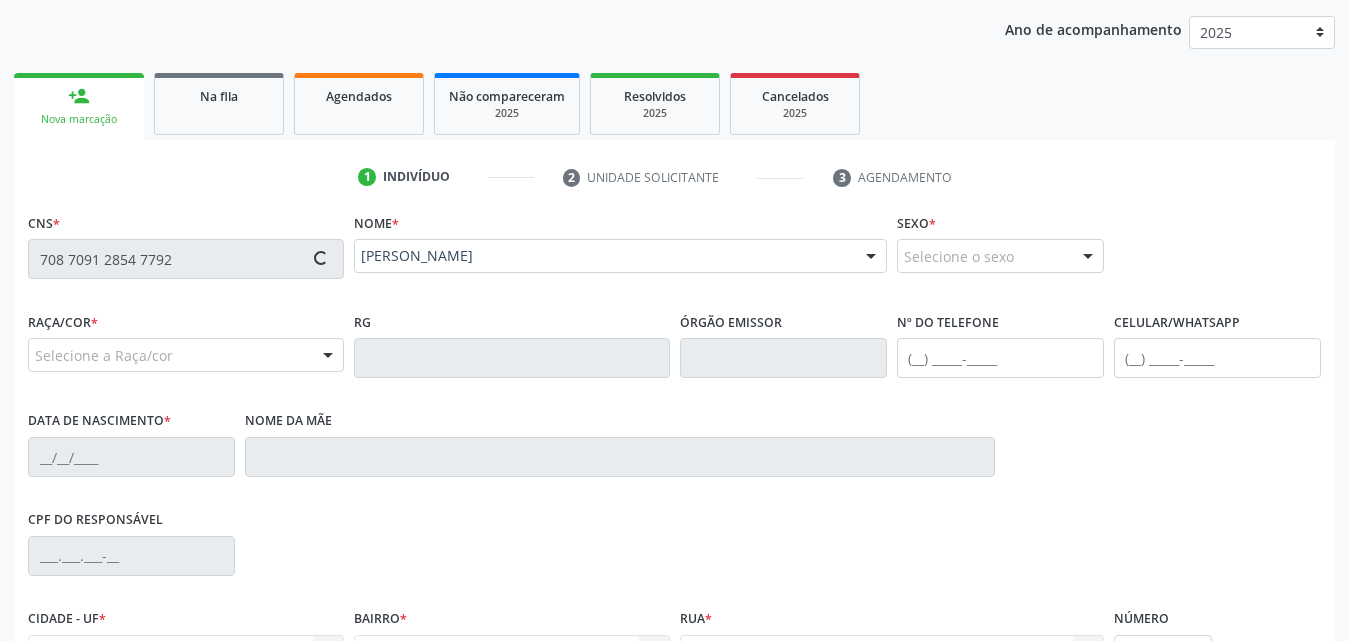 type on "22[DATE]" 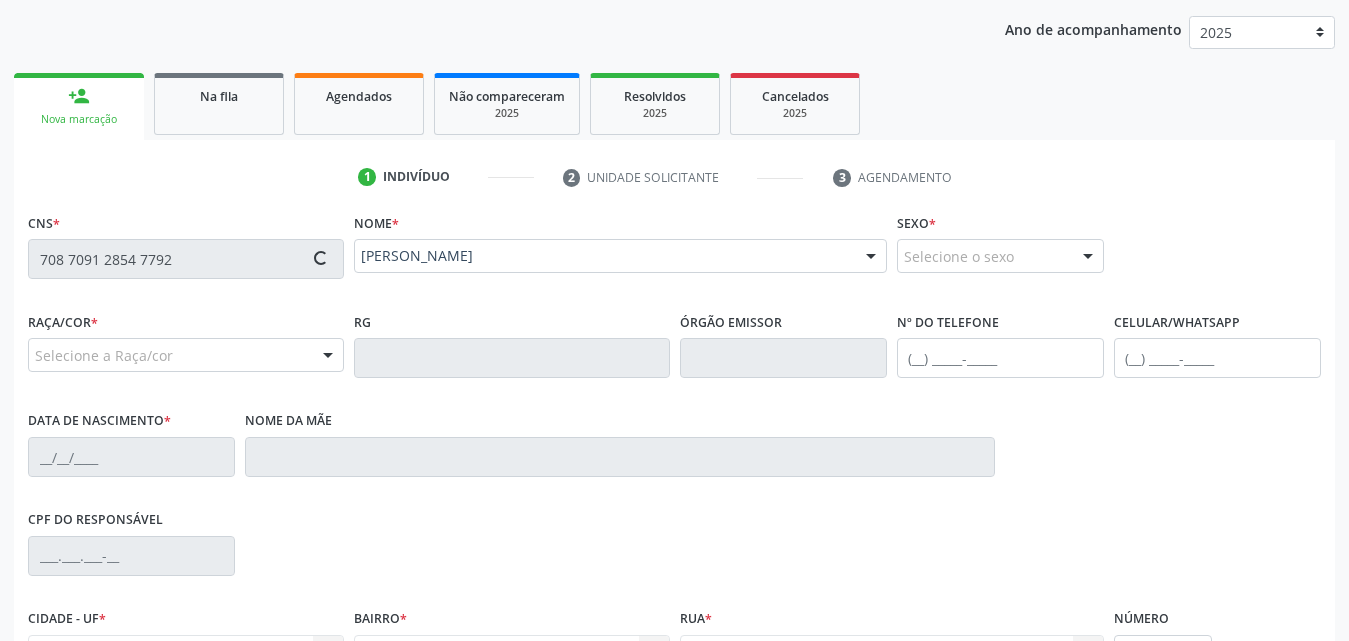 type on "[PERSON_NAME]" 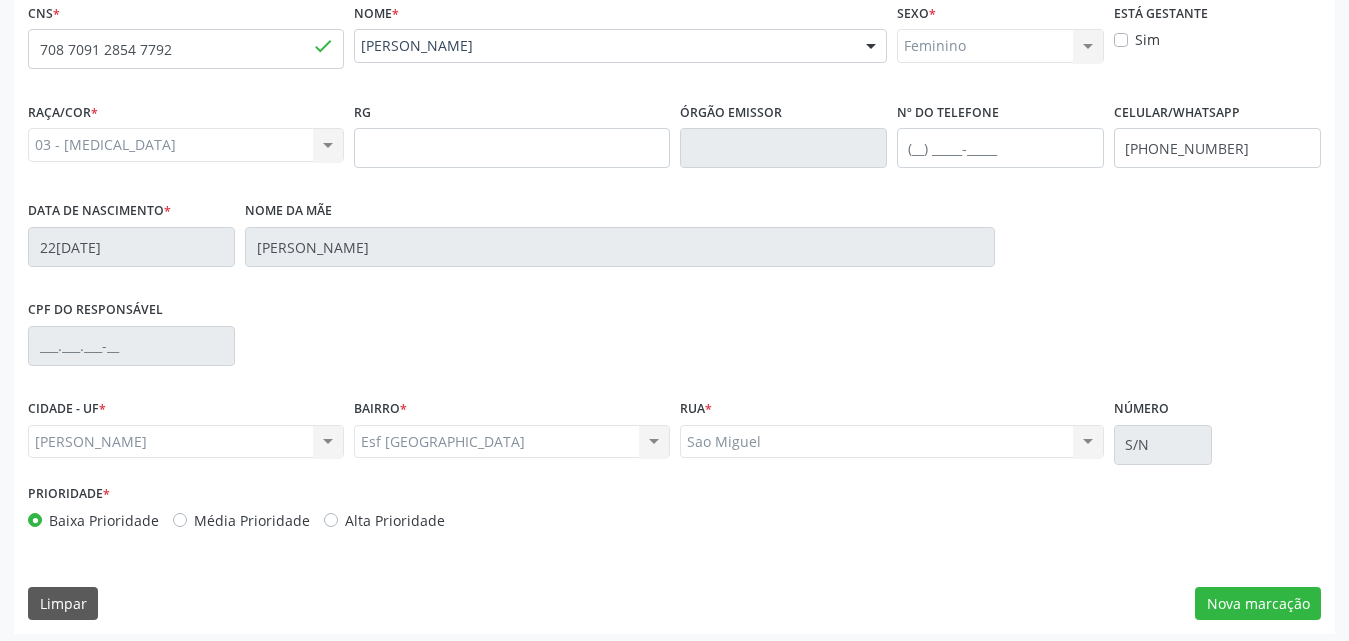 scroll, scrollTop: 471, scrollLeft: 0, axis: vertical 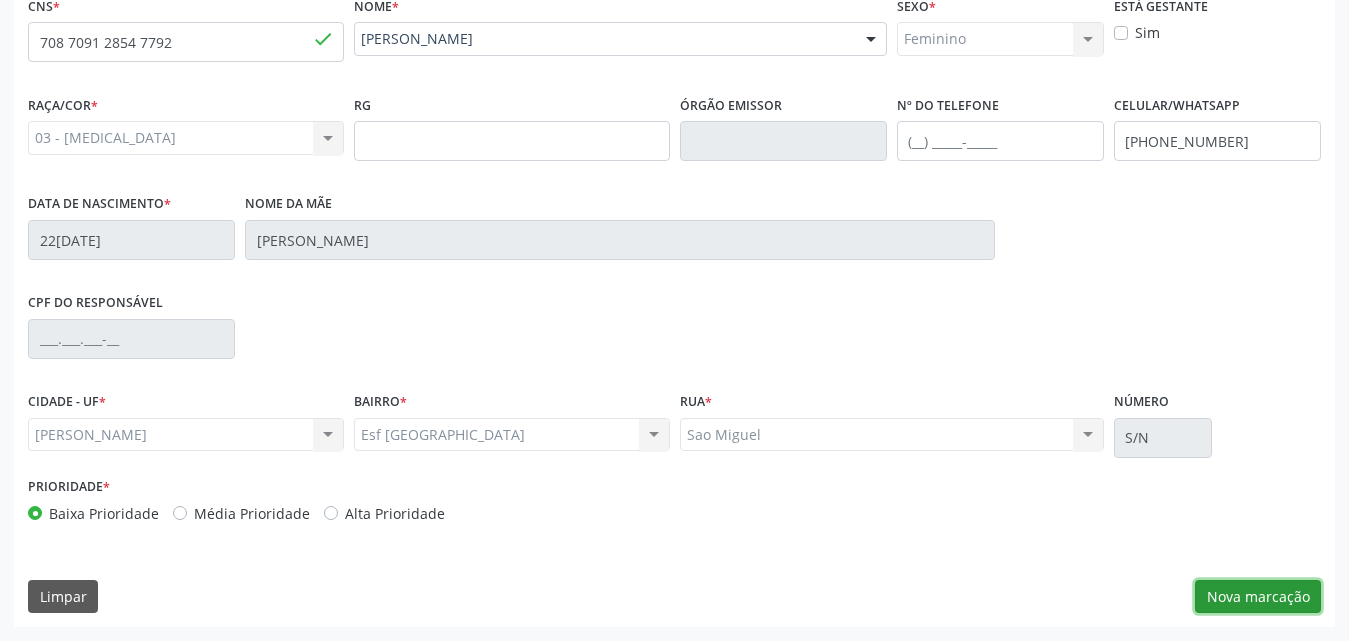 click on "Nova marcação" at bounding box center (1258, 597) 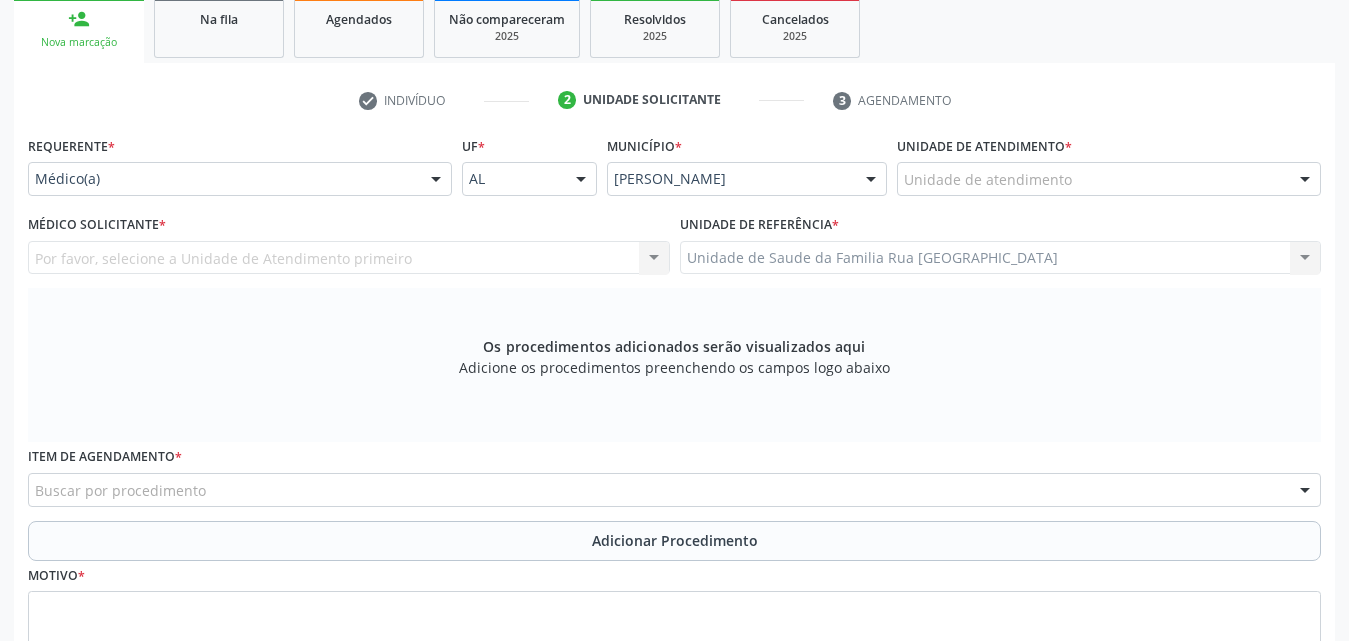 scroll, scrollTop: 171, scrollLeft: 0, axis: vertical 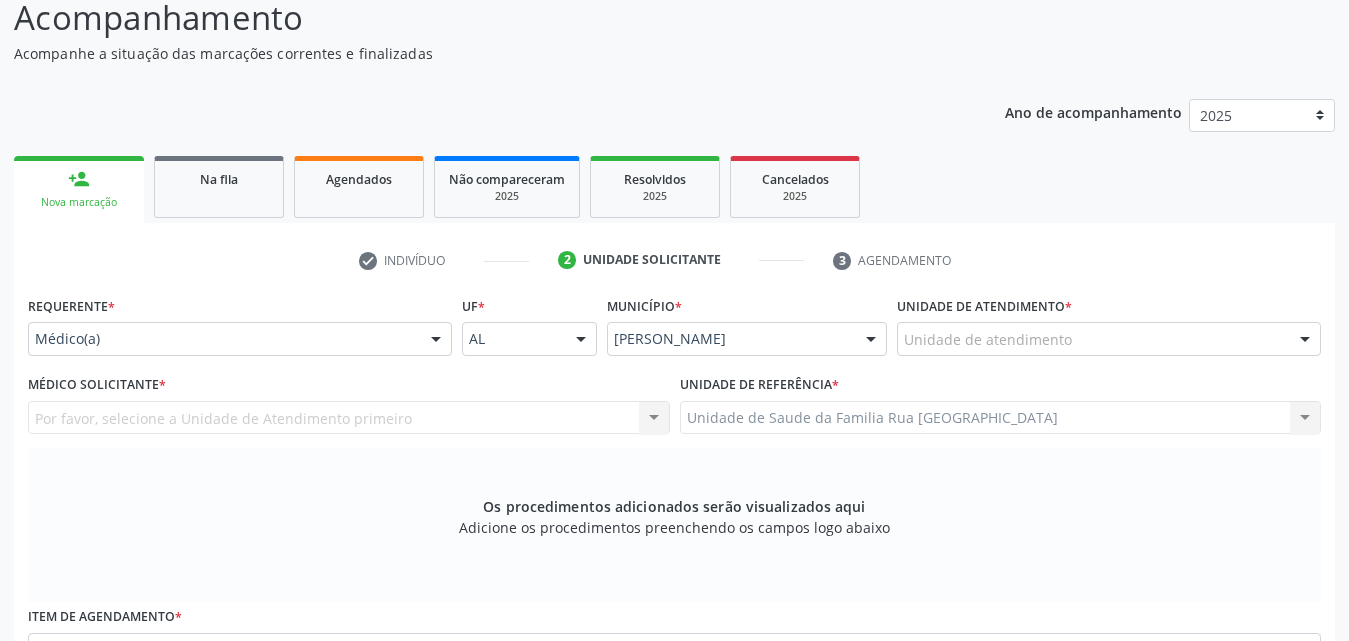 click on "Unidade de atendimento" at bounding box center [1109, 339] 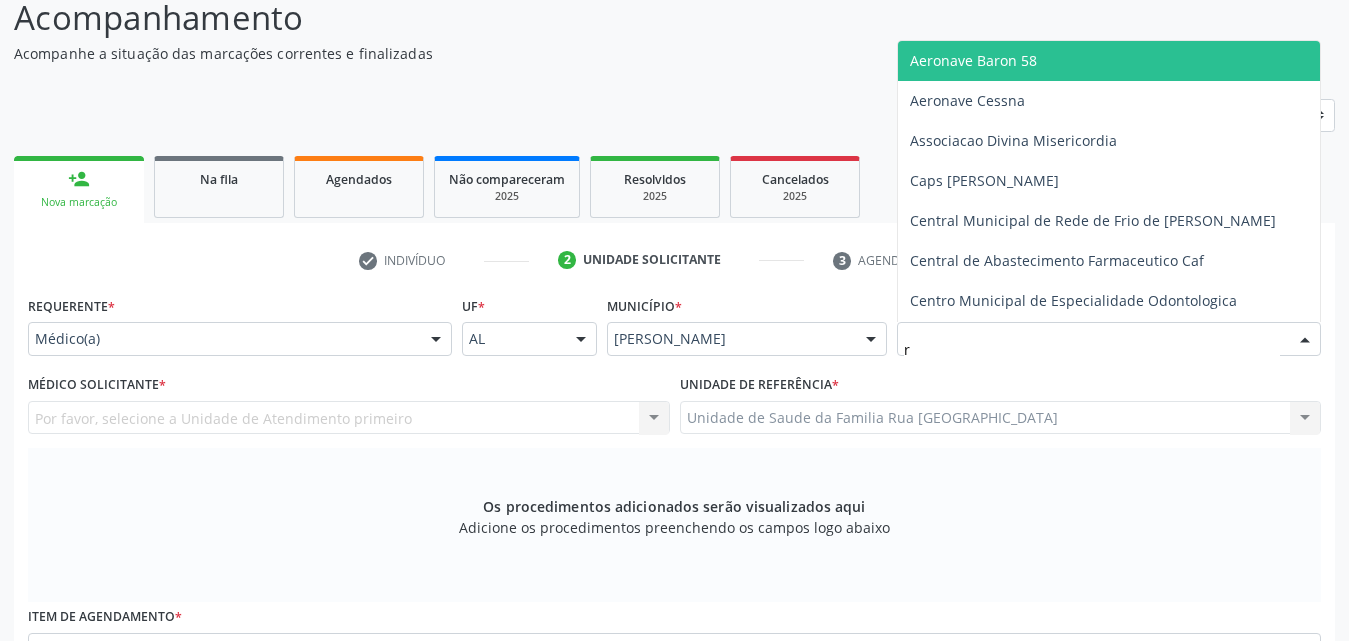 type on "ru" 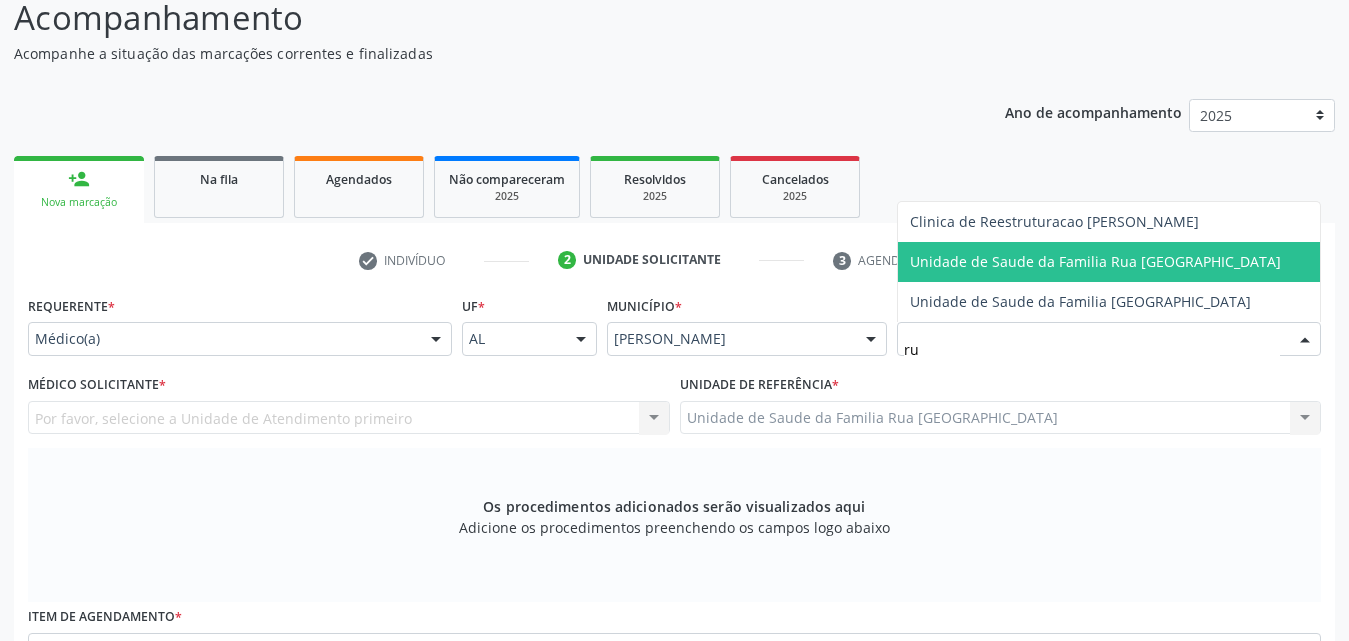 click on "Unidade de Saude da Familia Rua [GEOGRAPHIC_DATA]" at bounding box center [1095, 261] 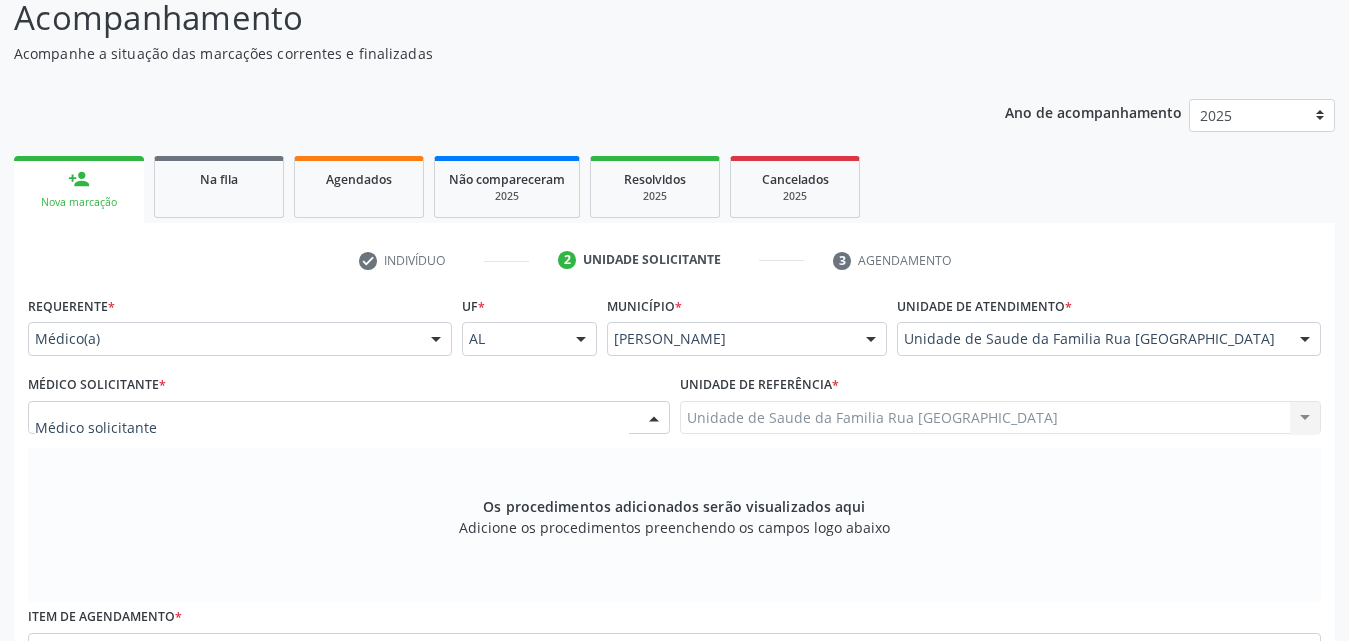 click at bounding box center (654, 419) 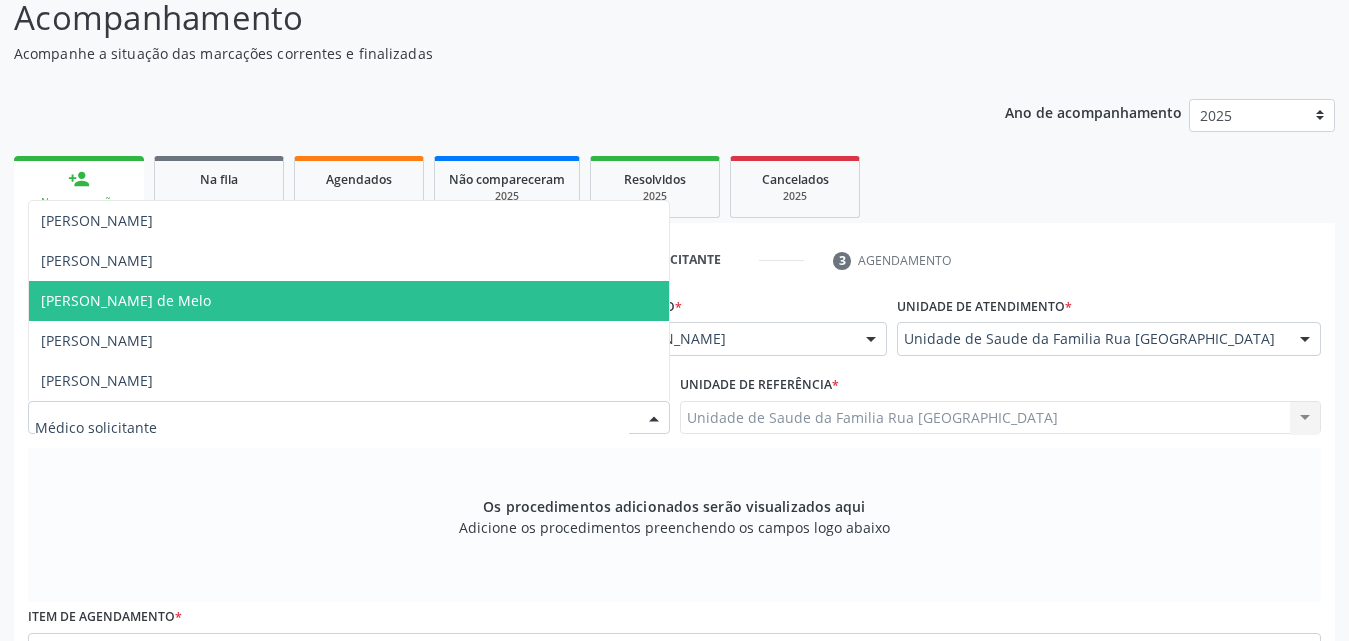 click on "[PERSON_NAME] de Melo" at bounding box center [349, 301] 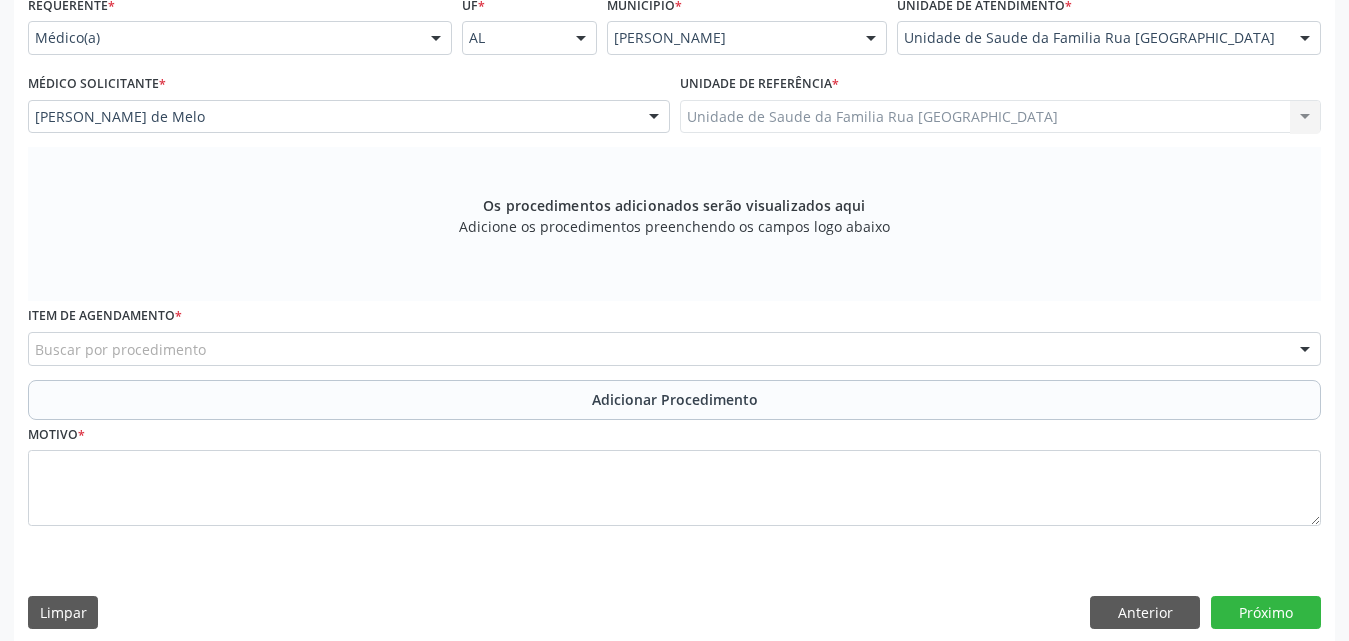 scroll, scrollTop: 488, scrollLeft: 0, axis: vertical 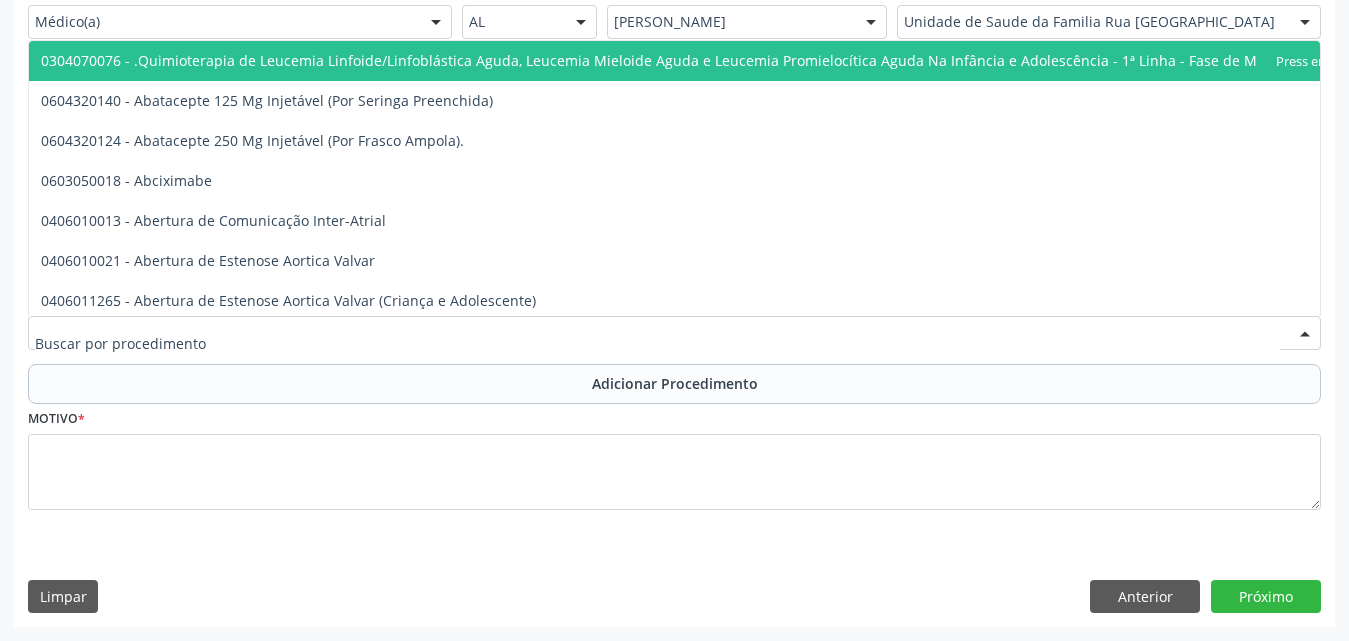click at bounding box center (674, 333) 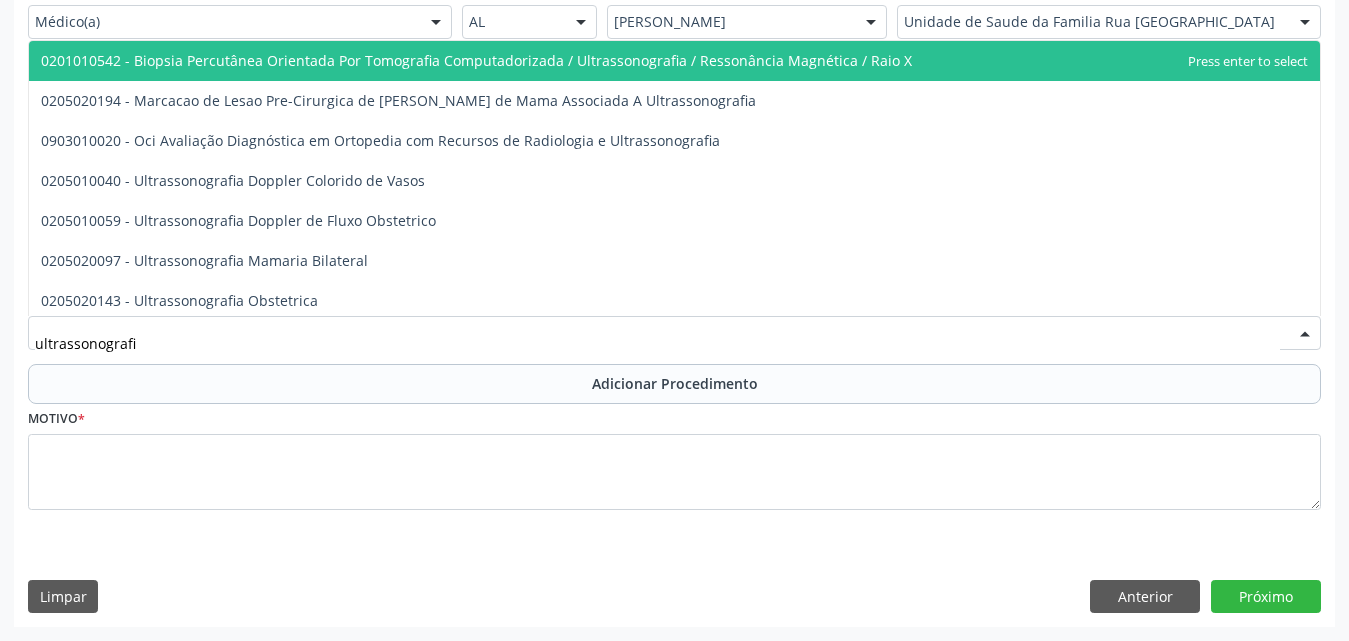 type on "ultrassonografia" 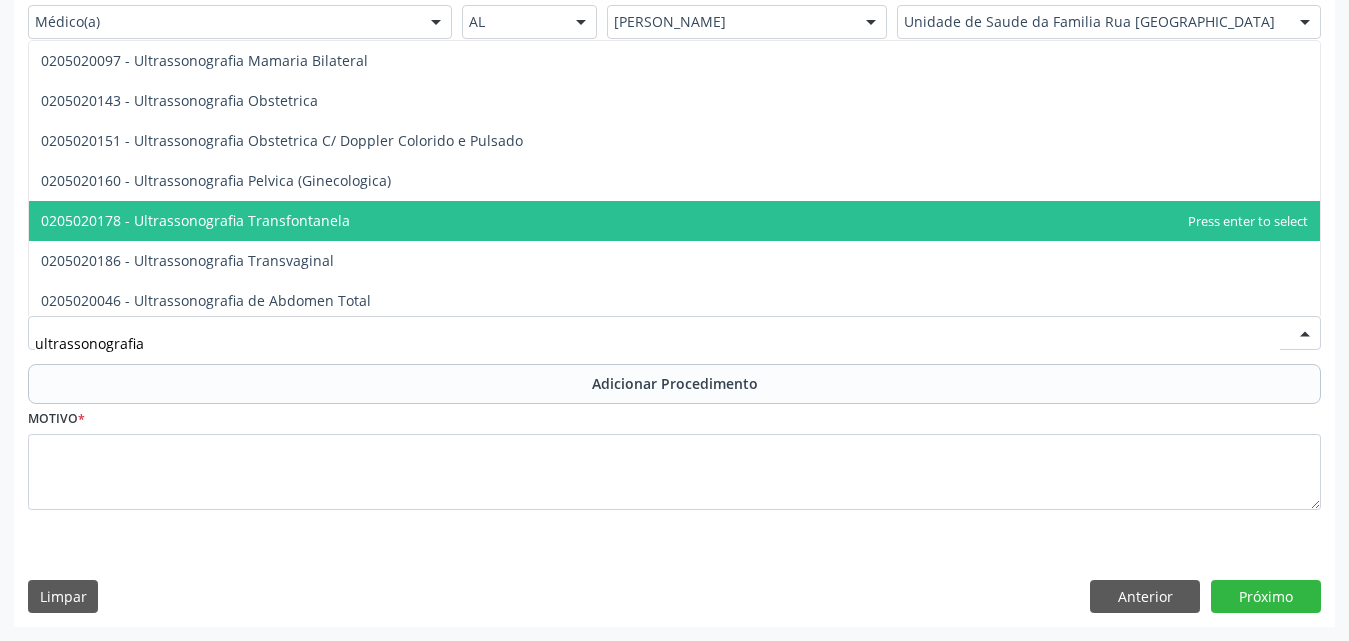 scroll, scrollTop: 300, scrollLeft: 0, axis: vertical 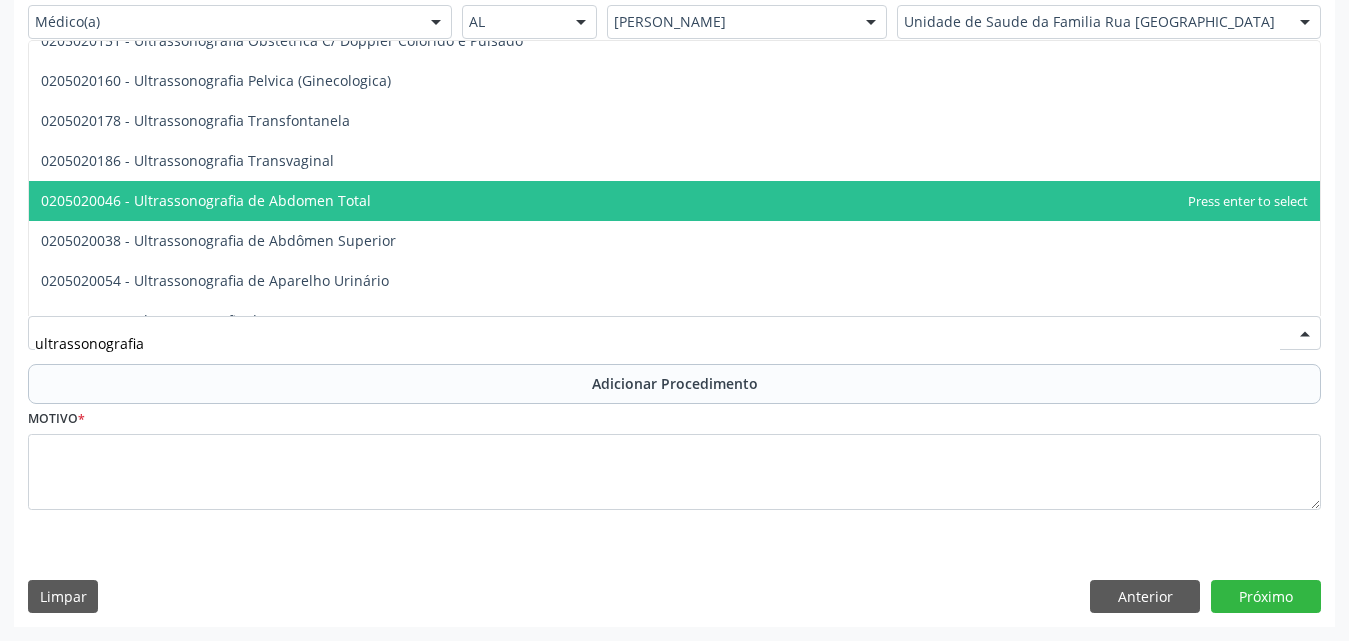 click on "0205020046 - Ultrassonografia de Abdomen Total" at bounding box center [674, 201] 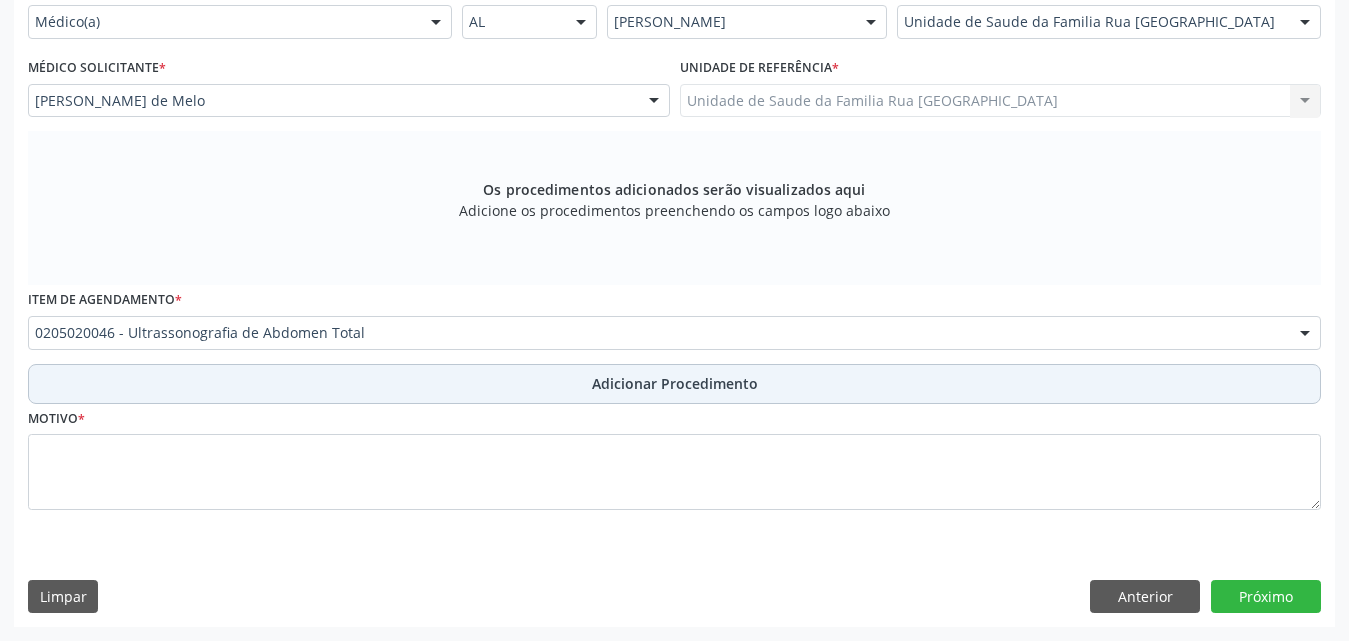 click on "Adicionar Procedimento" at bounding box center (675, 383) 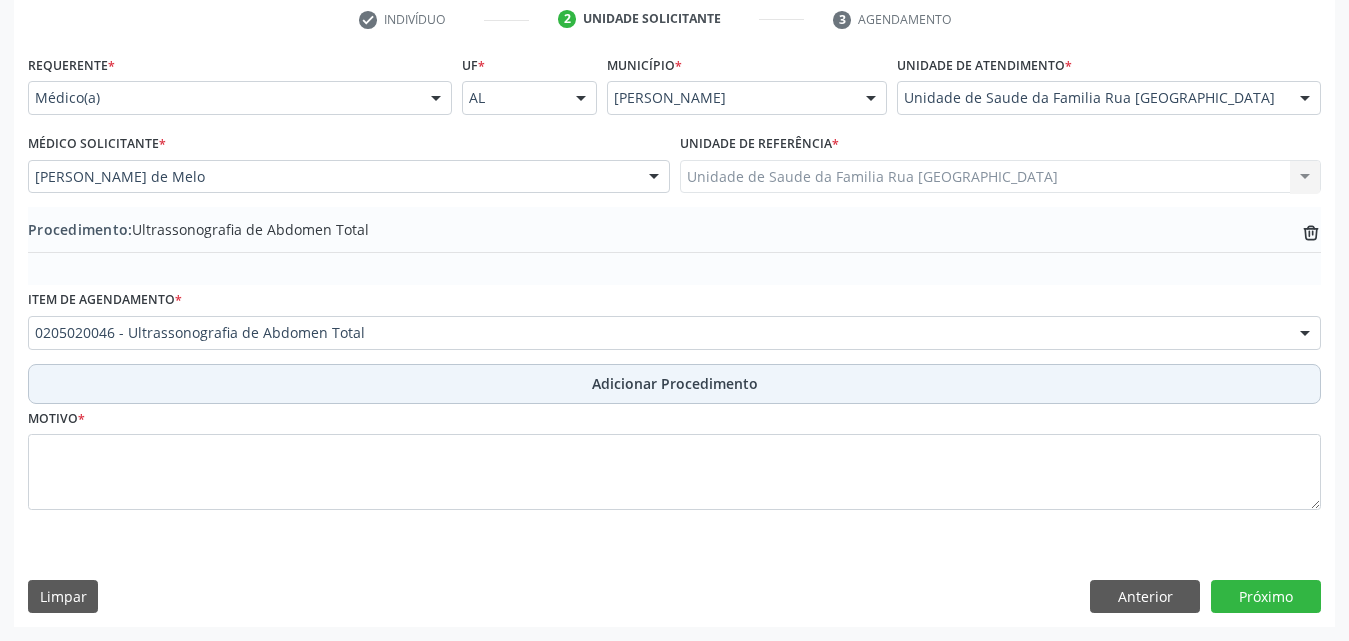scroll, scrollTop: 412, scrollLeft: 0, axis: vertical 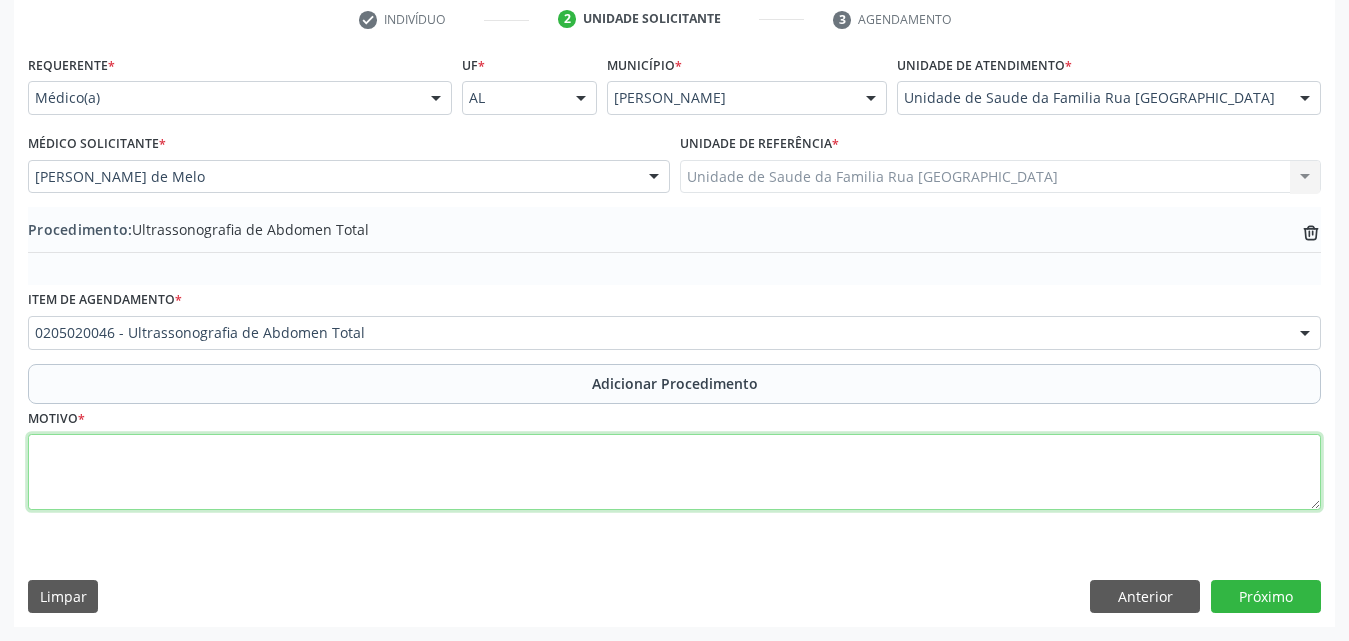 click at bounding box center [674, 472] 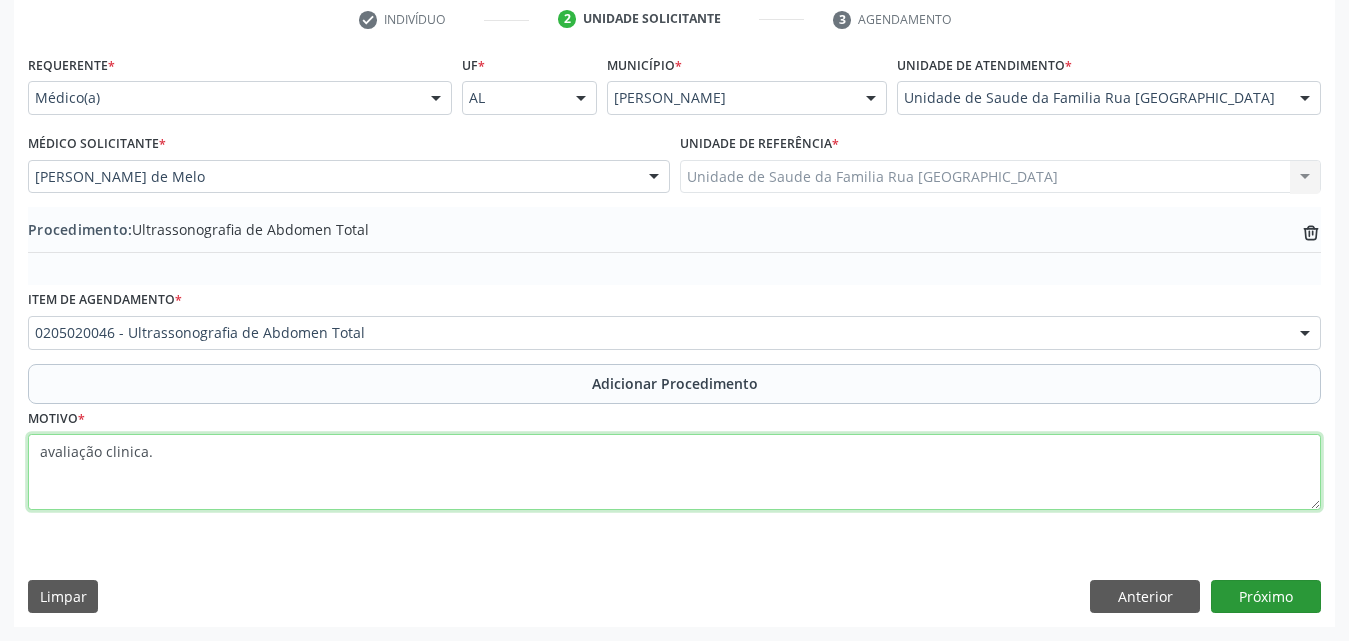type on "avaliação clinica." 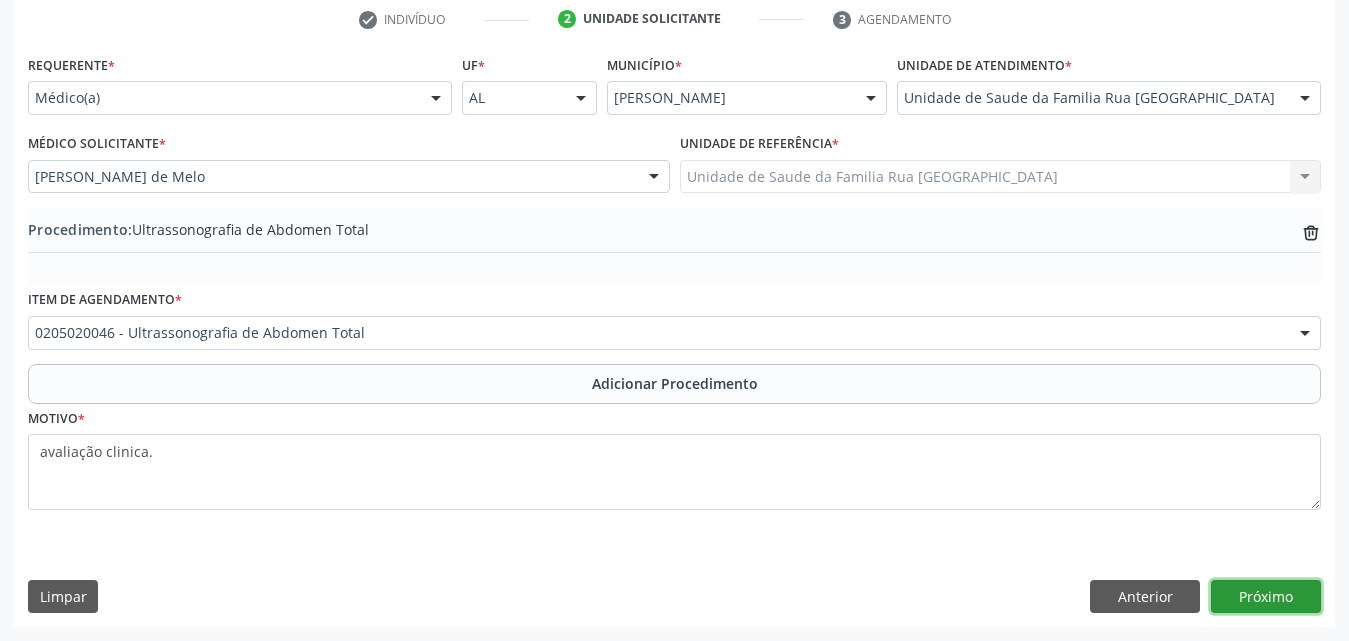 click on "Próximo" at bounding box center (1266, 597) 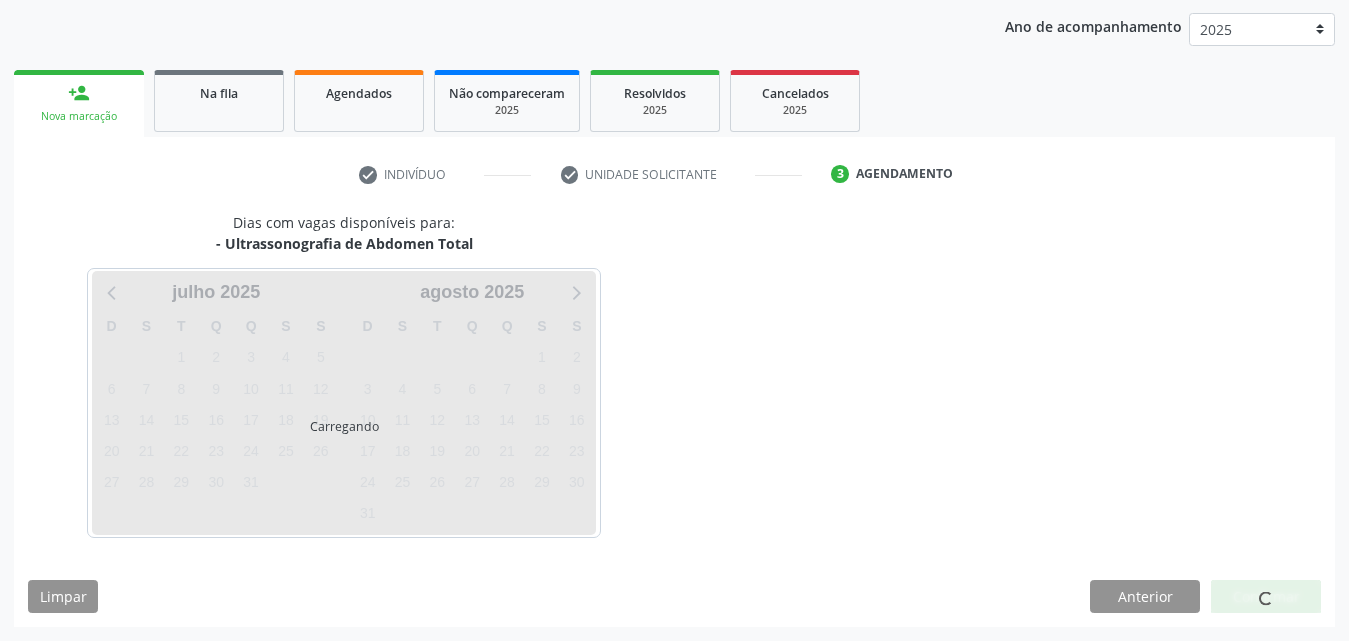scroll, scrollTop: 316, scrollLeft: 0, axis: vertical 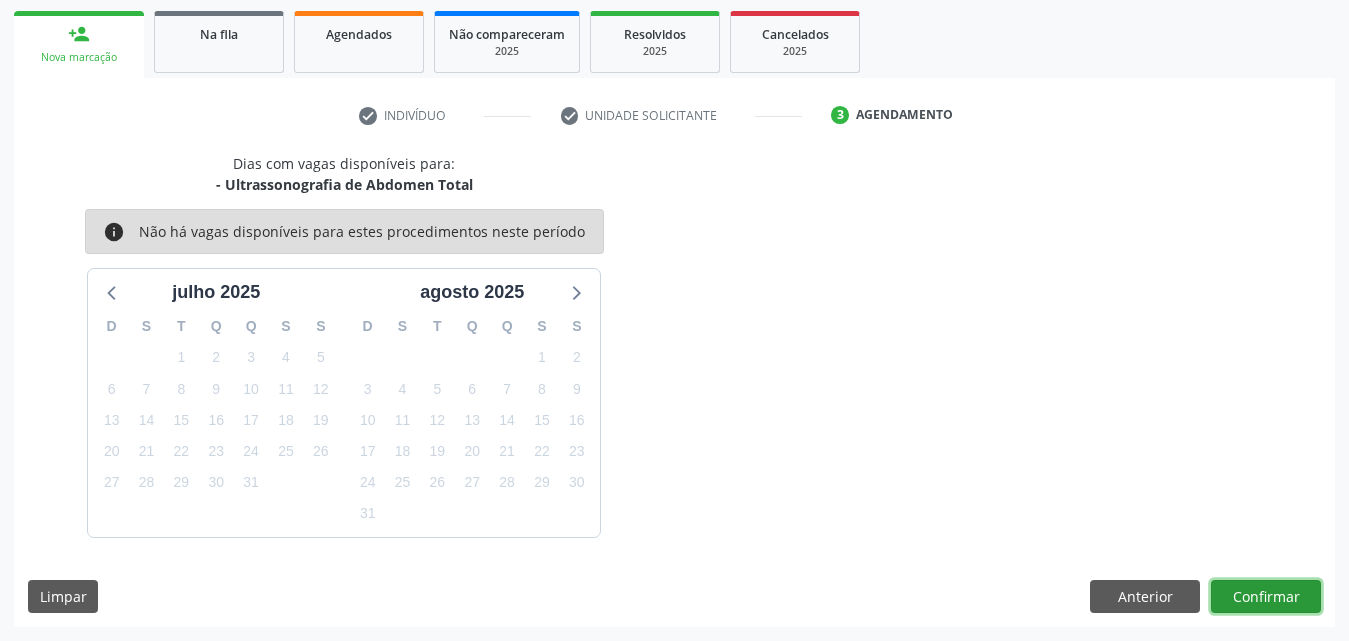 click on "Confirmar" at bounding box center (1266, 597) 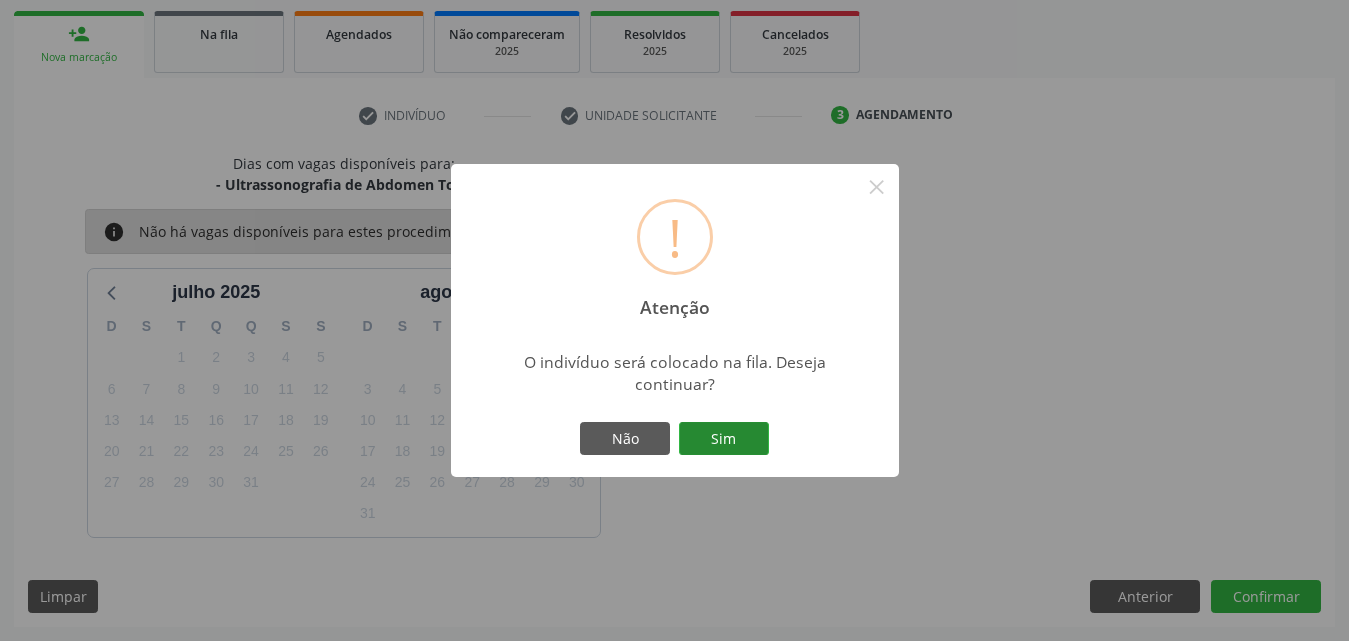 click on "Sim" at bounding box center [724, 439] 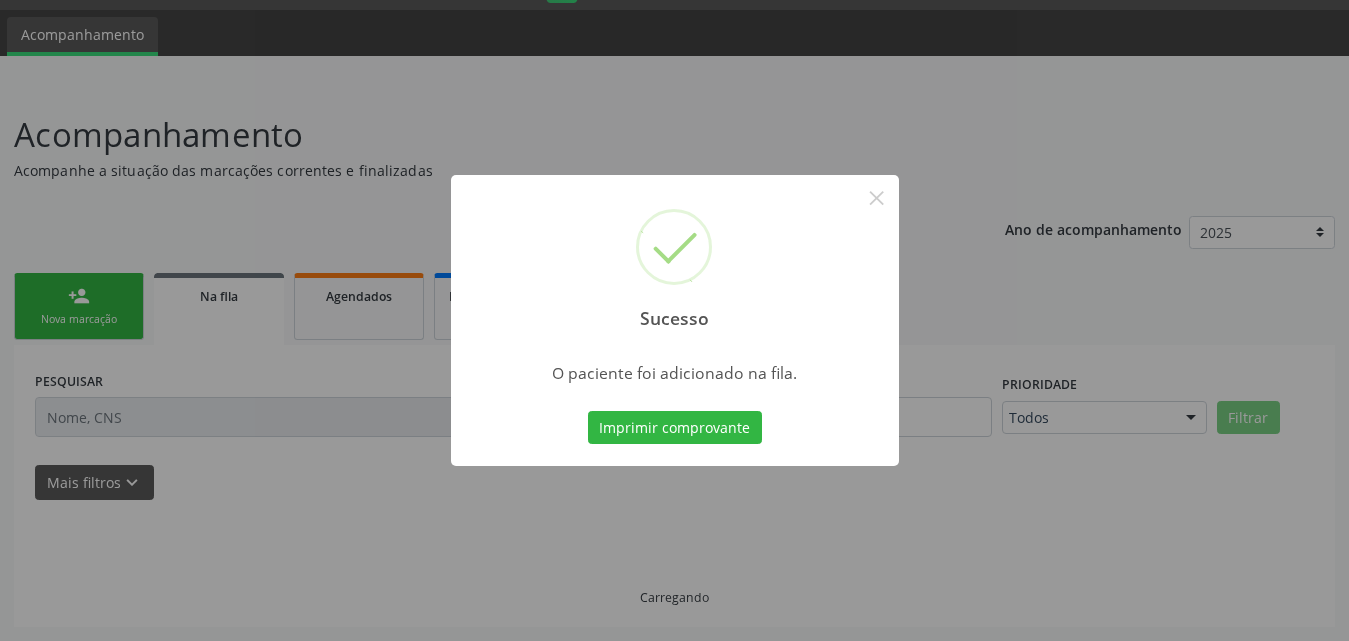 scroll, scrollTop: 54, scrollLeft: 0, axis: vertical 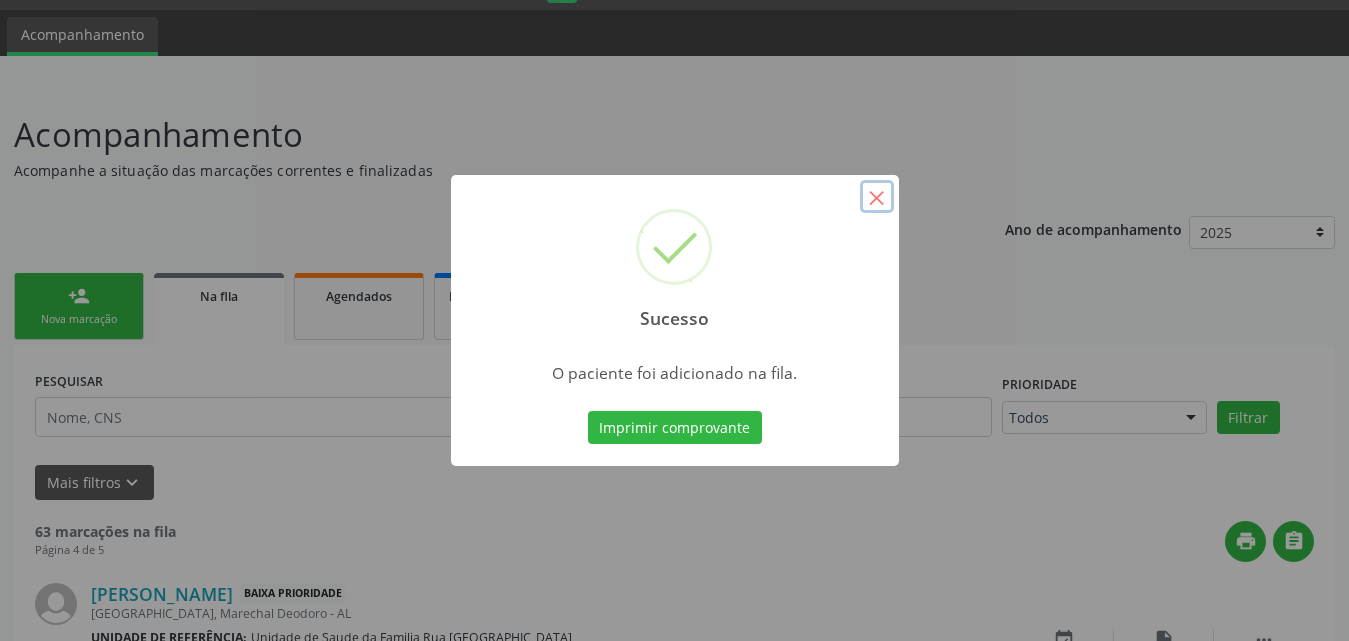 click on "×" at bounding box center [877, 197] 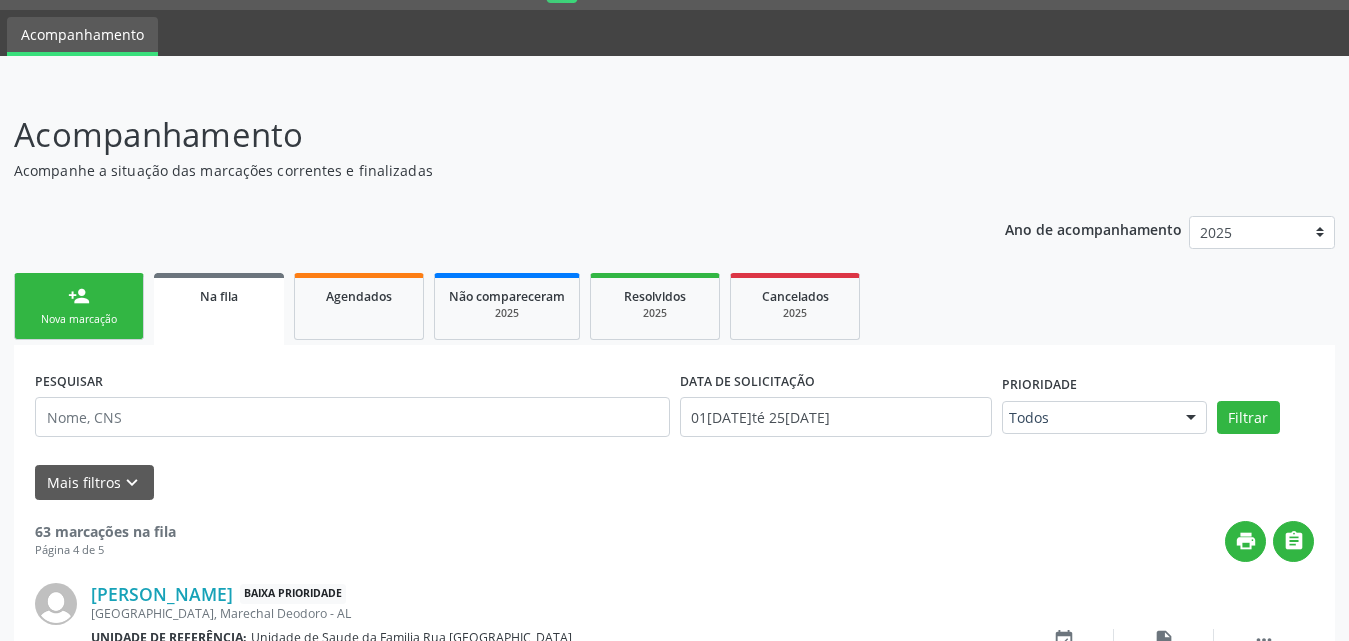 click on "Nova marcação" at bounding box center [79, 319] 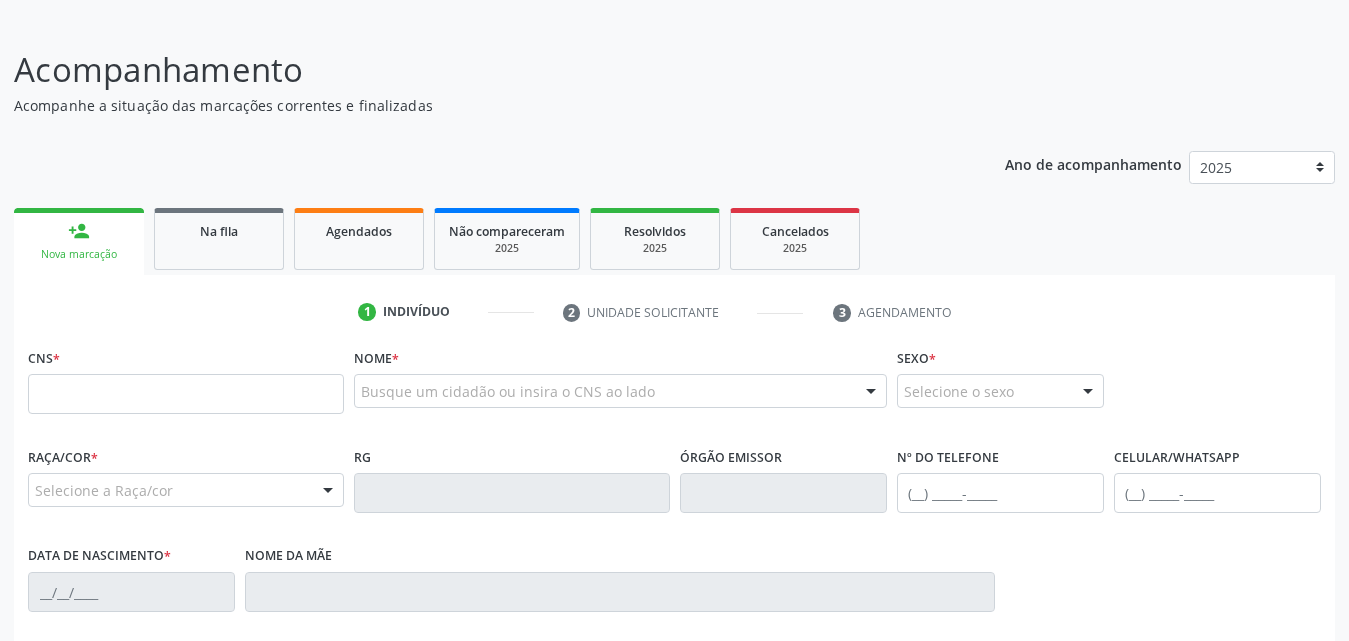scroll, scrollTop: 154, scrollLeft: 0, axis: vertical 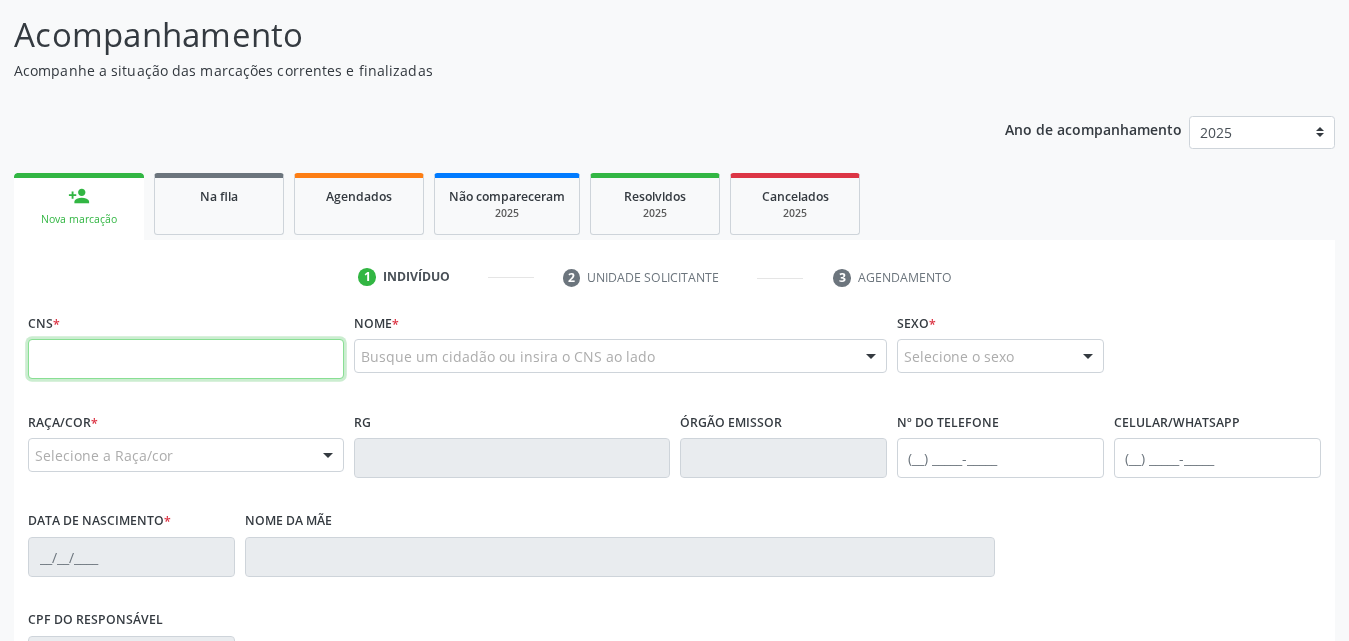 drag, startPoint x: 193, startPoint y: 348, endPoint x: 184, endPoint y: 343, distance: 10.29563 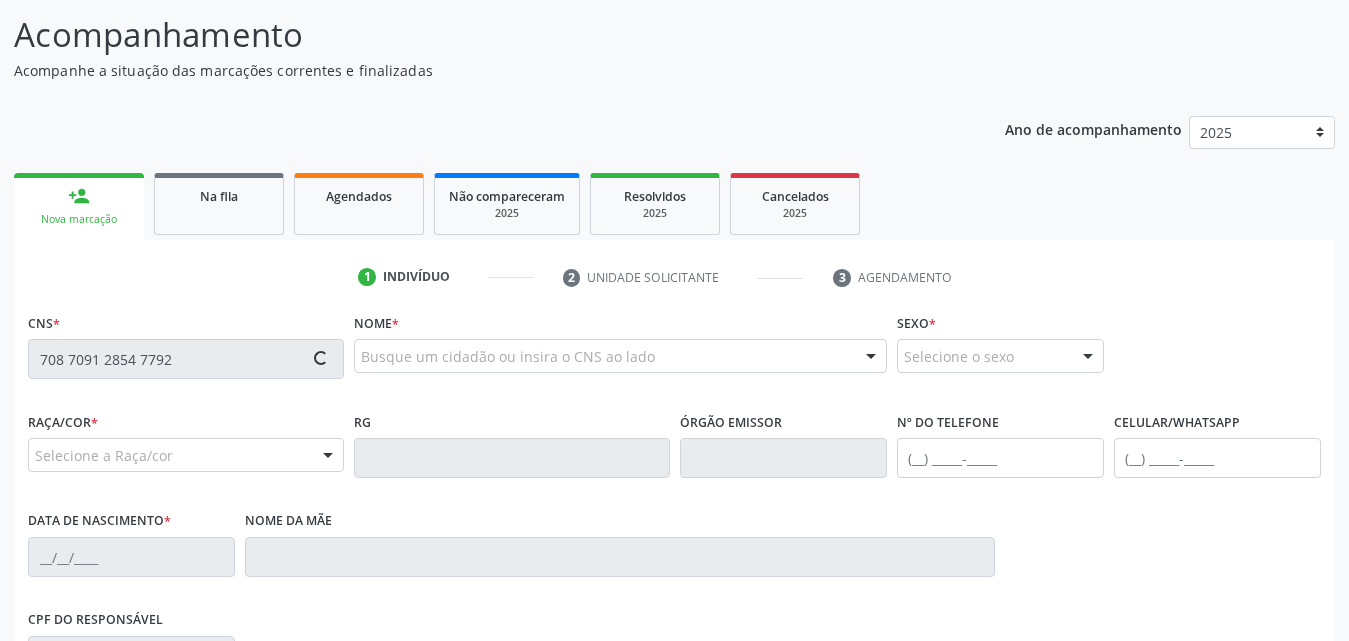 type on "708 7091 2854 7792" 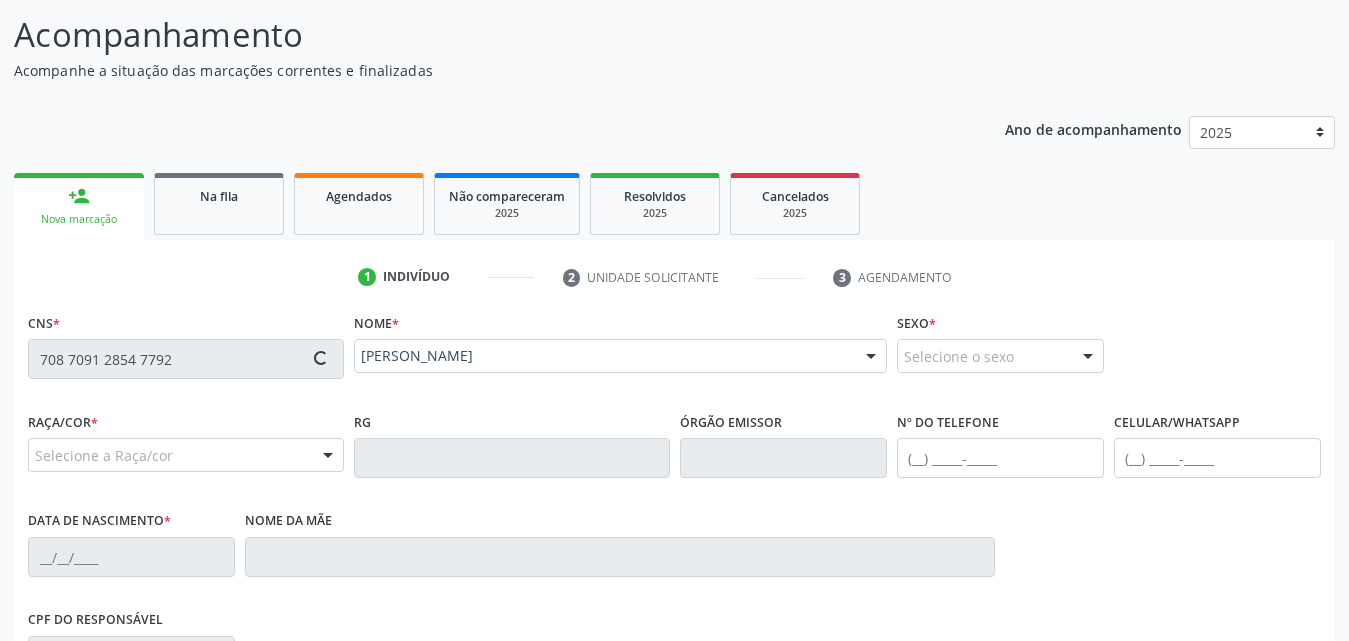 type on "[PHONE_NUMBER]" 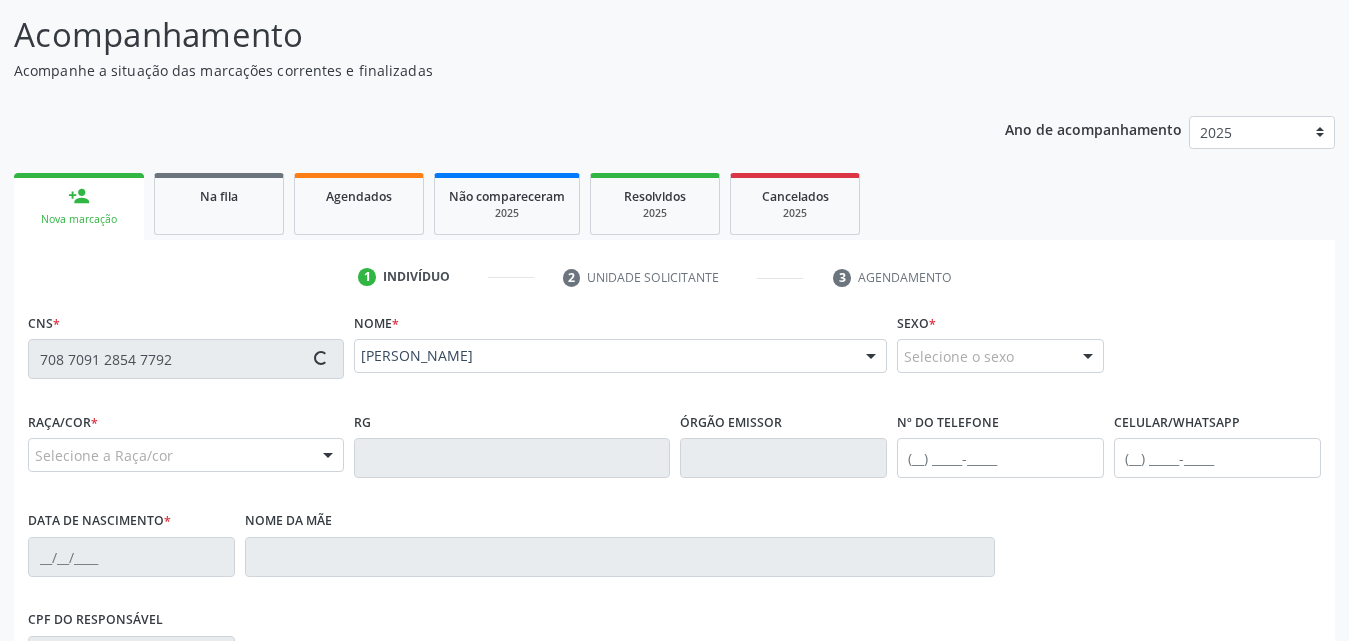 type on "22[DATE]" 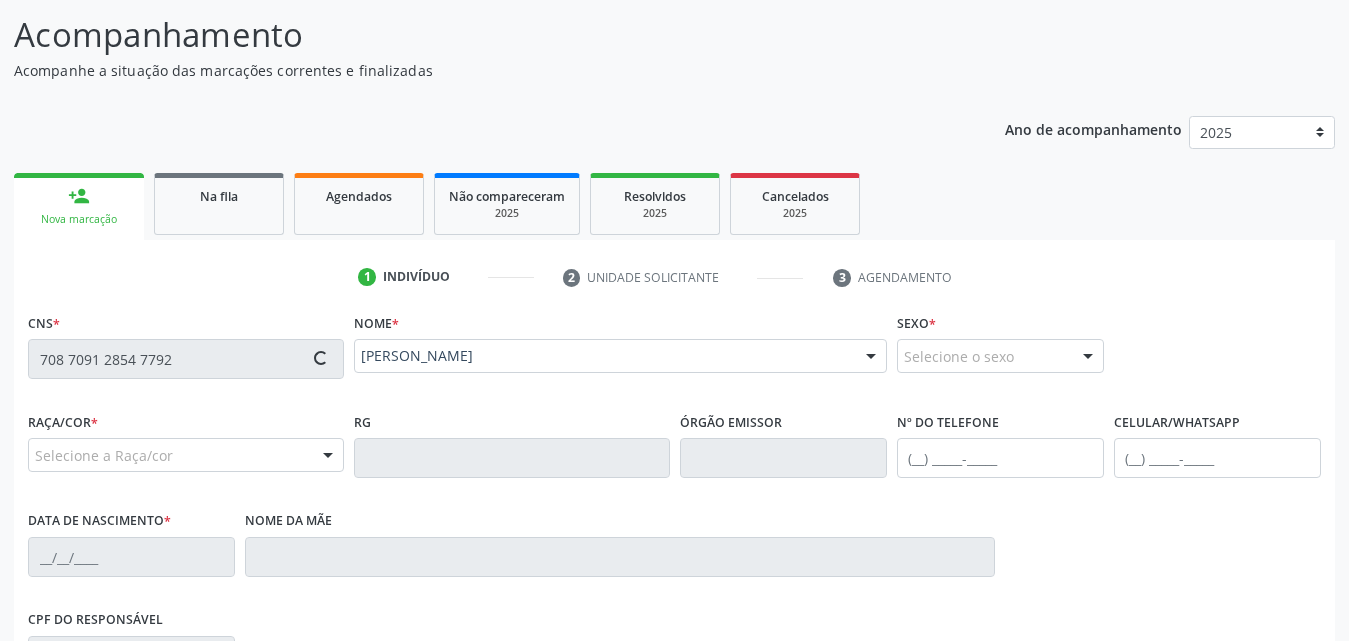 type on "[PERSON_NAME]" 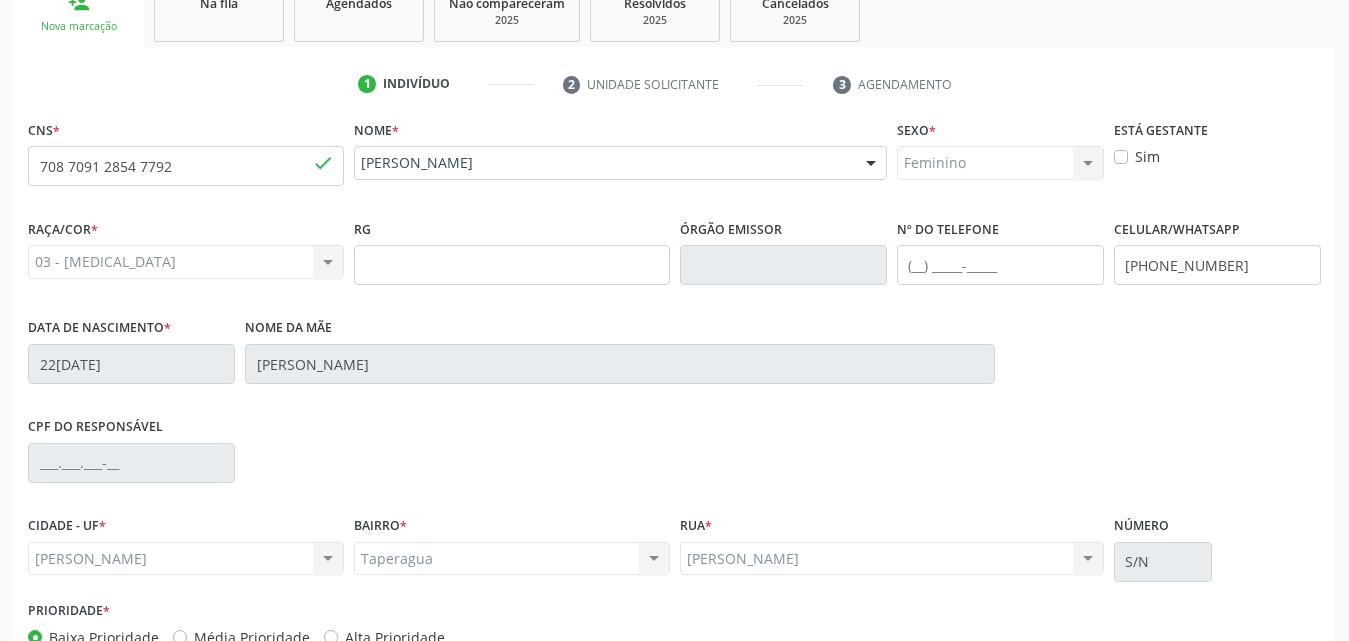 scroll, scrollTop: 471, scrollLeft: 0, axis: vertical 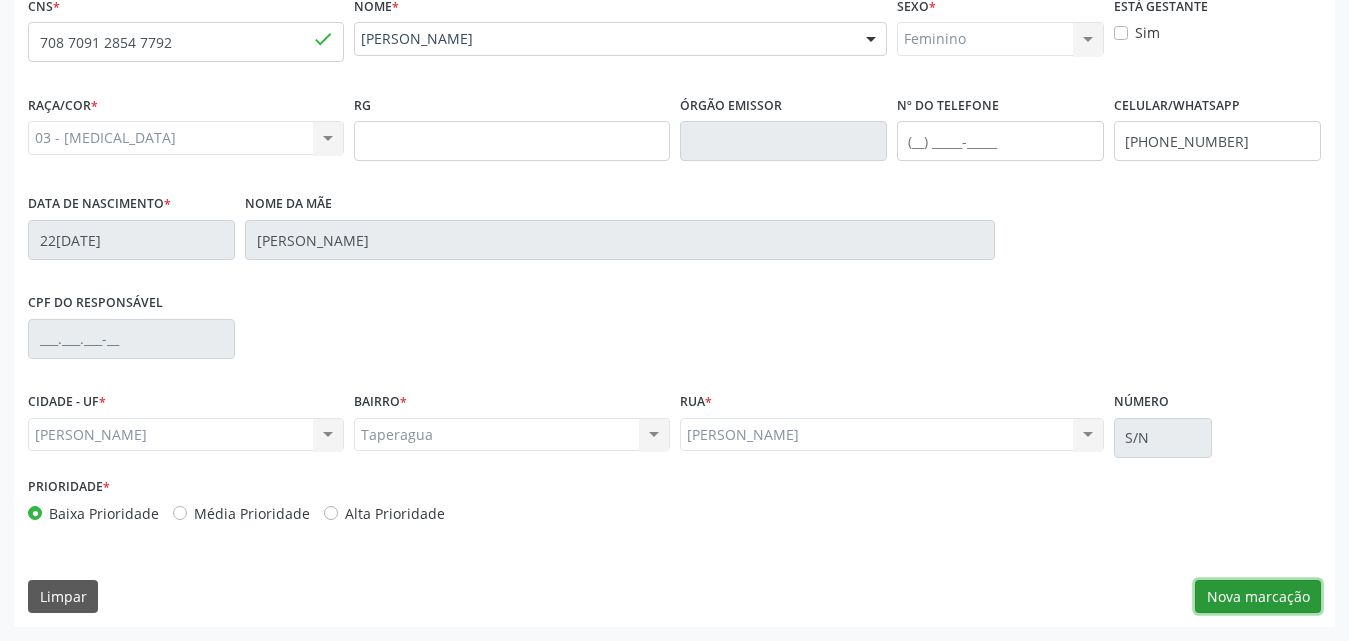 click on "Nova marcação" at bounding box center (1258, 597) 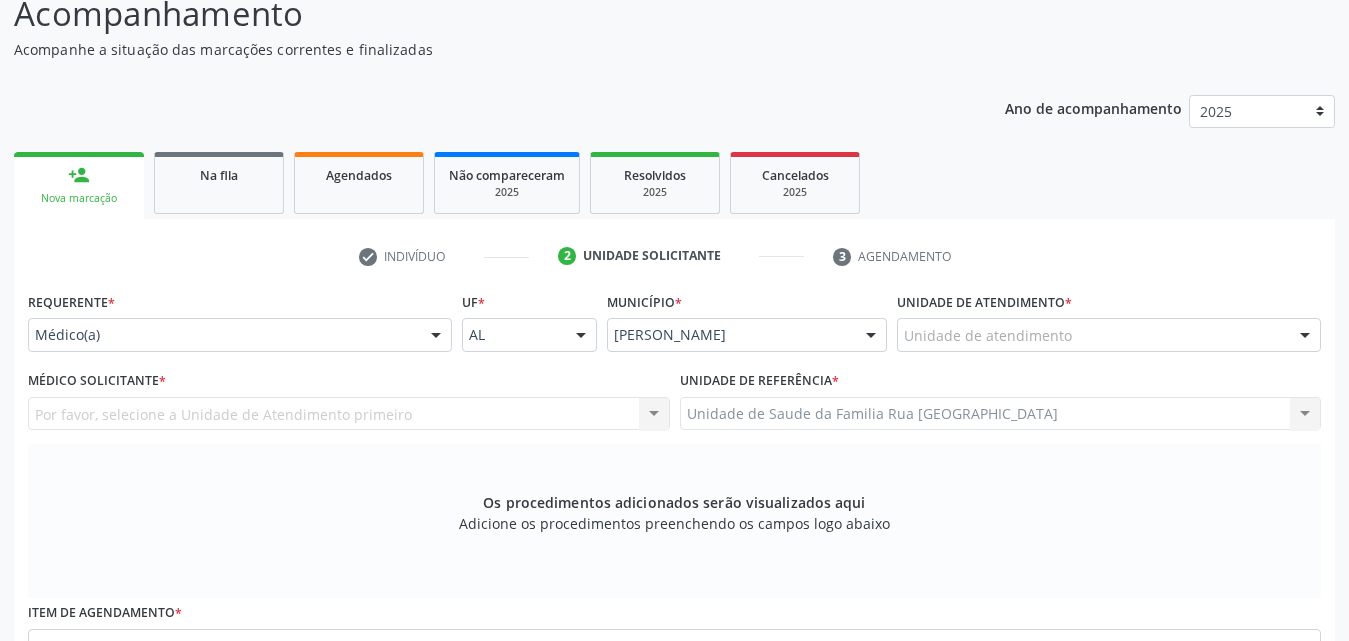 scroll, scrollTop: 171, scrollLeft: 0, axis: vertical 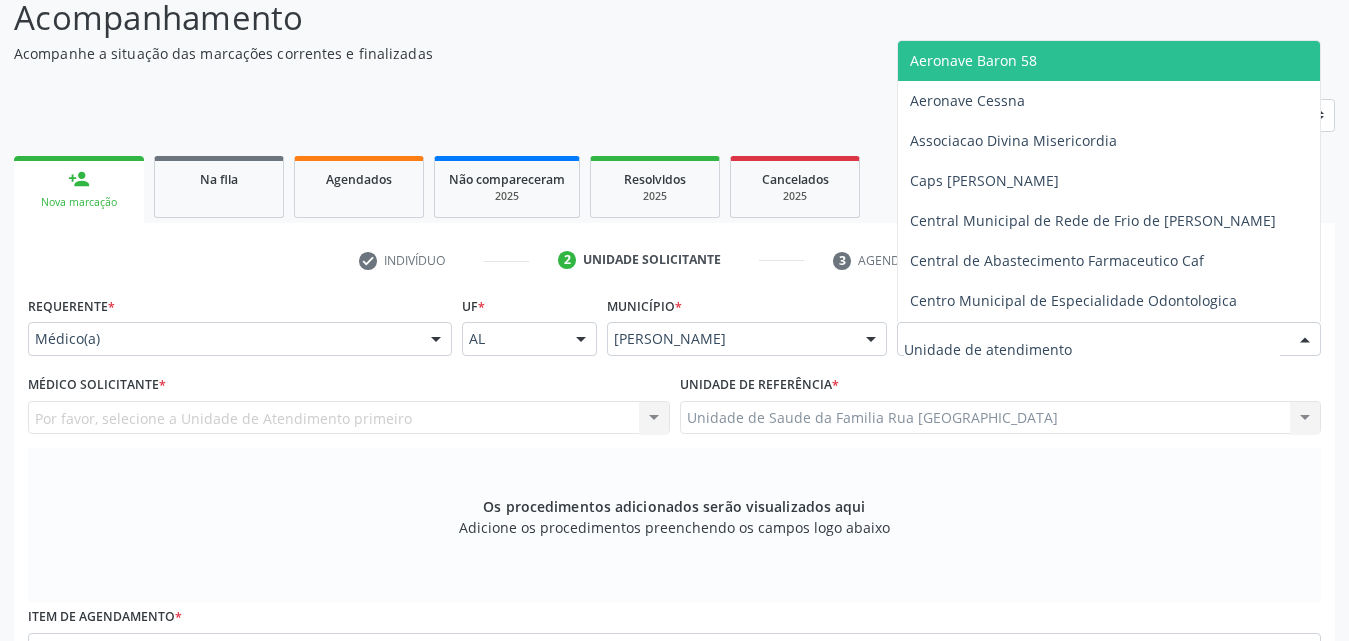 click at bounding box center [1109, 339] 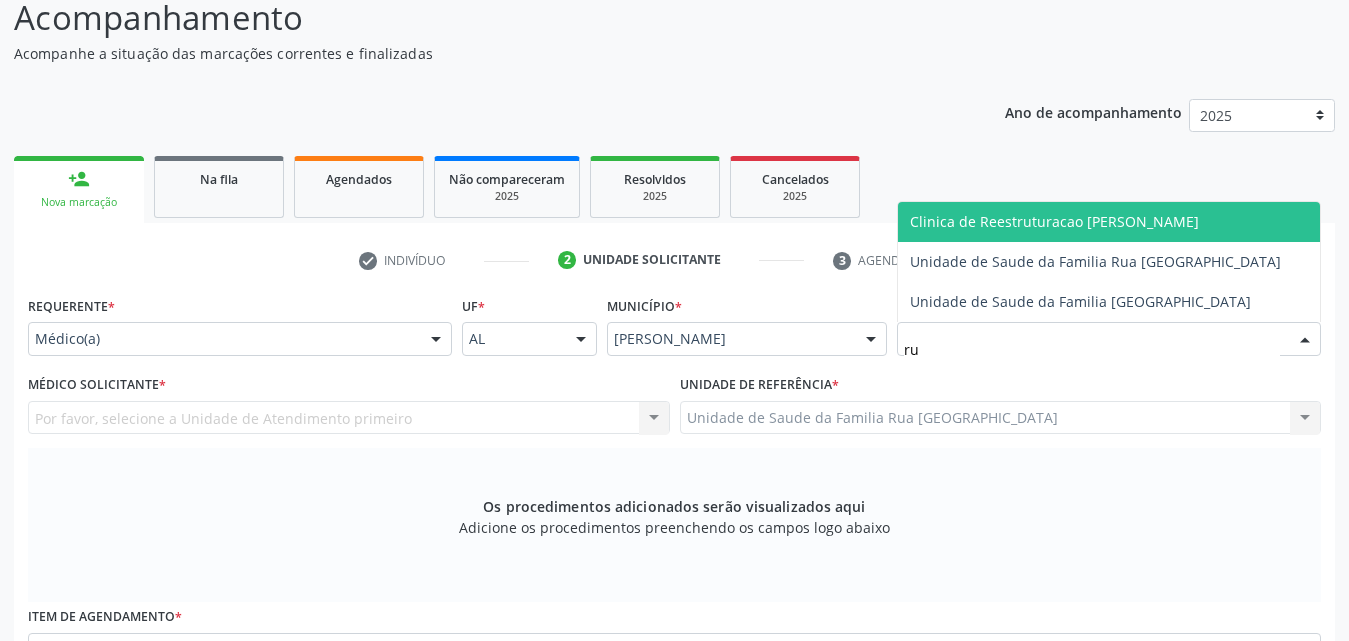 type on "rua" 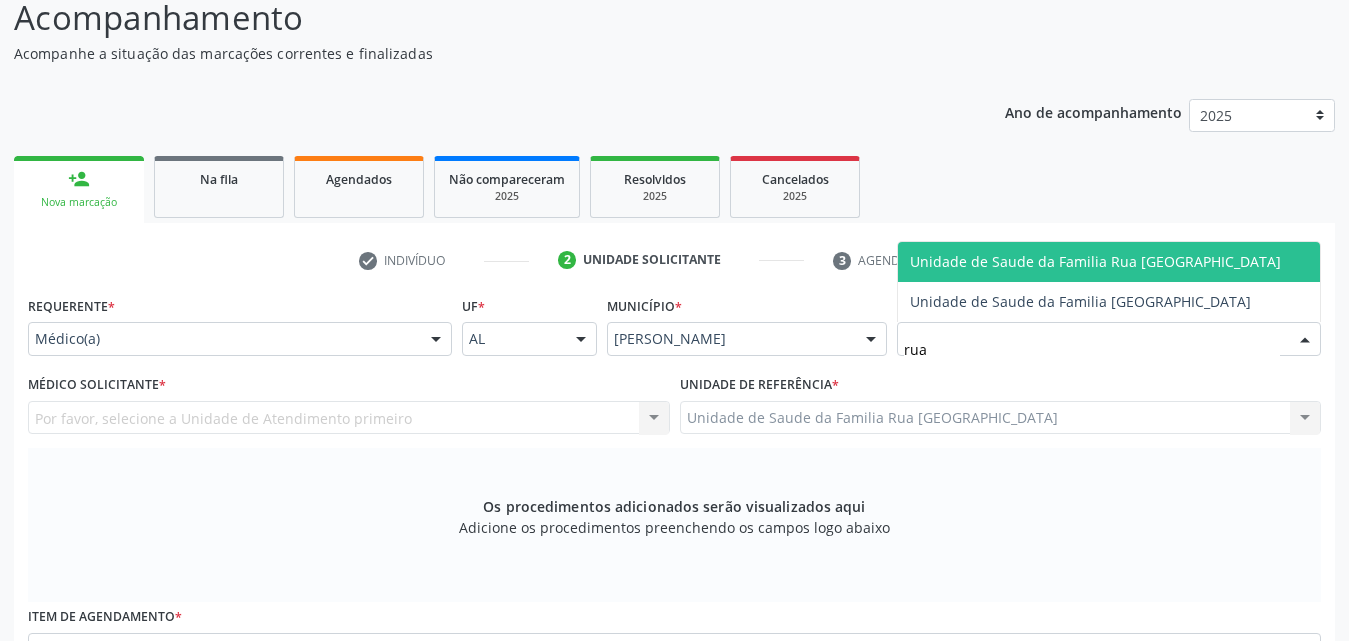 click on "Unidade de Saude da Familia Rua [GEOGRAPHIC_DATA]" at bounding box center (1095, 261) 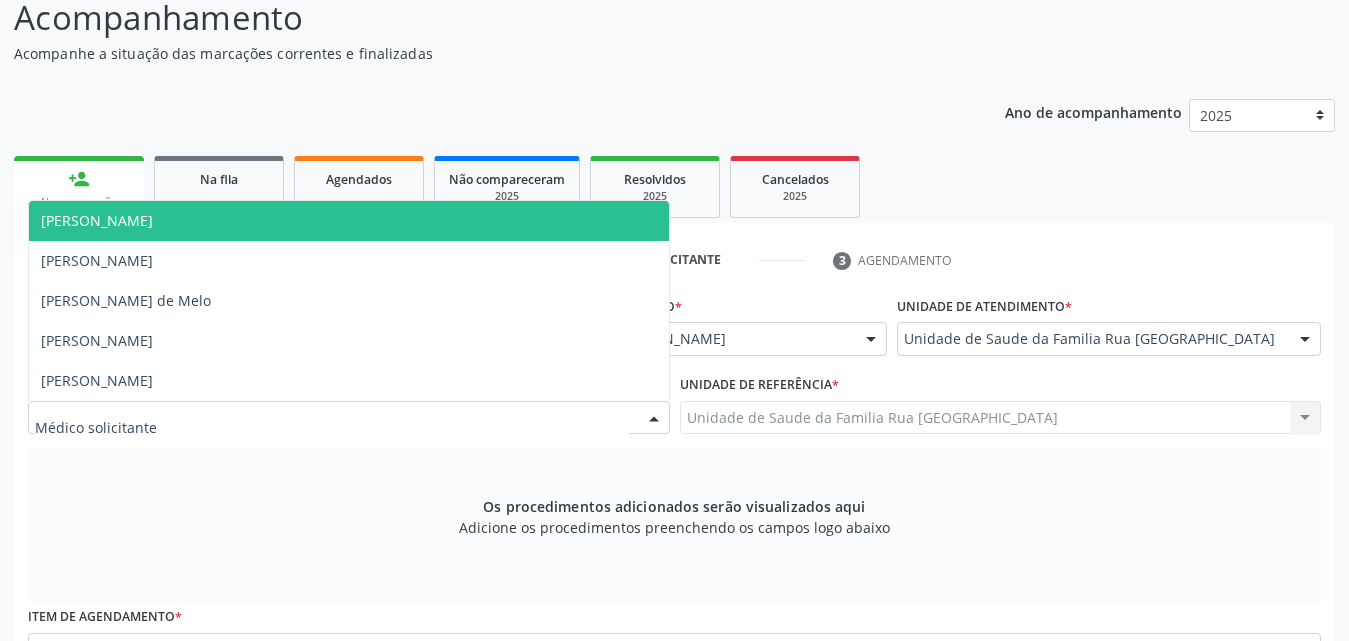 click at bounding box center (349, 418) 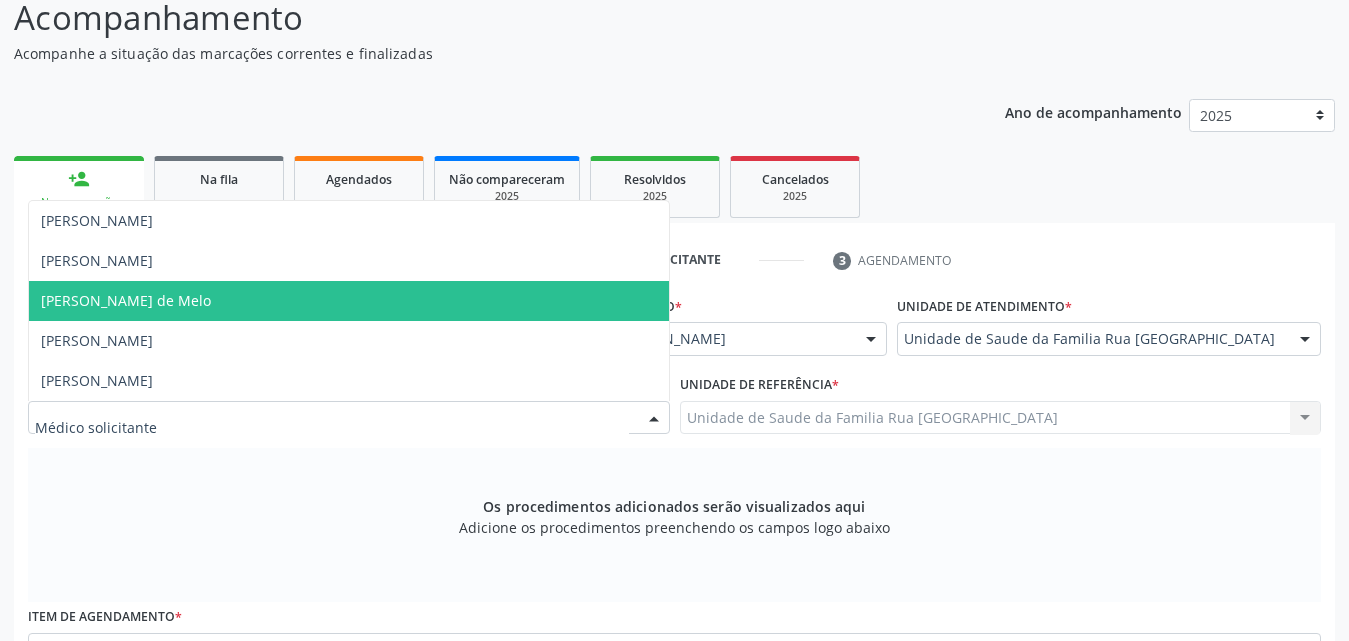 click on "[PERSON_NAME] de Melo" at bounding box center [126, 300] 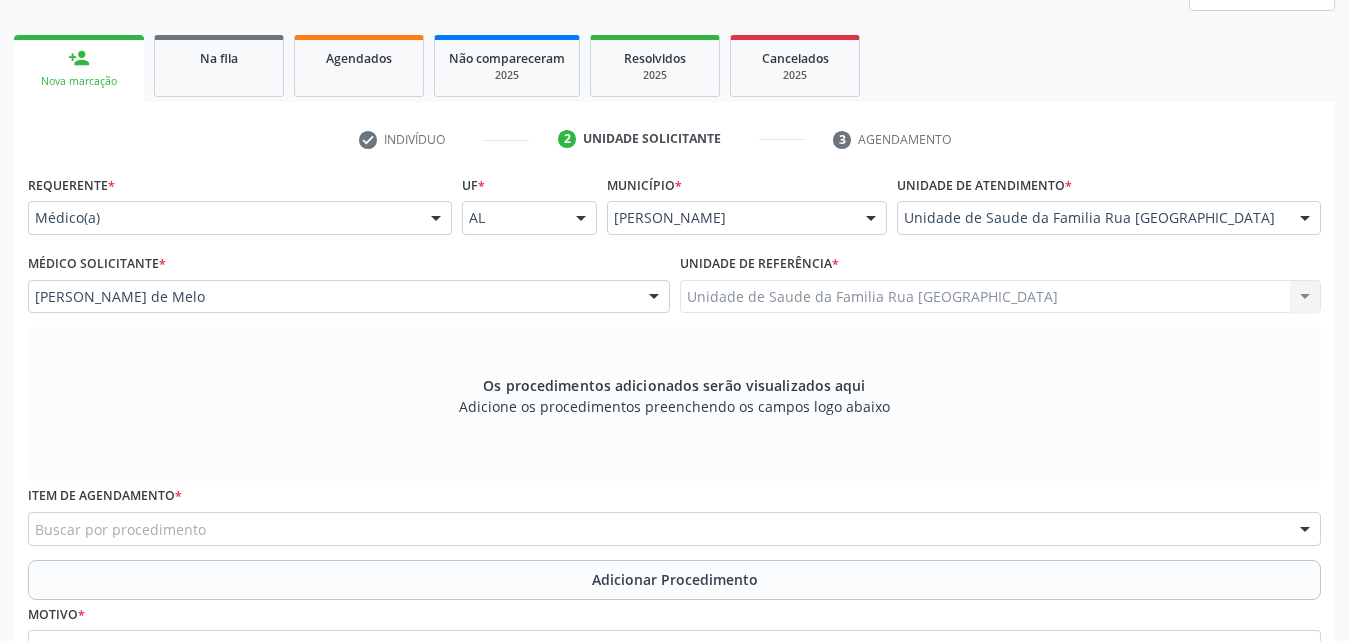 scroll, scrollTop: 488, scrollLeft: 0, axis: vertical 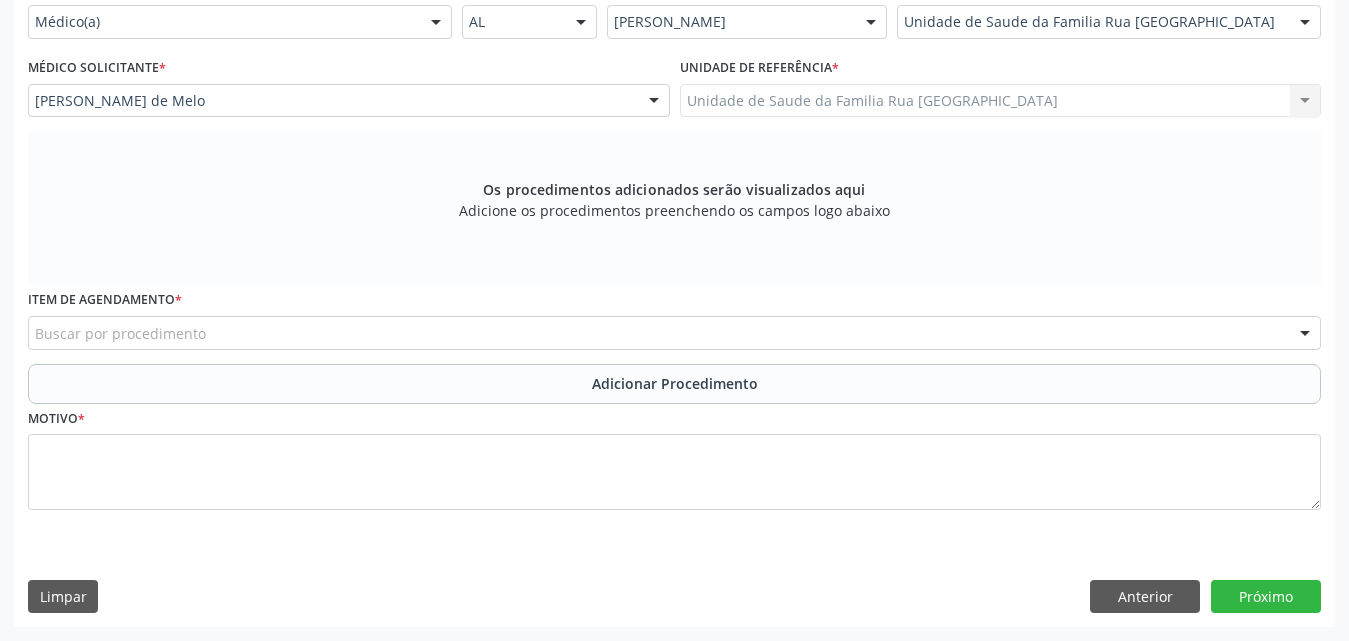 click on "Buscar por procedimento" at bounding box center [674, 333] 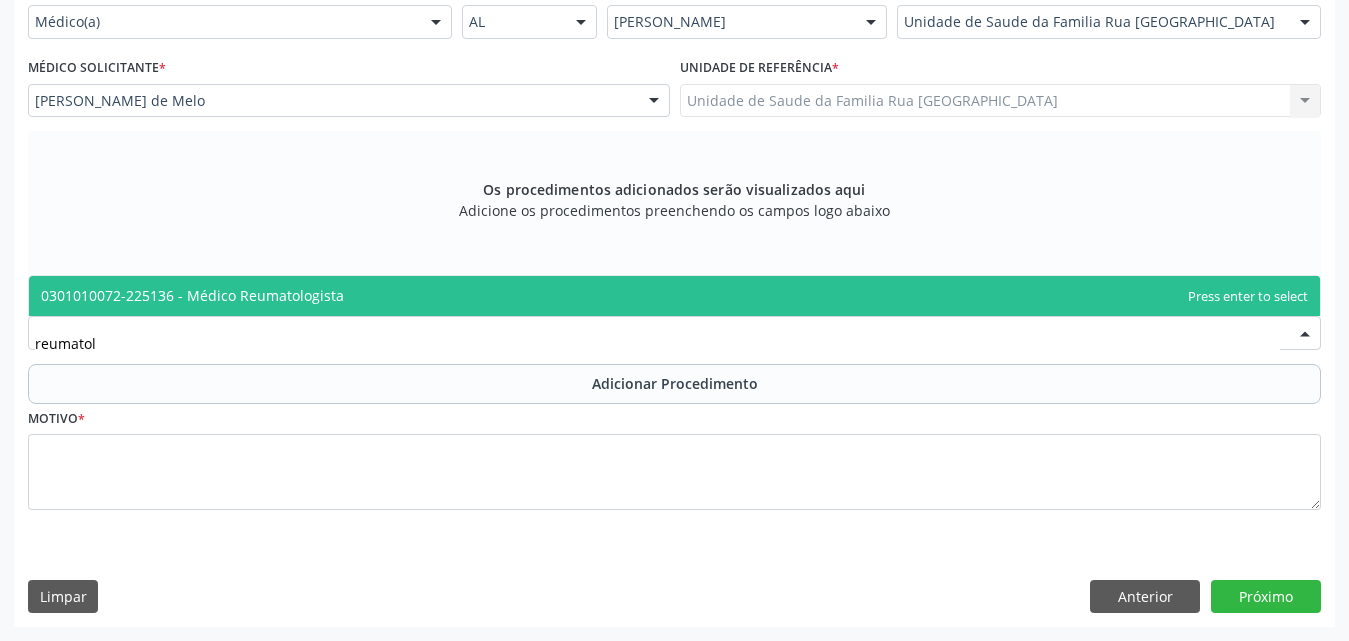 type on "reumatolo" 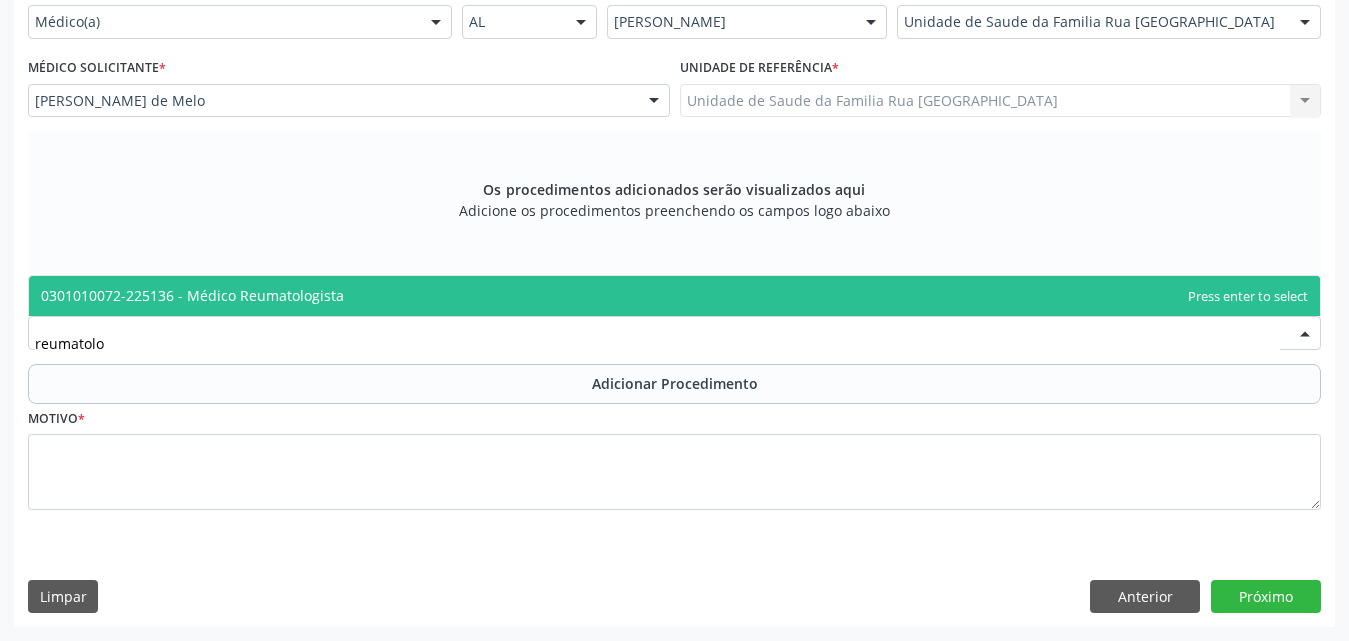 click on "0301010072-225136 - Médico Reumatologista" at bounding box center [674, 296] 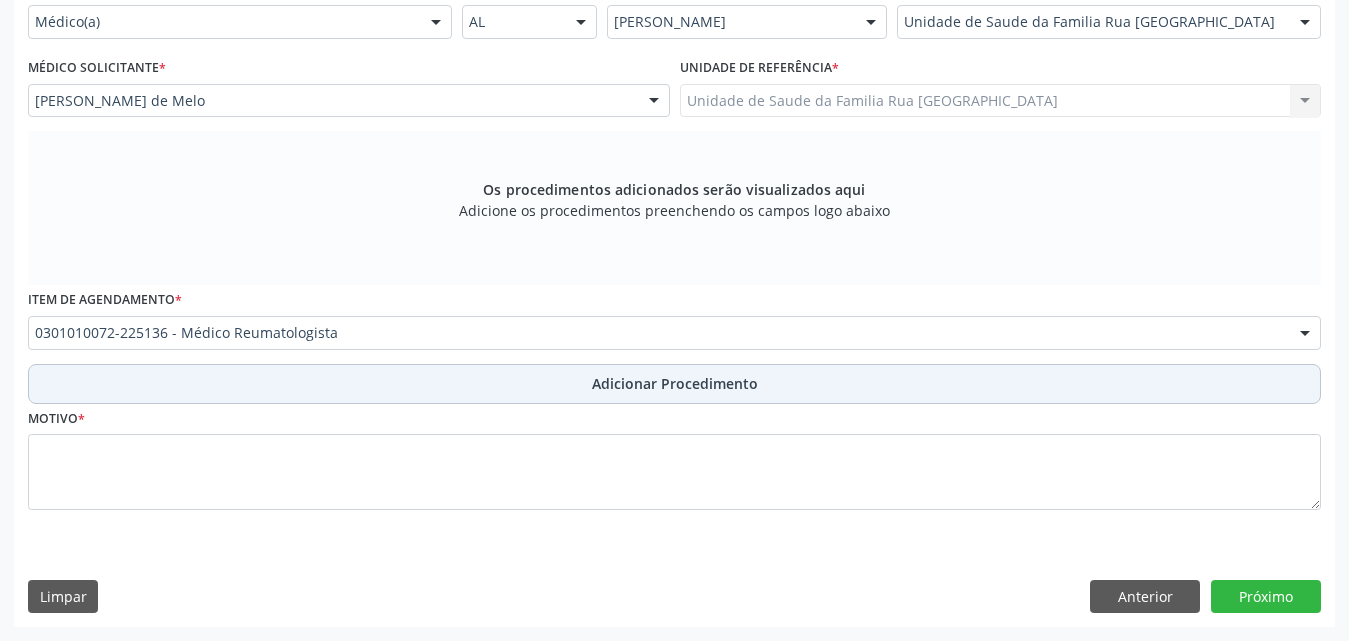 click on "Adicionar Procedimento" at bounding box center (675, 383) 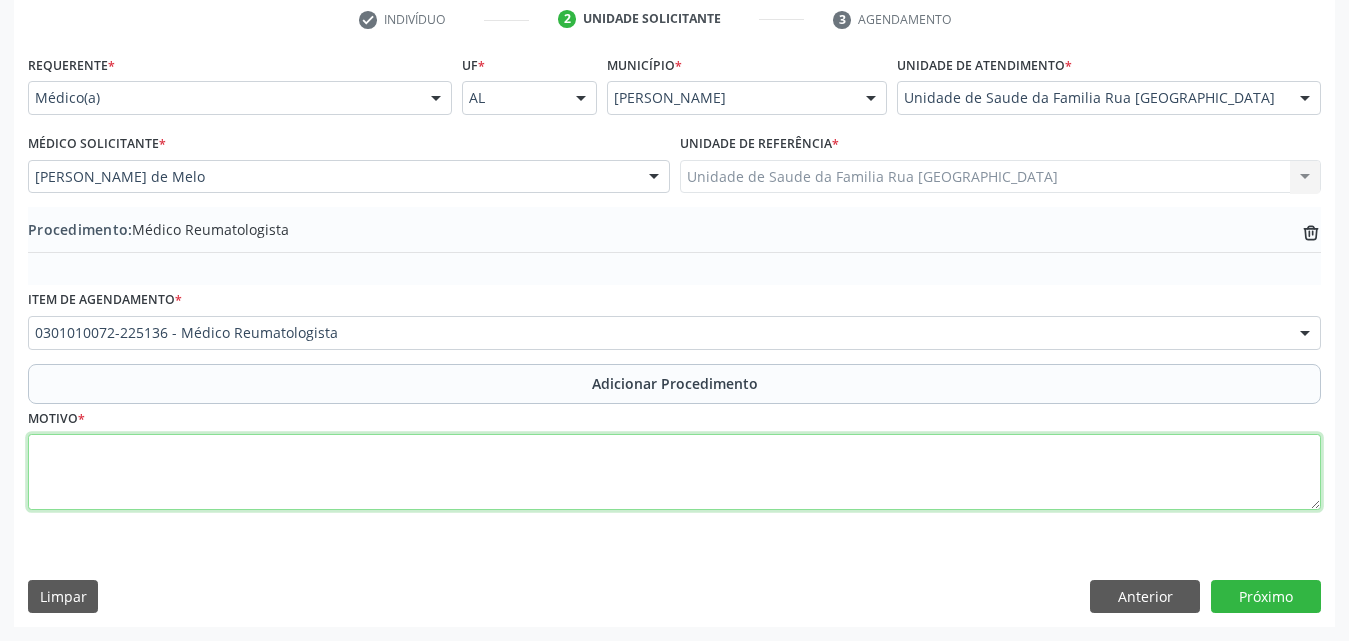 click at bounding box center (674, 472) 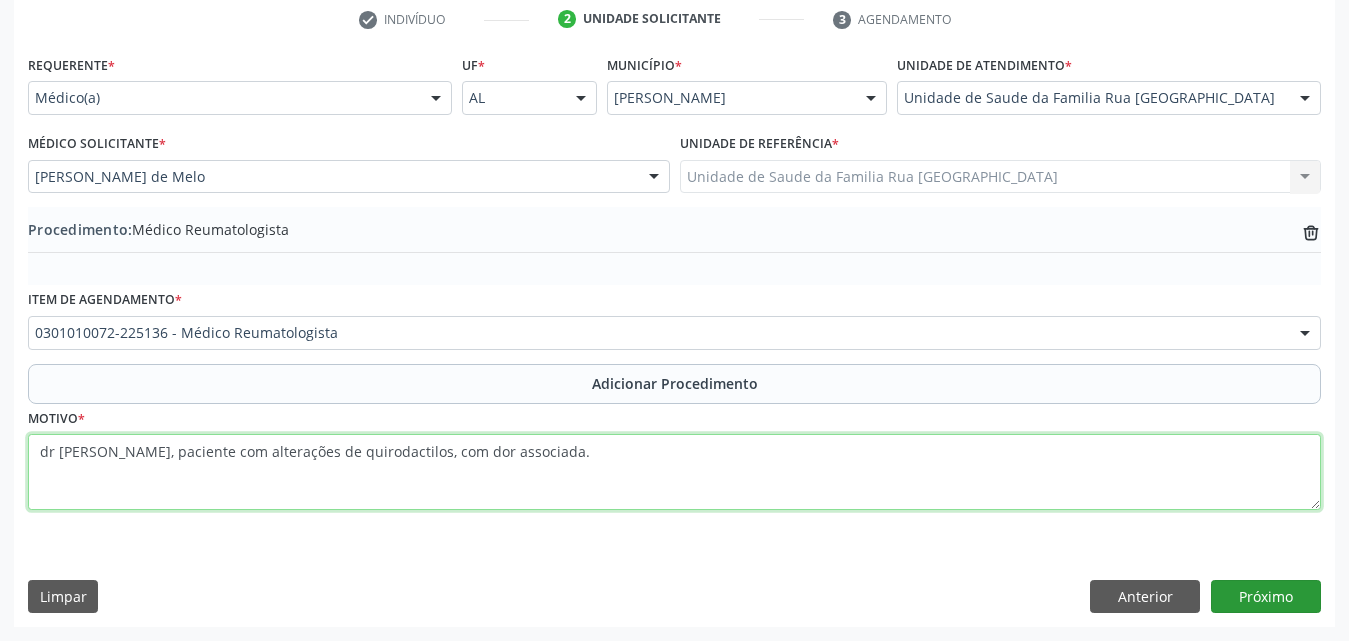 type on "dr [PERSON_NAME], paciente com alterações de quirodactilos, com dor associada." 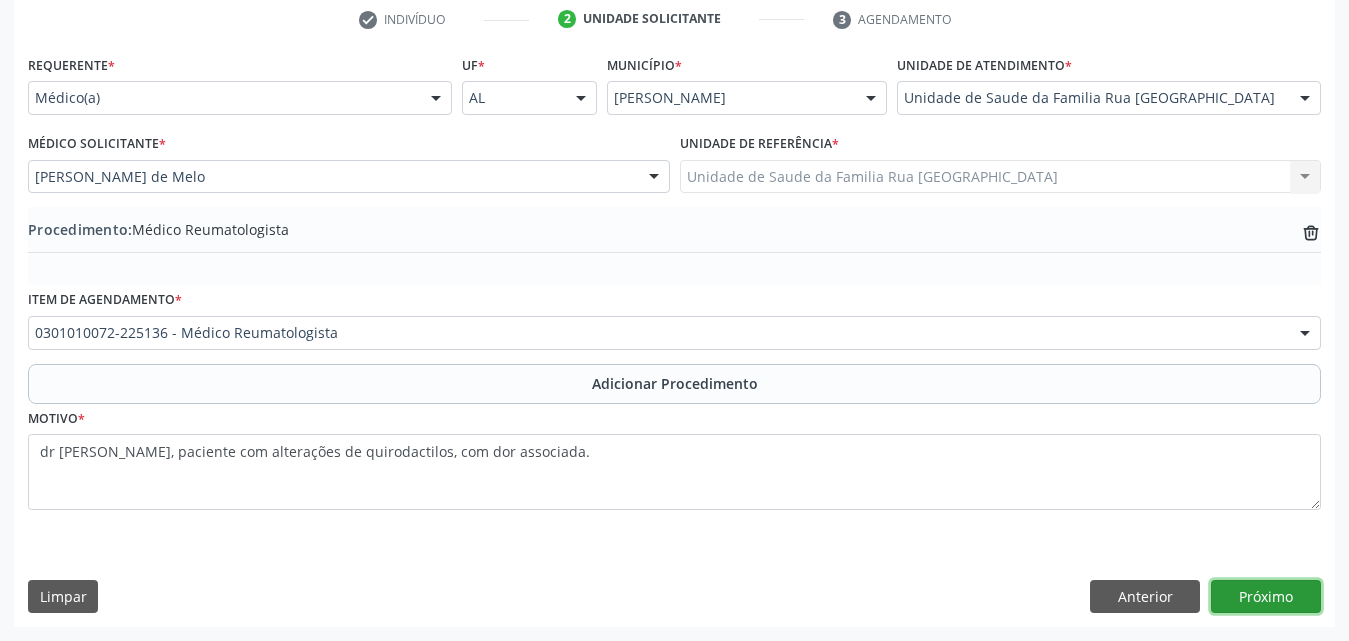 click on "Próximo" at bounding box center (1266, 597) 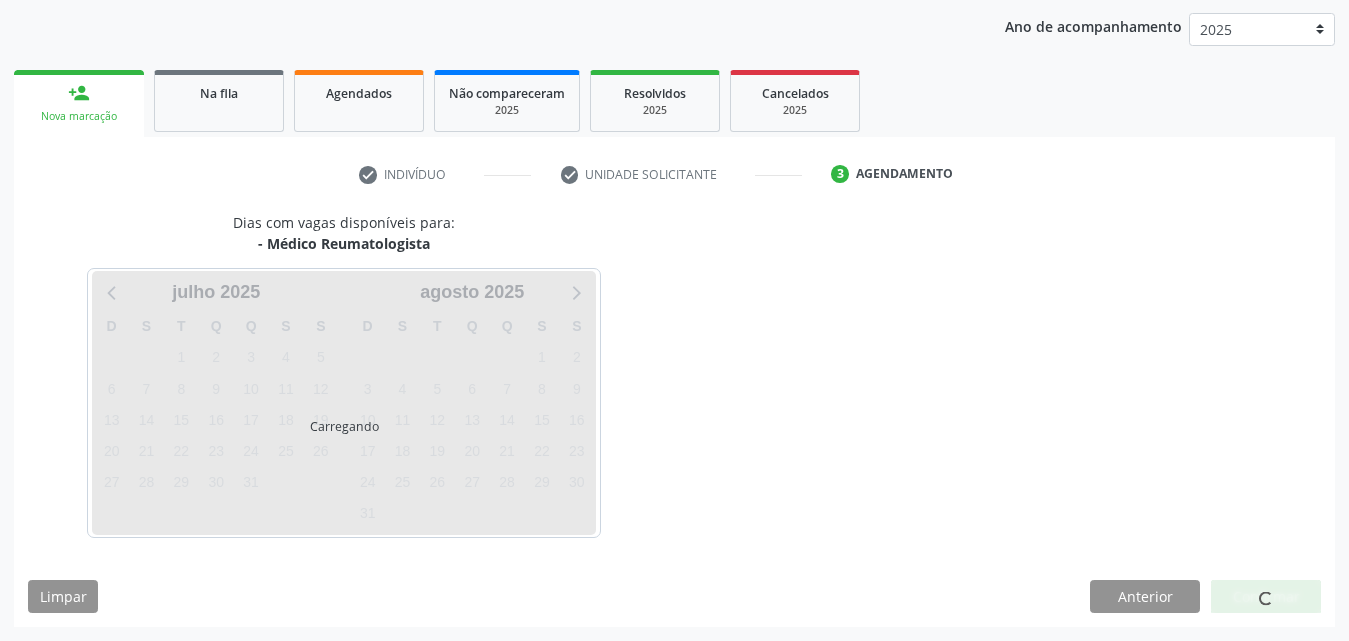 scroll, scrollTop: 316, scrollLeft: 0, axis: vertical 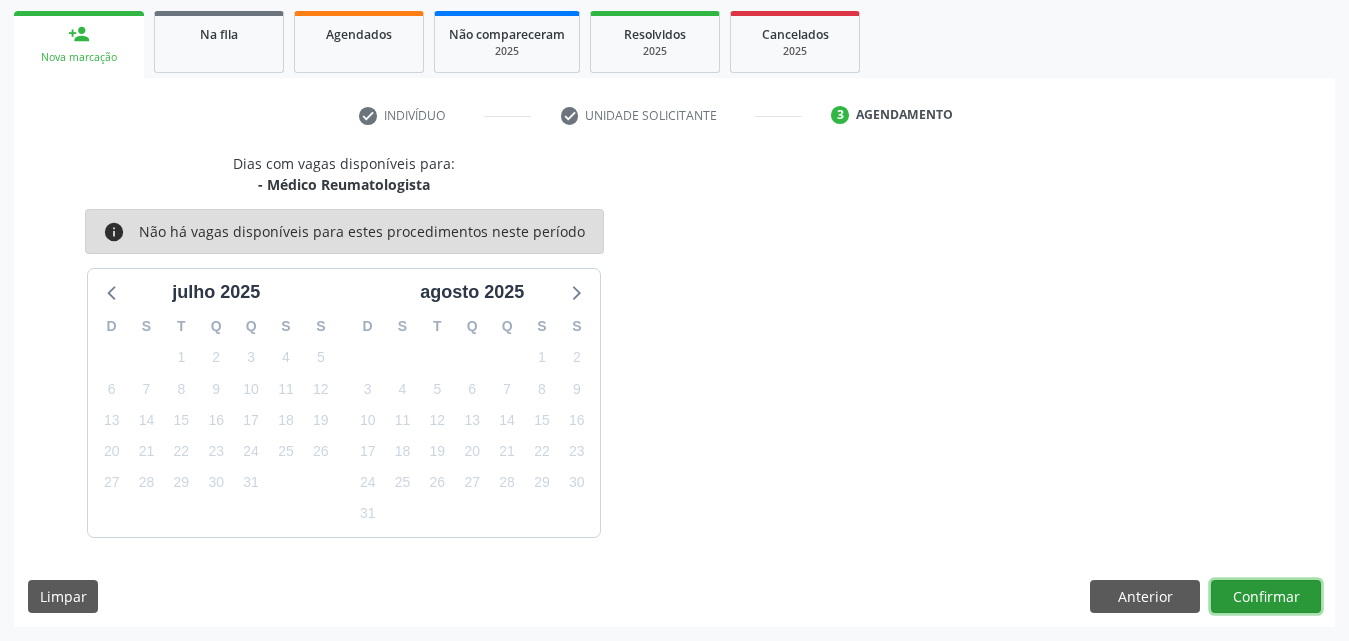 click on "Confirmar" at bounding box center [1266, 597] 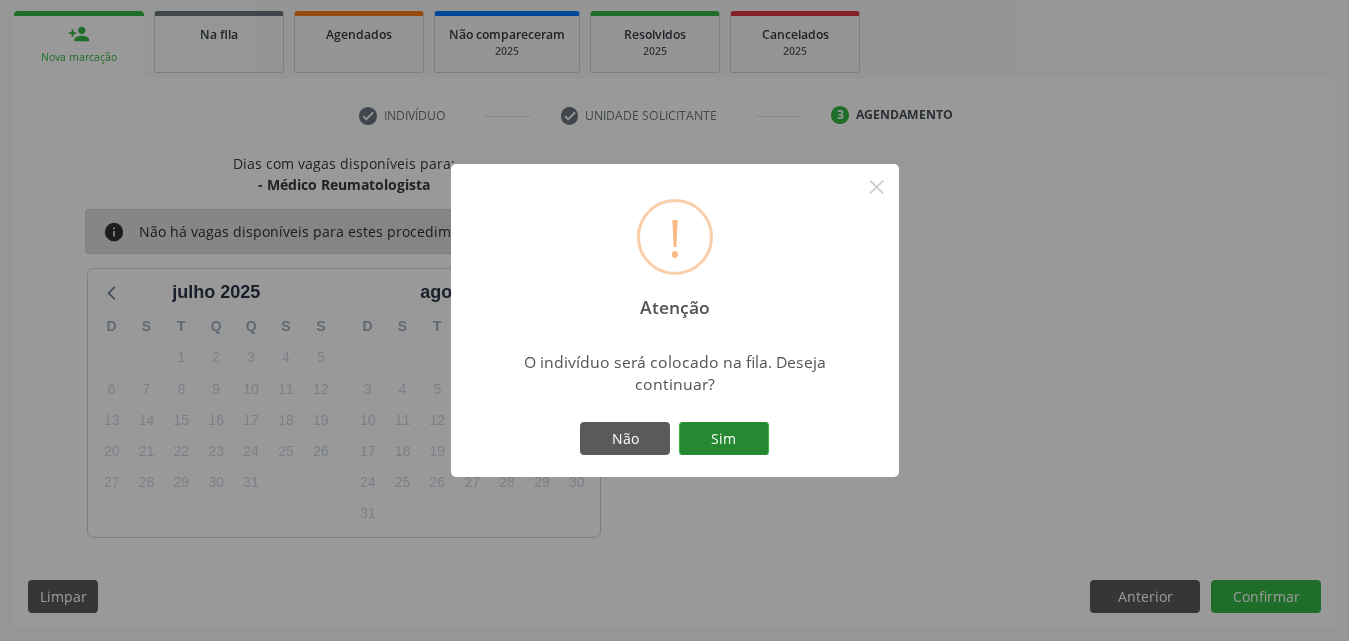click on "Sim" at bounding box center (724, 439) 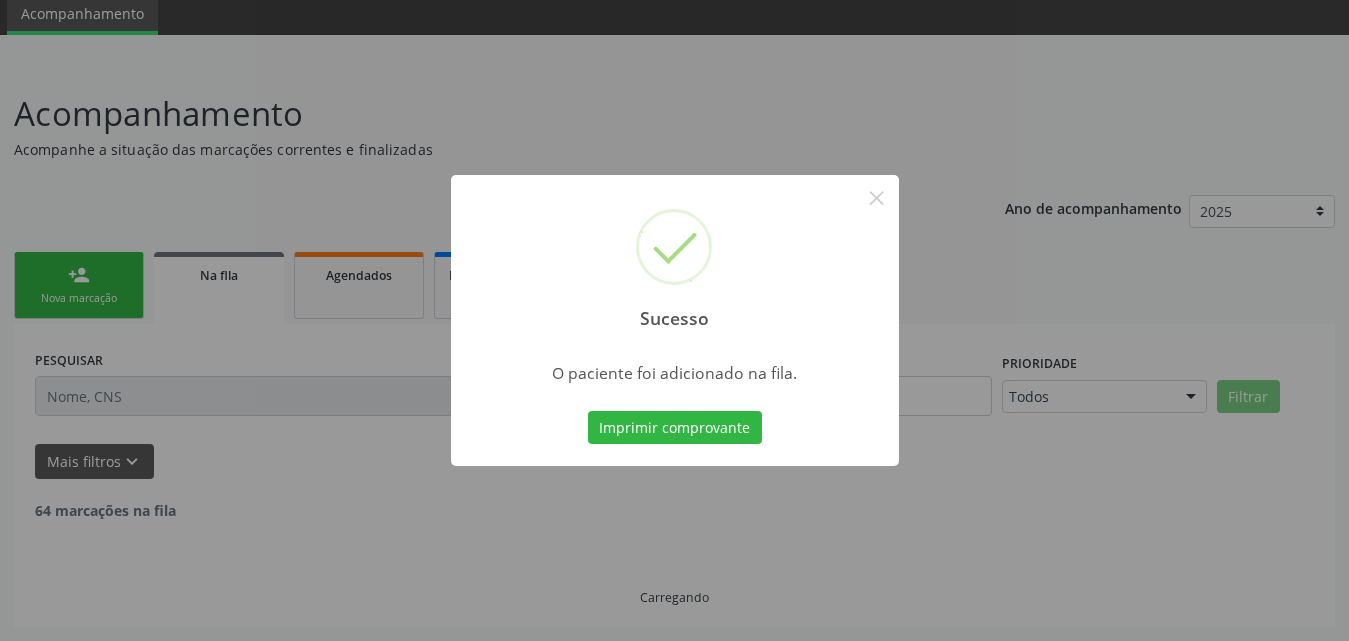 scroll, scrollTop: 54, scrollLeft: 0, axis: vertical 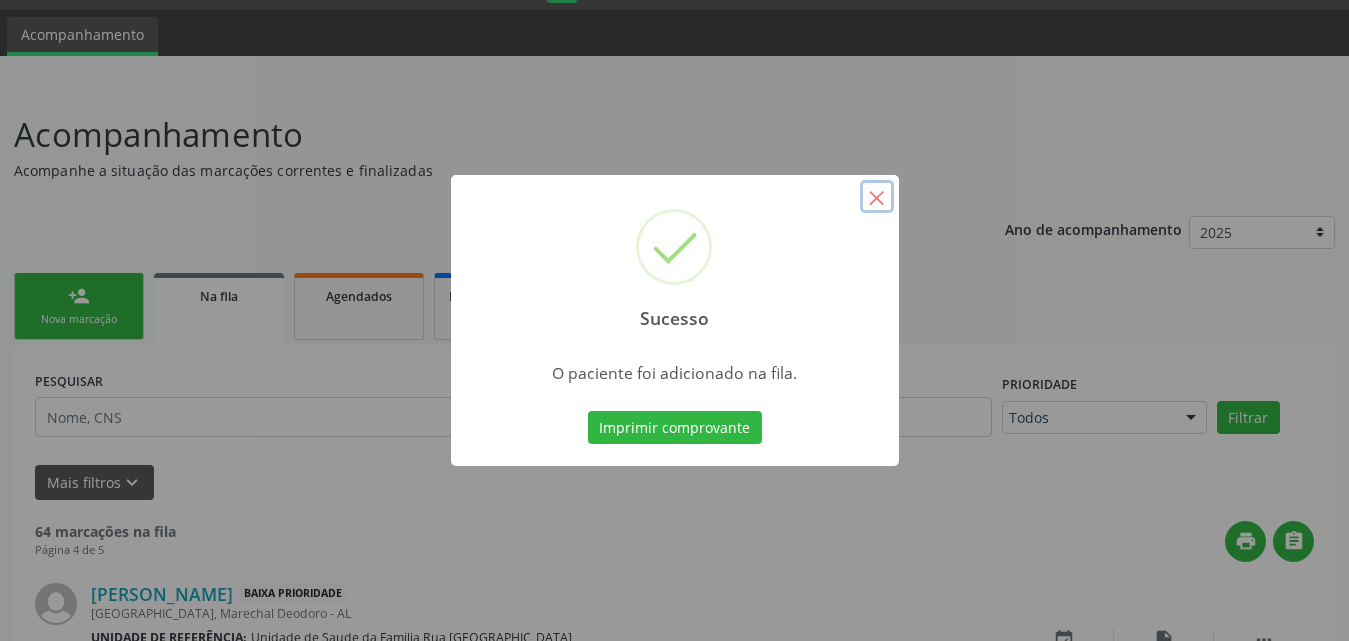 click on "×" at bounding box center [877, 197] 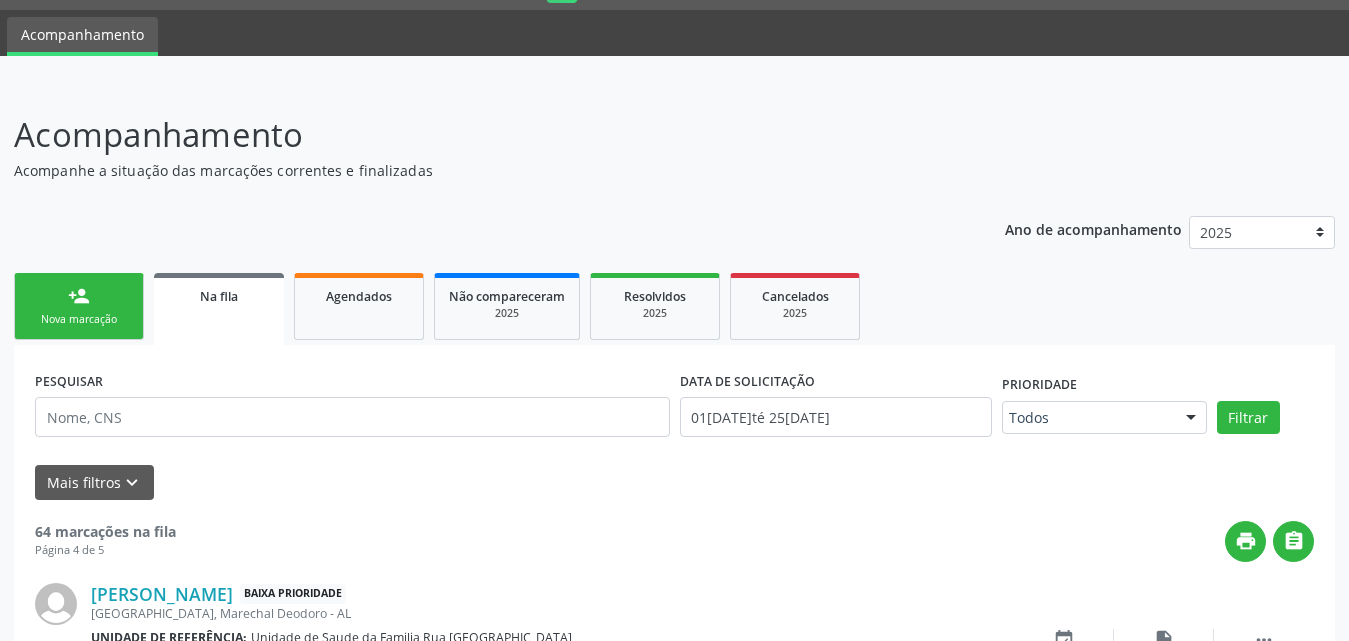 click on "person_add
Nova marcação" at bounding box center (79, 306) 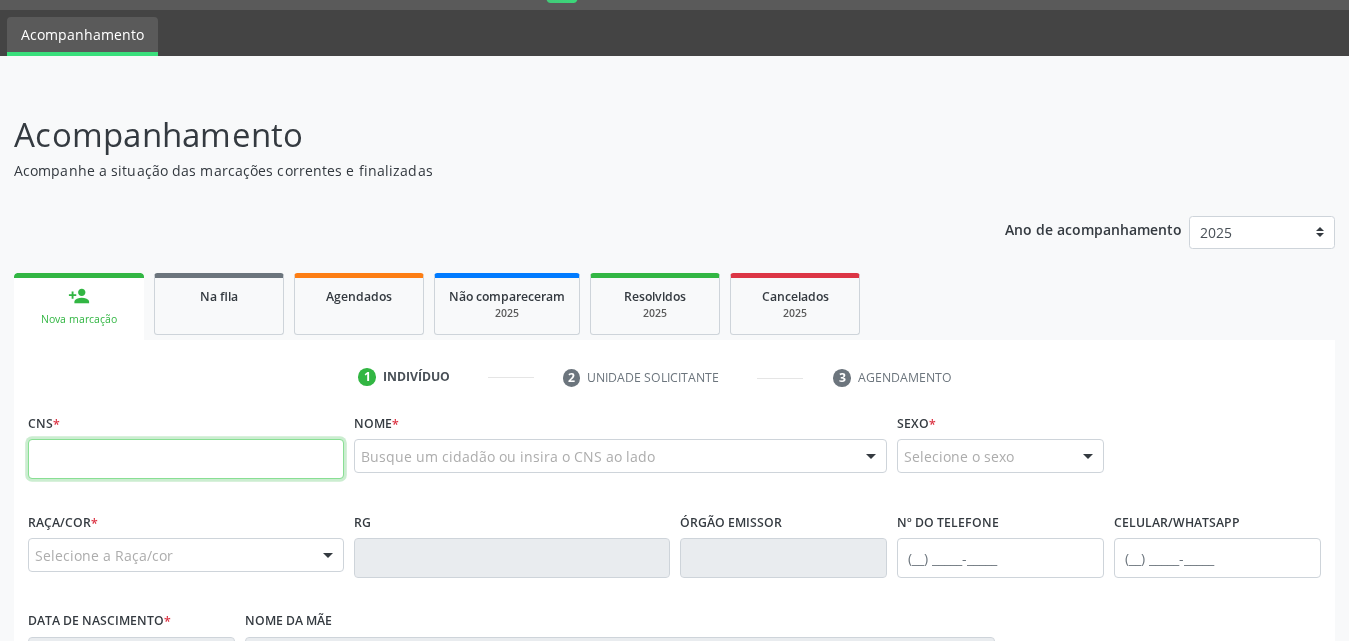 click at bounding box center (186, 459) 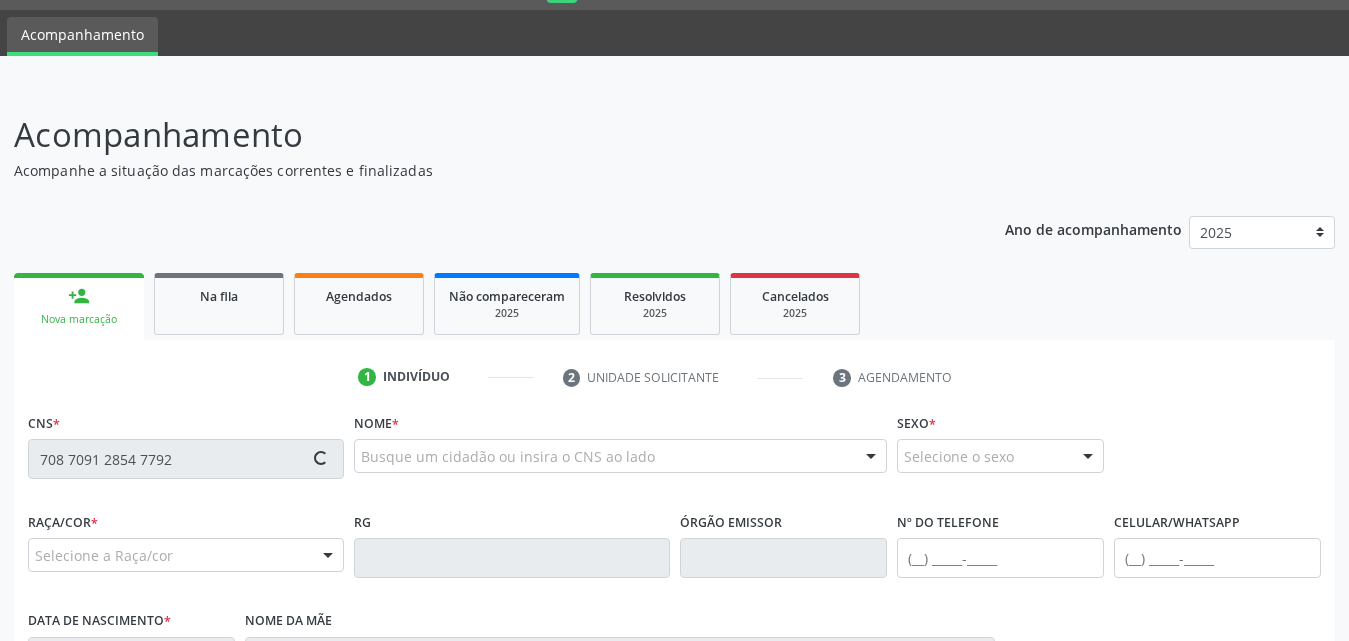 type on "708 7091 2854 7792" 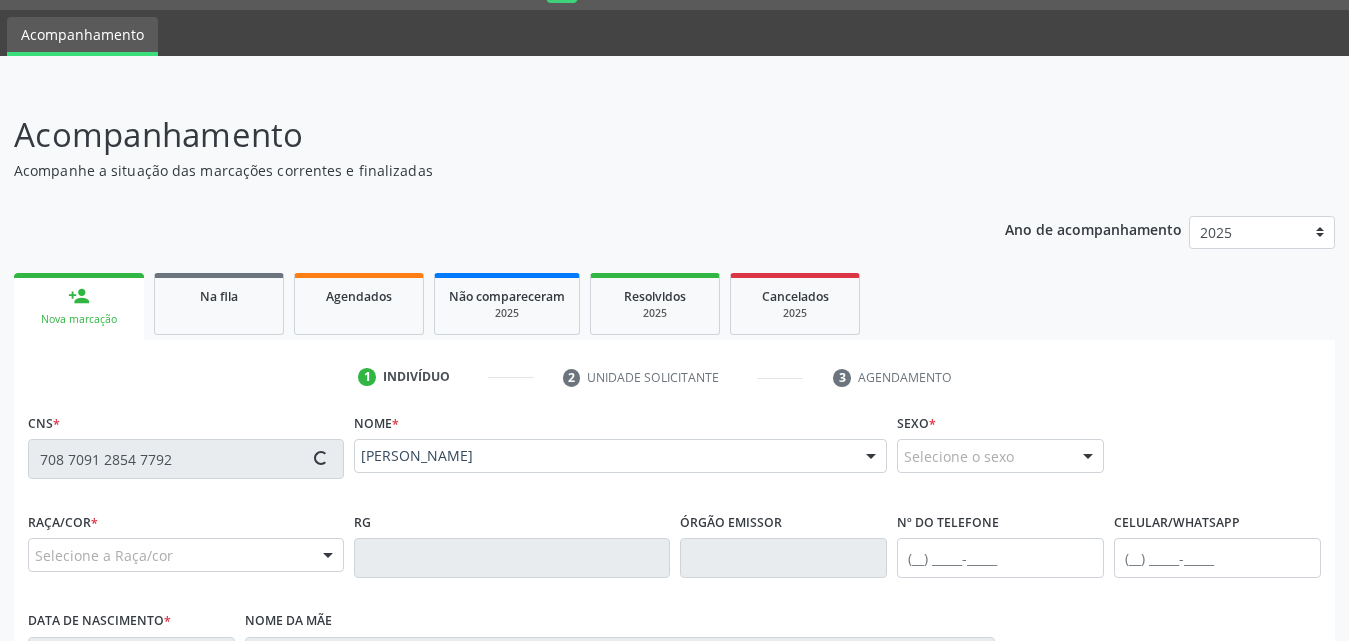 type on "[PHONE_NUMBER]" 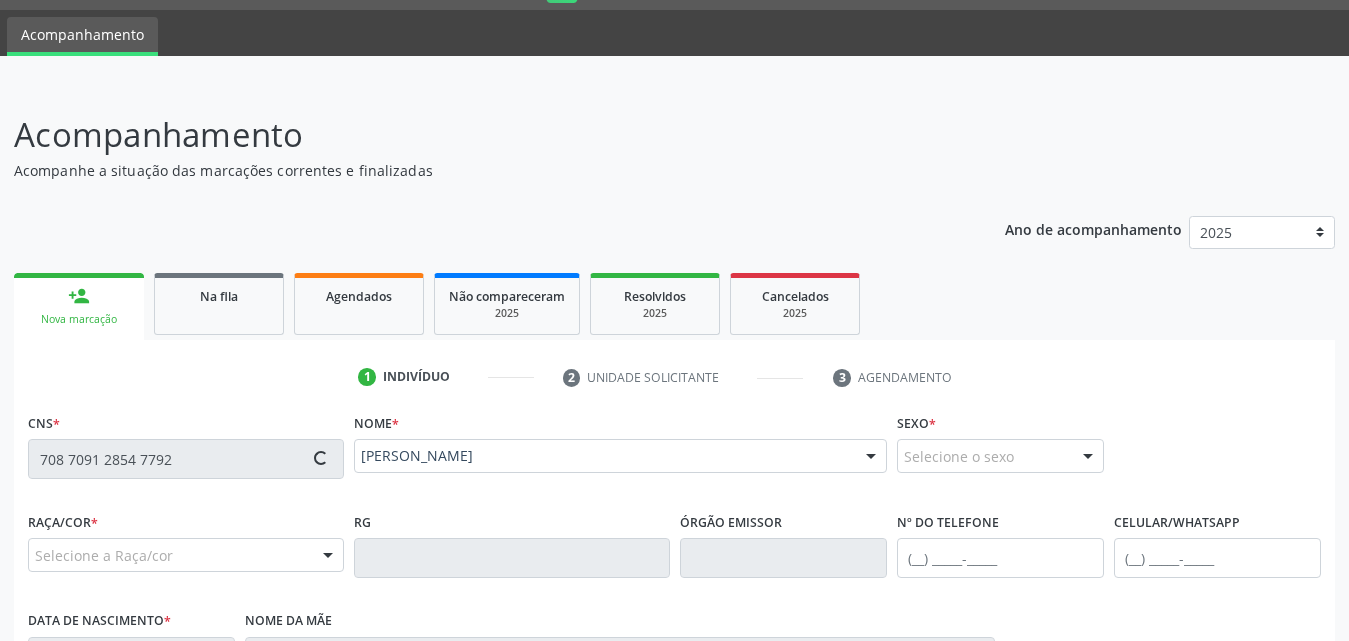 type on "22[DATE]" 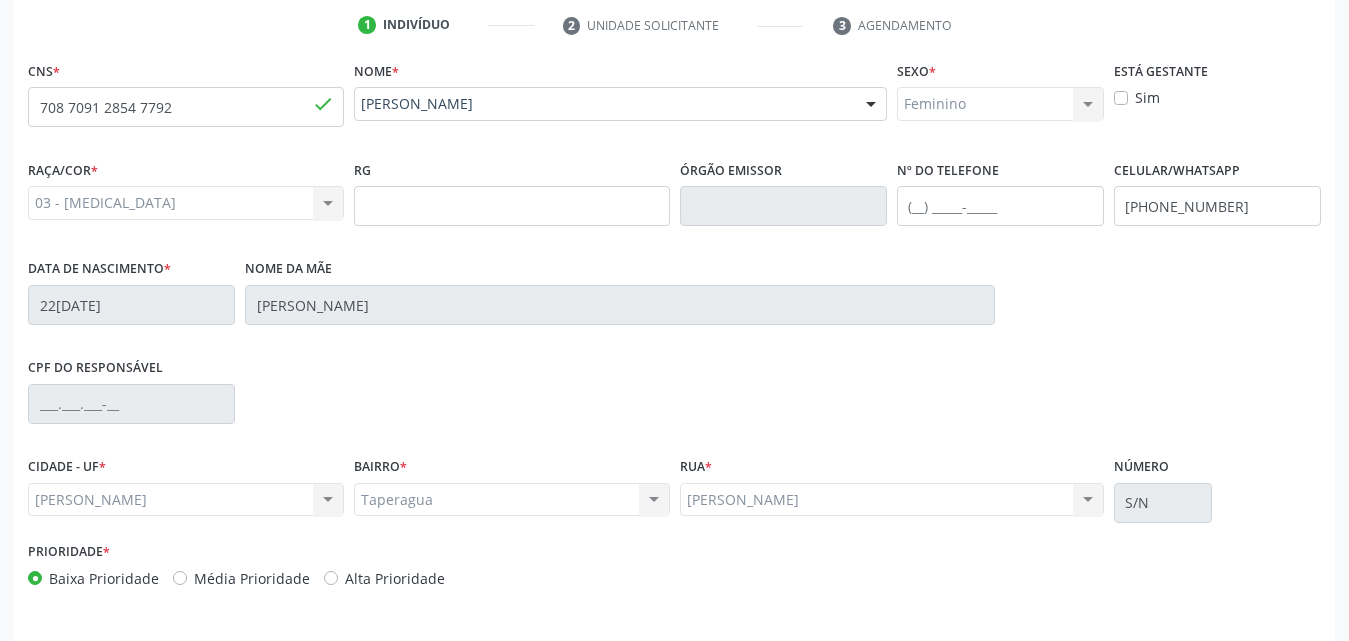 scroll, scrollTop: 471, scrollLeft: 0, axis: vertical 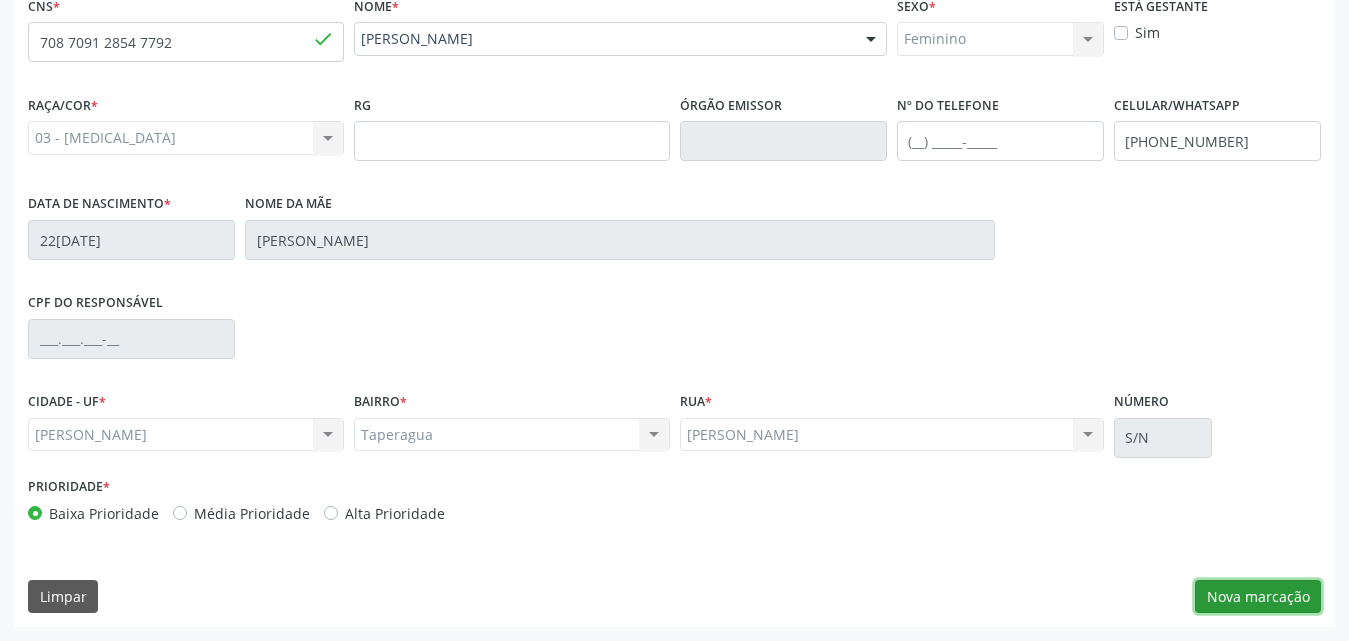 click on "Nova marcação" at bounding box center (1258, 597) 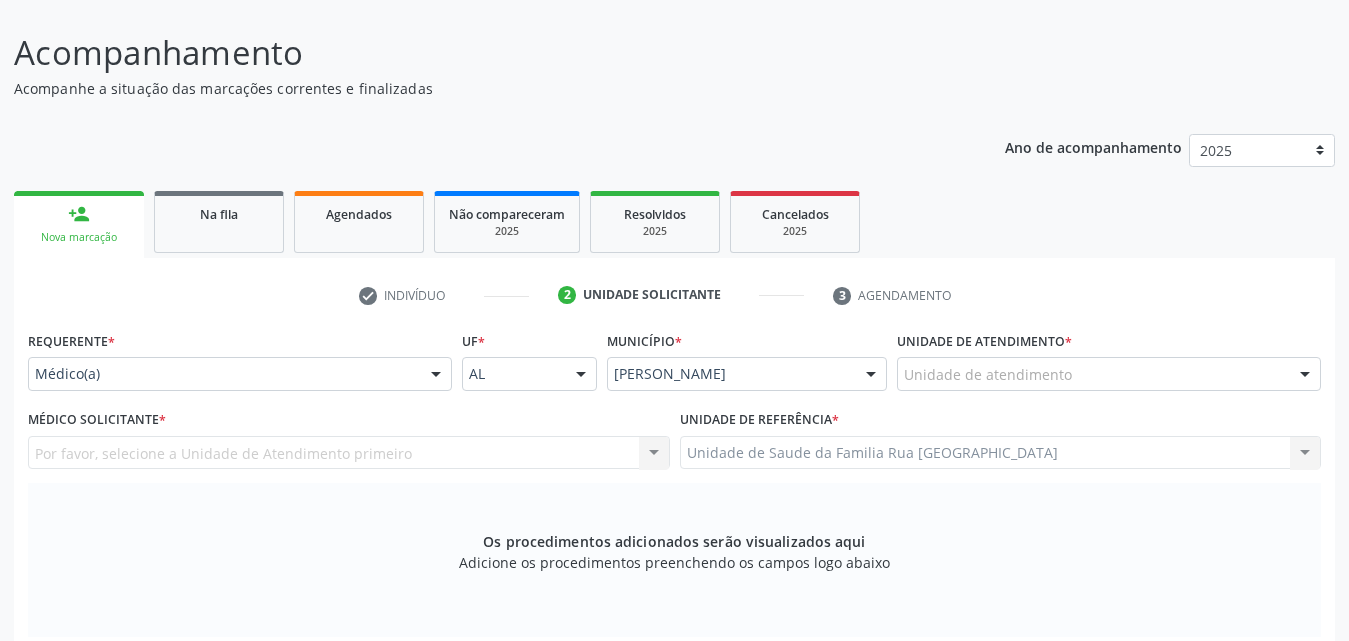 scroll, scrollTop: 171, scrollLeft: 0, axis: vertical 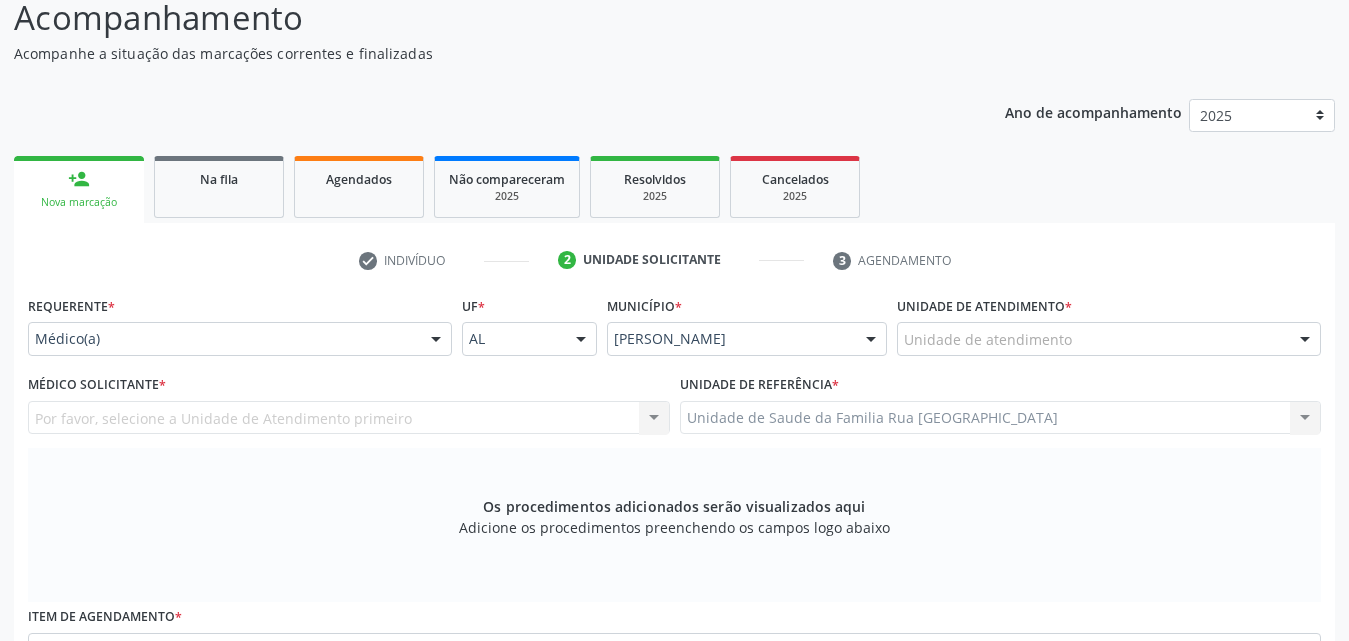 click on "Unidade de atendimento" at bounding box center (1109, 339) 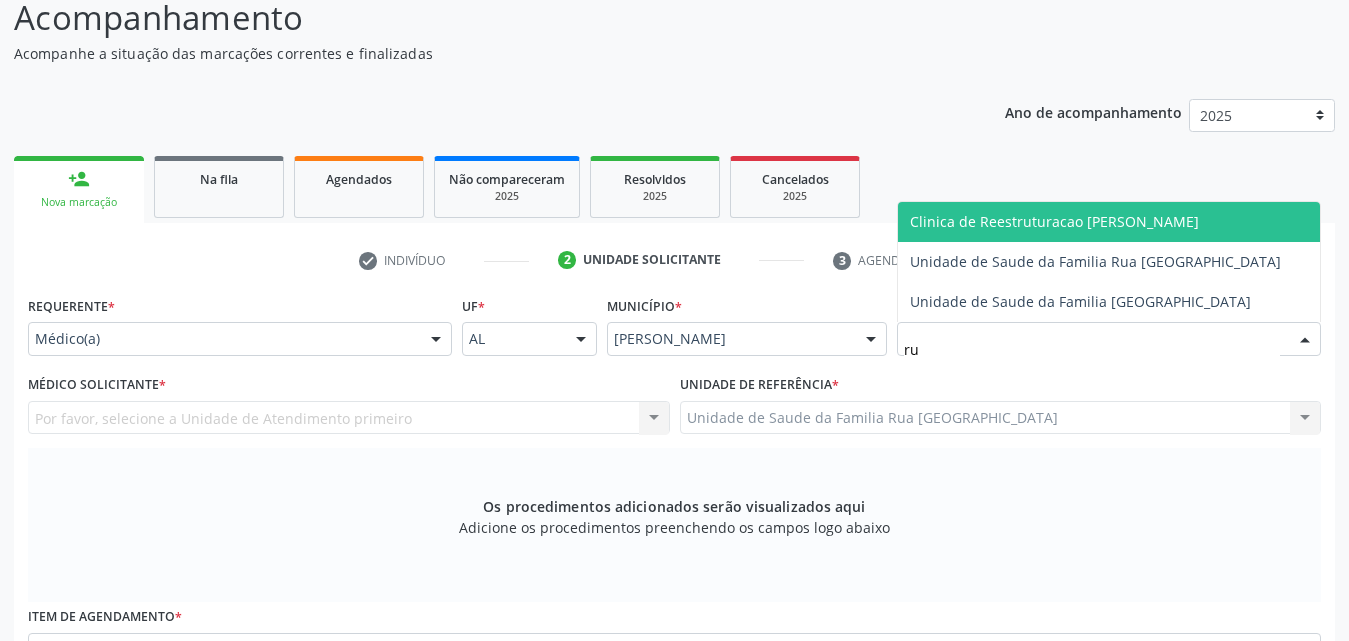 type on "rua" 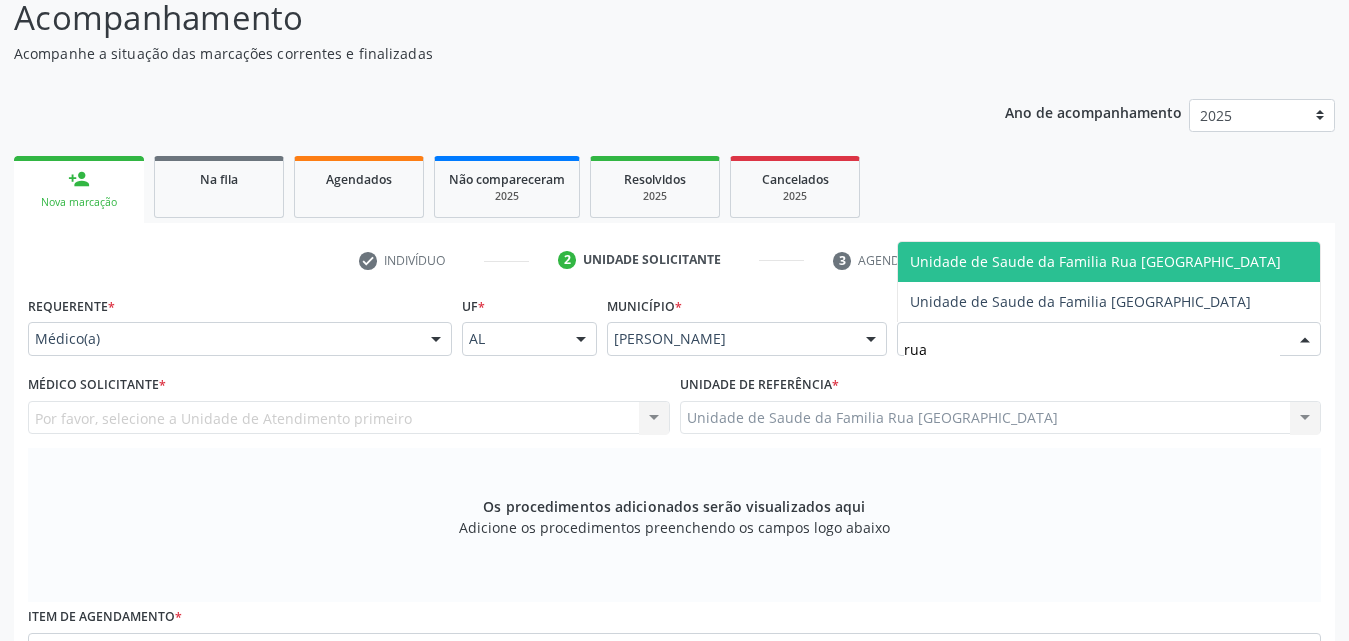 click on "Unidade de Saude da Familia Rua [GEOGRAPHIC_DATA]" at bounding box center [1095, 261] 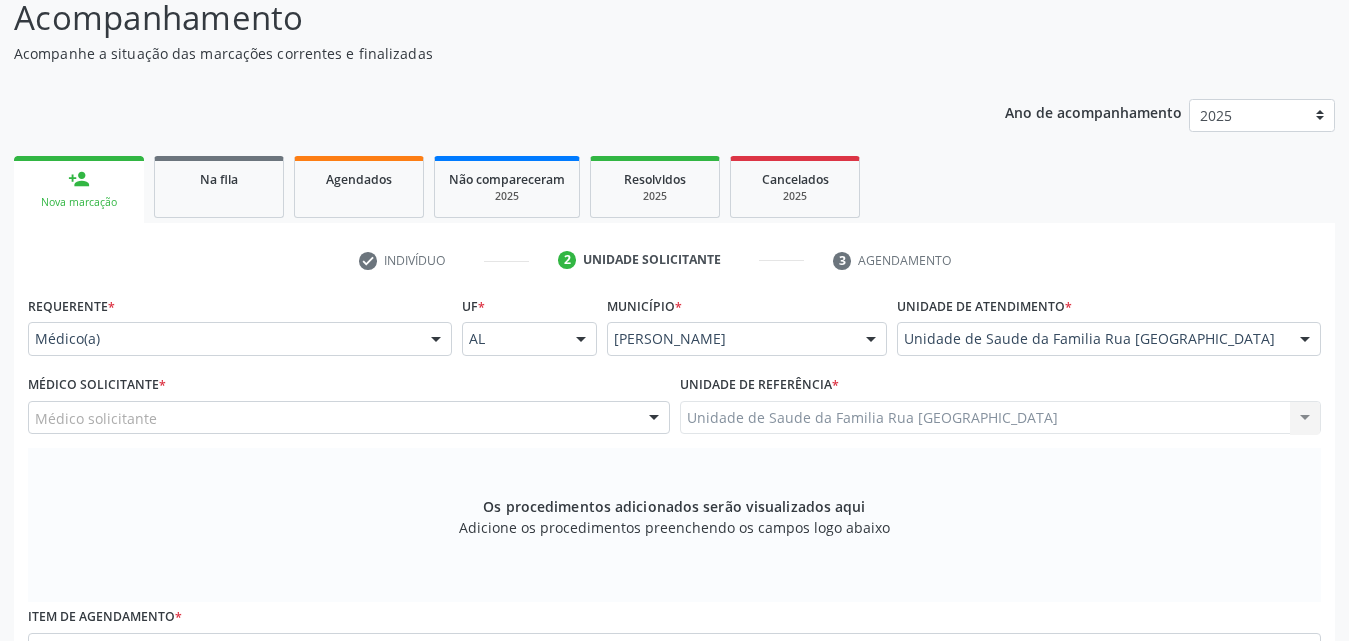 click at bounding box center (654, 419) 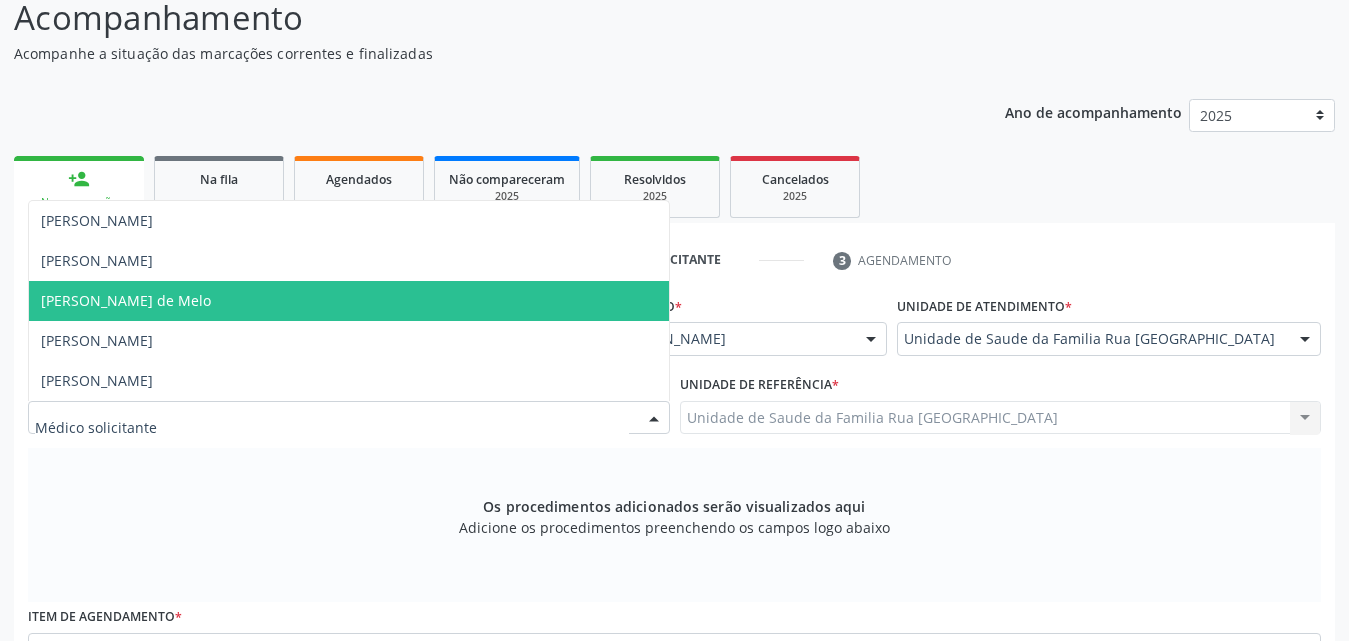 click on "[PERSON_NAME] de Melo" at bounding box center (126, 300) 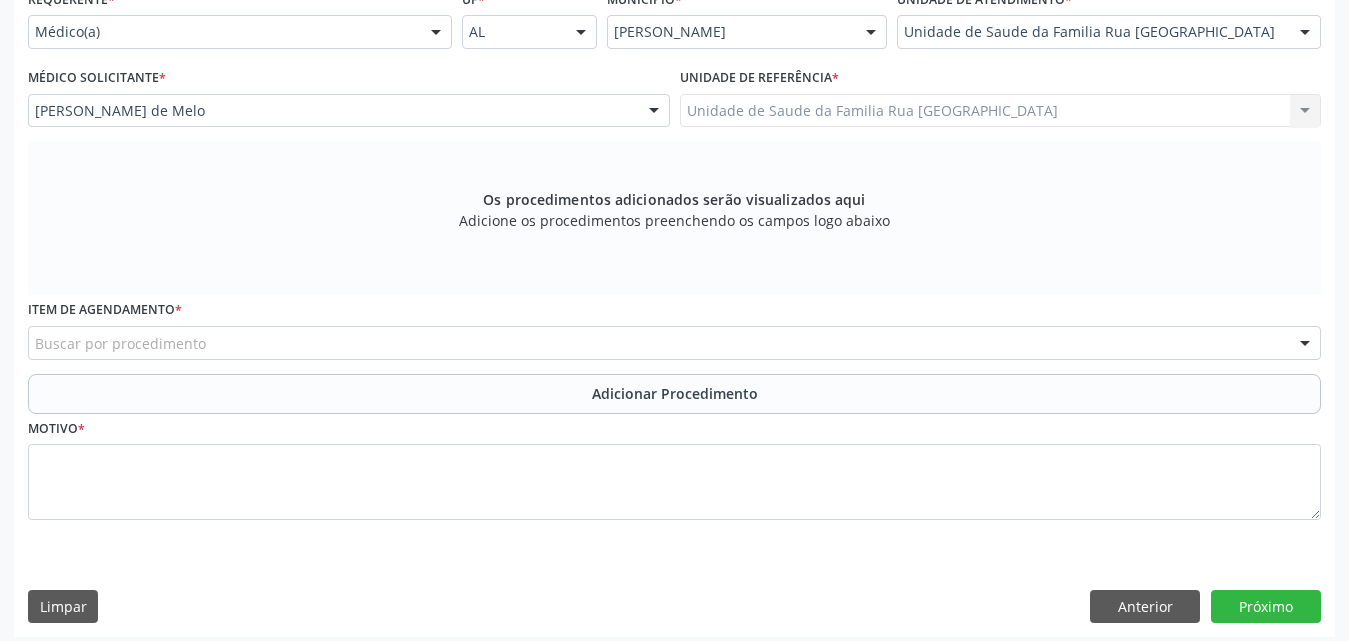 scroll, scrollTop: 488, scrollLeft: 0, axis: vertical 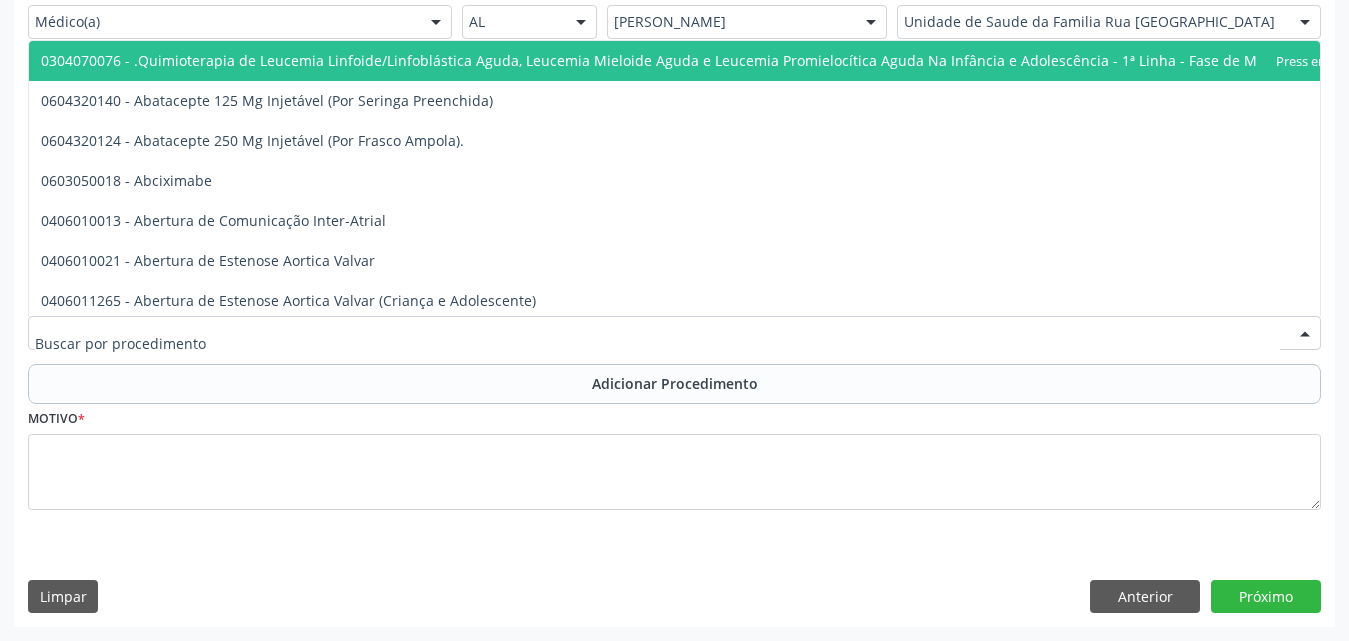 click at bounding box center (674, 333) 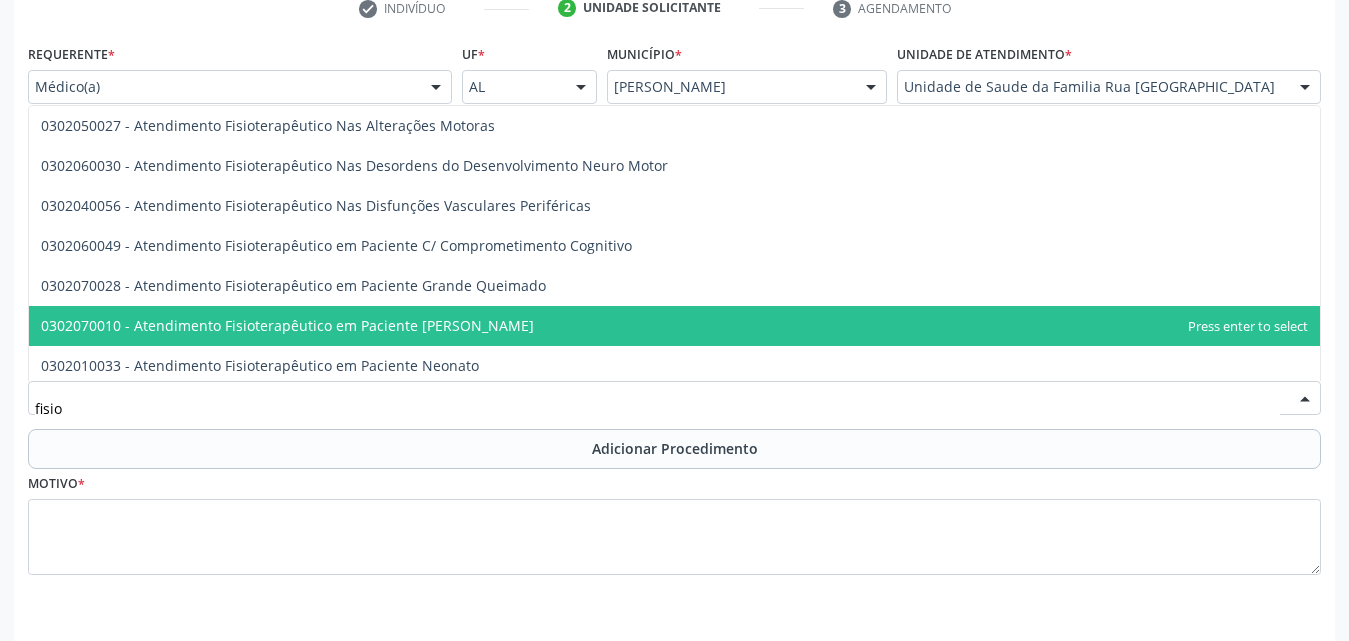scroll, scrollTop: 388, scrollLeft: 0, axis: vertical 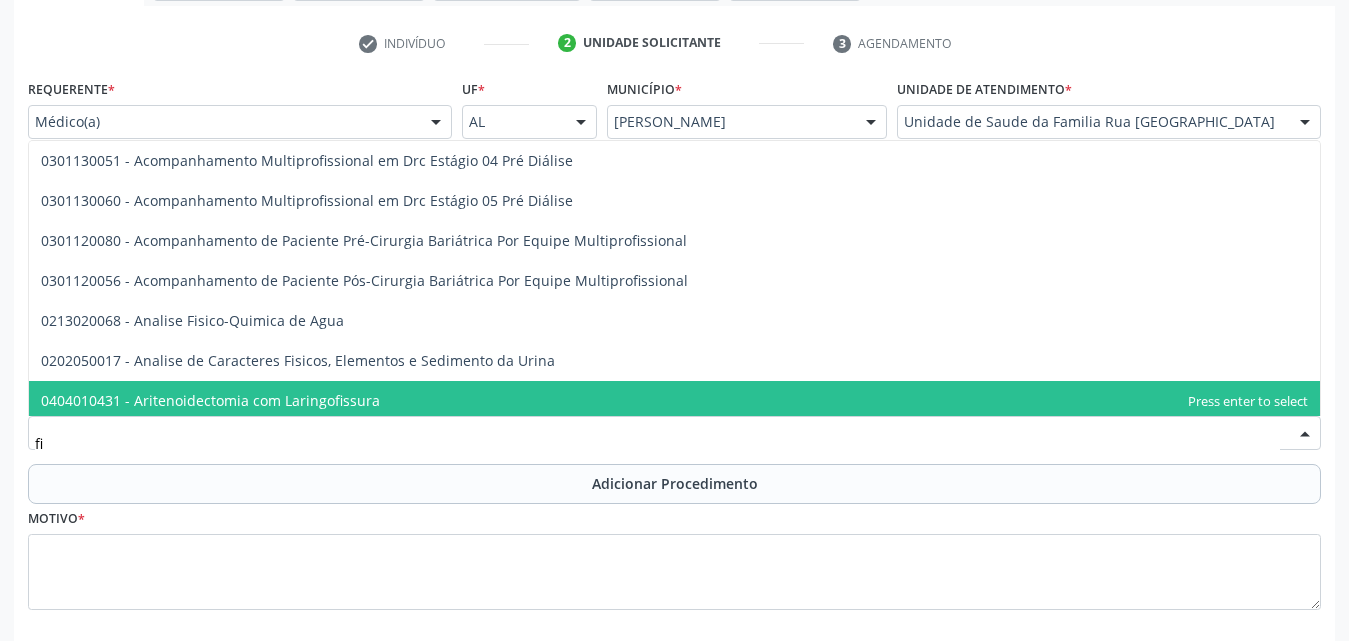 type on "f" 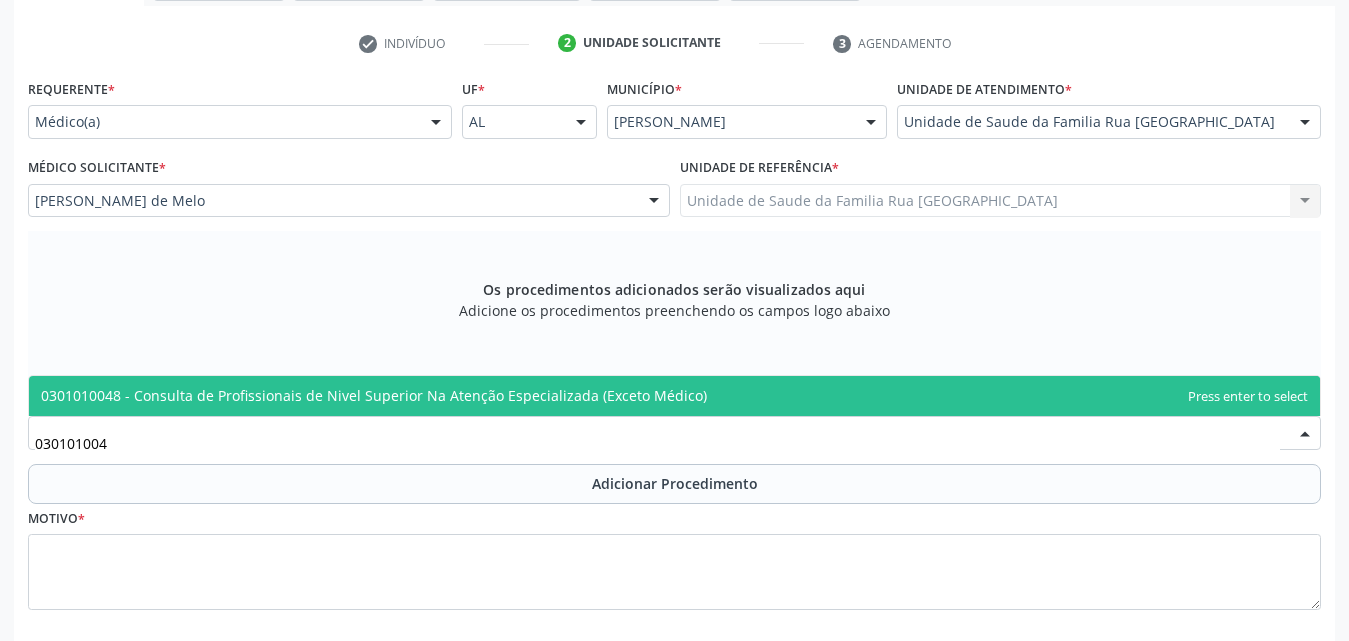 type on "0301010048" 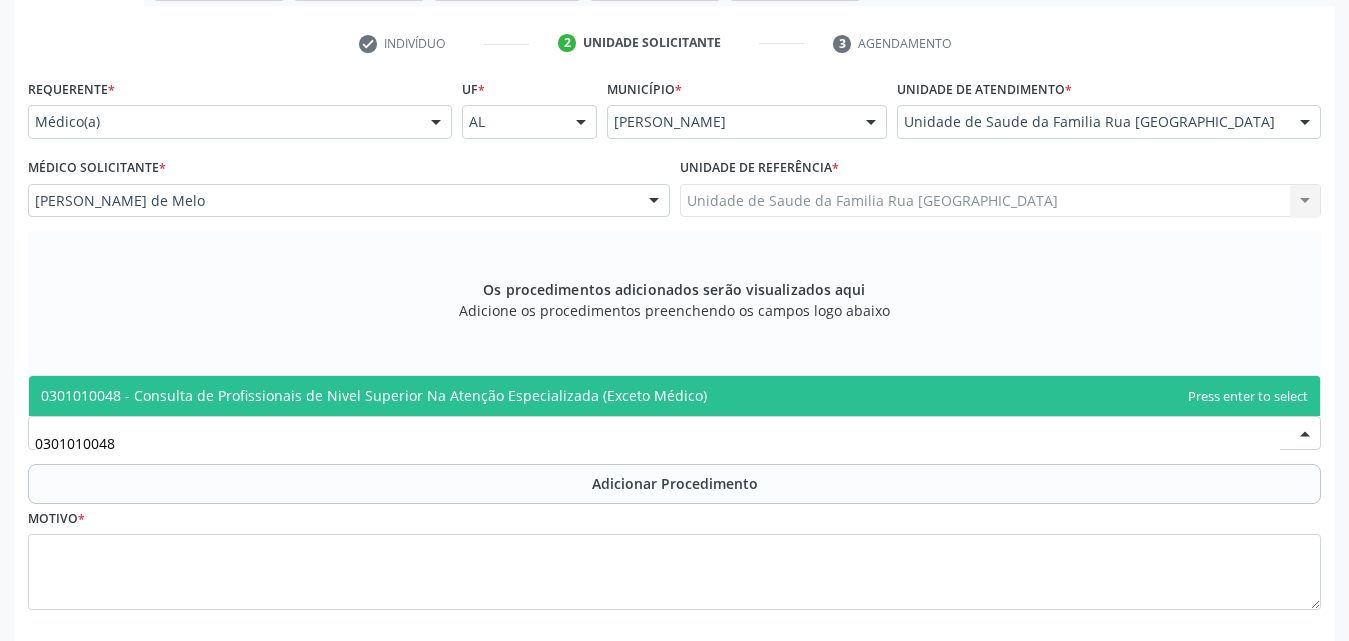 click on "0301010048 - Consulta de Profissionais de Nivel Superior Na Atenção Especializada (Exceto Médico)" at bounding box center [374, 395] 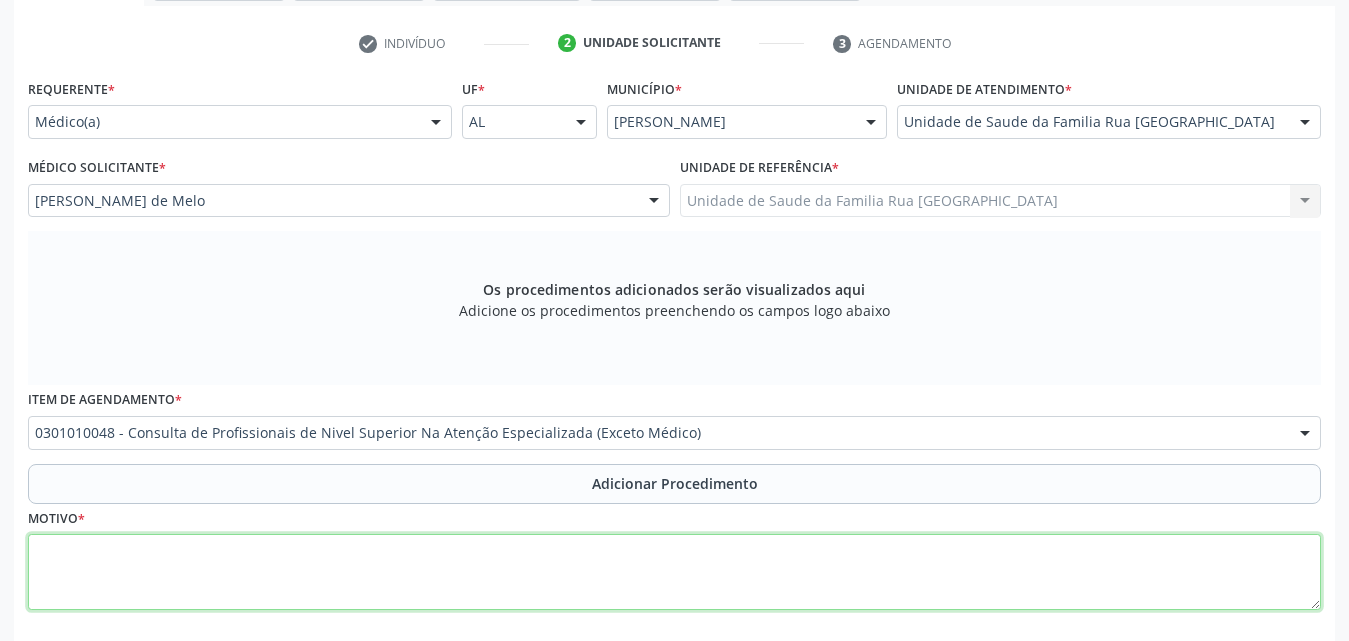 click at bounding box center (674, 572) 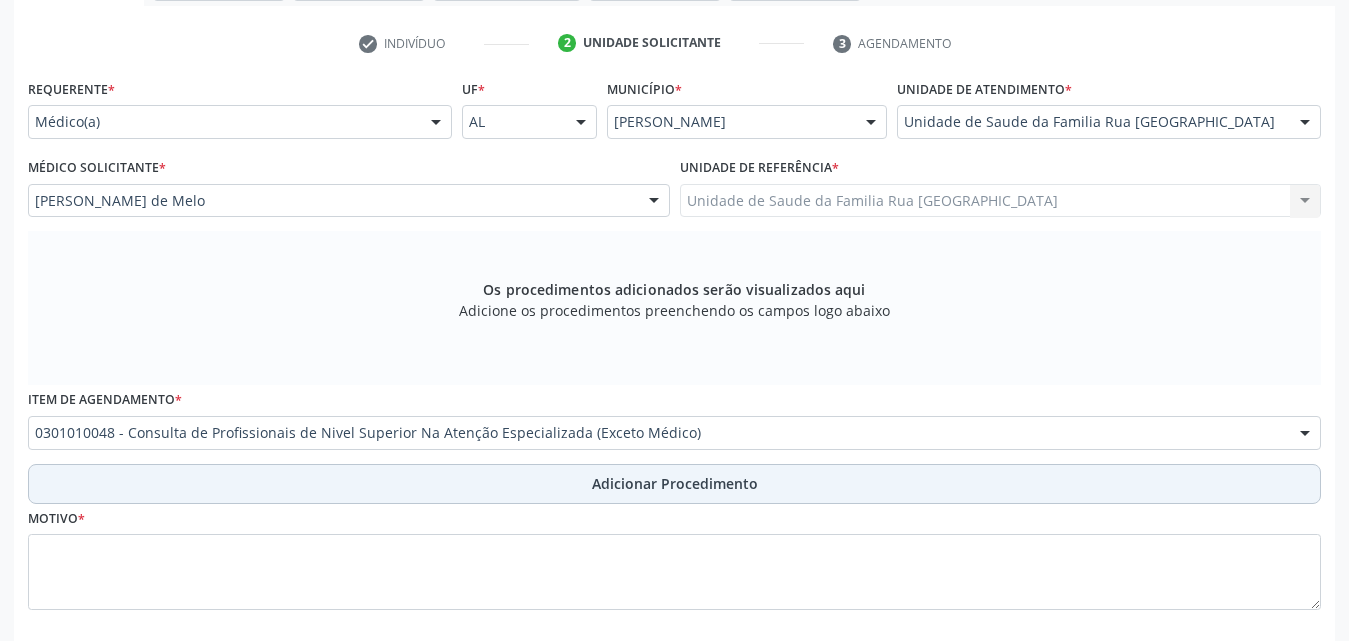 click on "Adicionar Procedimento" at bounding box center [675, 483] 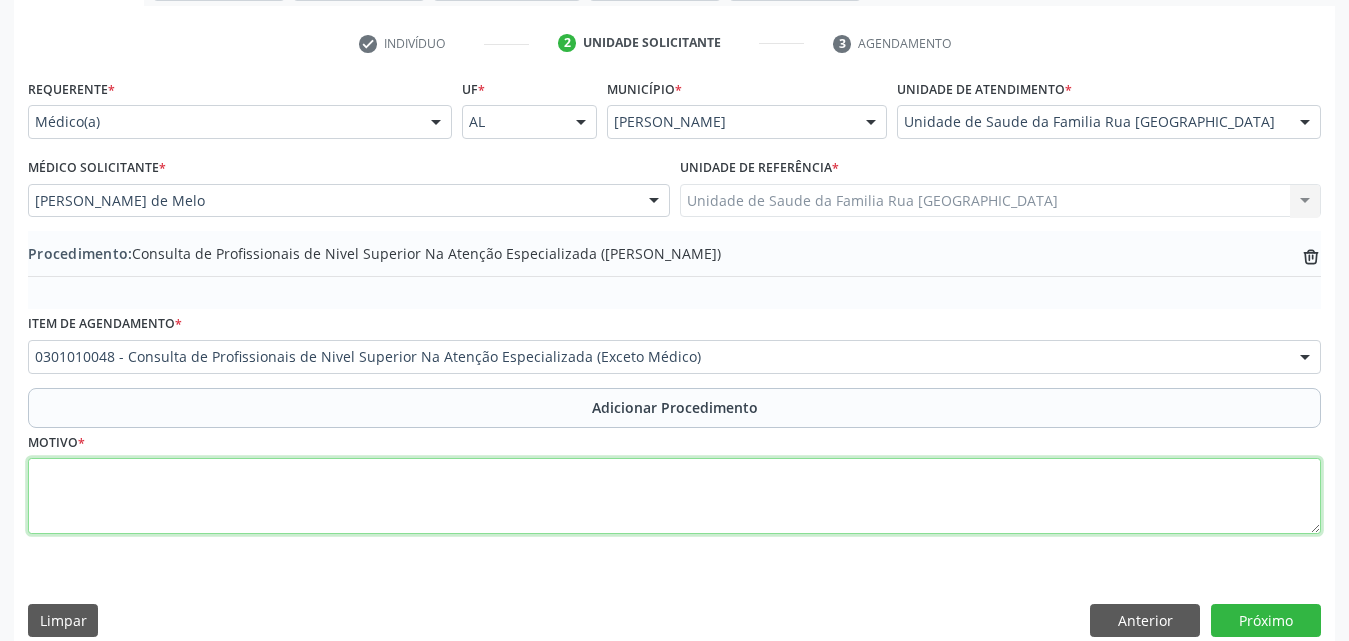 click at bounding box center [674, 496] 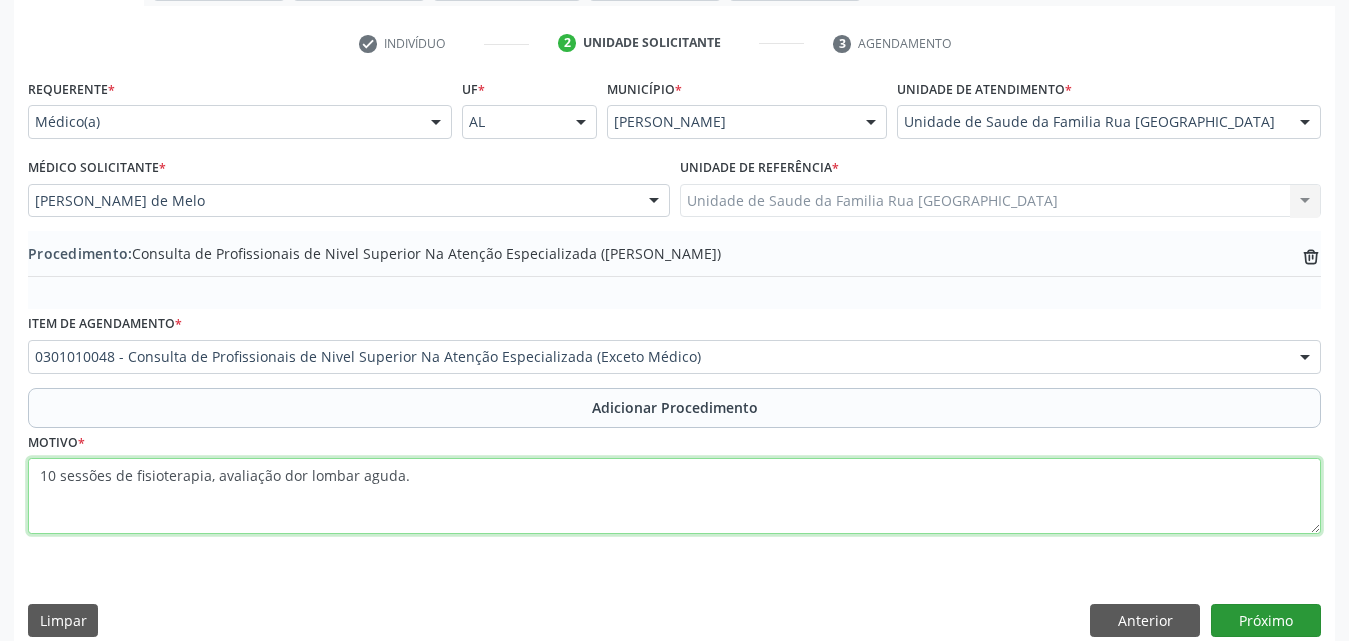 type on "10 sessões de fisioterapia, avaliação dor lombar aguda." 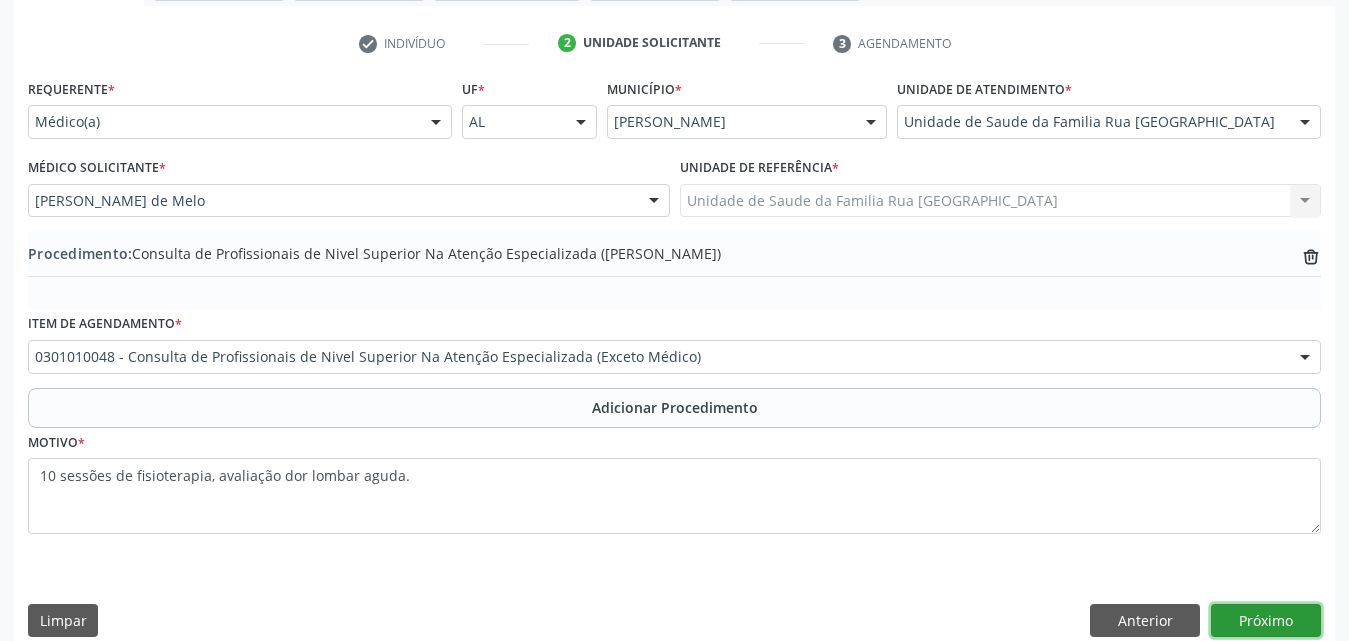 click on "Próximo" at bounding box center (1266, 621) 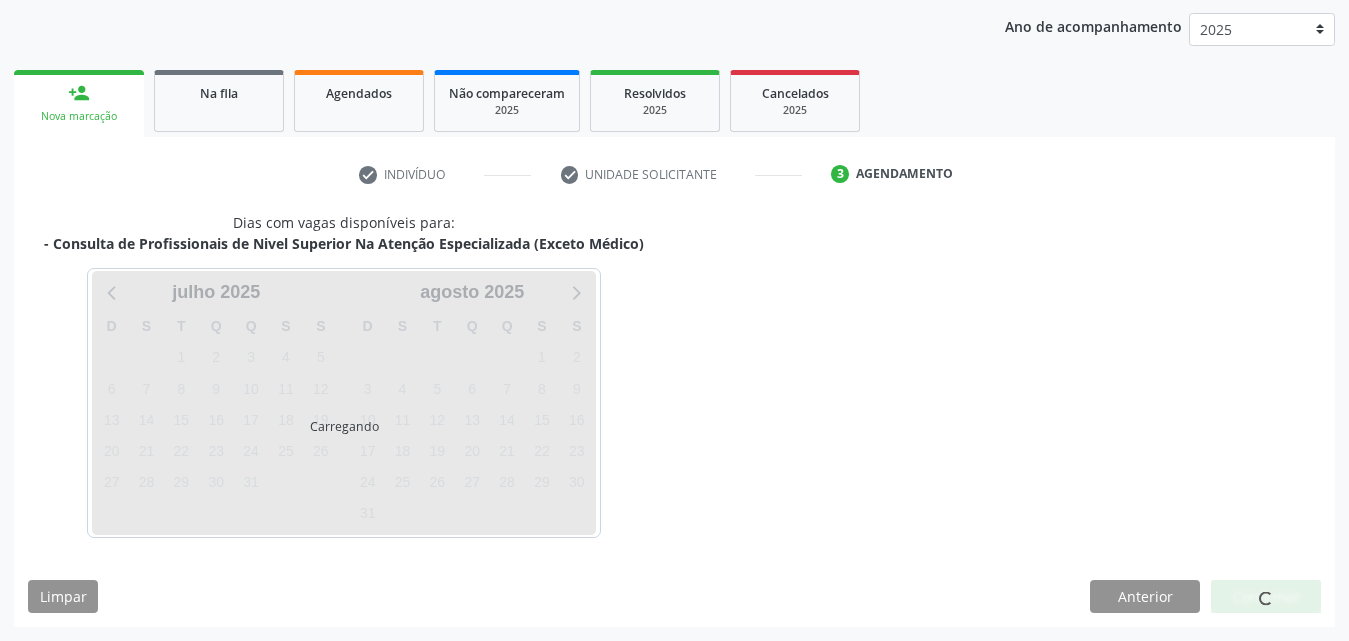 scroll, scrollTop: 316, scrollLeft: 0, axis: vertical 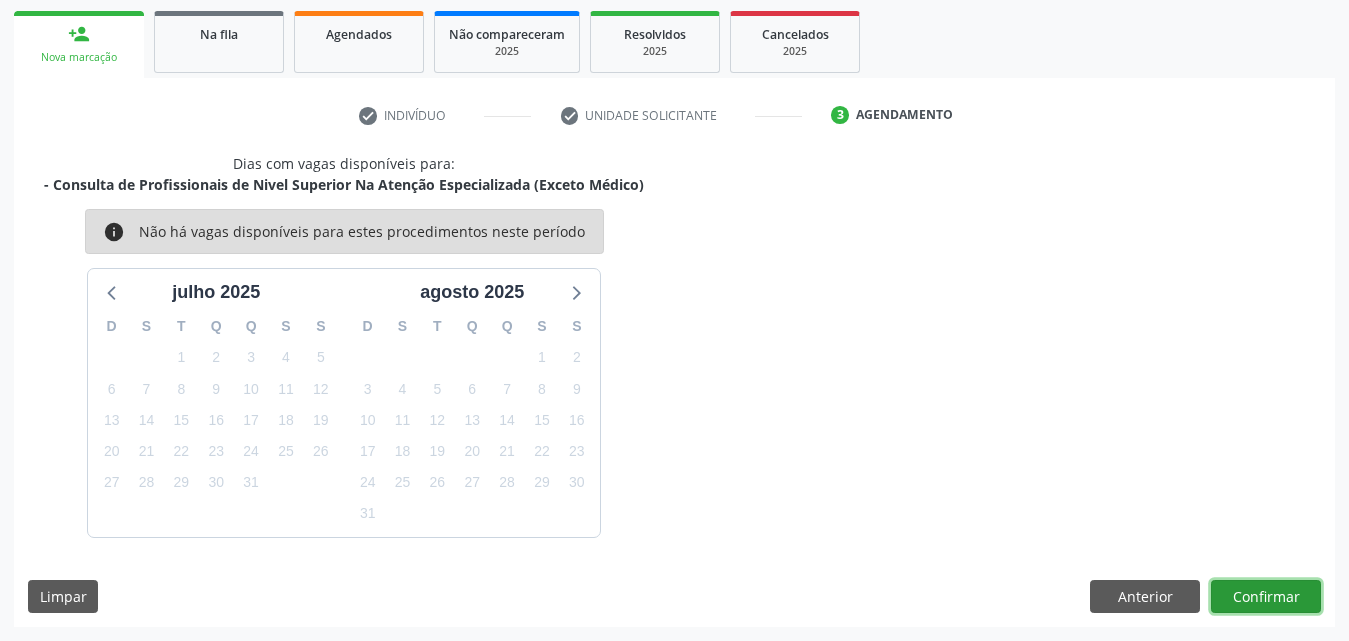 click on "Confirmar" at bounding box center [1266, 597] 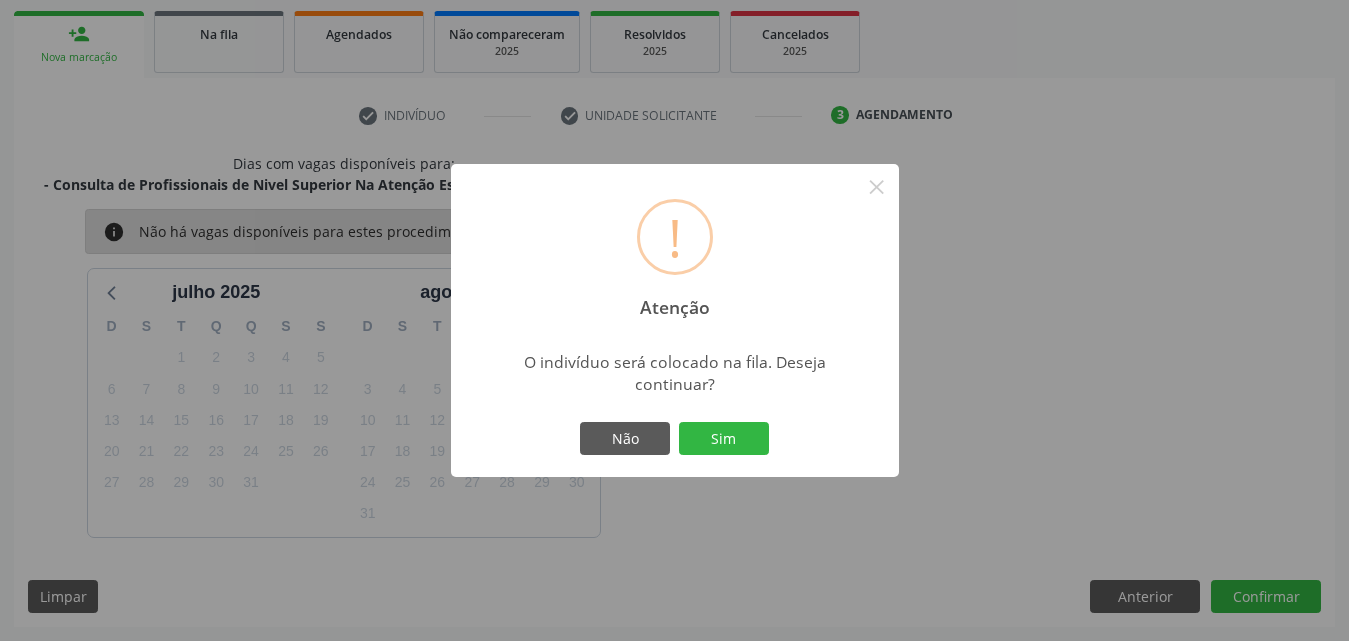 click on "Sim" at bounding box center (724, 439) 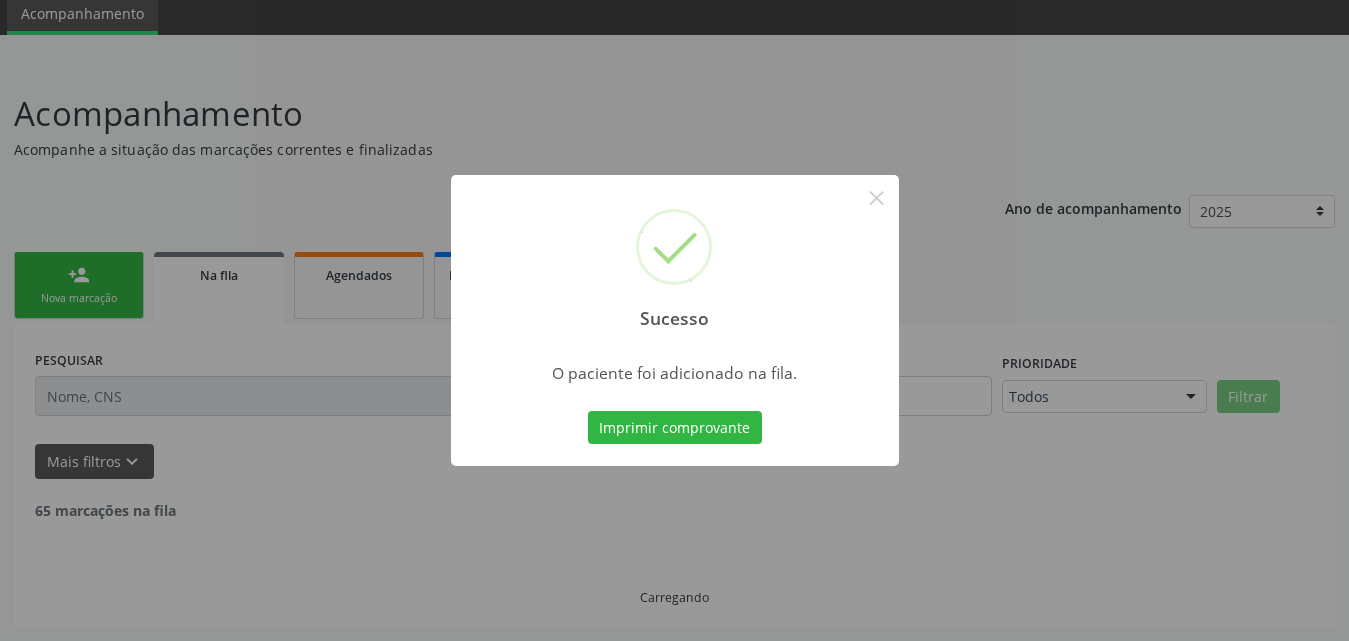 scroll, scrollTop: 54, scrollLeft: 0, axis: vertical 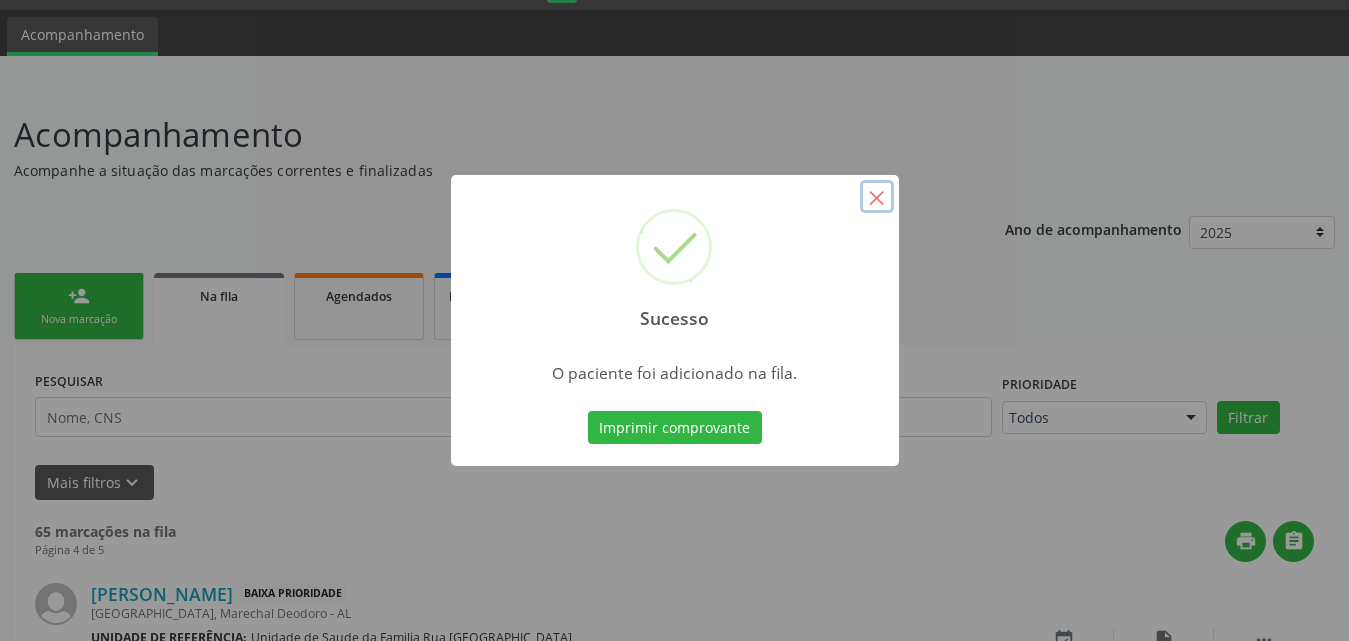 click on "×" at bounding box center [877, 197] 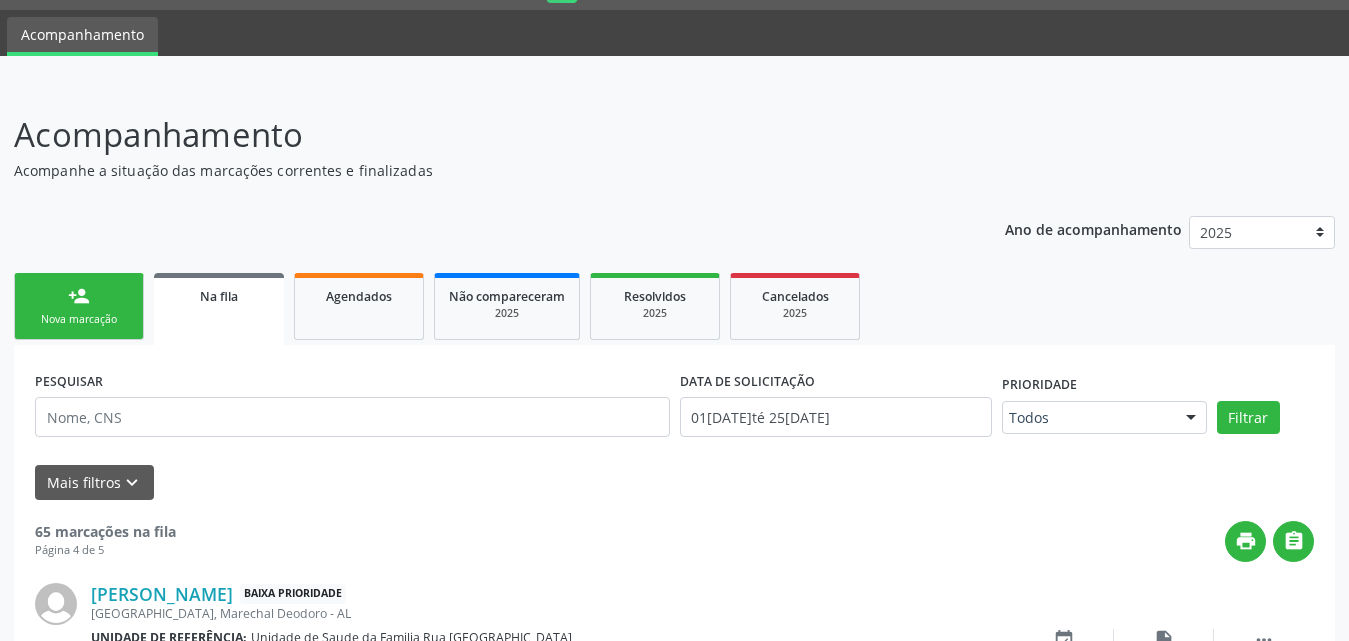 click on "person_add
Nova marcação" at bounding box center [79, 306] 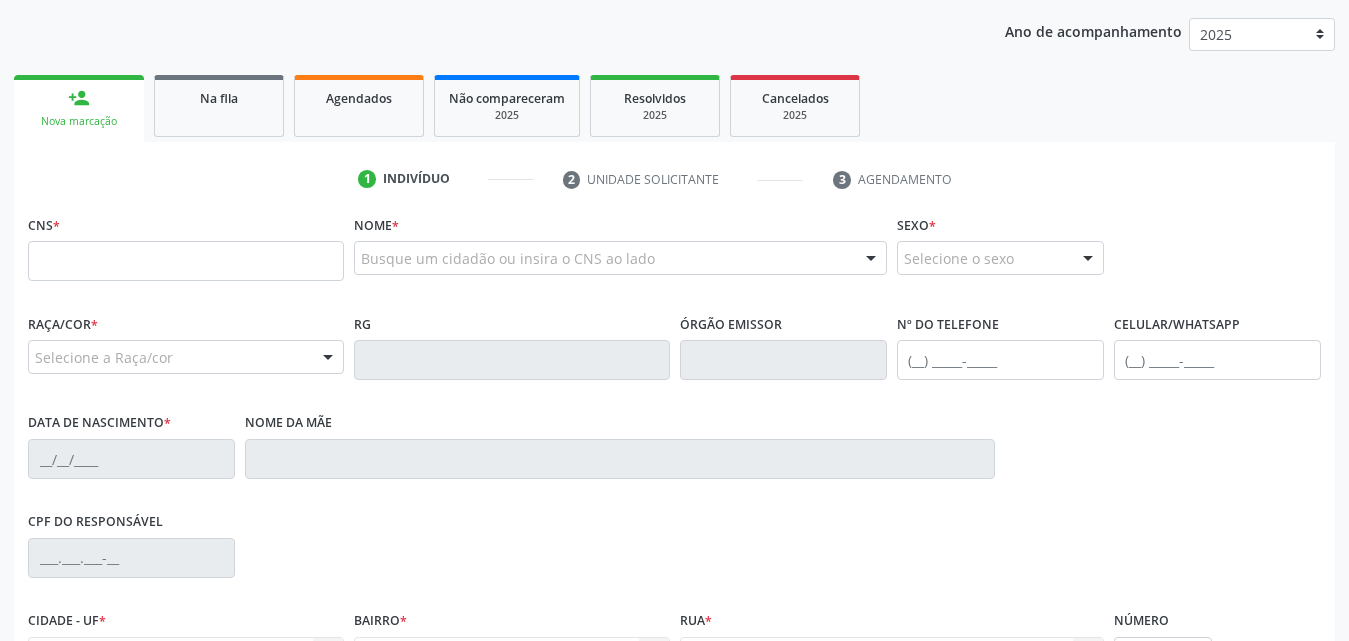 scroll, scrollTop: 254, scrollLeft: 0, axis: vertical 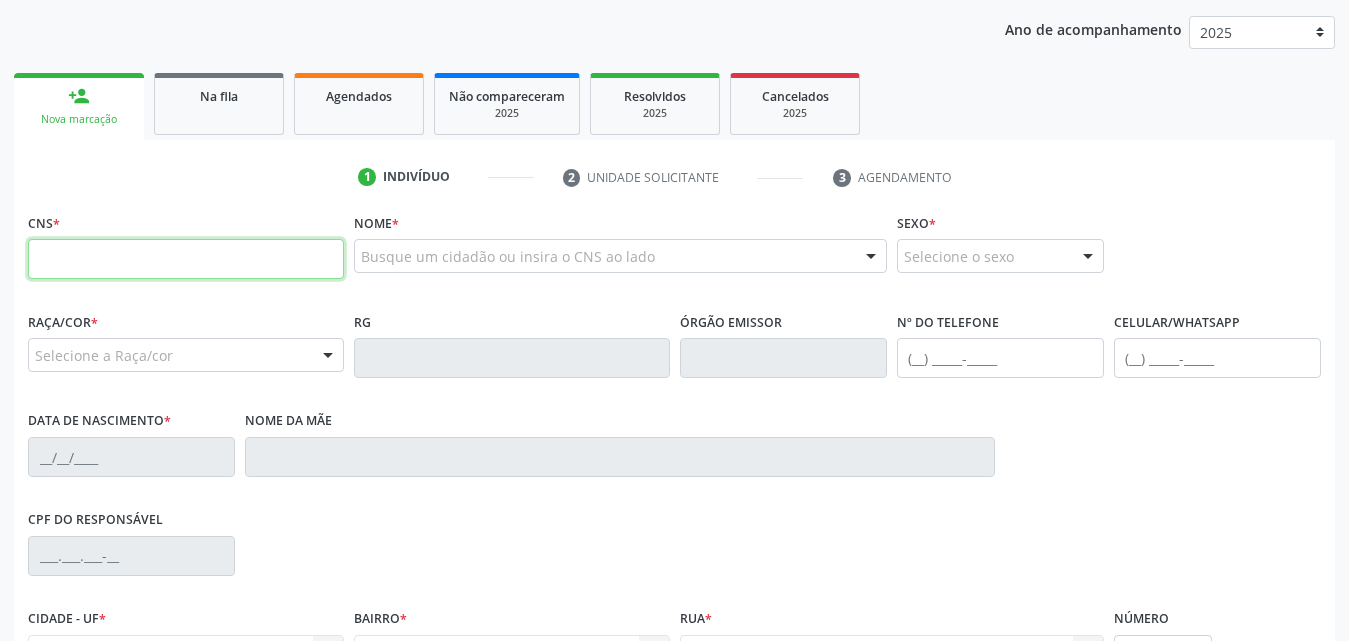 click at bounding box center [186, 259] 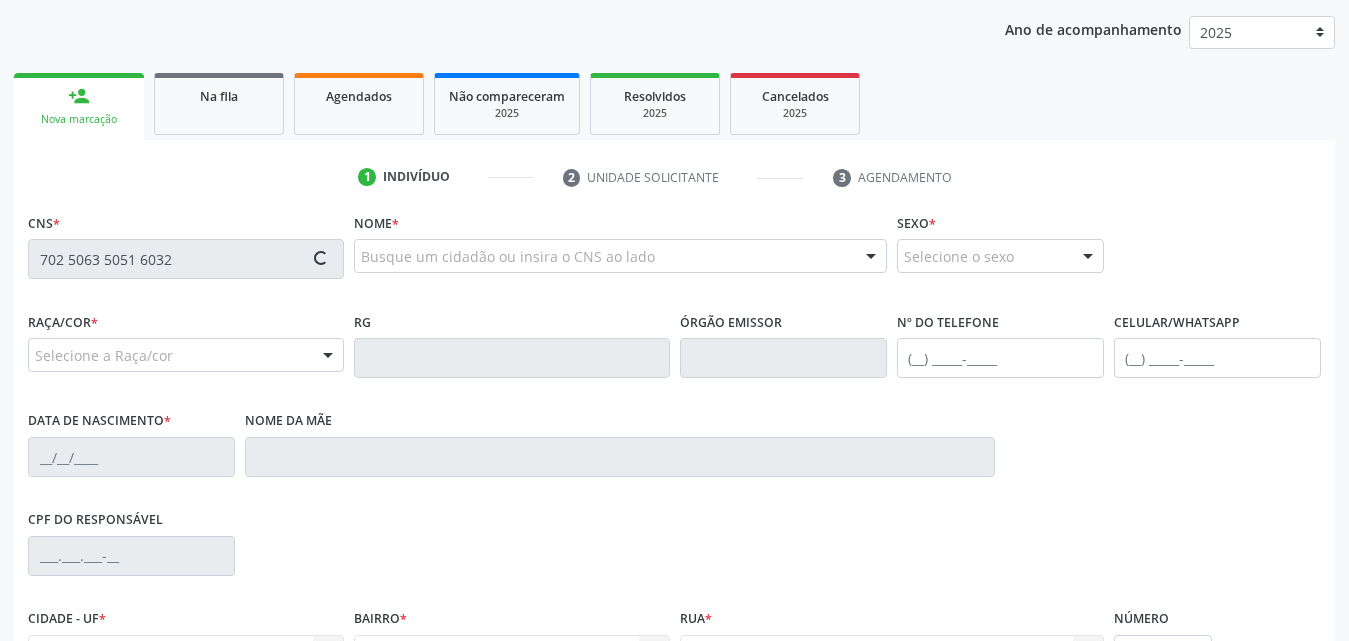 type on "702 5063 5051 6032" 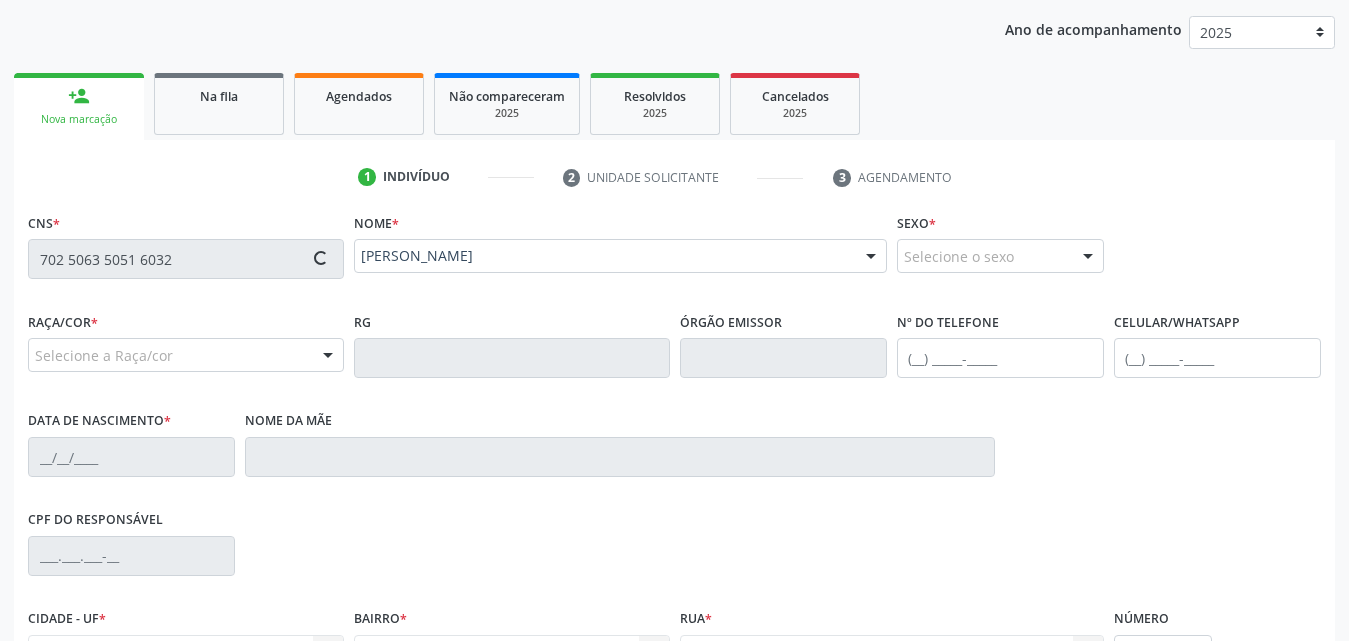 type on "[PHONE_NUMBER]" 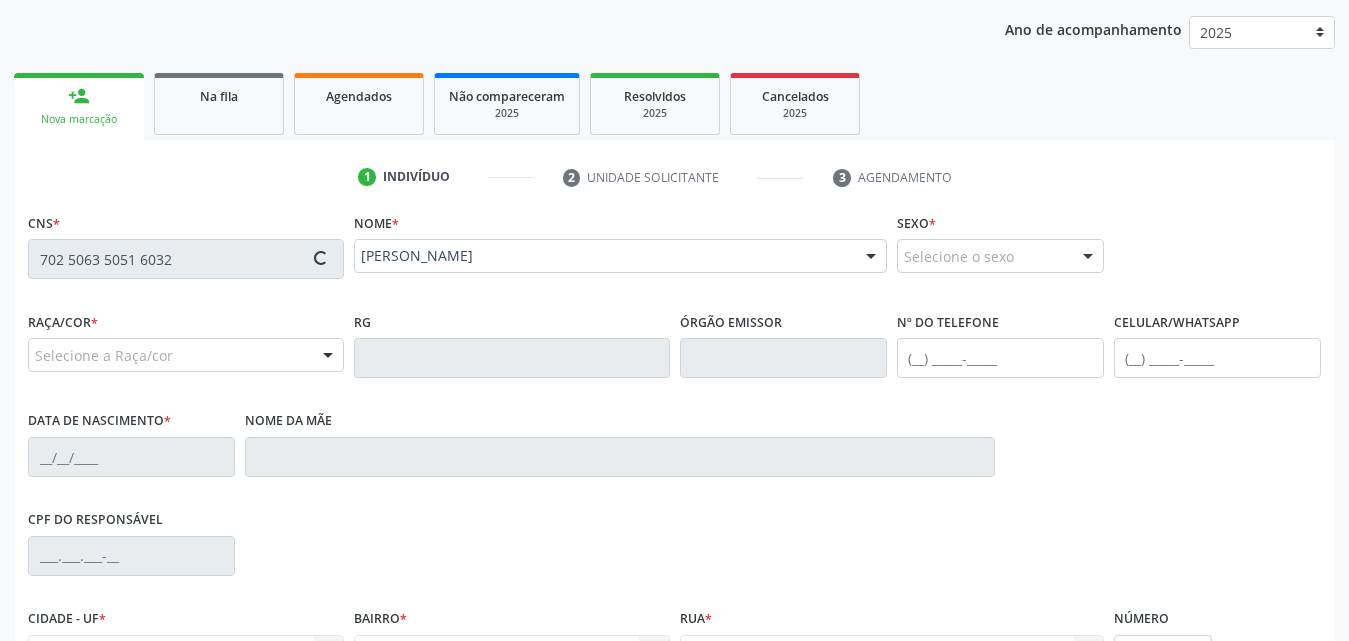 type on "1[DATE]" 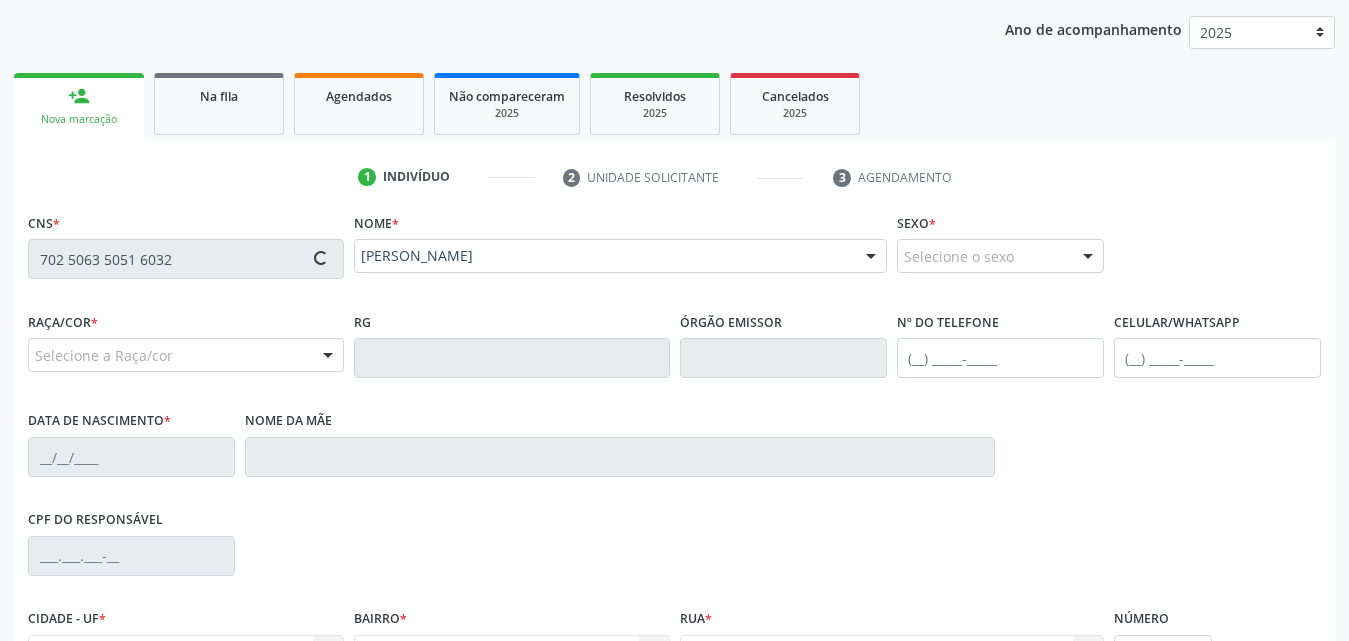 type on "[PERSON_NAME]" 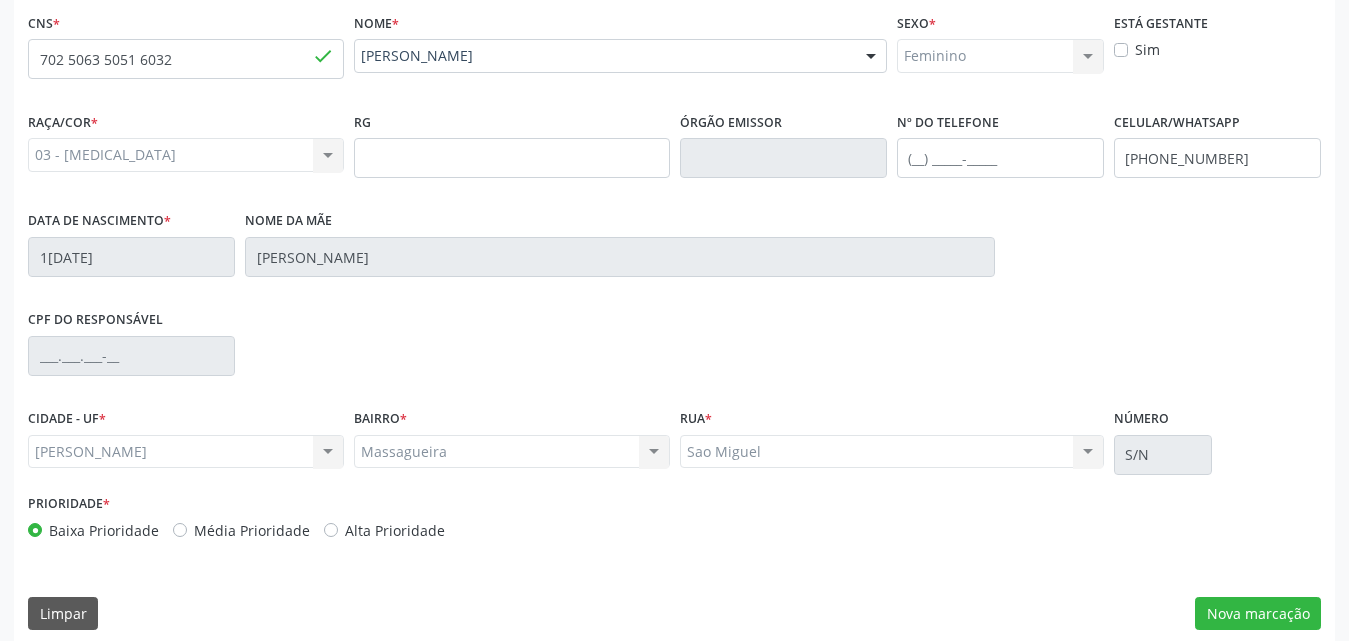 scroll, scrollTop: 471, scrollLeft: 0, axis: vertical 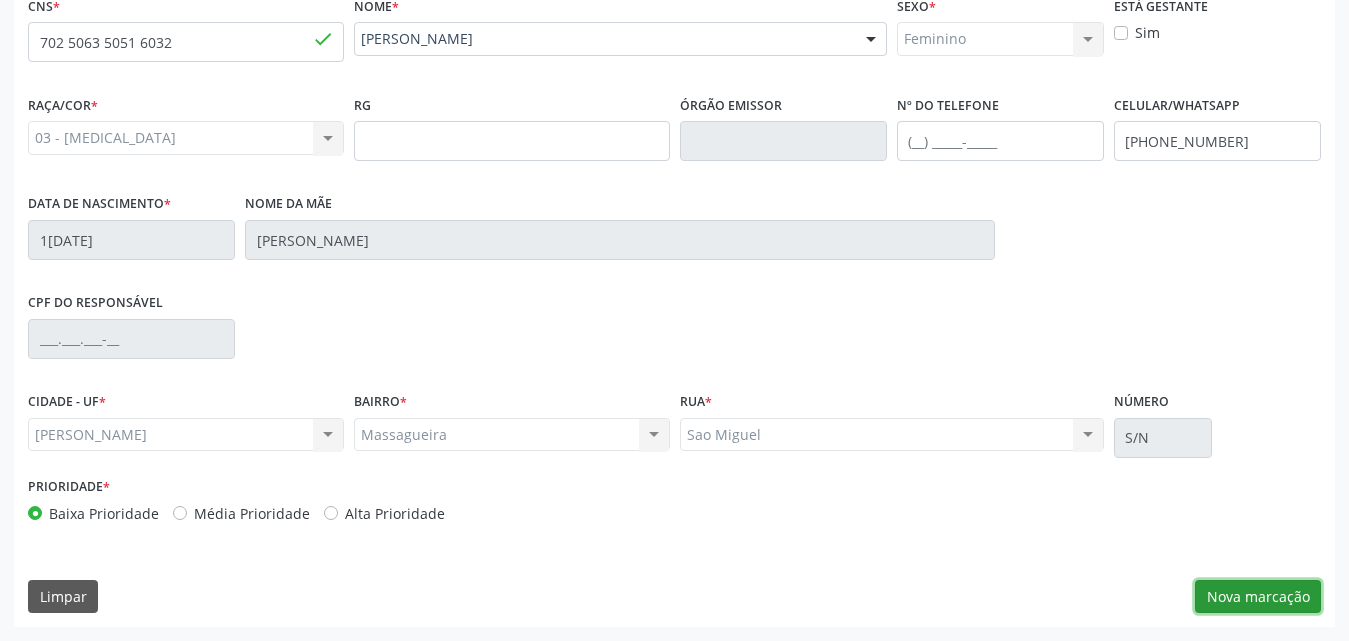 click on "Nova marcação" at bounding box center (1258, 597) 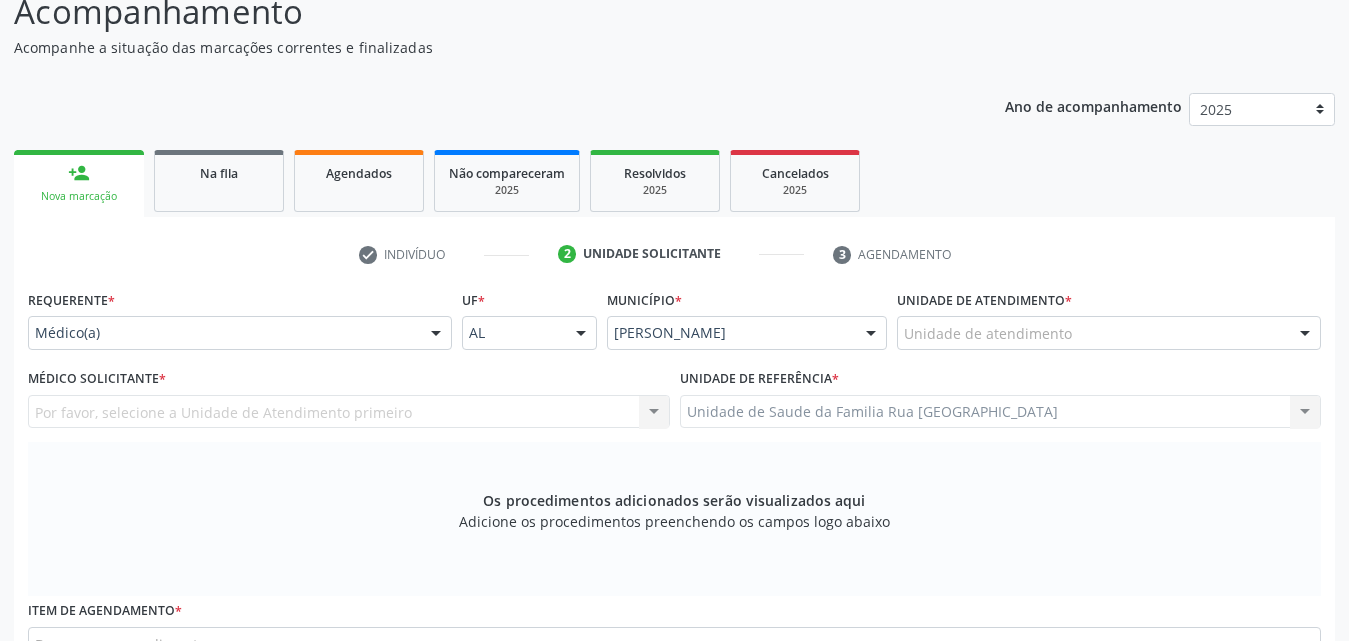 scroll, scrollTop: 171, scrollLeft: 0, axis: vertical 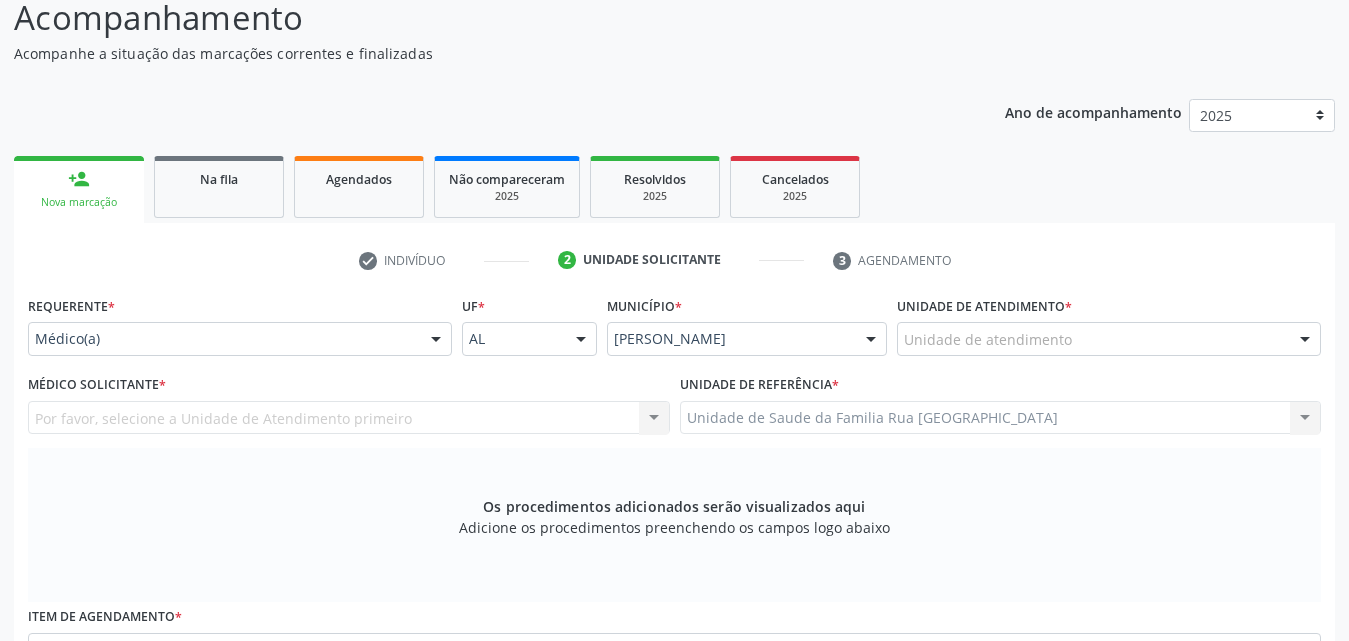 click on "Unidade de atendimento" at bounding box center [1109, 339] 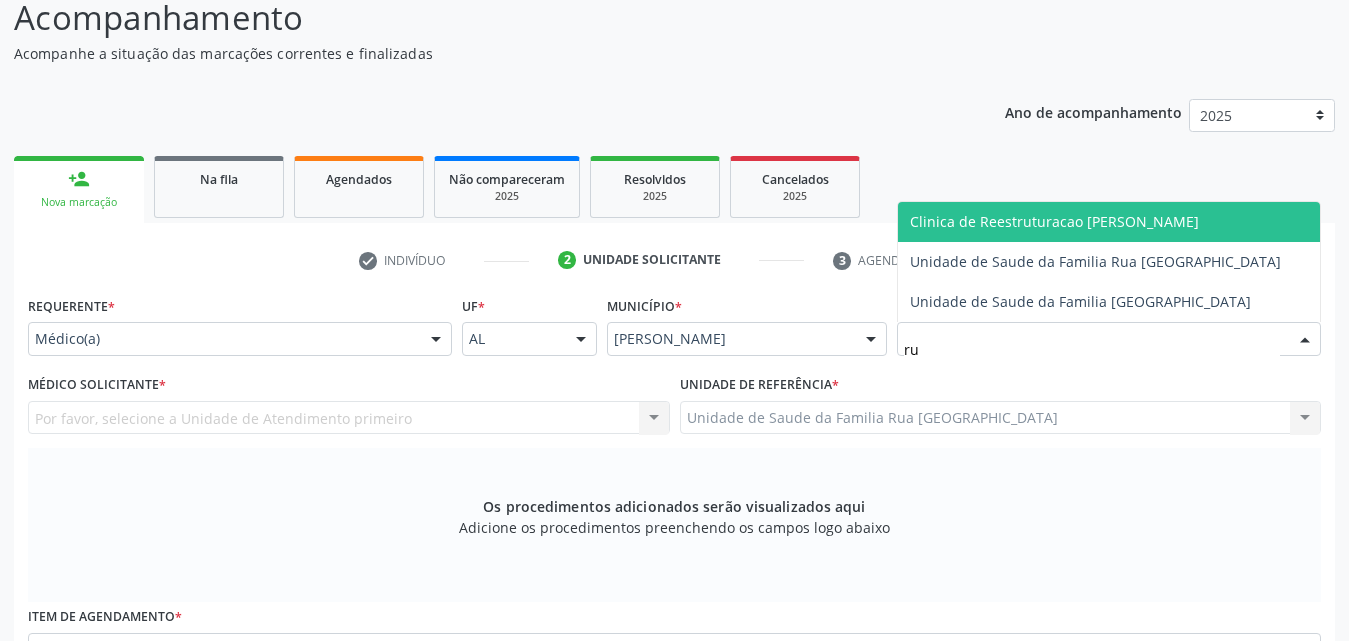 type on "rua" 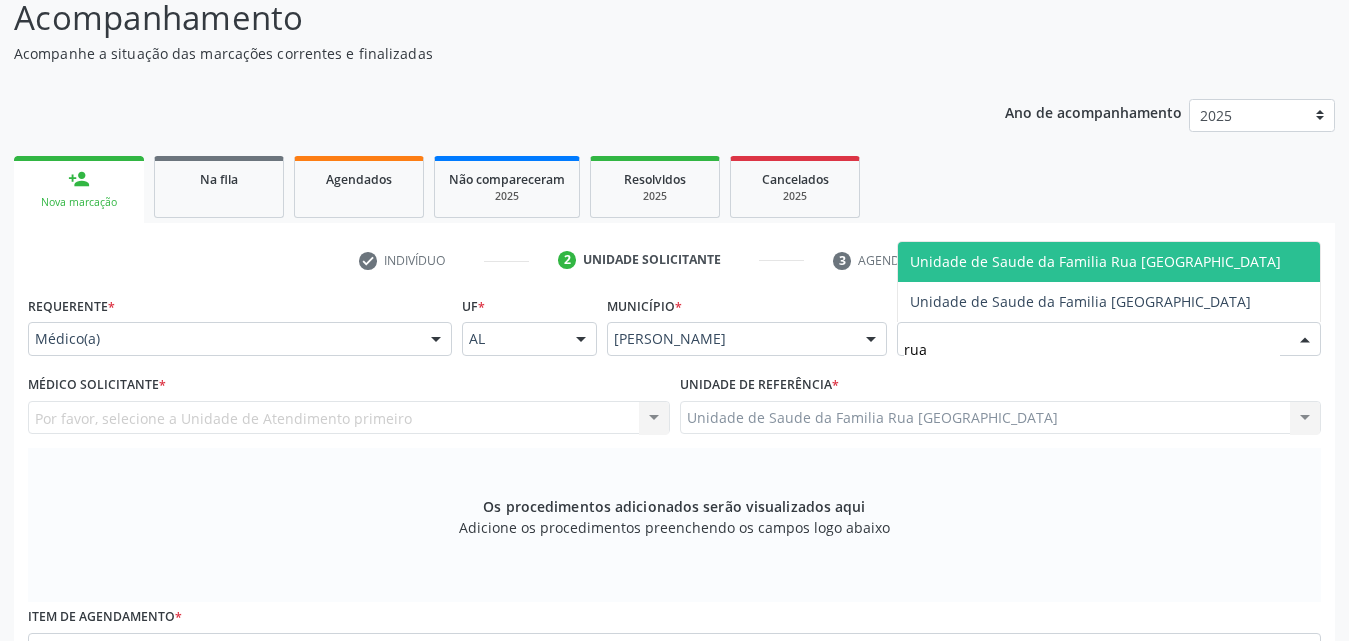 click on "Unidade de Saude da Familia Rua [GEOGRAPHIC_DATA]" at bounding box center [1095, 261] 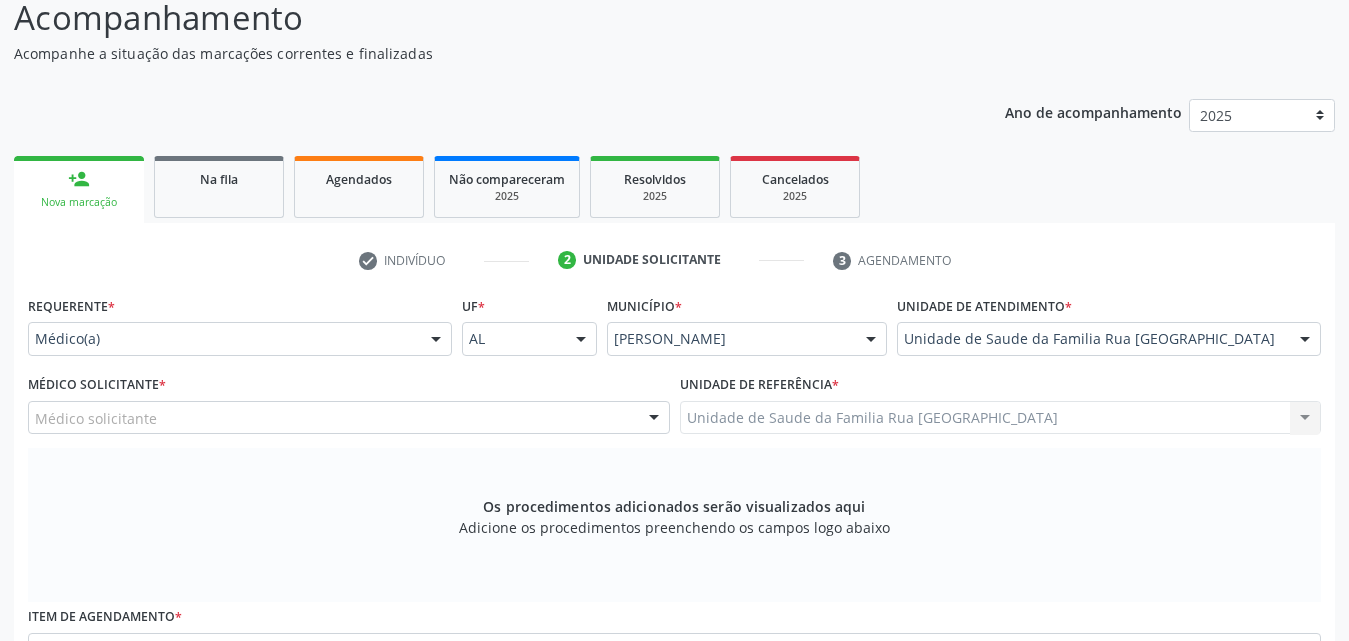 click at bounding box center (654, 419) 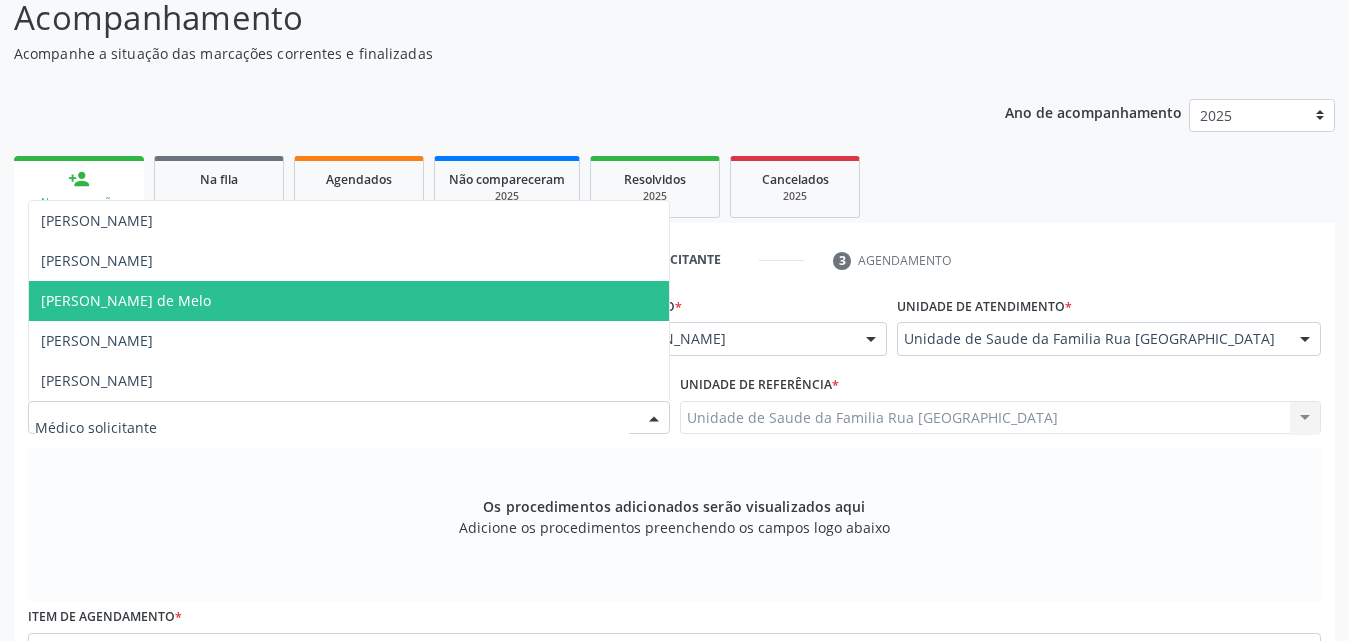 click on "[PERSON_NAME] de Melo" at bounding box center (349, 301) 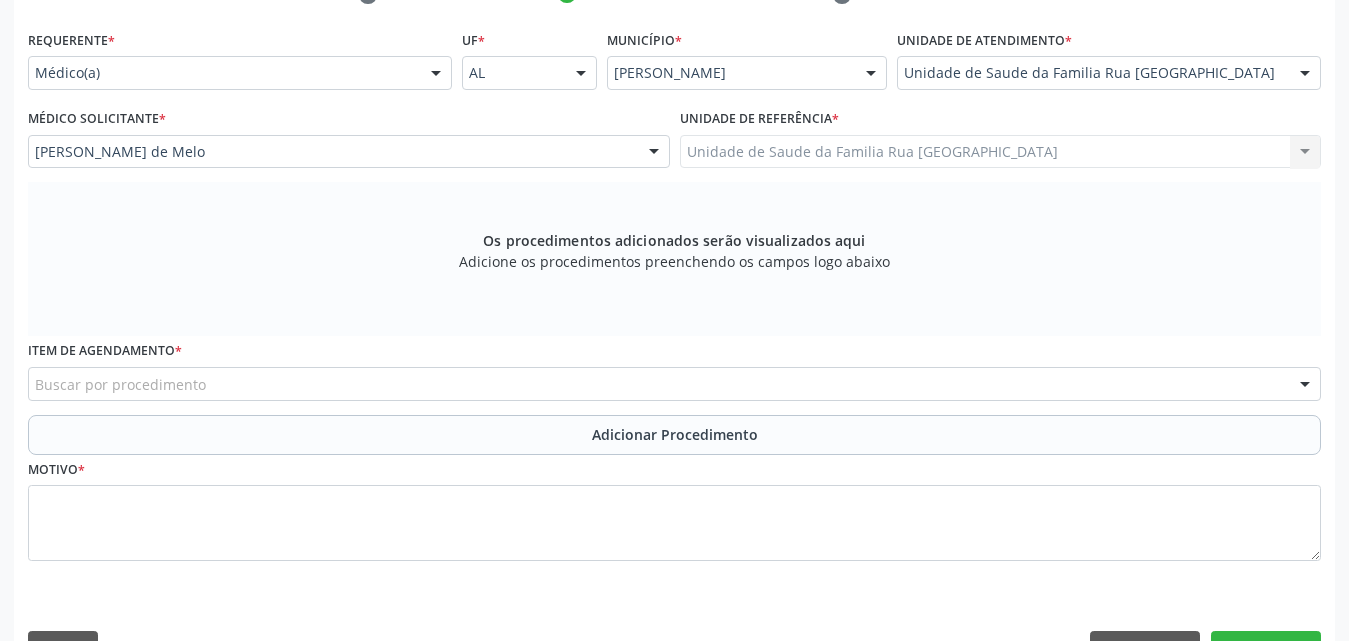scroll, scrollTop: 488, scrollLeft: 0, axis: vertical 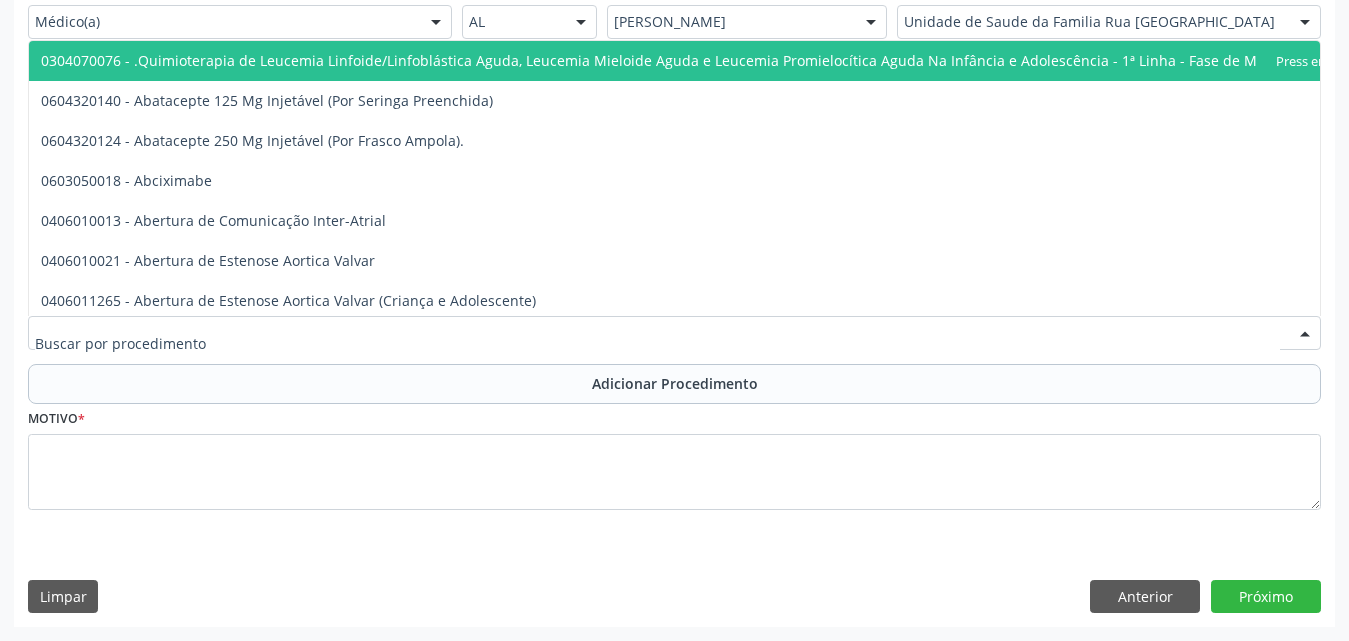 click at bounding box center (674, 333) 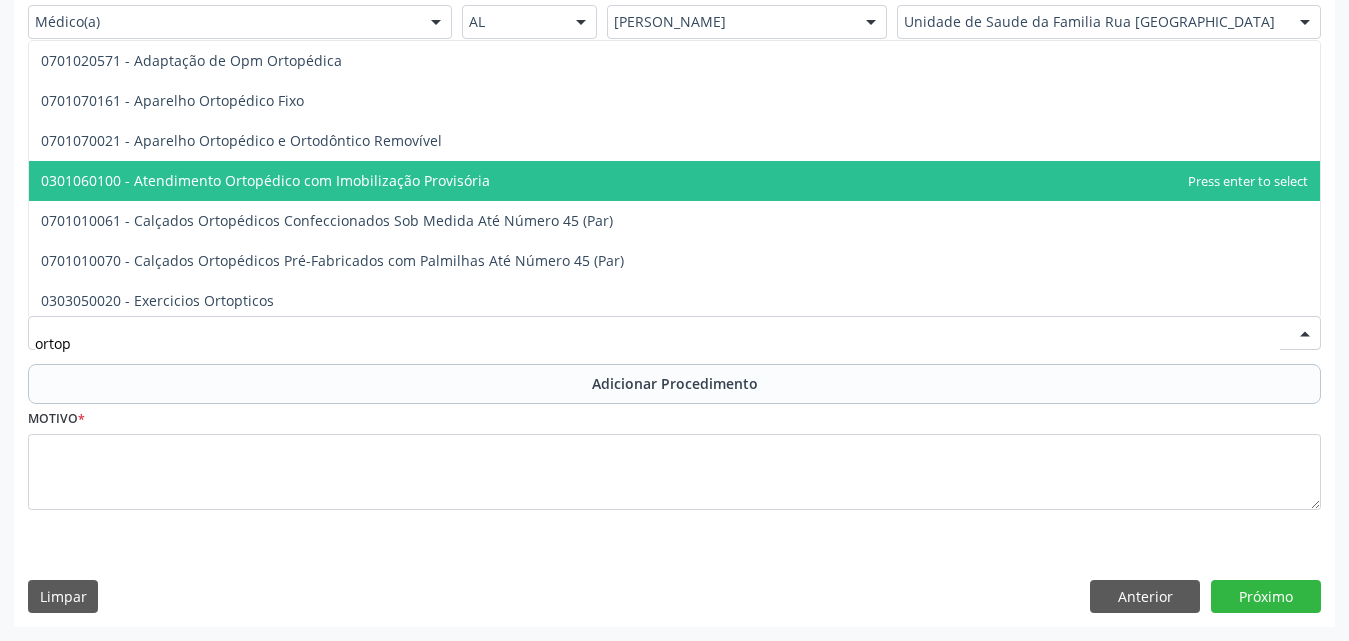 type on "ortope" 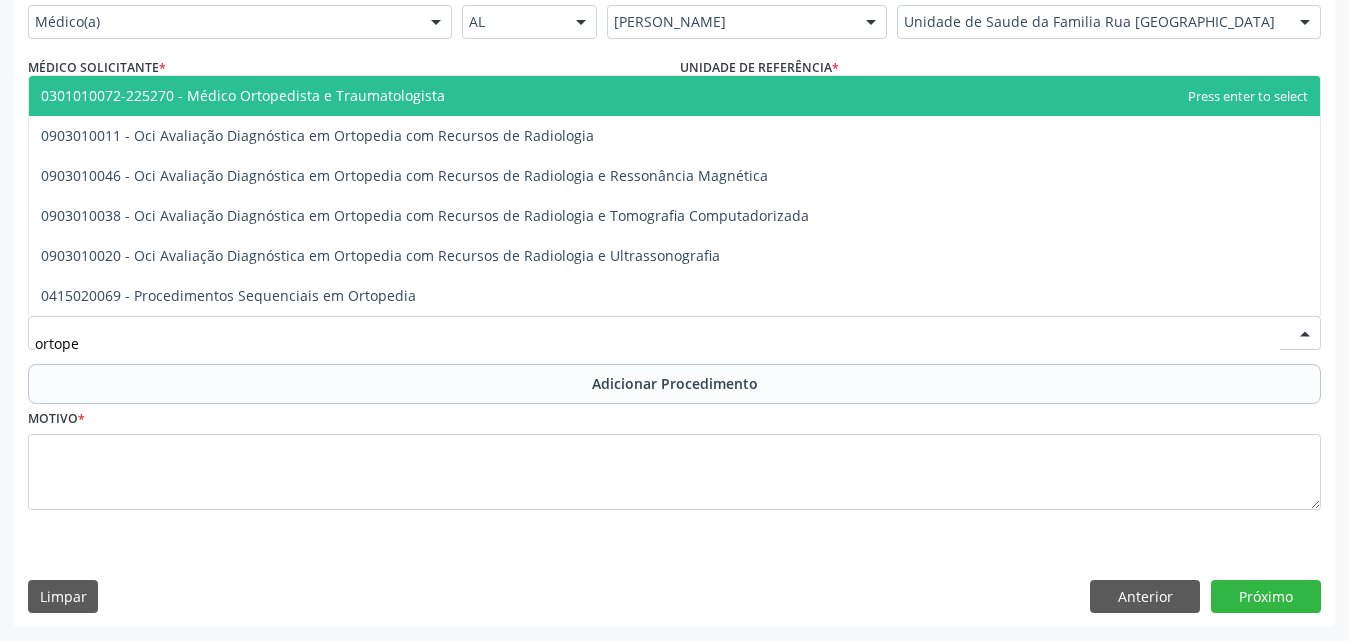 click on "0301010072-225270 - Médico Ortopedista e Traumatologista" at bounding box center [243, 95] 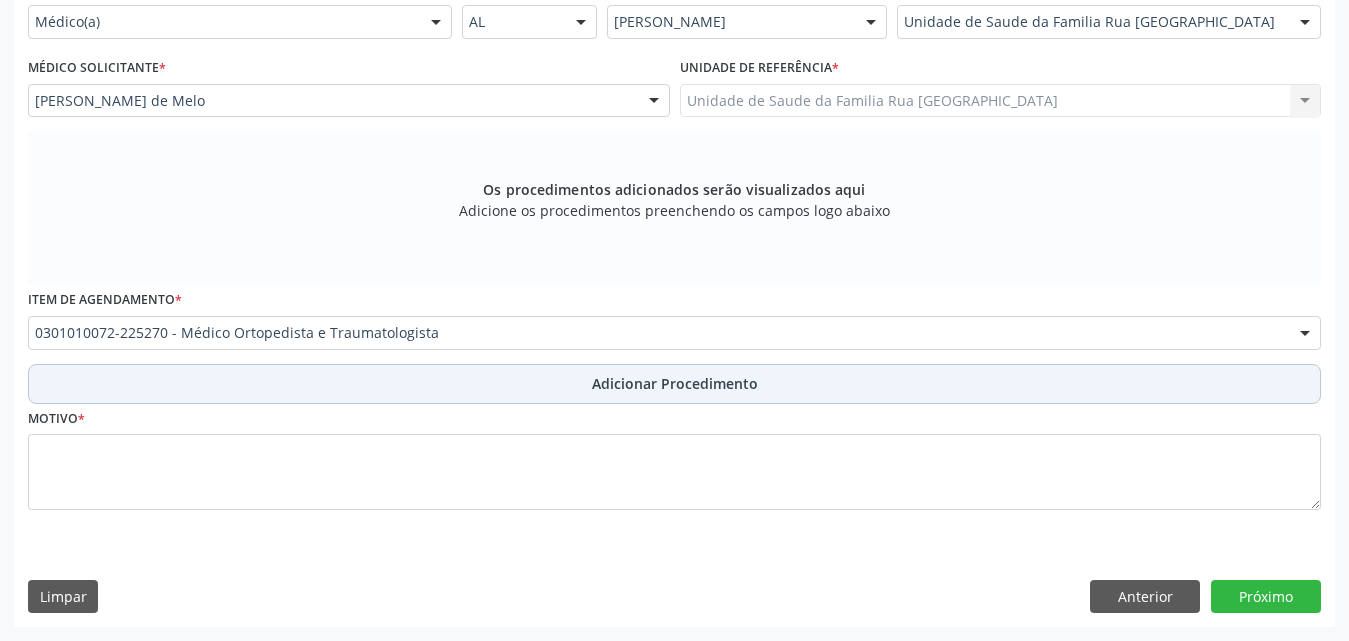 click on "Adicionar Procedimento" at bounding box center (675, 383) 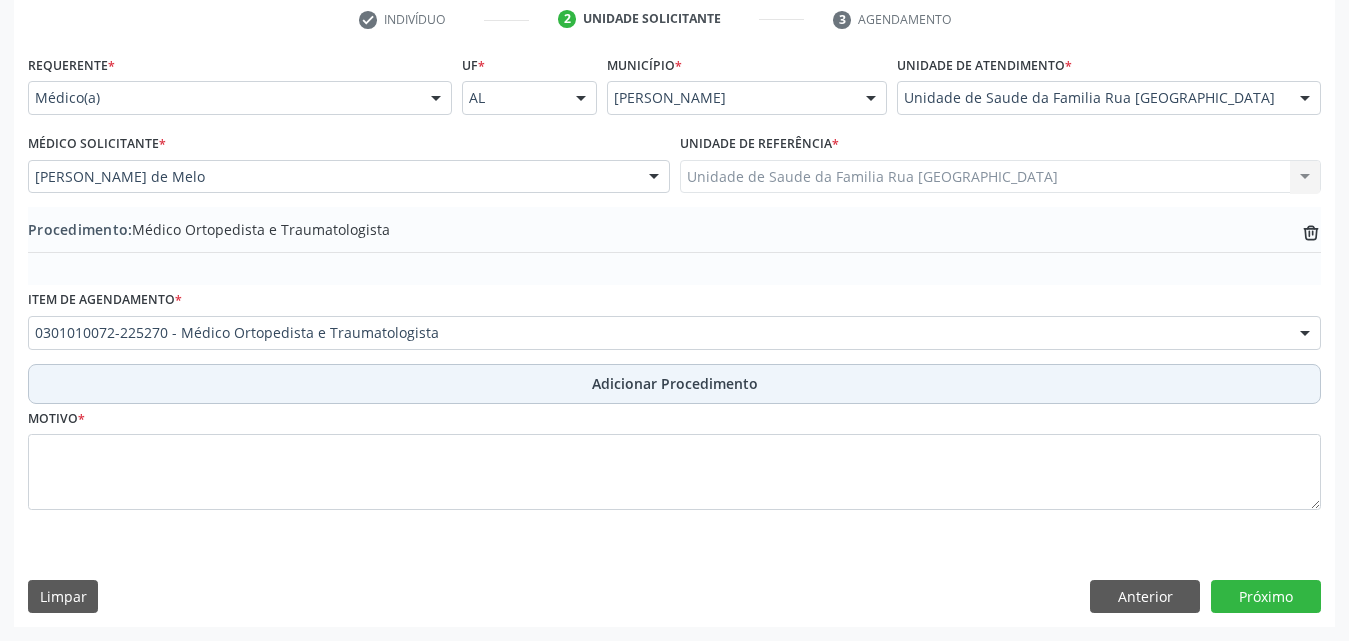 scroll, scrollTop: 412, scrollLeft: 0, axis: vertical 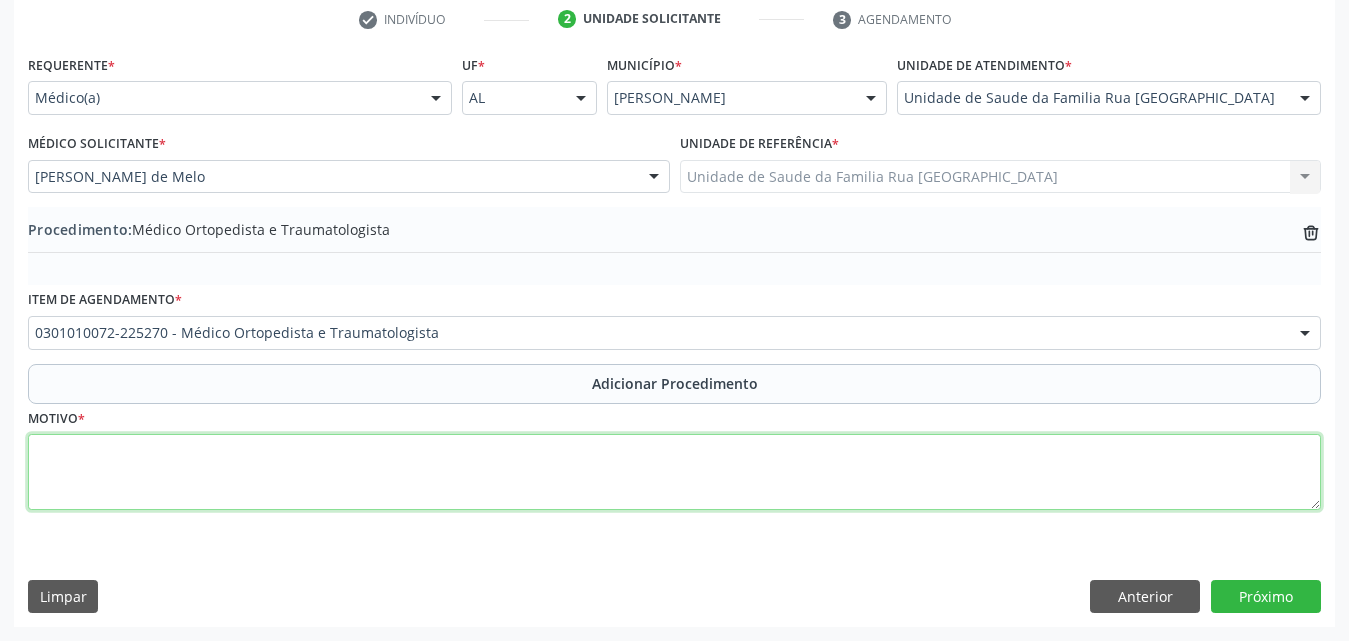 click at bounding box center (674, 472) 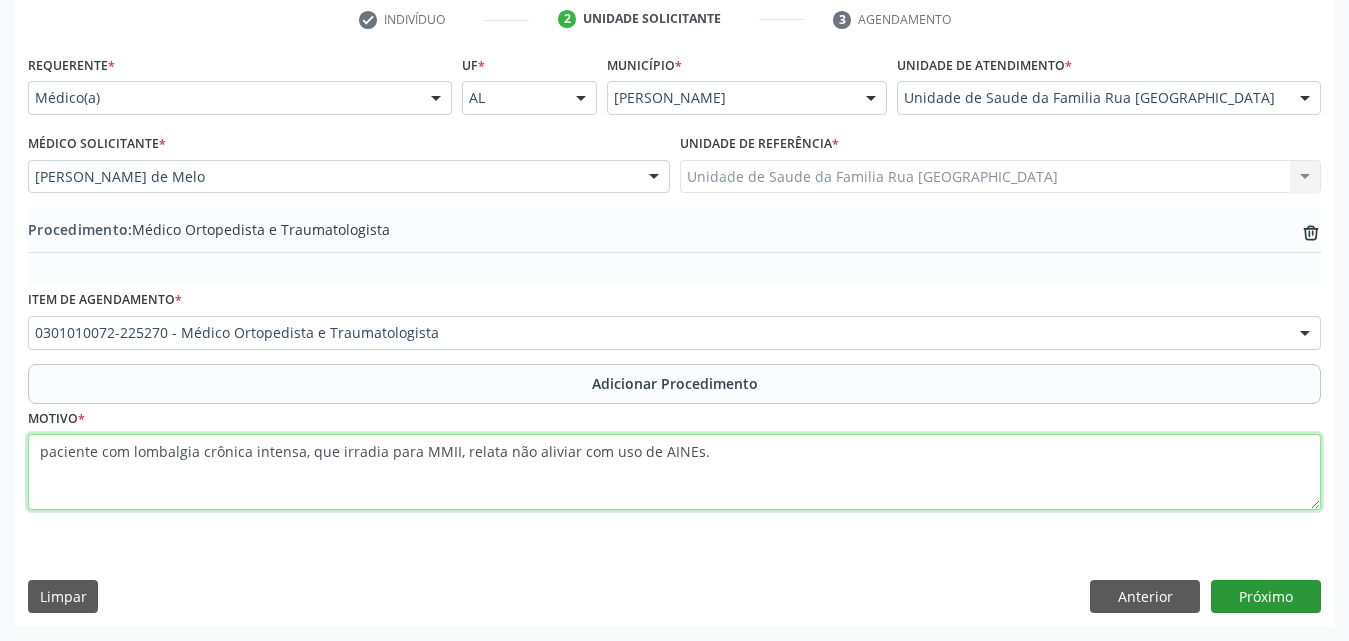 type on "paciente com lombalgia crônica intensa, que irradia para MMII, relata não aliviar com uso de AINEs." 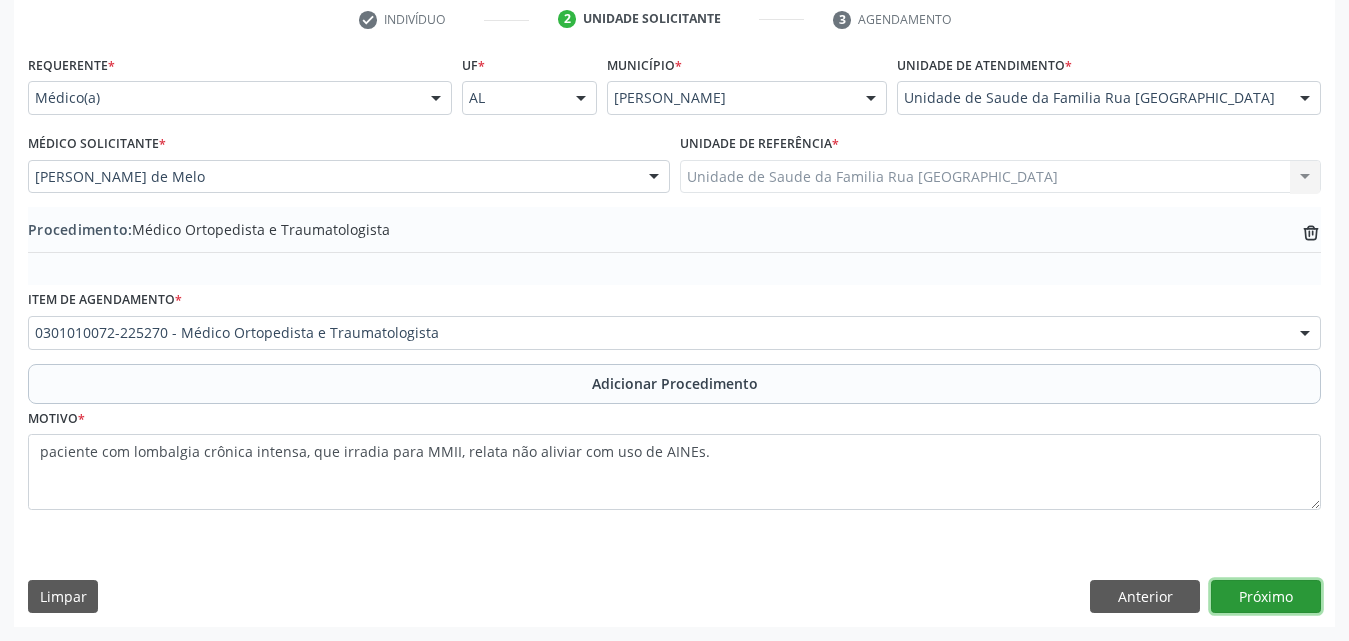 click on "Próximo" at bounding box center (1266, 597) 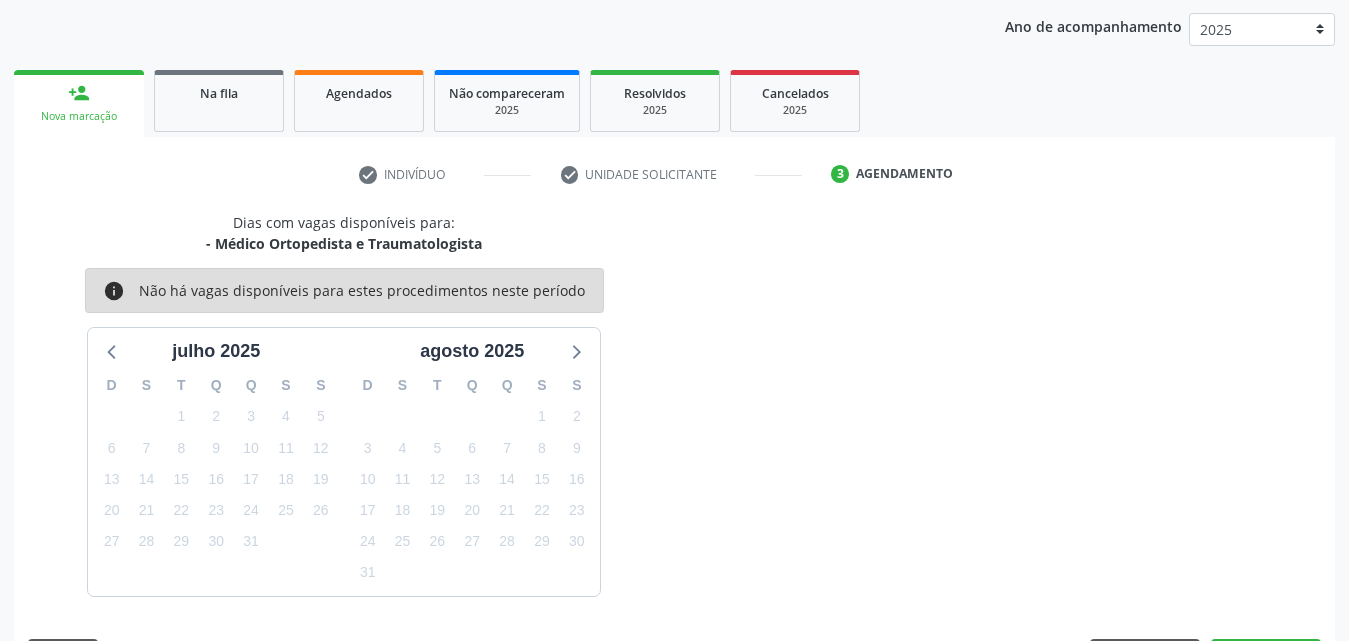scroll, scrollTop: 316, scrollLeft: 0, axis: vertical 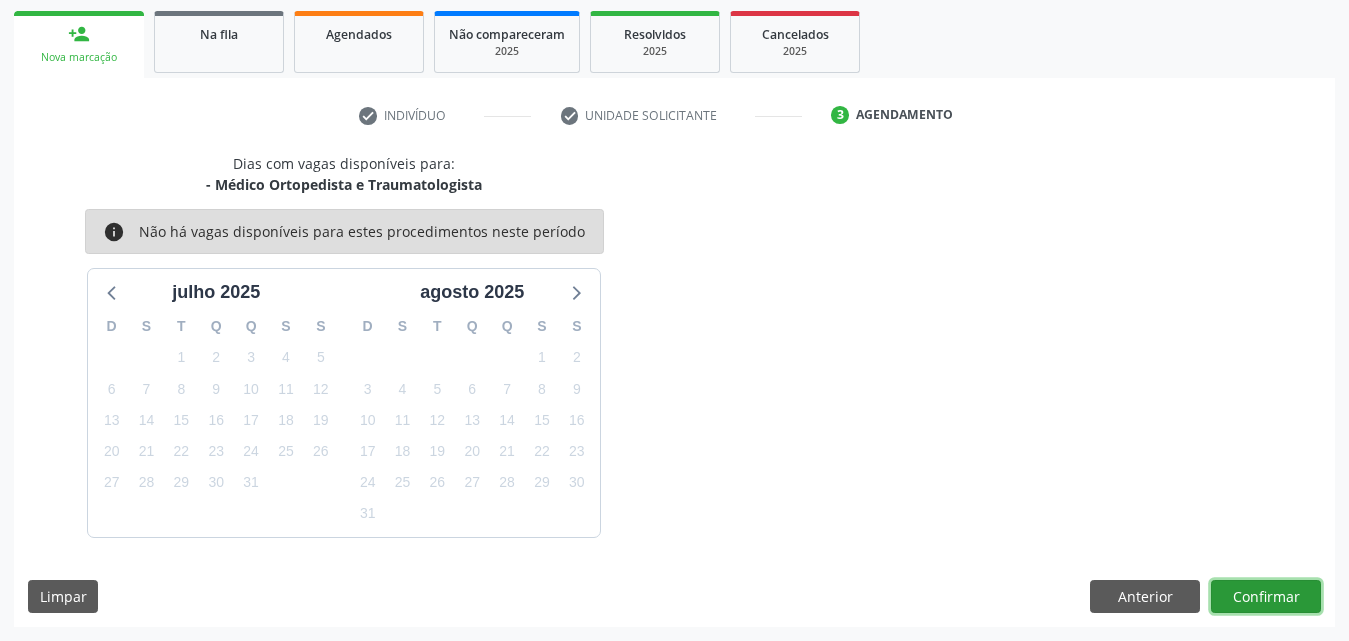 click on "Confirmar" at bounding box center (1266, 597) 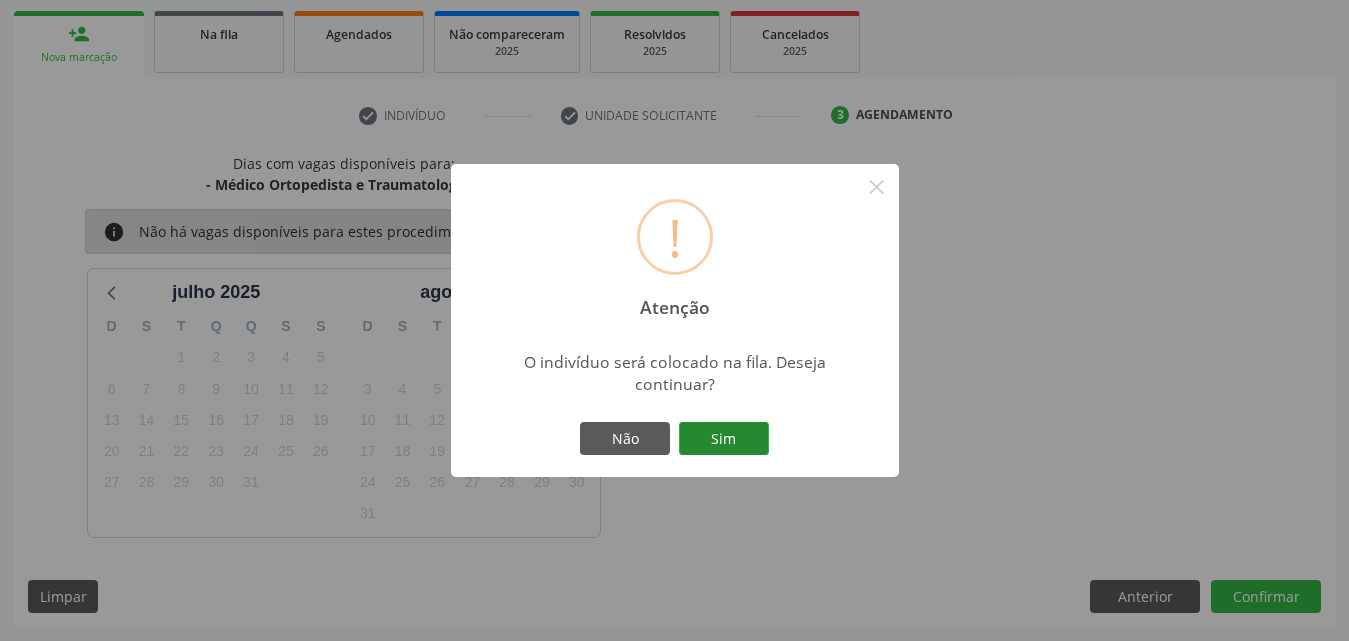 click on "Sim" at bounding box center (724, 439) 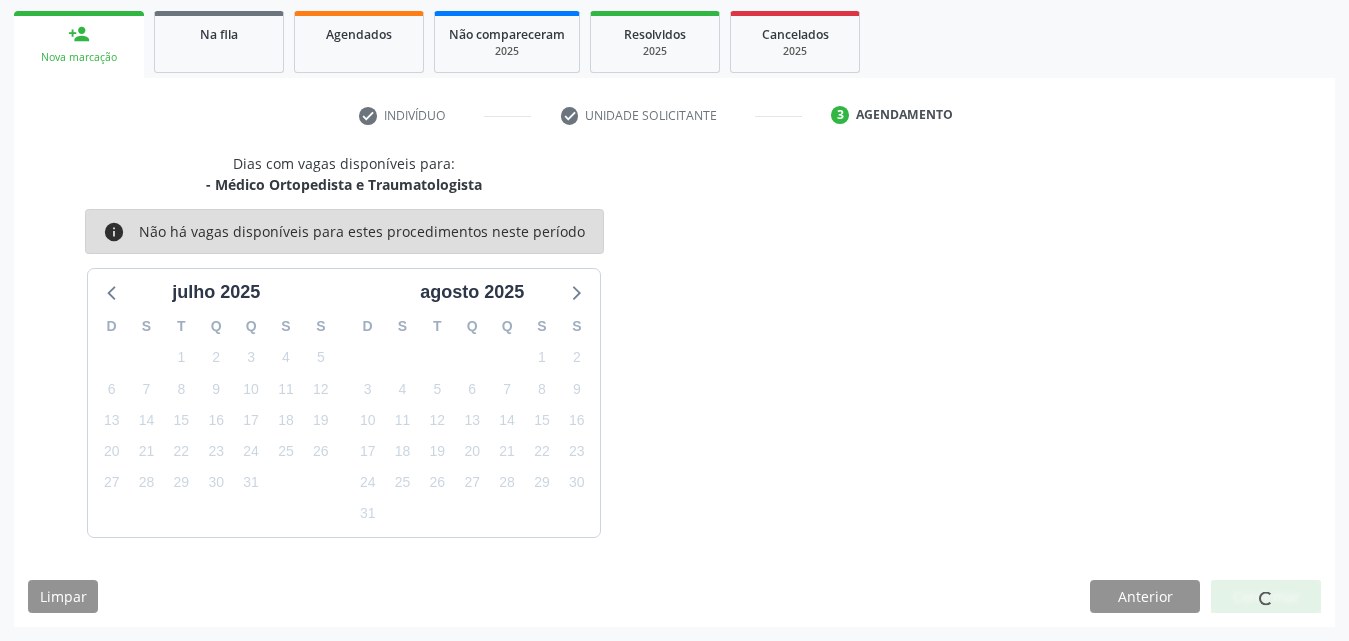 scroll, scrollTop: 54, scrollLeft: 0, axis: vertical 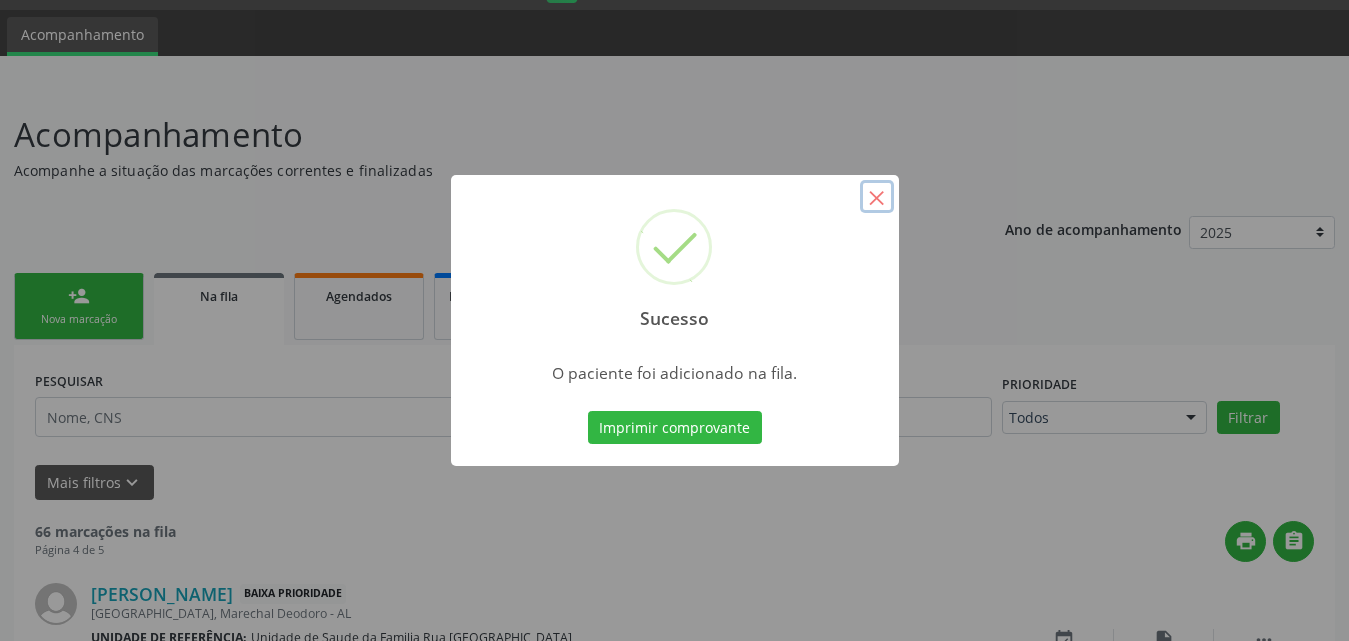 click on "×" at bounding box center [877, 197] 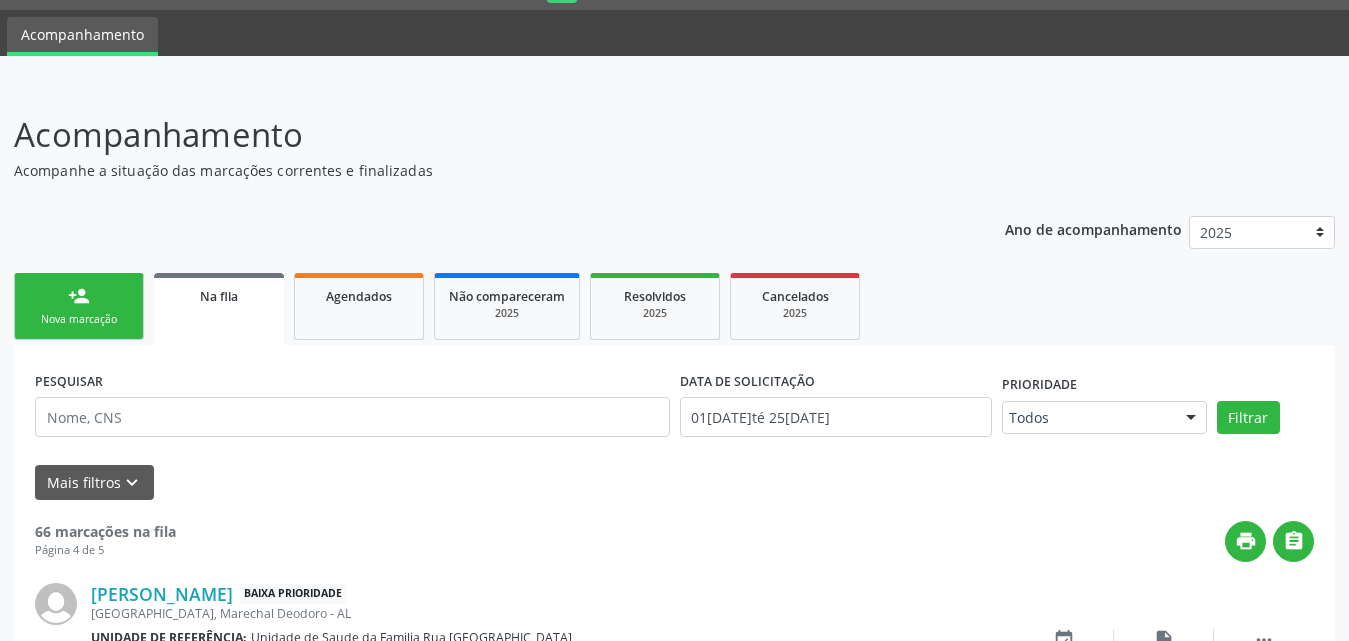 click on "person_add
Nova marcação" at bounding box center (79, 306) 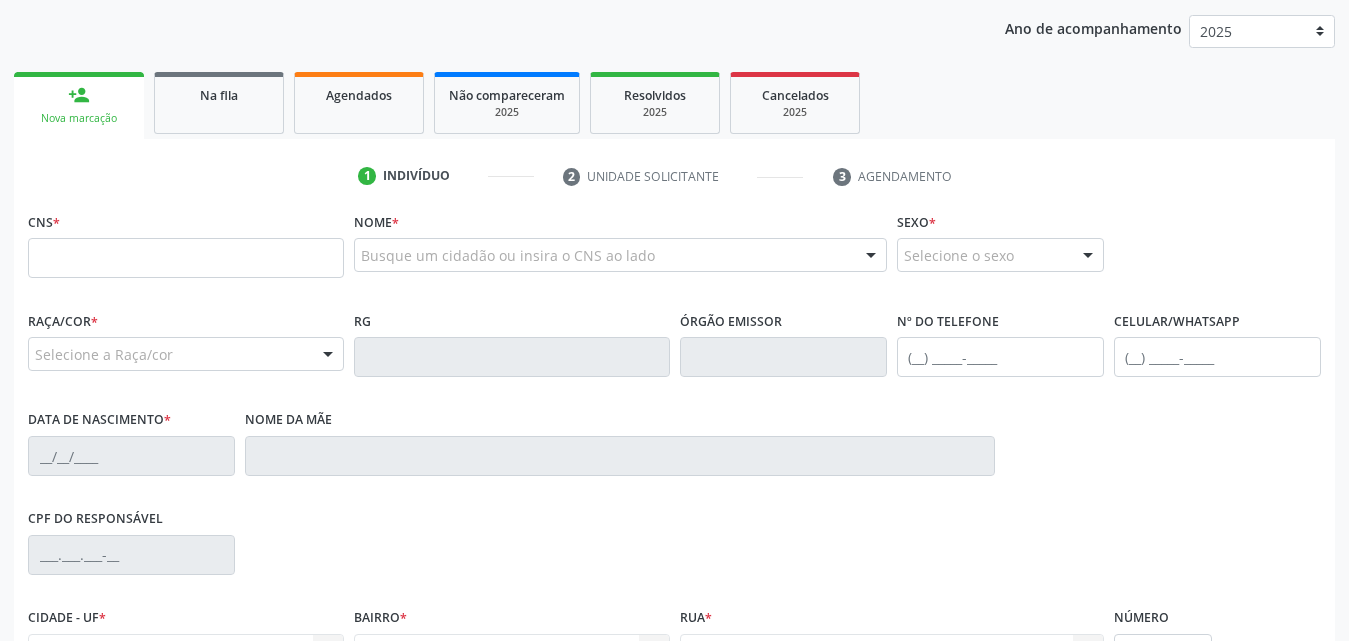 scroll, scrollTop: 254, scrollLeft: 0, axis: vertical 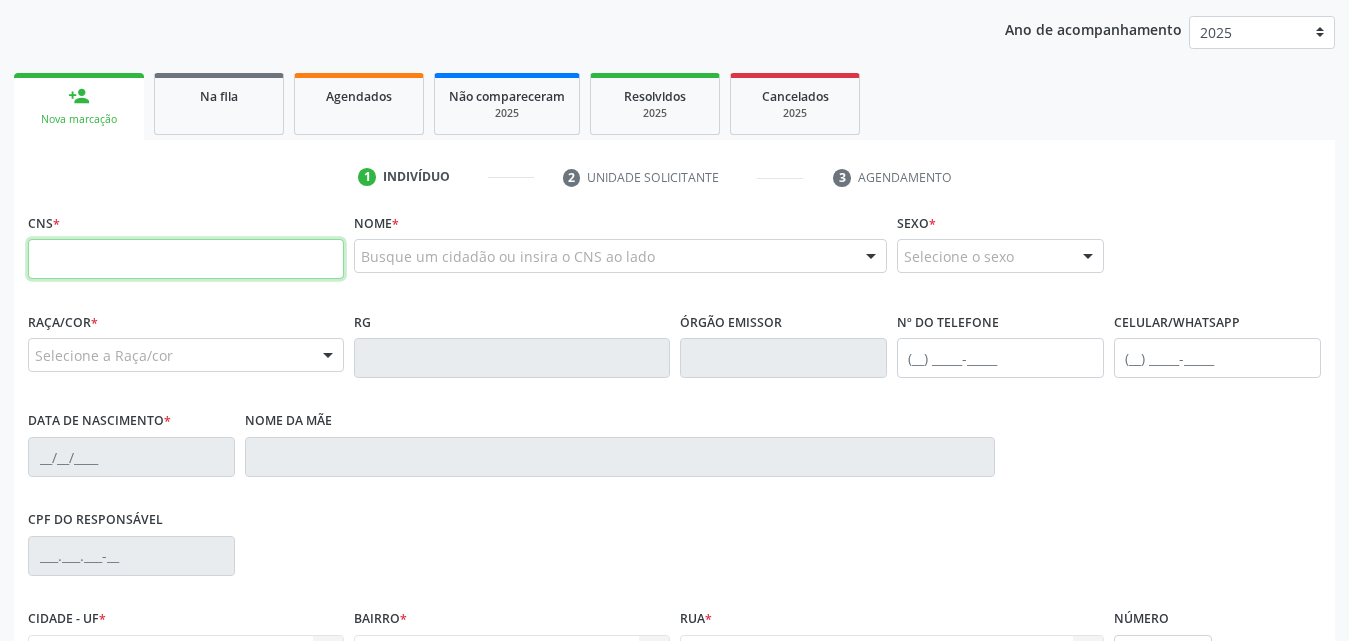 click at bounding box center (186, 259) 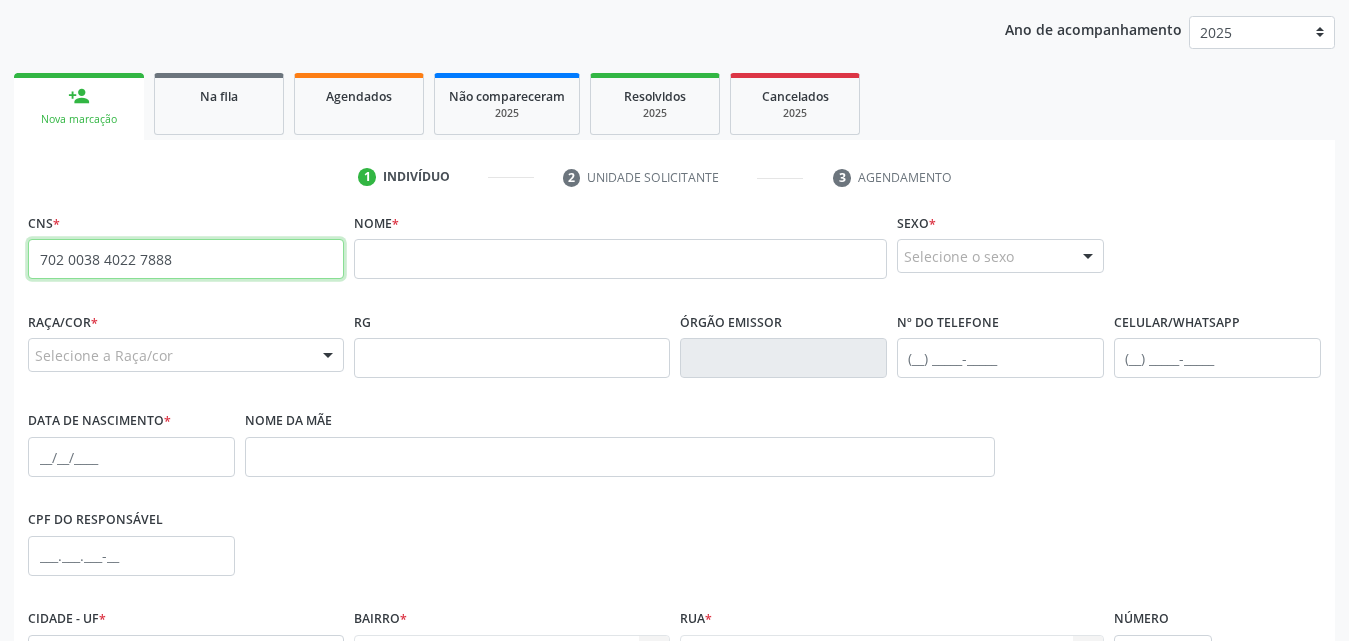 click on "702 0038 4022 7888" at bounding box center [186, 259] 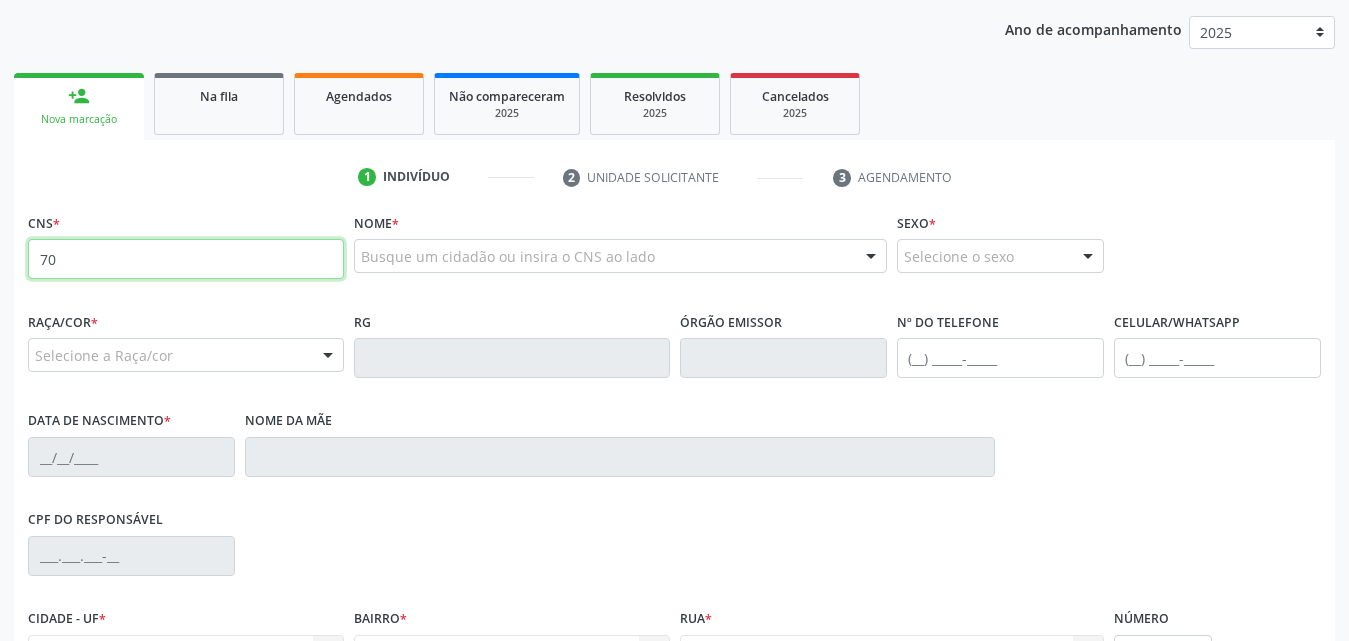type on "7" 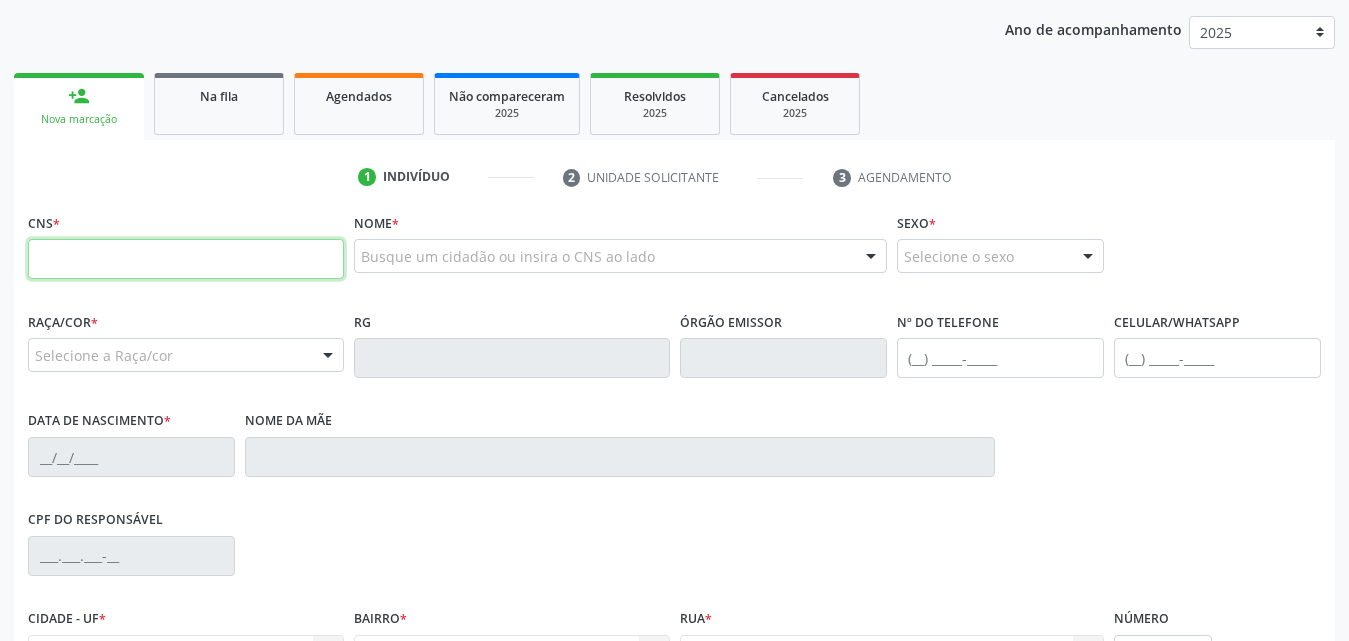 paste on "702 0038 4022 7888" 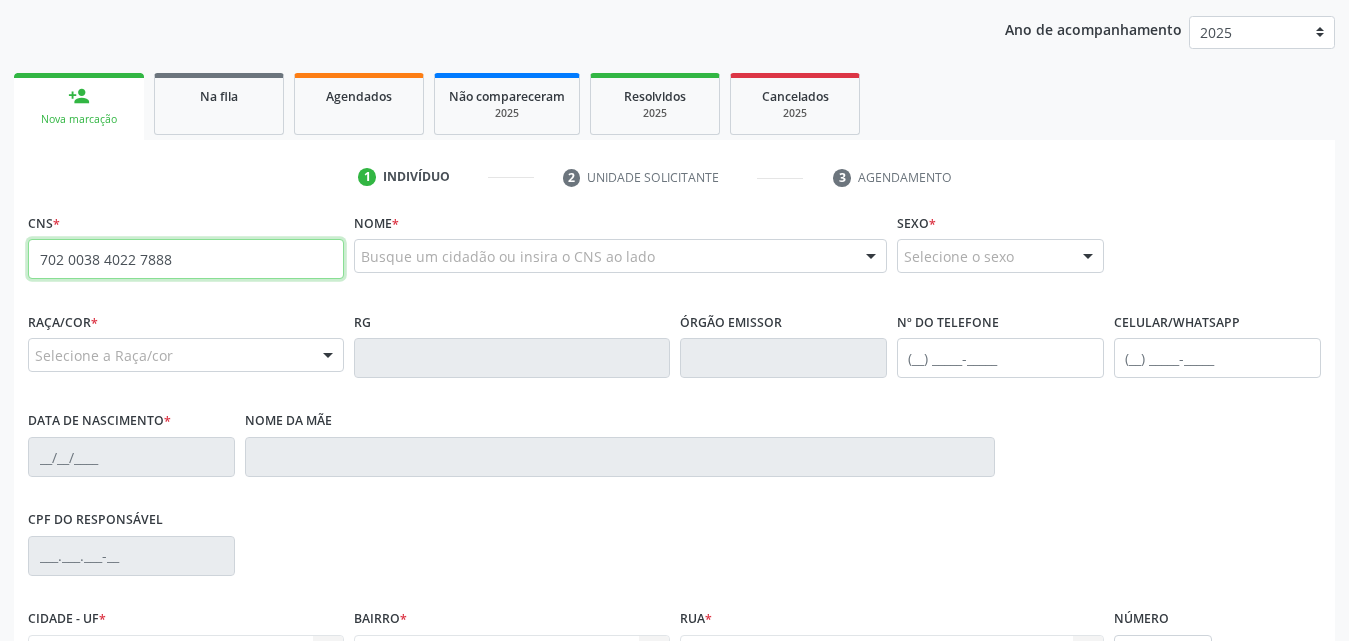 type on "702 0038 4022 7888" 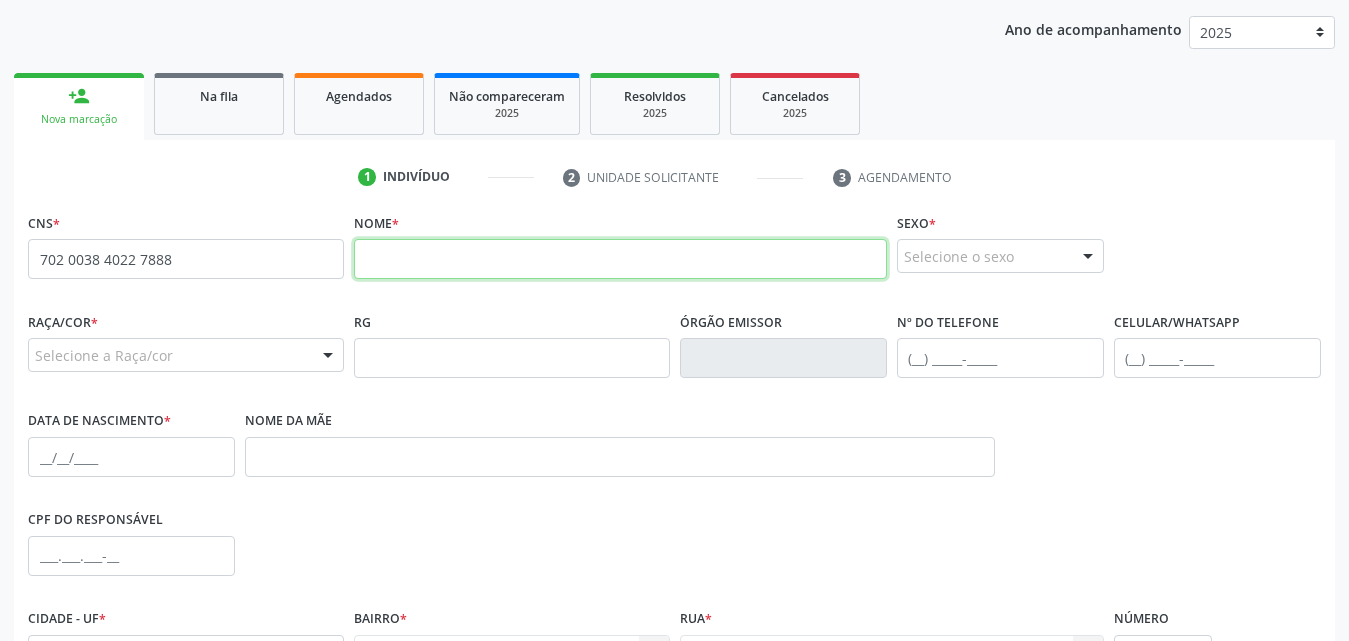 paste on "[PERSON_NAME]" 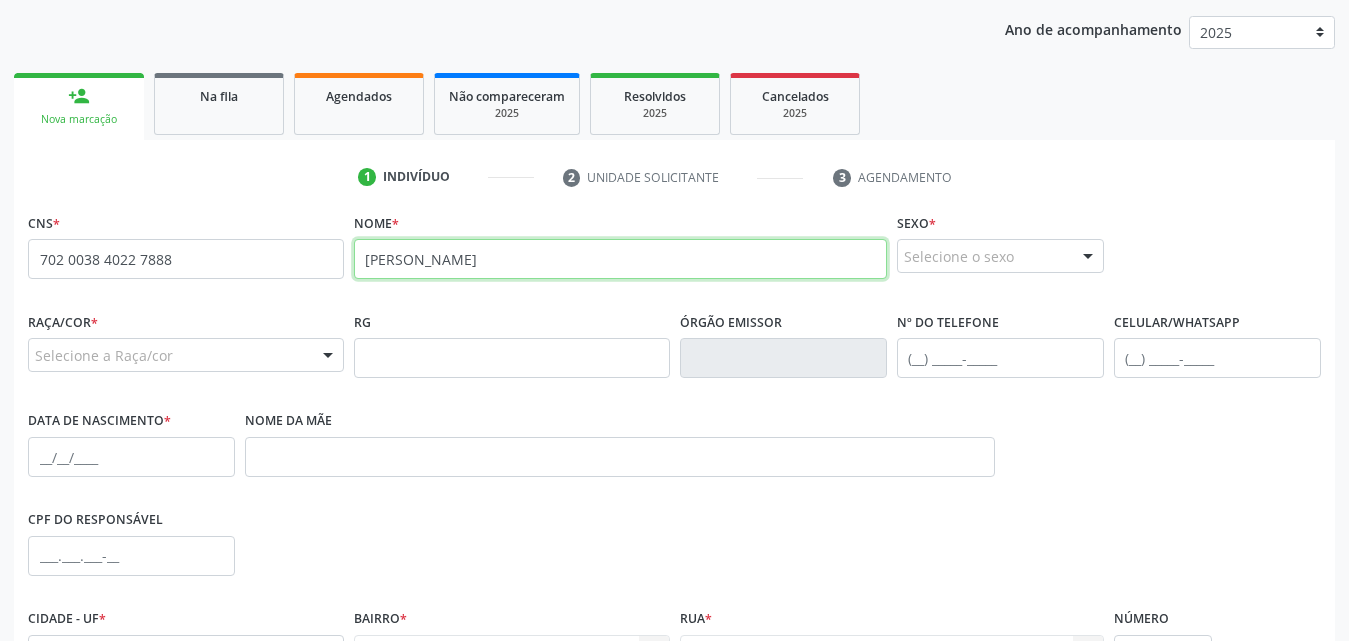 type on "[PERSON_NAME]" 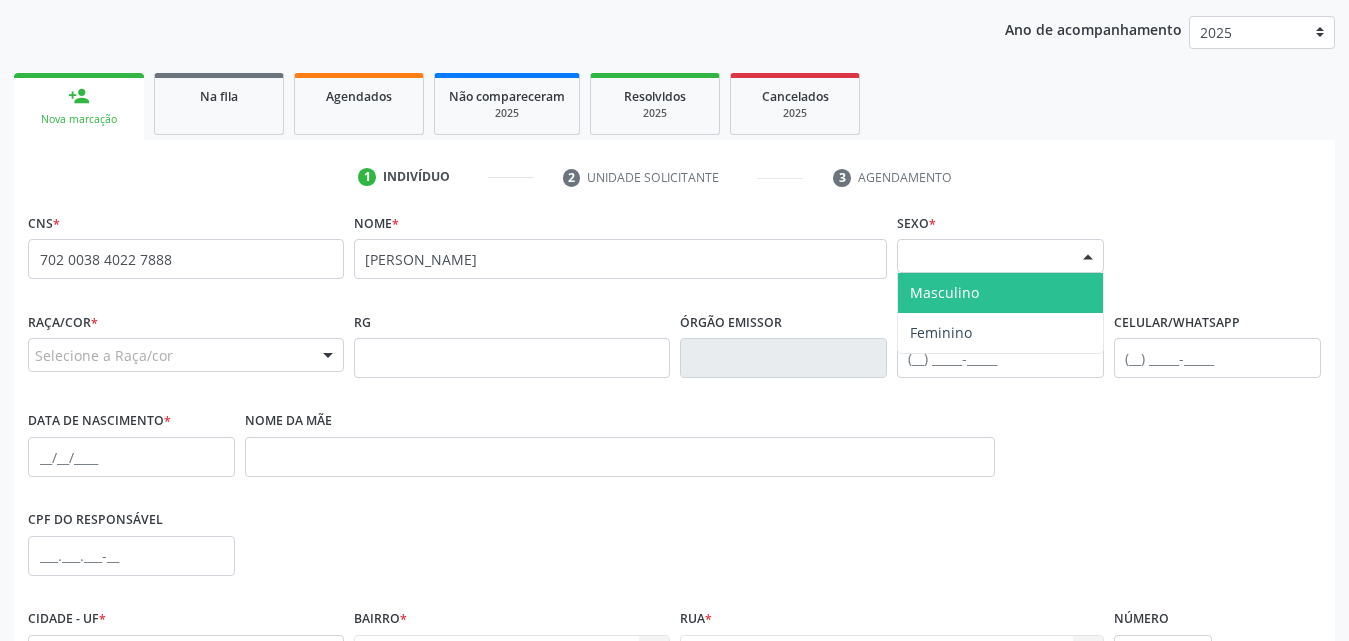 click at bounding box center [1088, 257] 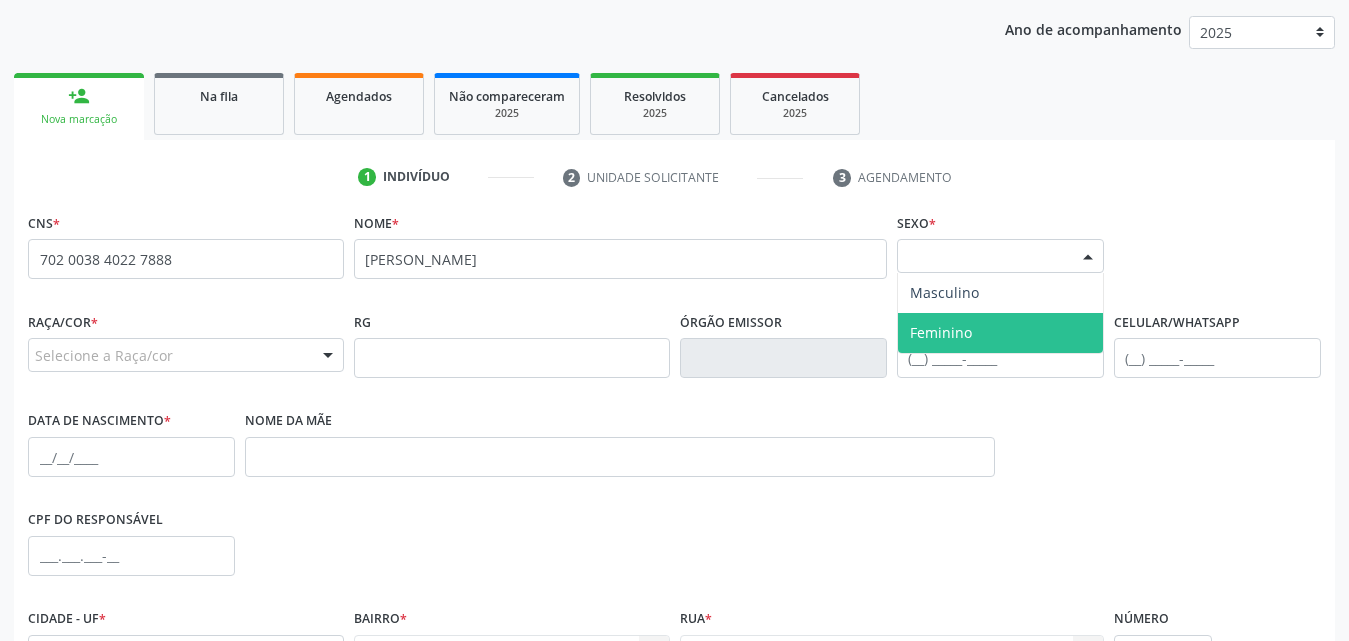 click on "Feminino" at bounding box center (1000, 333) 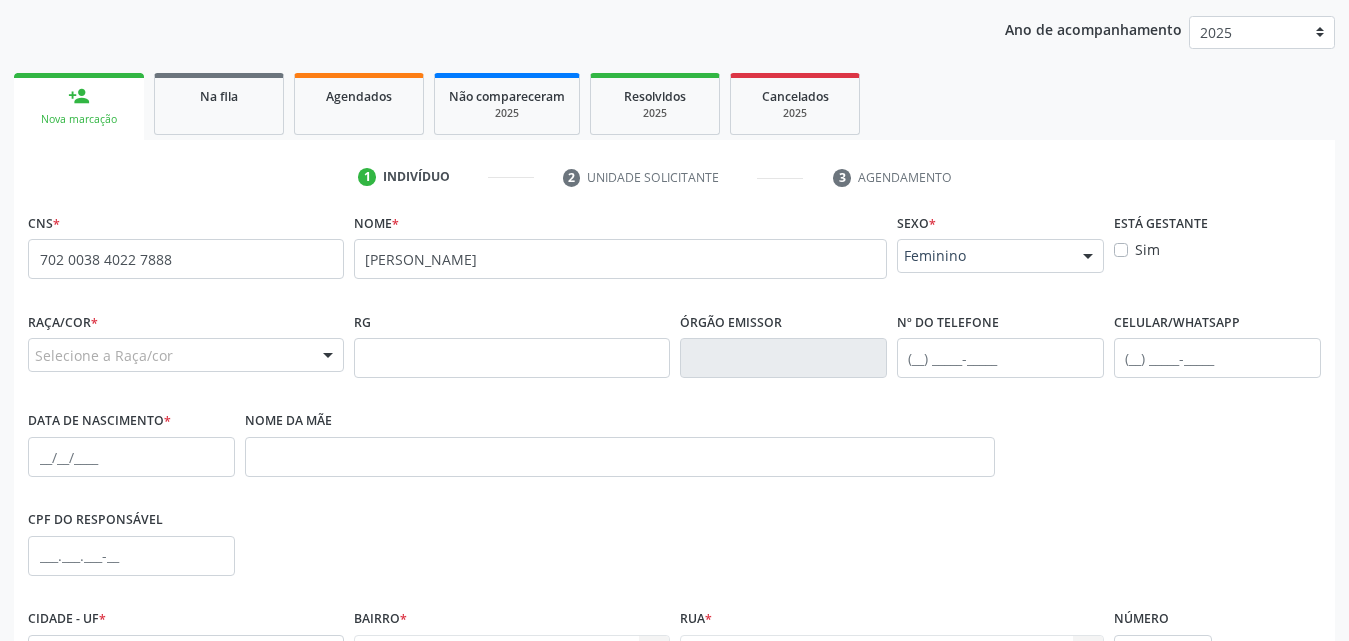 scroll, scrollTop: 354, scrollLeft: 0, axis: vertical 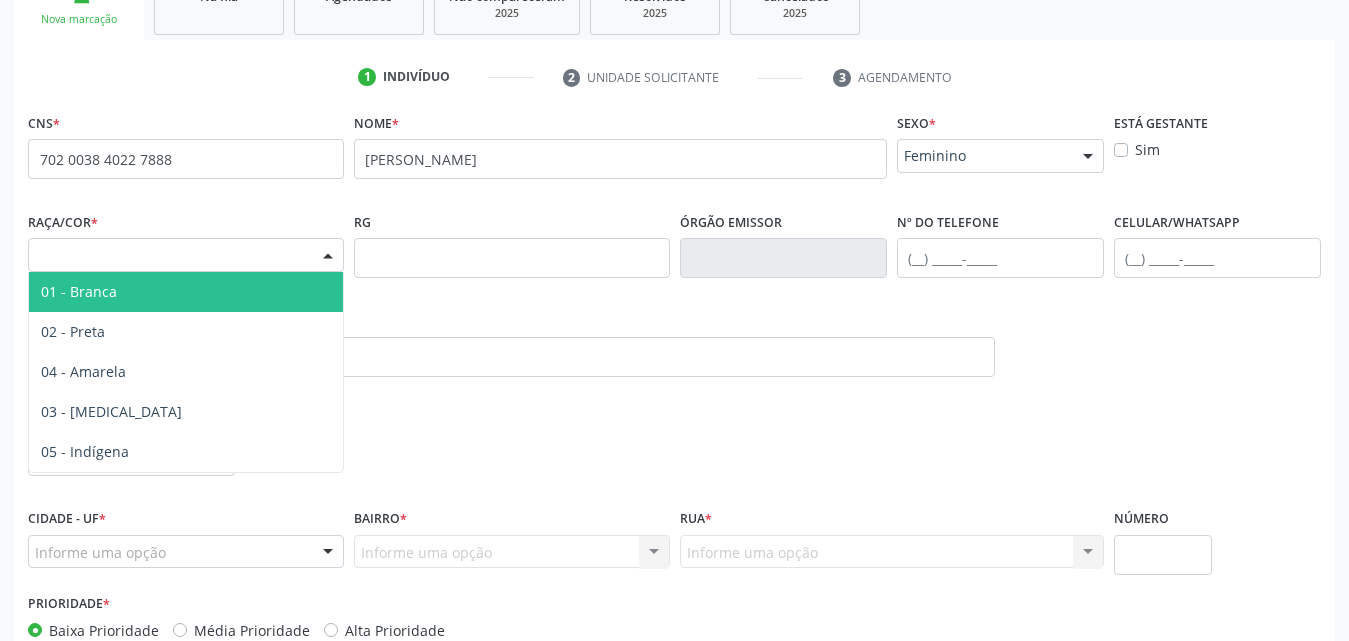 click at bounding box center [328, 256] 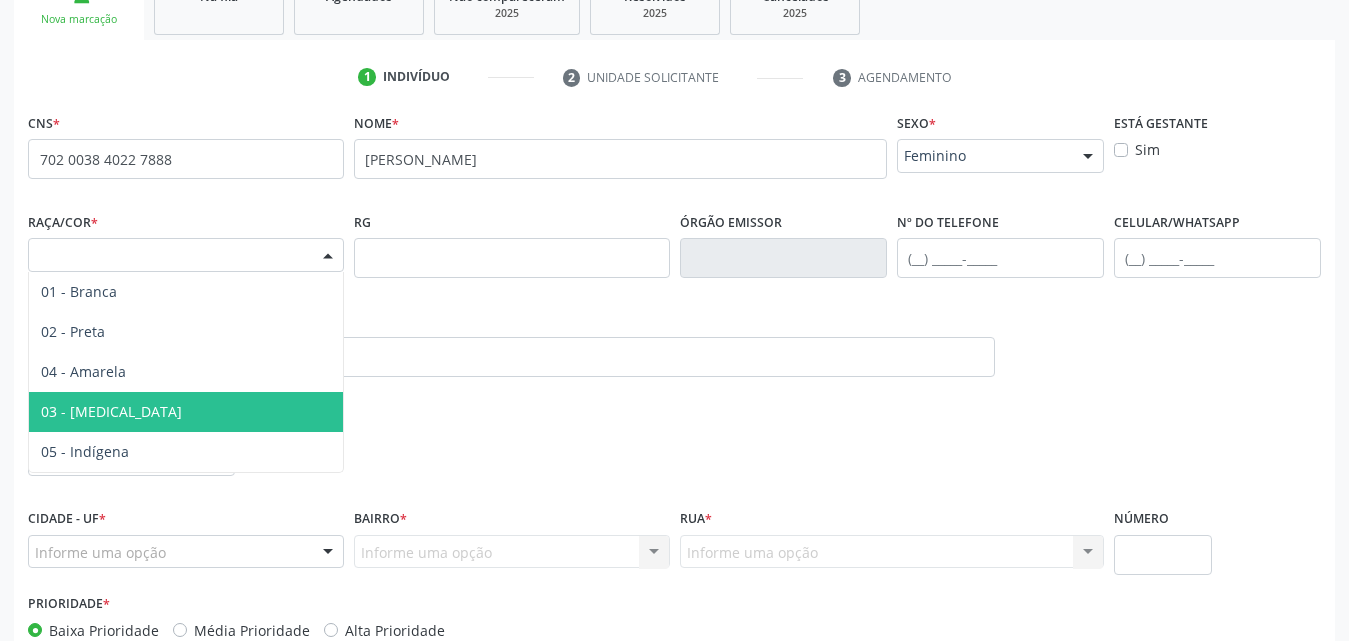 click on "03 - [MEDICAL_DATA]" at bounding box center [111, 411] 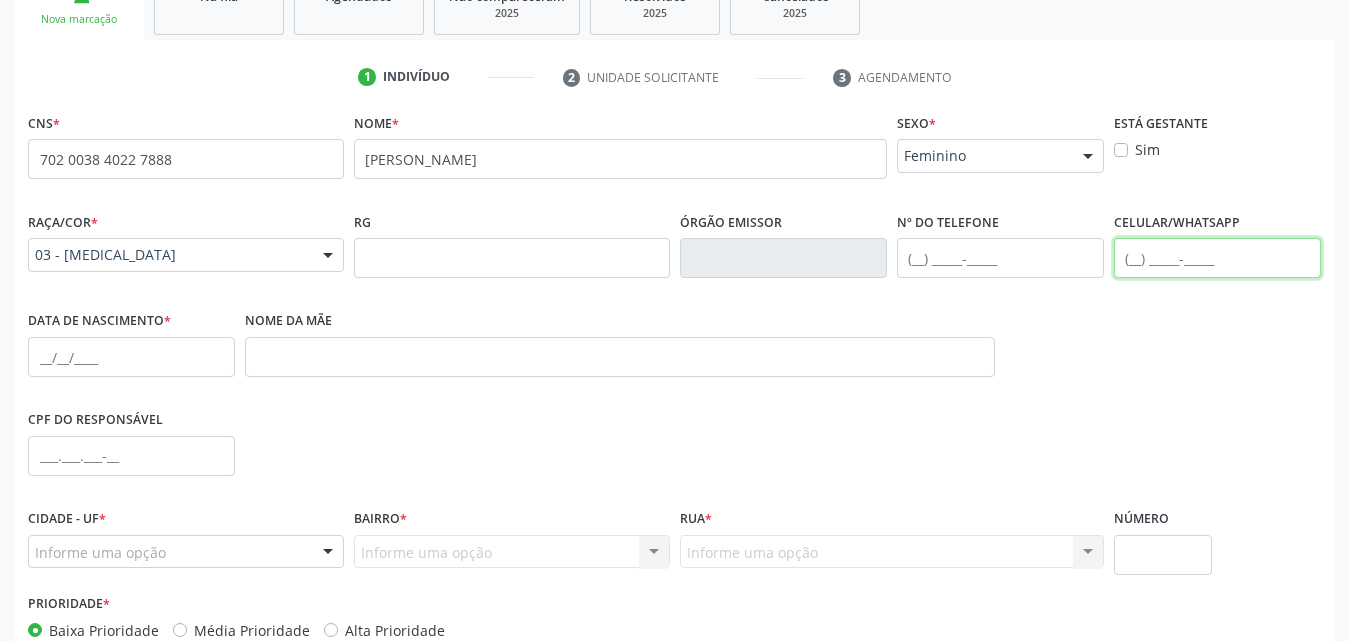click at bounding box center [1217, 258] 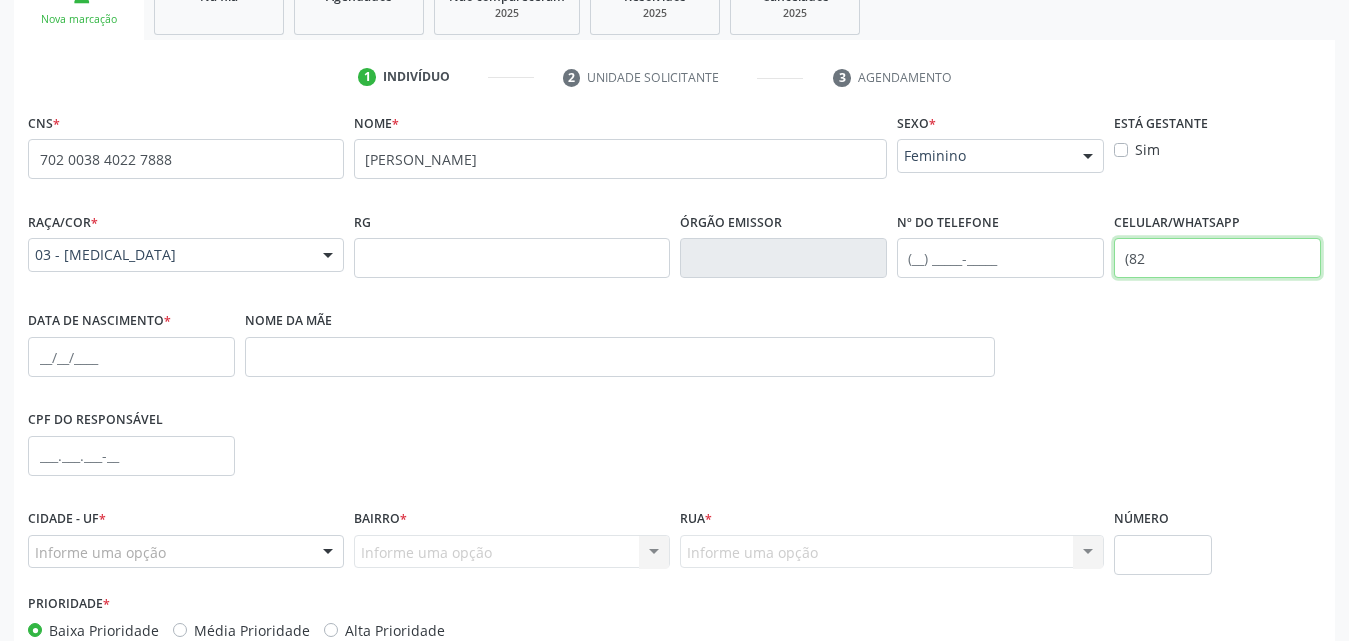 paste on ") 99070-6783" 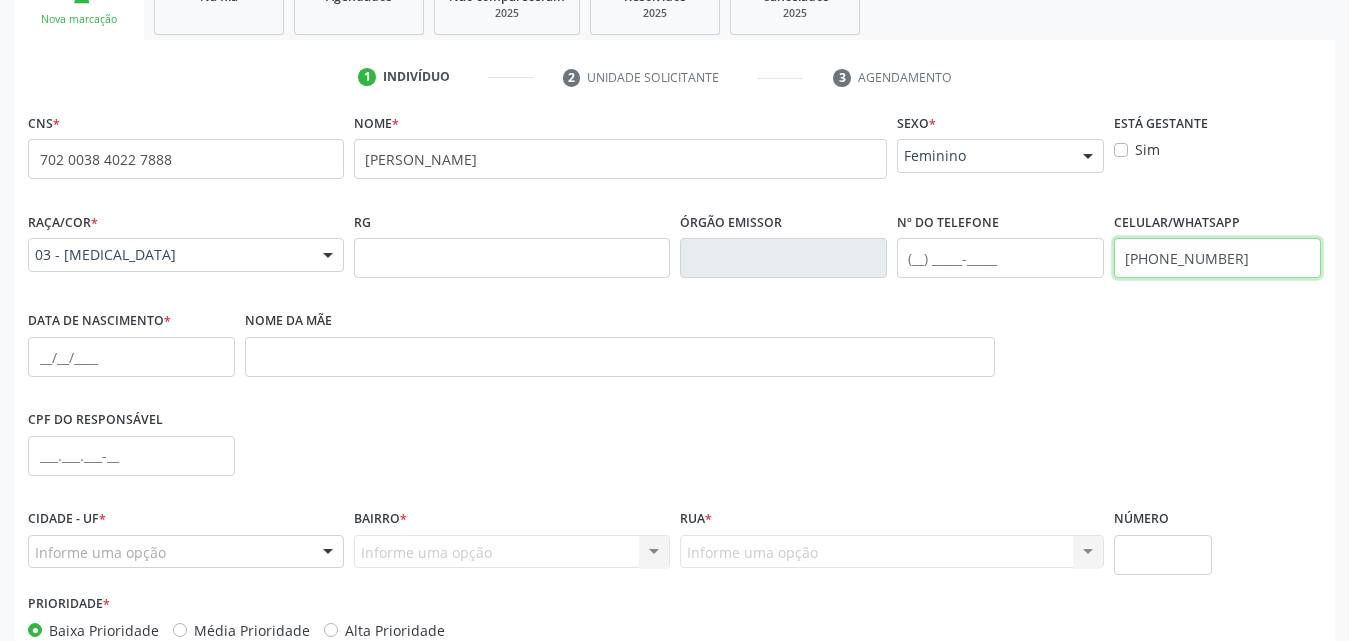 click on "[PHONE_NUMBER]" at bounding box center [1217, 258] 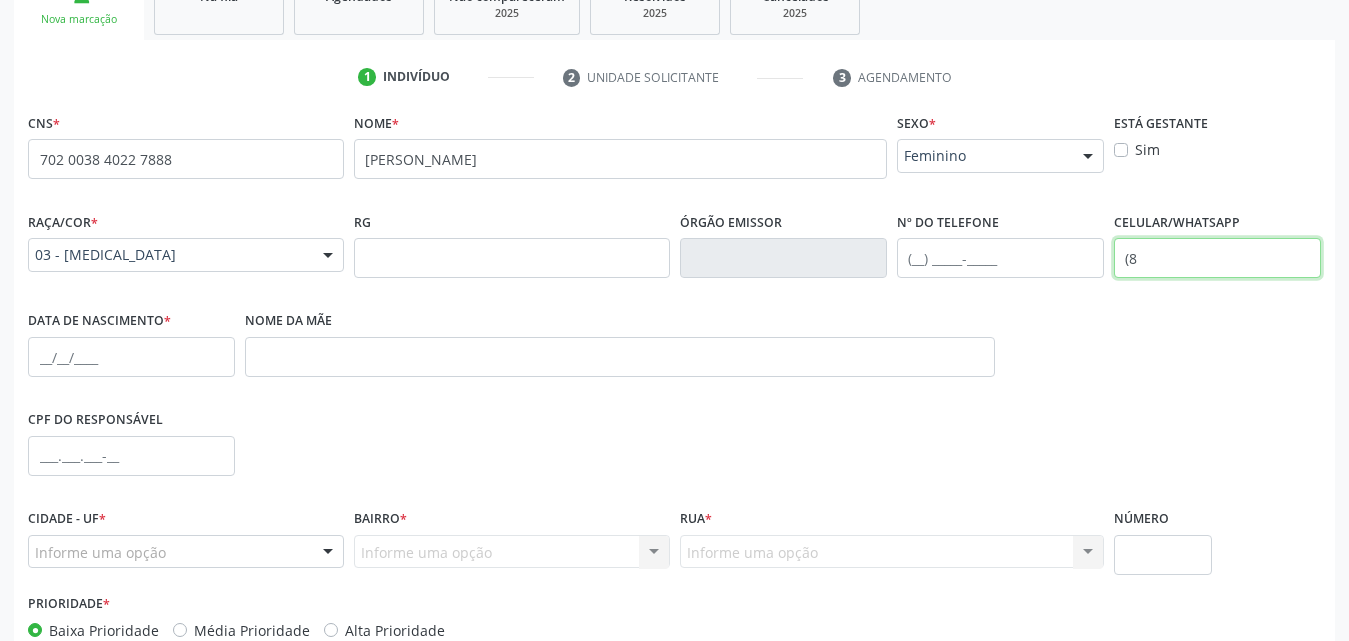 type on "(" 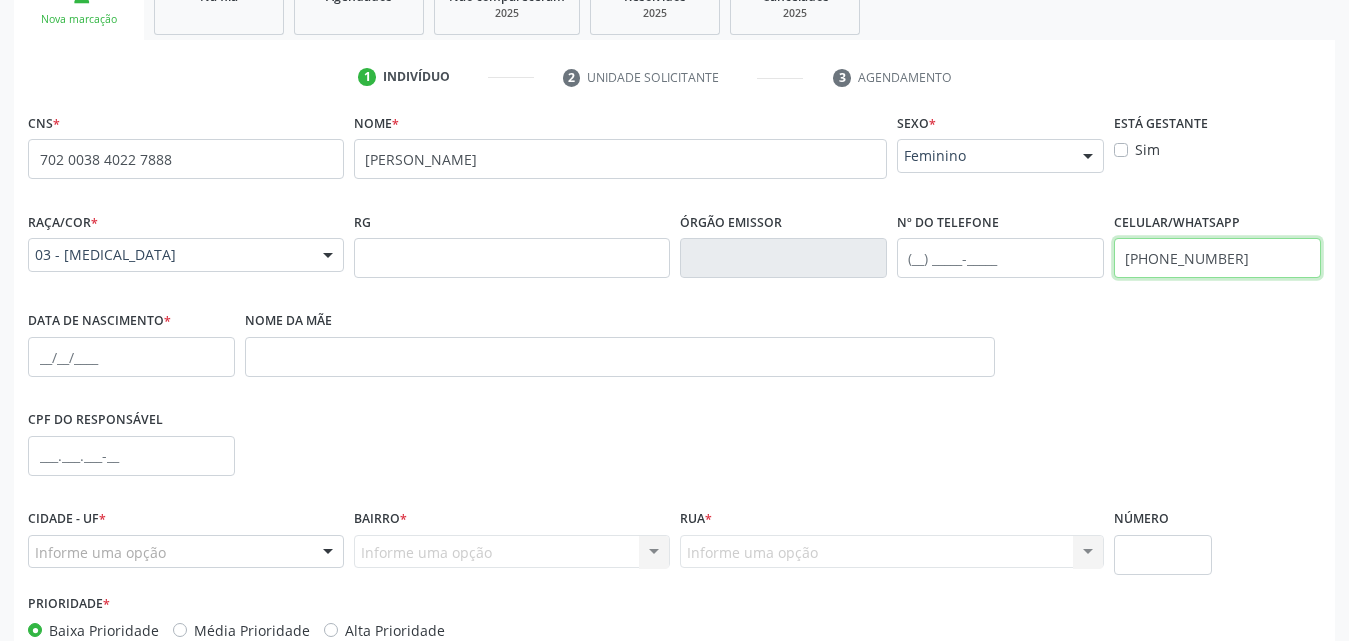 type on "[PHONE_NUMBER]" 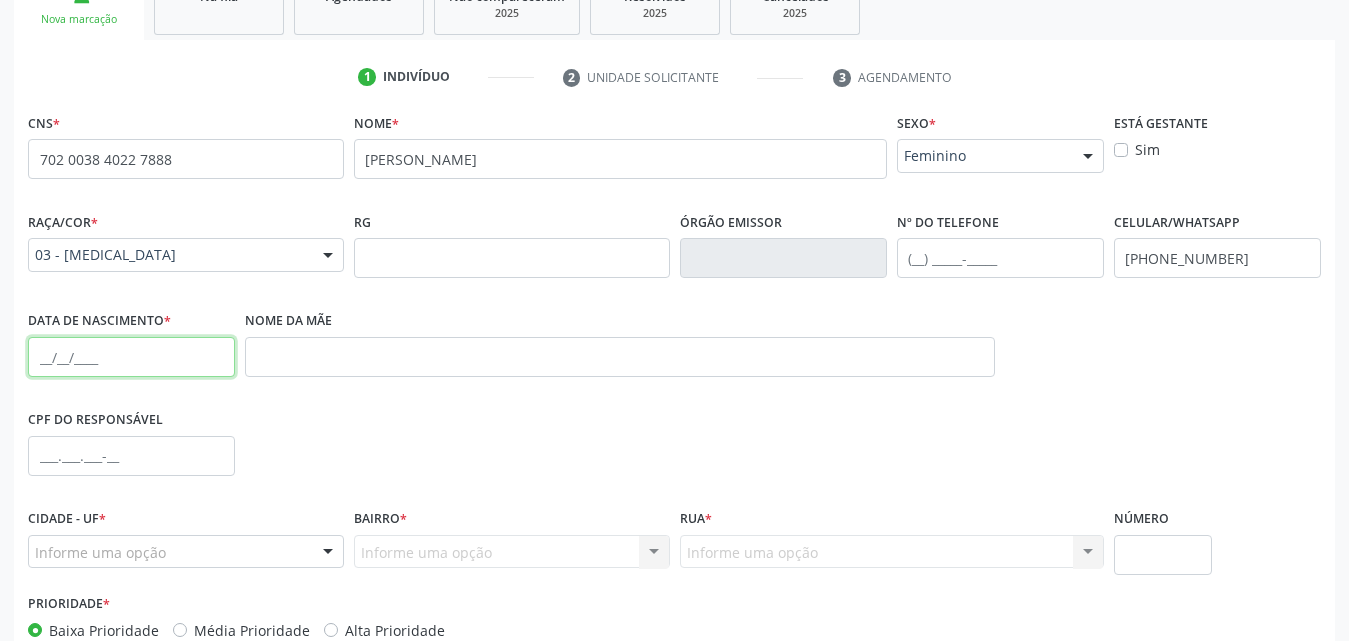 paste on "1[DATE]" 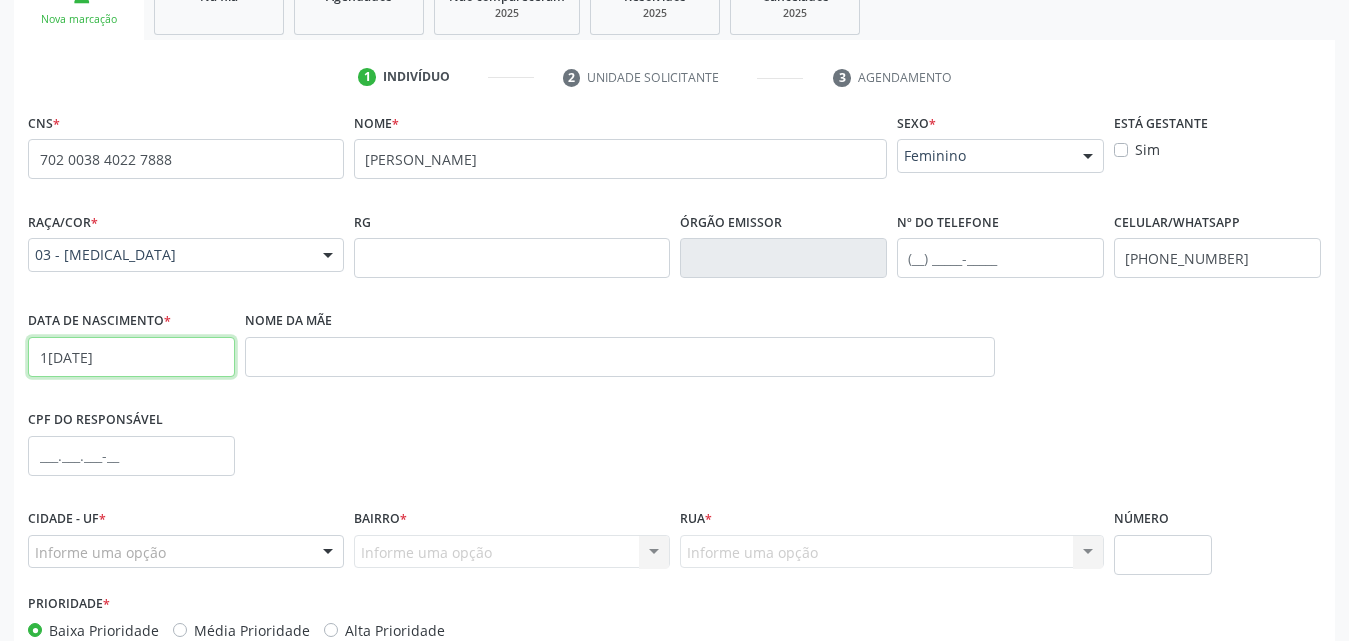 type on "1[DATE]" 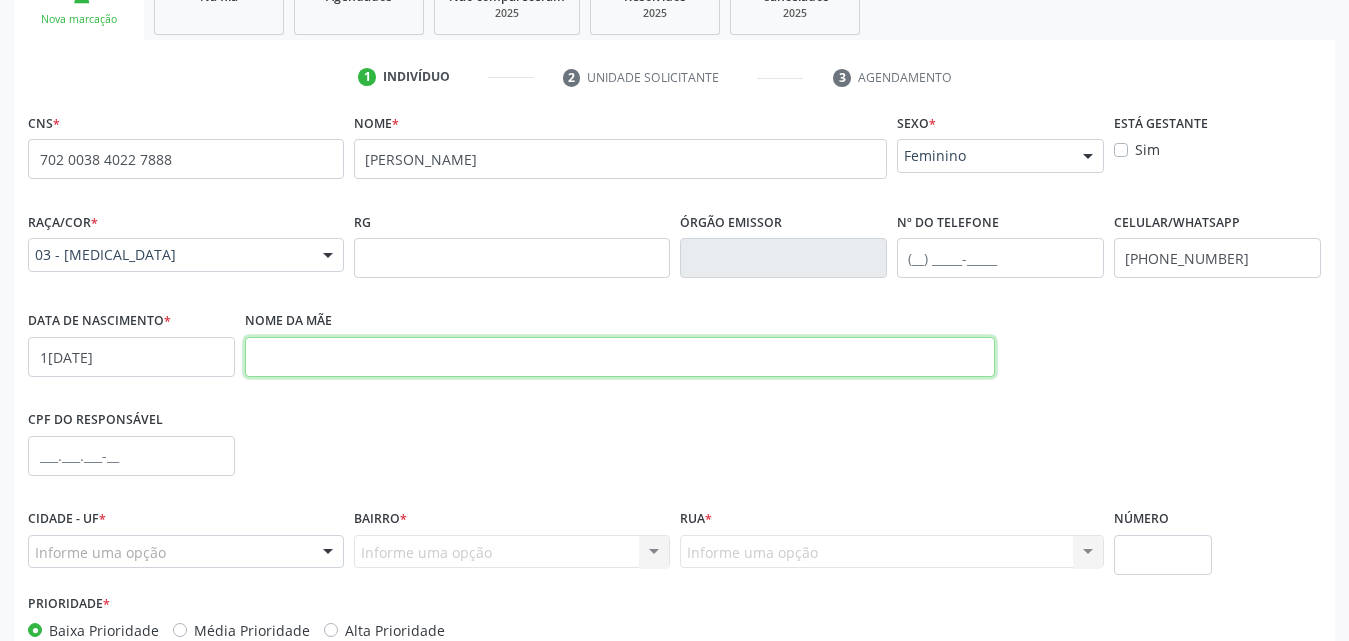 click at bounding box center [620, 357] 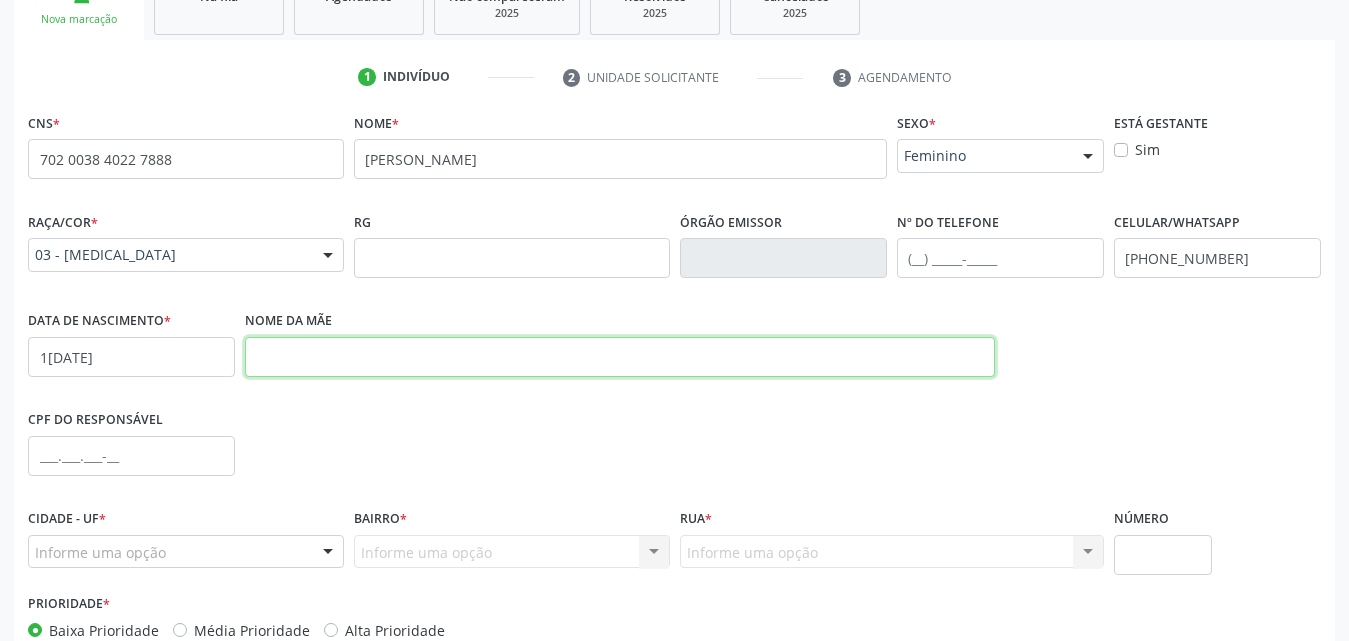 paste on "[PERSON_NAME]" 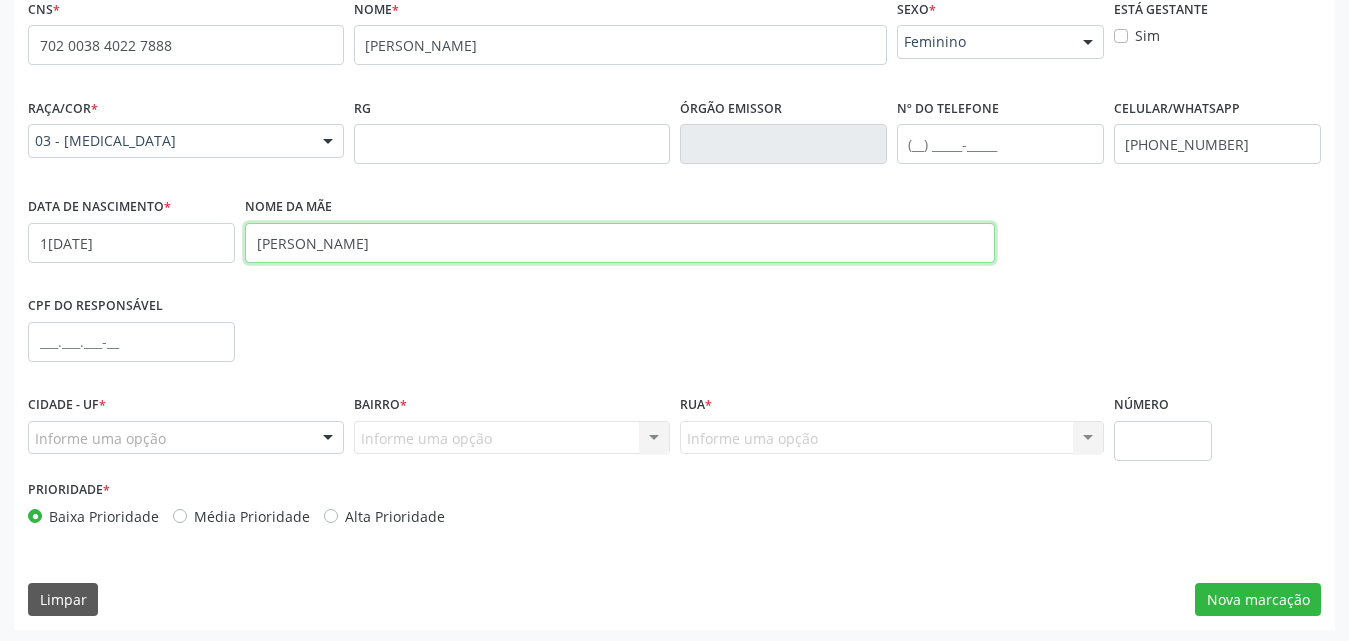 scroll, scrollTop: 471, scrollLeft: 0, axis: vertical 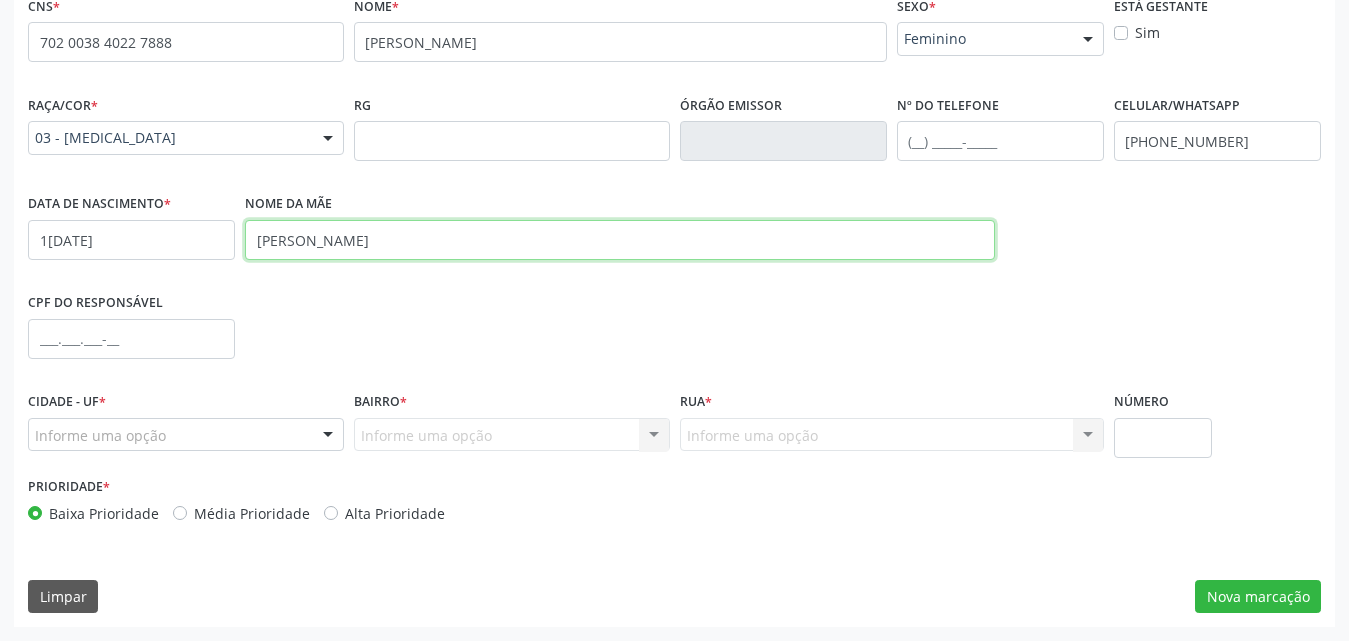 type on "[PERSON_NAME]" 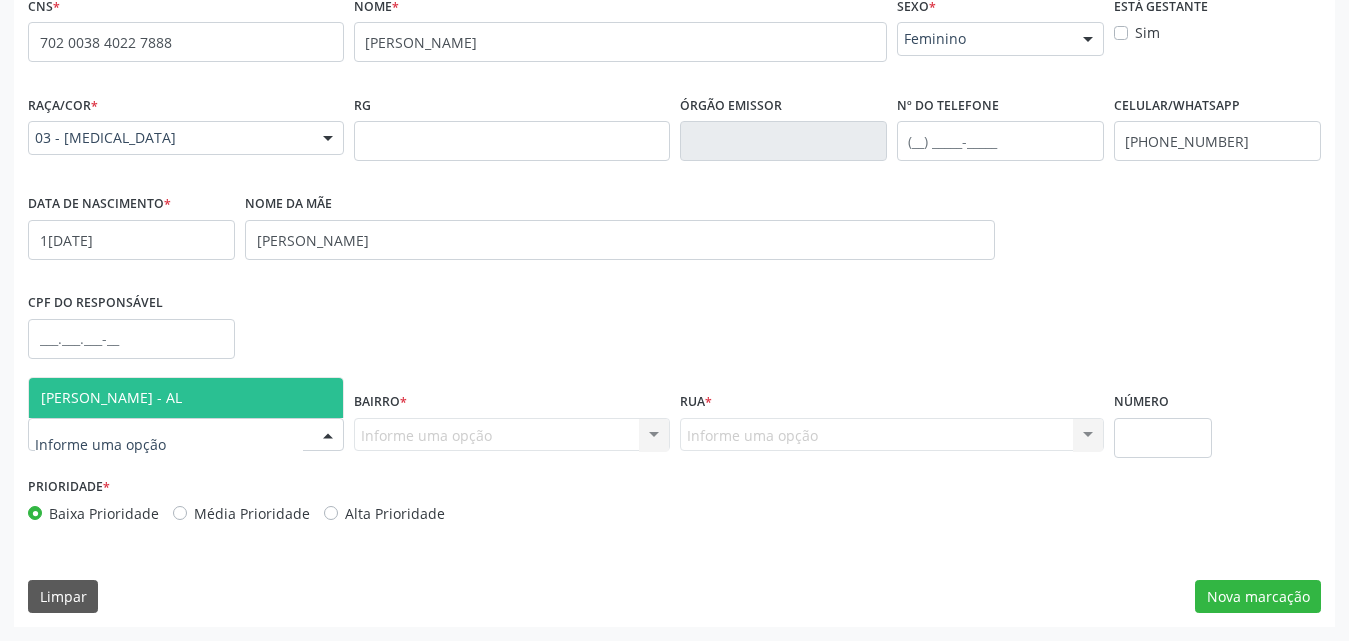 click at bounding box center (328, 436) 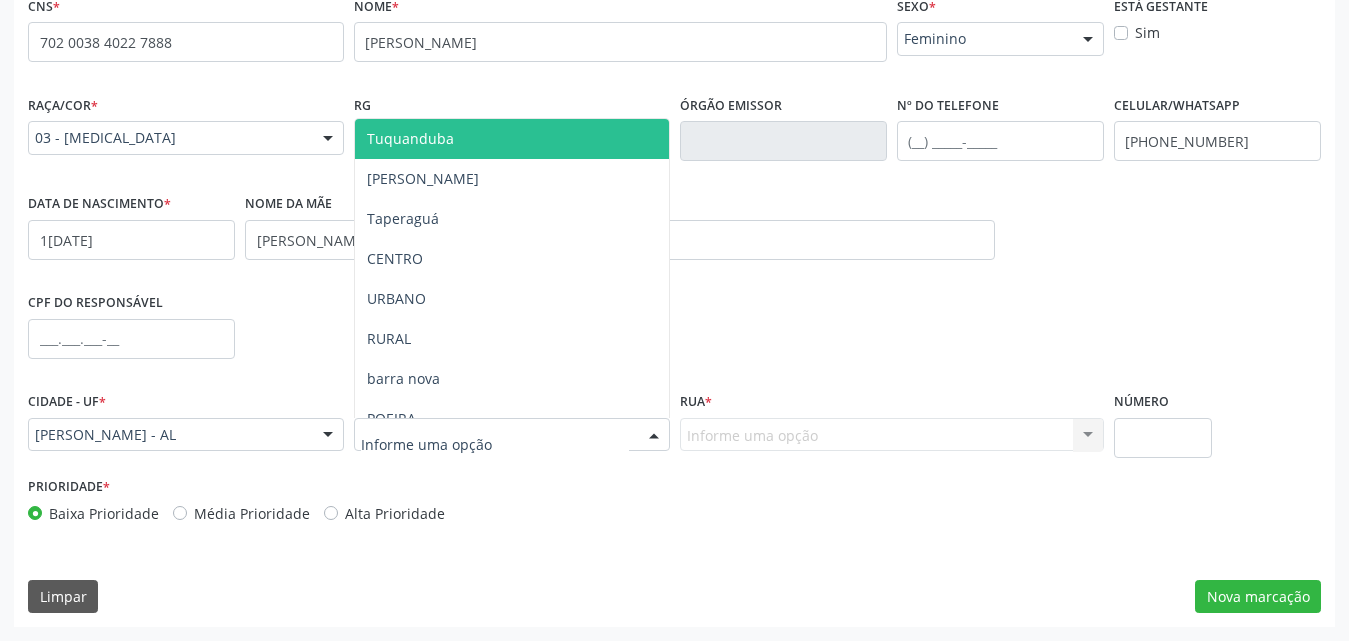 click at bounding box center (512, 435) 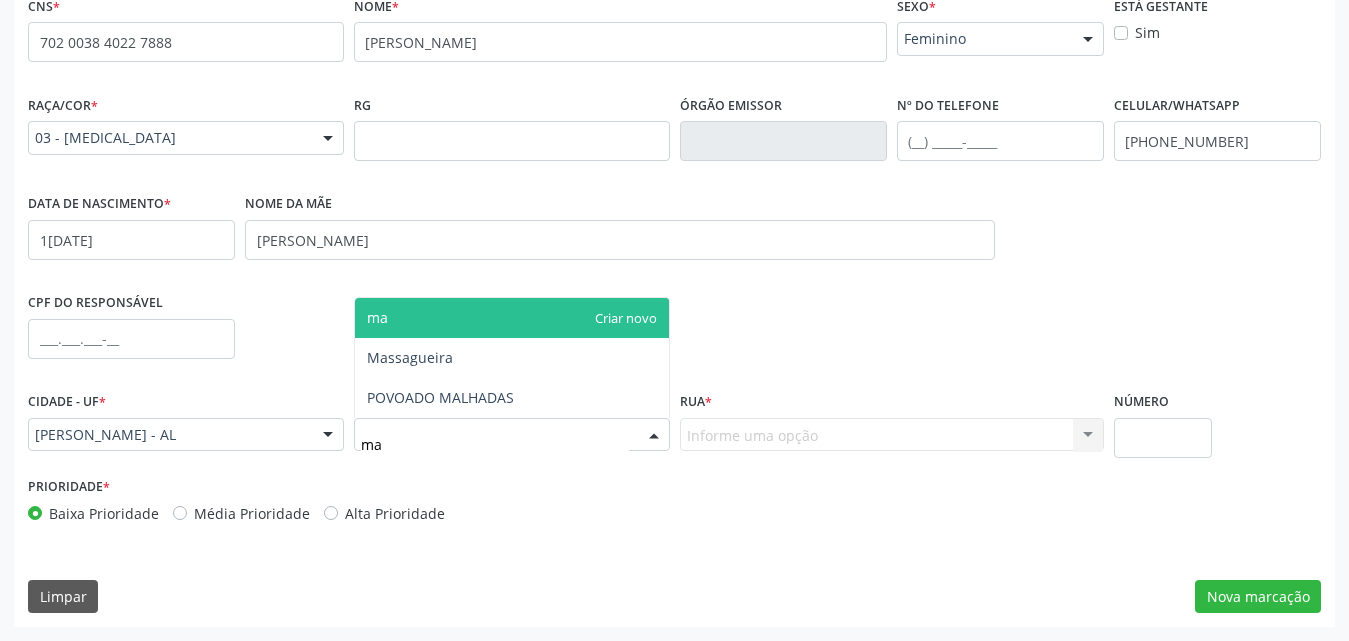 type on "mas" 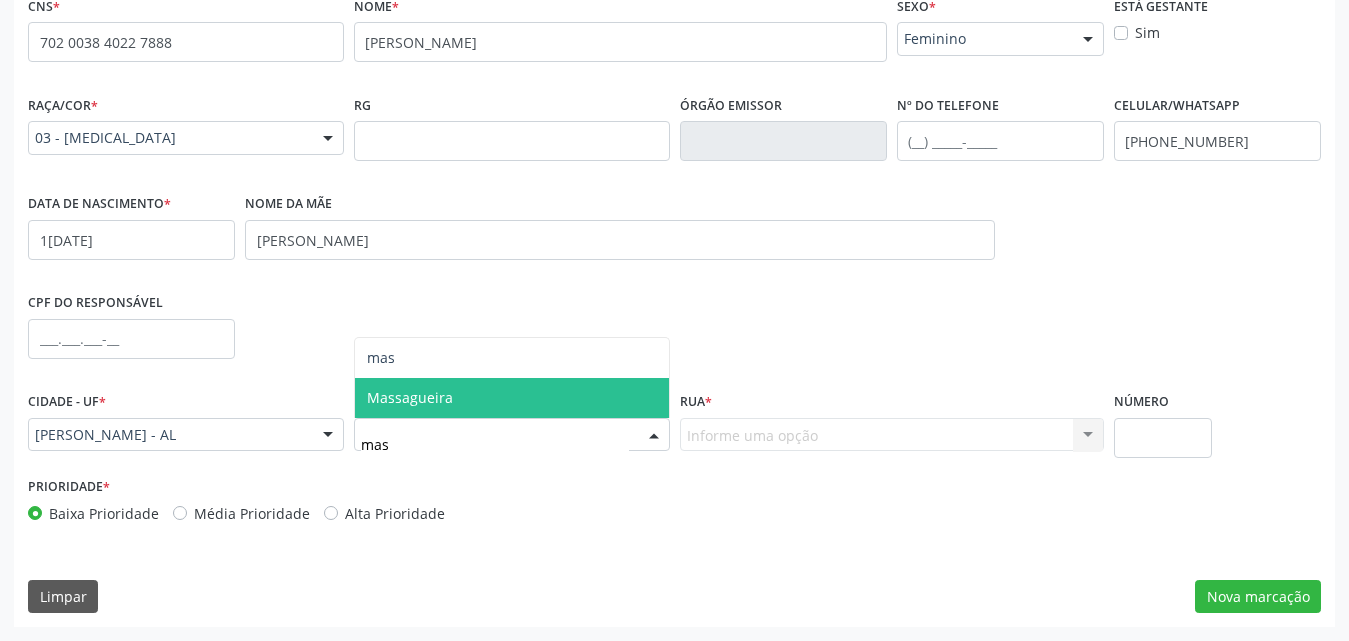 click on "Massagueira" at bounding box center (512, 398) 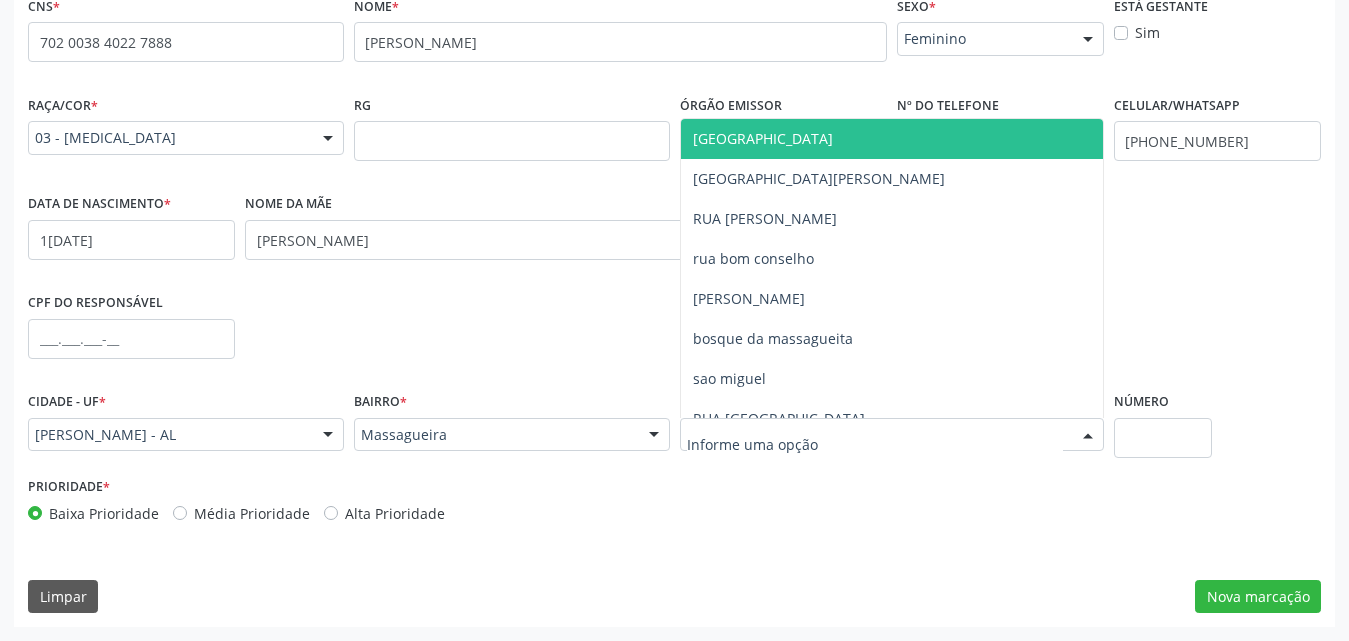 click at bounding box center [892, 435] 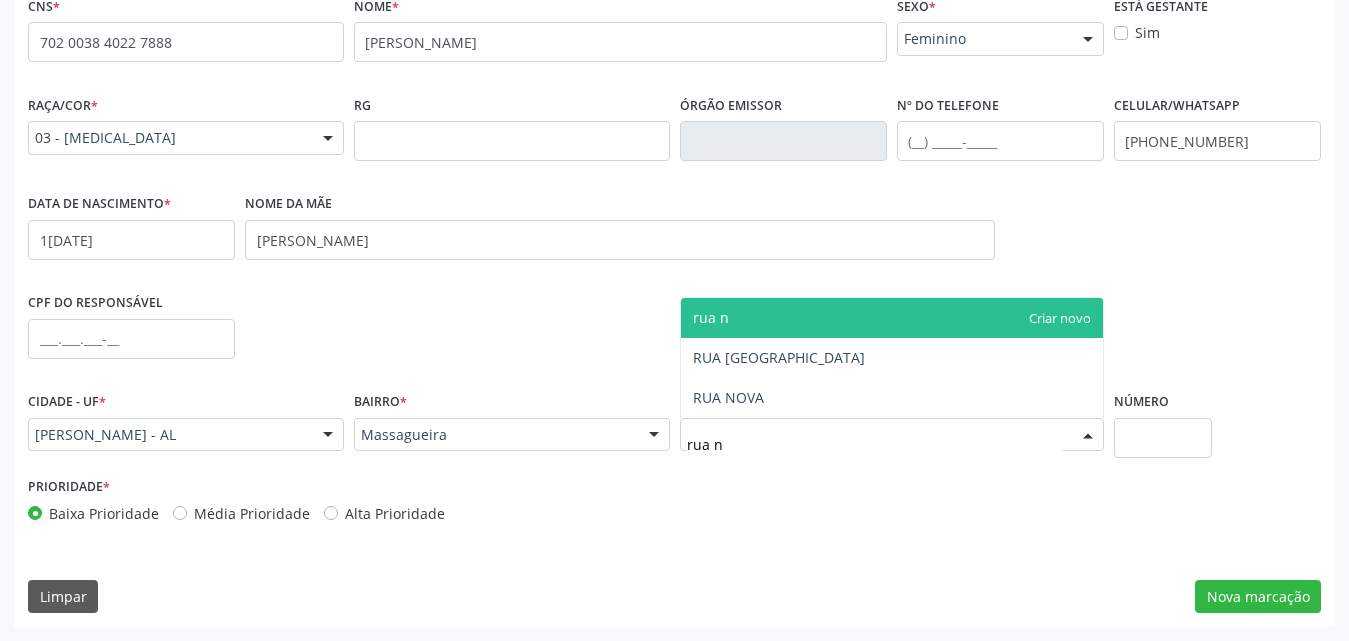 type on "rua no" 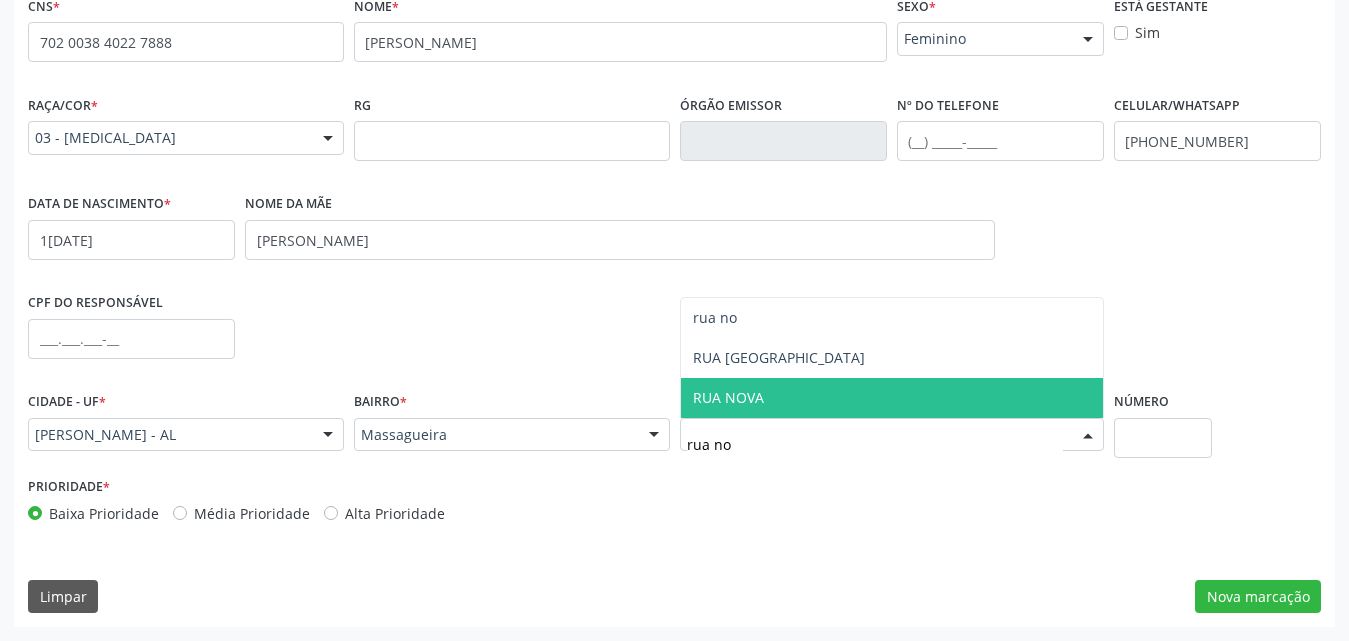 click on "RUA NOVA" at bounding box center (892, 398) 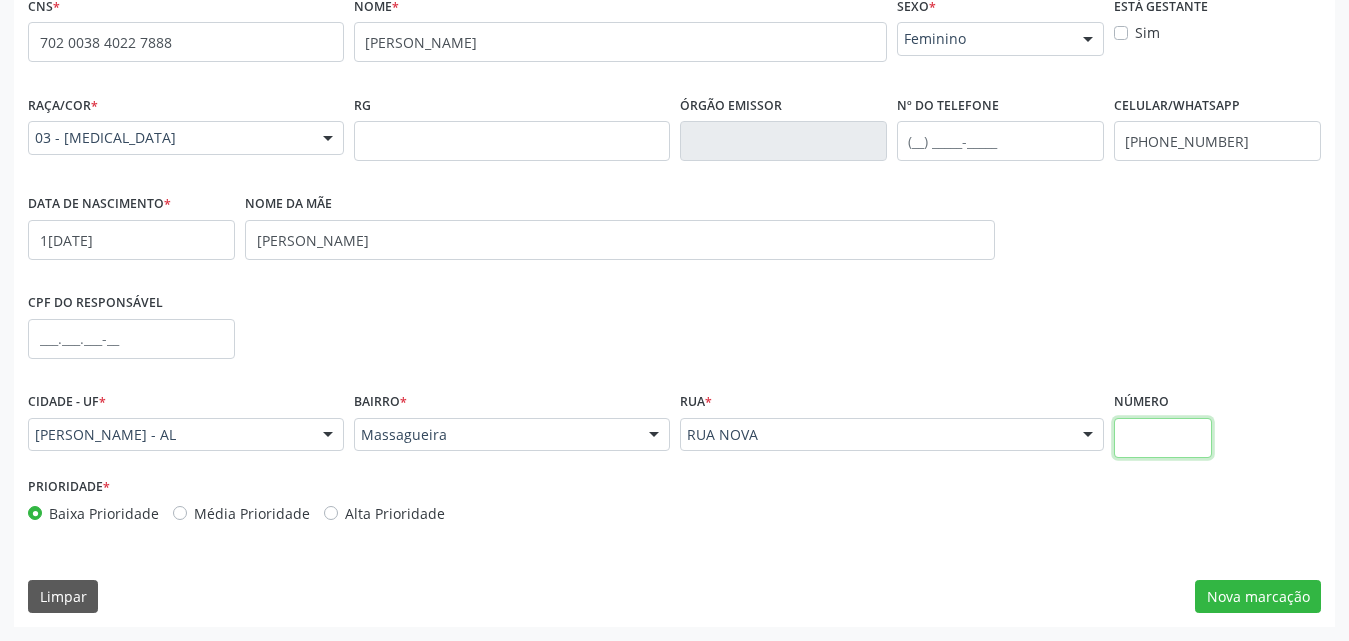 click at bounding box center [1163, 438] 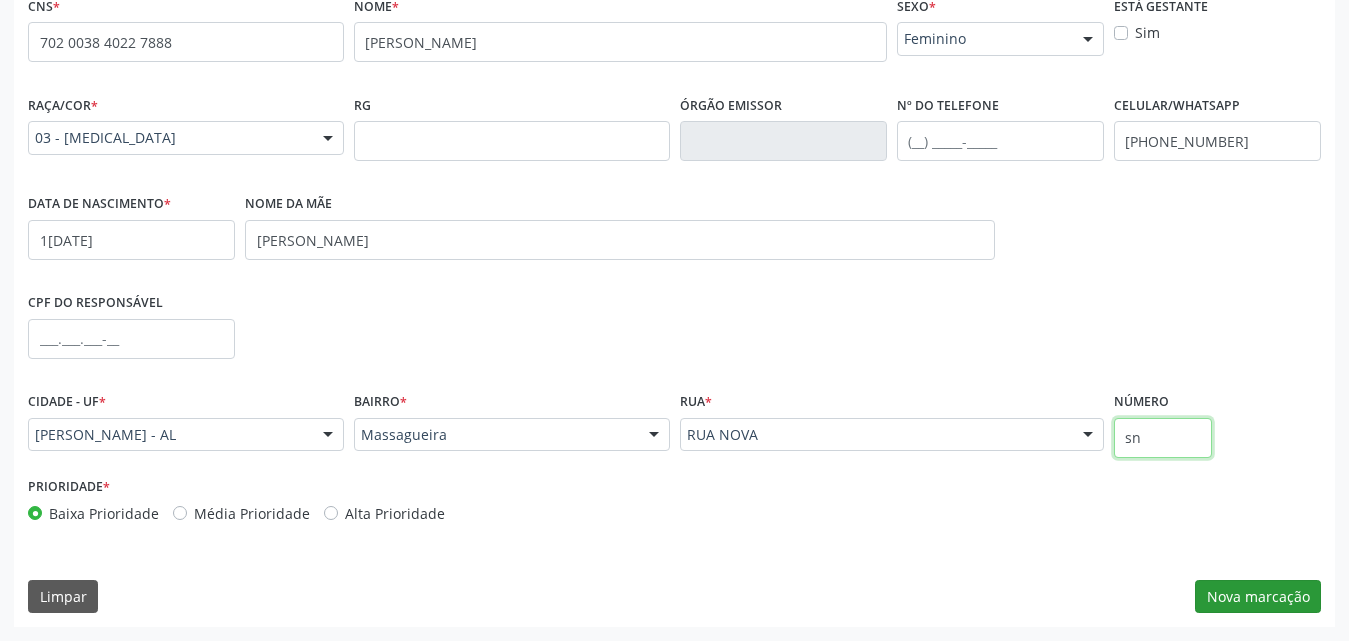 type on "sn" 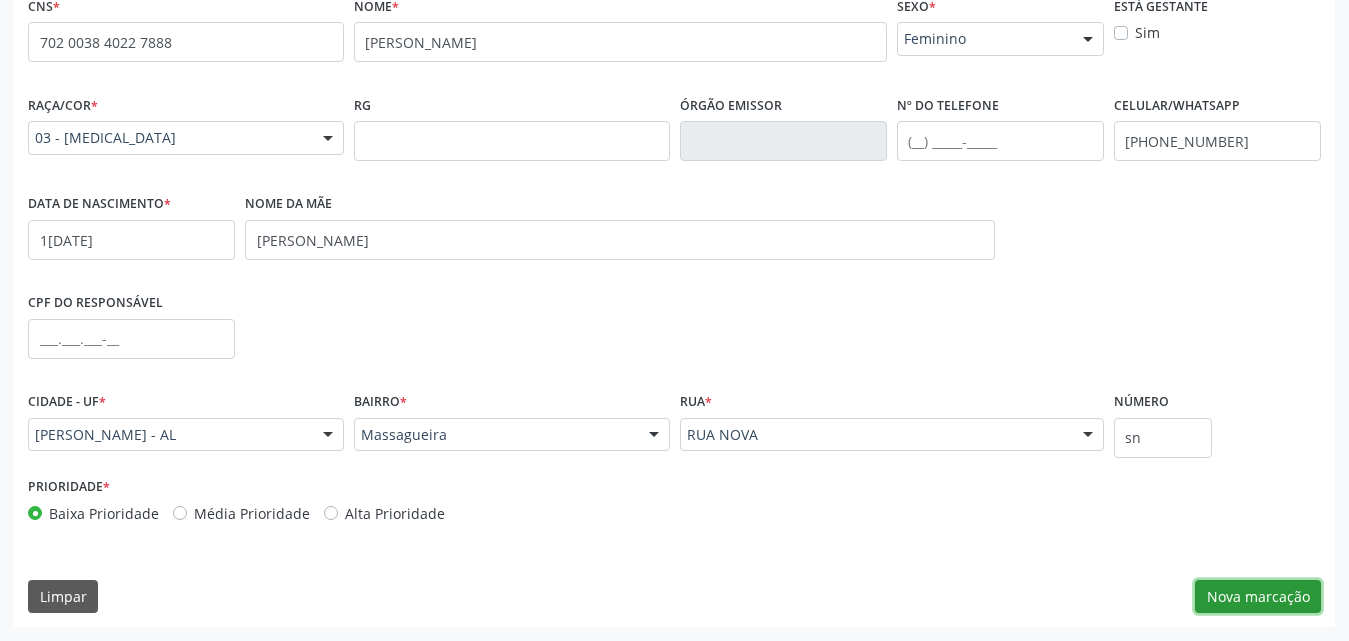 click on "Nova marcação" at bounding box center (1258, 597) 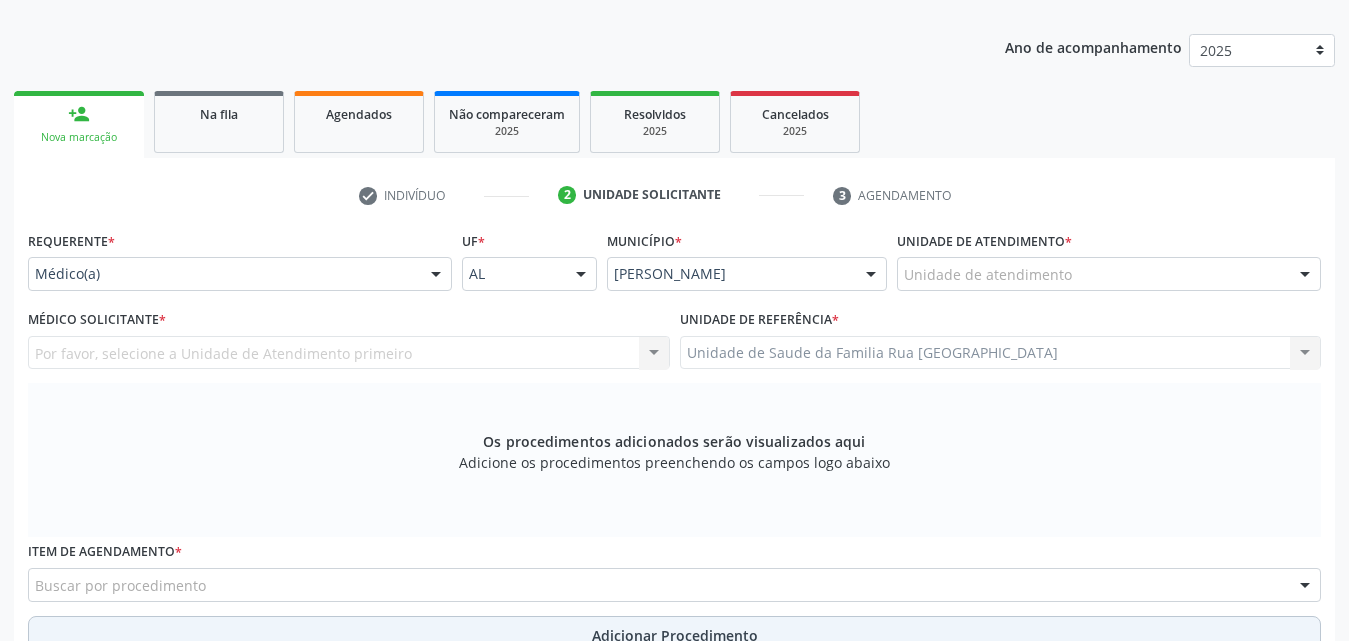scroll, scrollTop: 271, scrollLeft: 0, axis: vertical 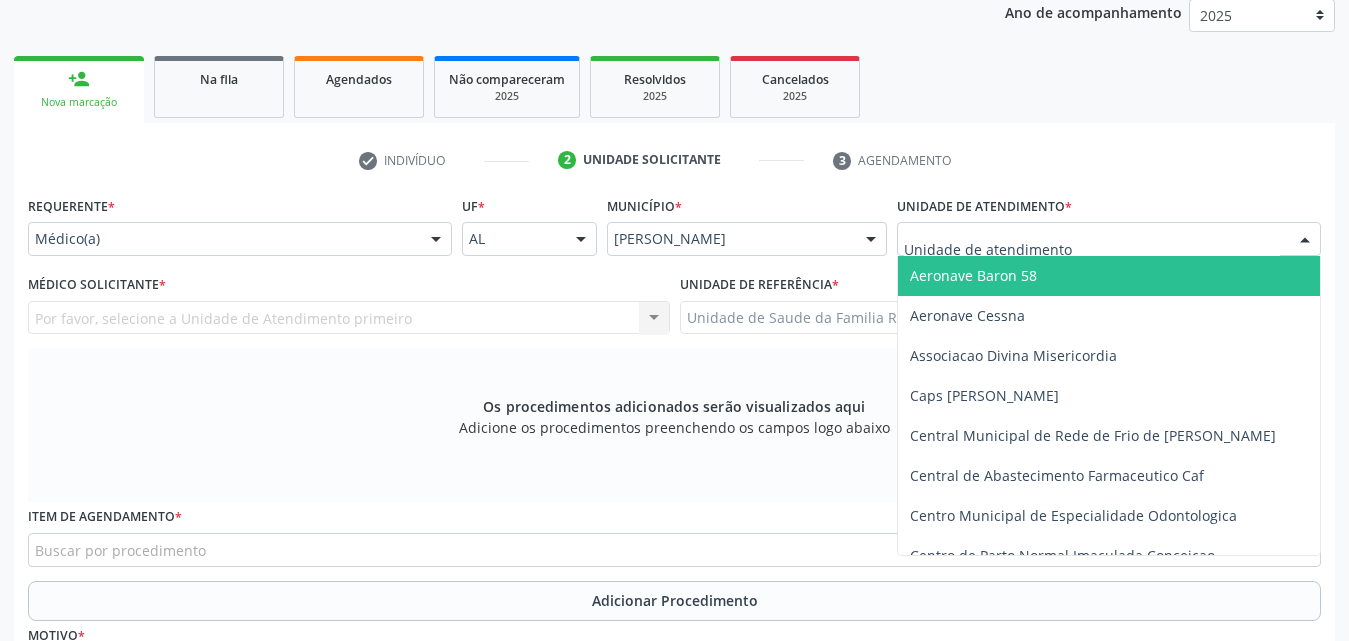 click at bounding box center (1109, 239) 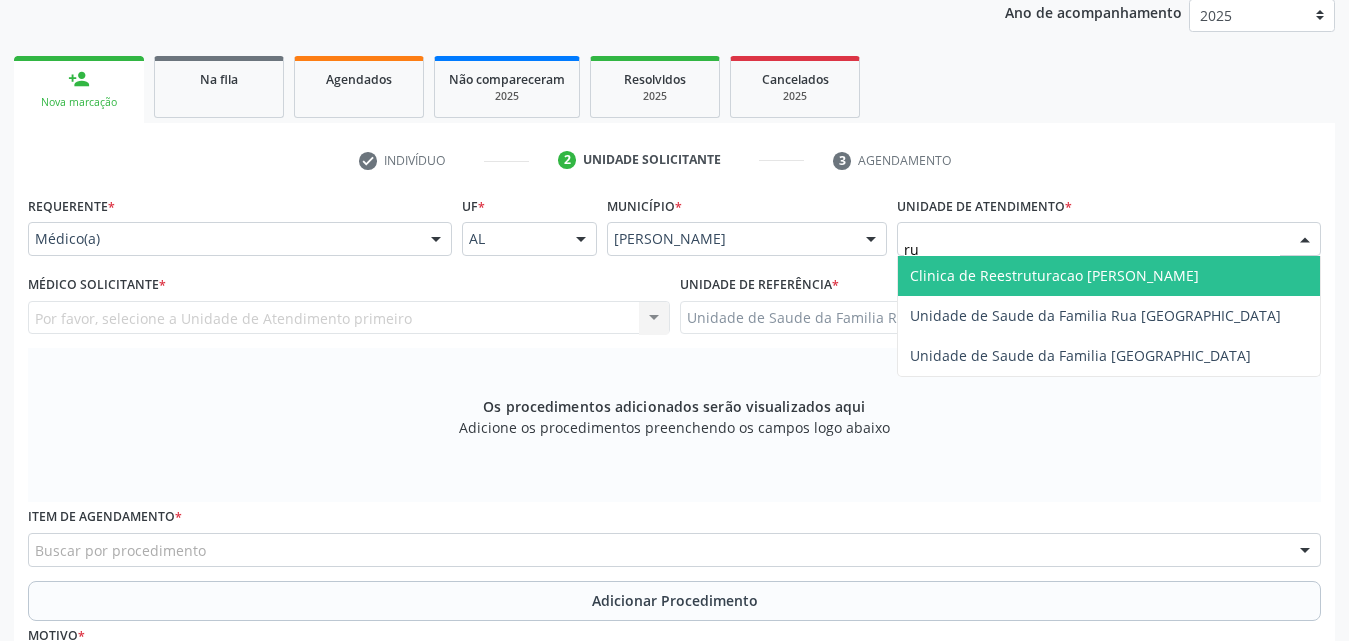 type on "rua" 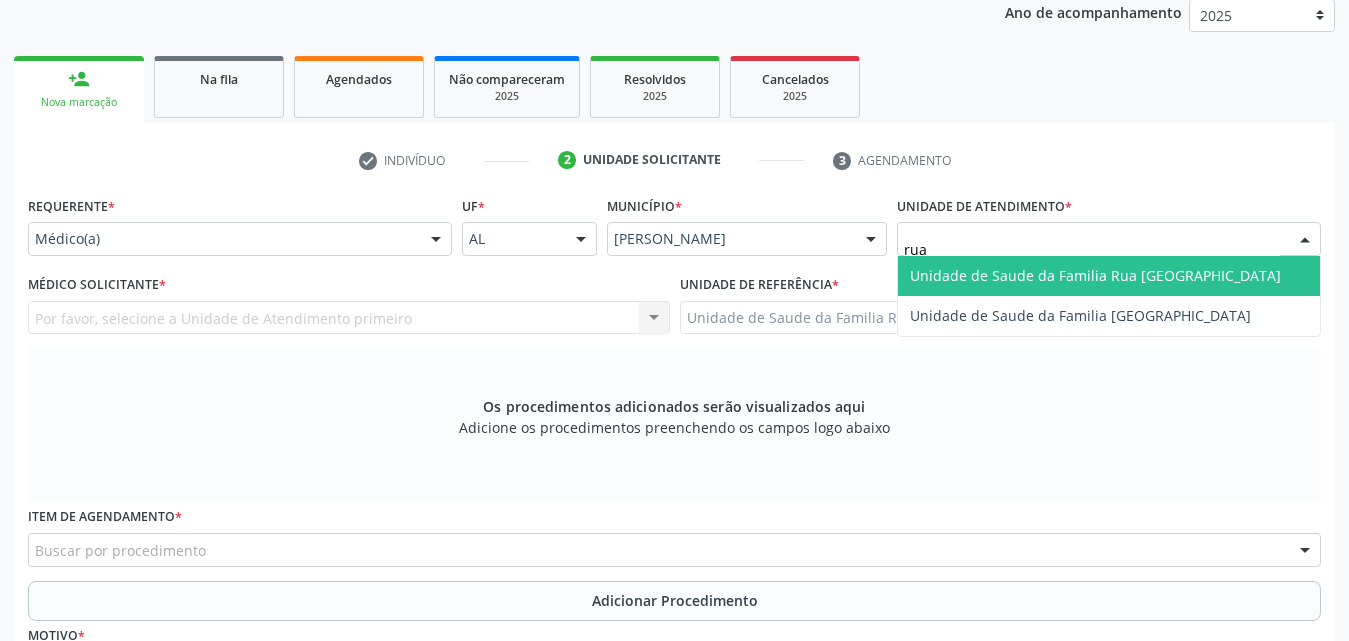 click on "Unidade de Saude da Familia Rua [GEOGRAPHIC_DATA]" at bounding box center [1095, 275] 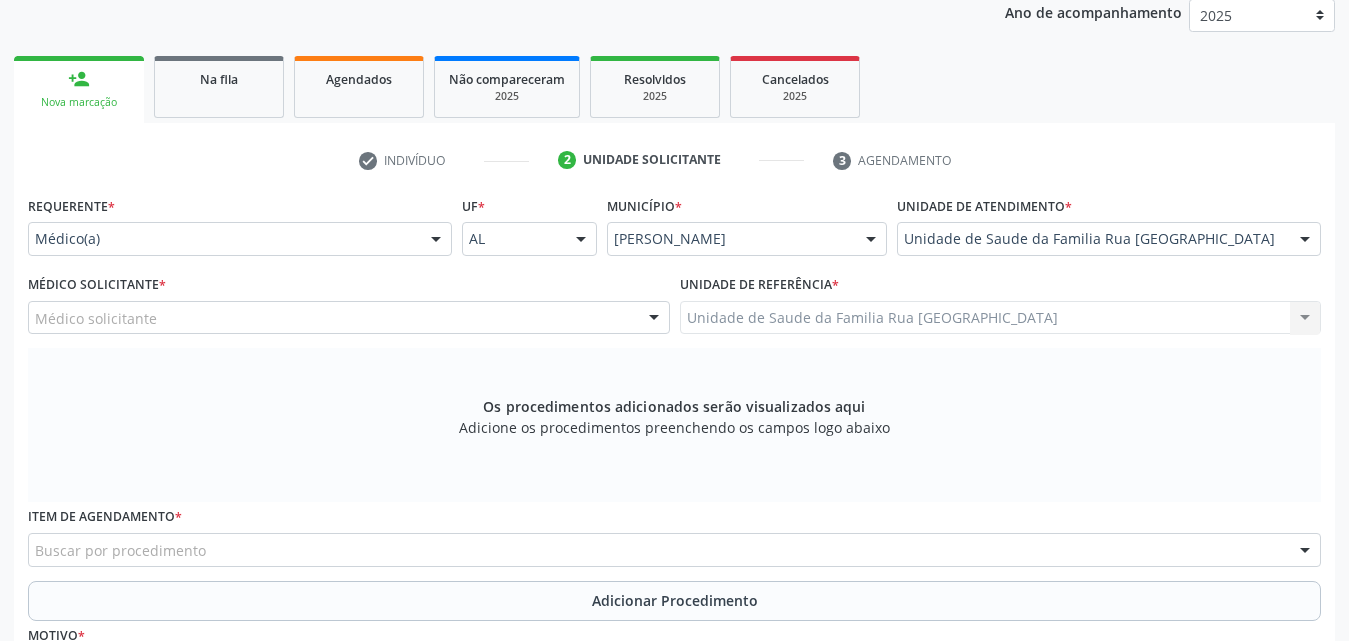 click at bounding box center (654, 319) 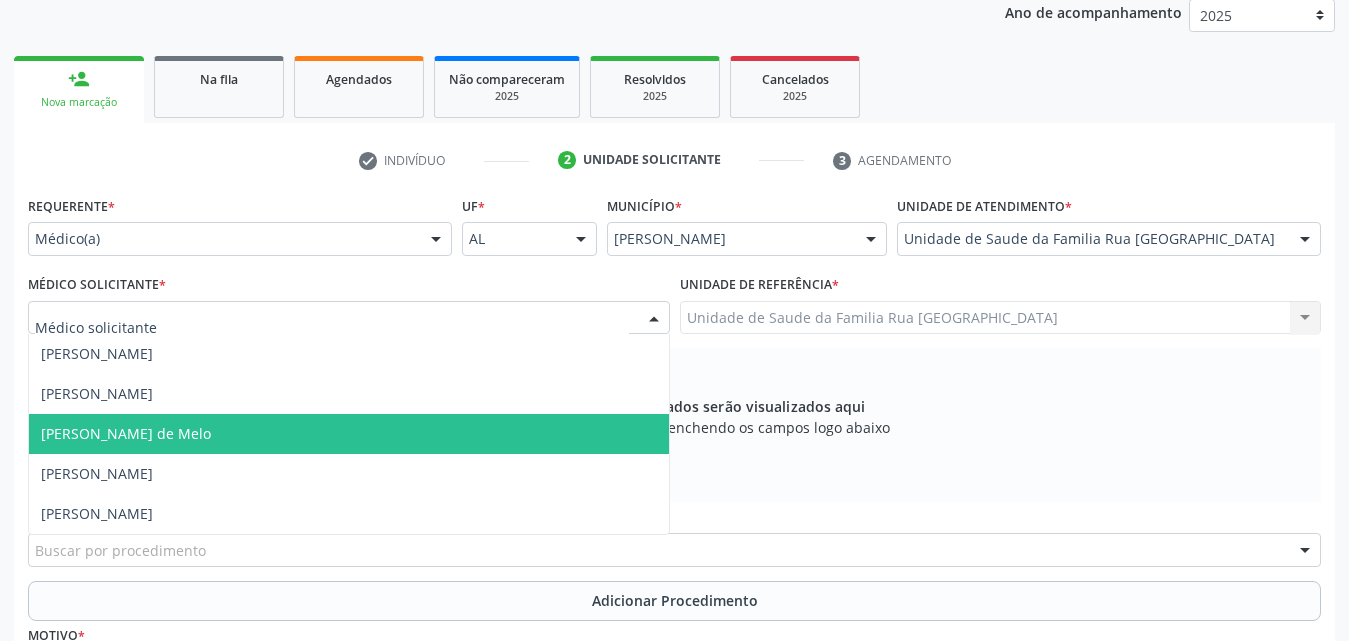 click on "[PERSON_NAME] de Melo" at bounding box center (126, 433) 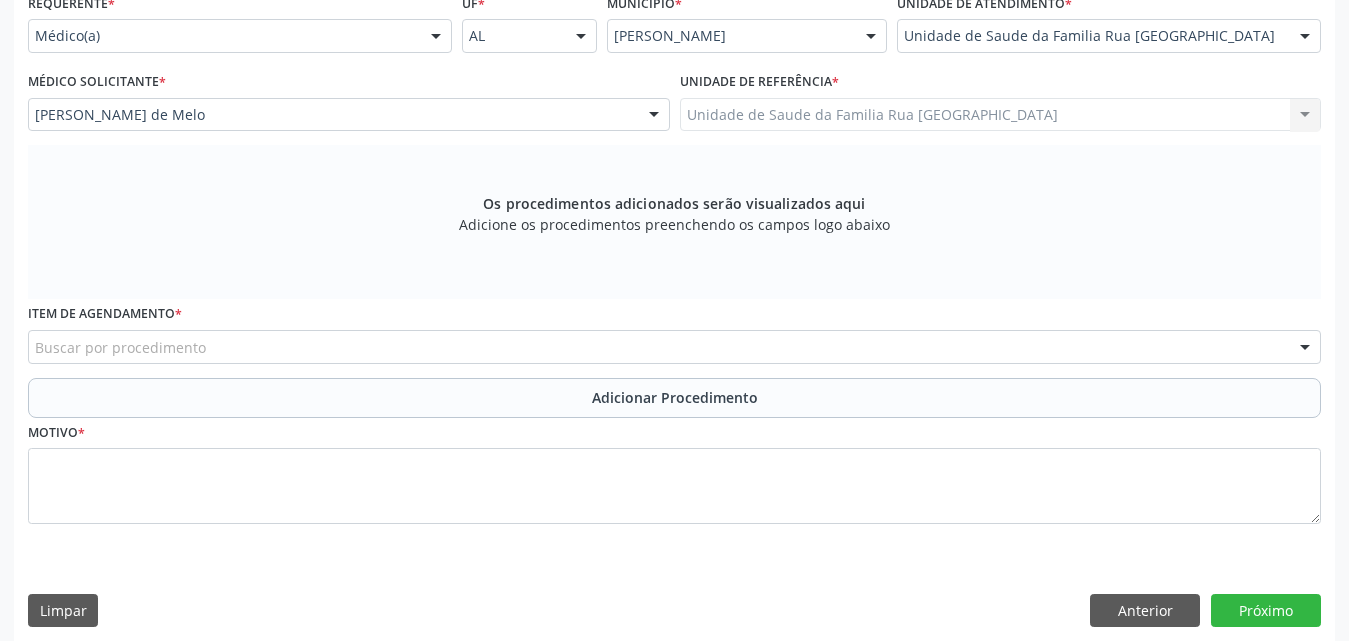 scroll, scrollTop: 488, scrollLeft: 0, axis: vertical 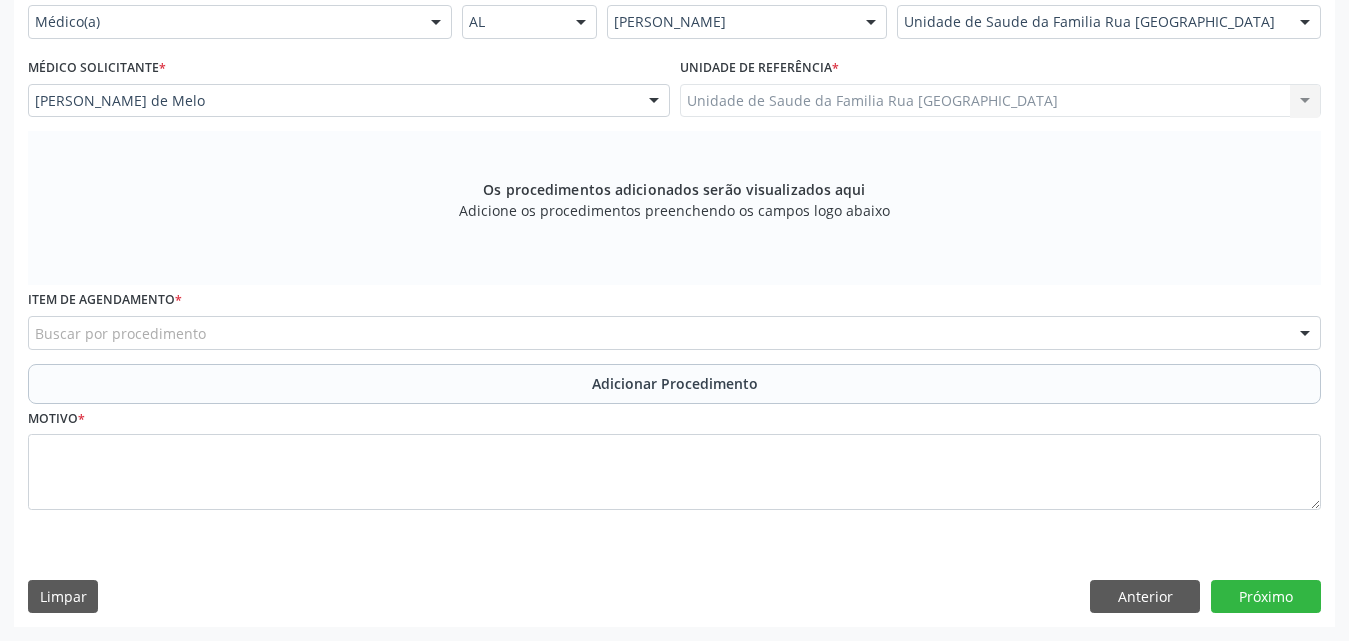 click on "Buscar por procedimento" at bounding box center (674, 333) 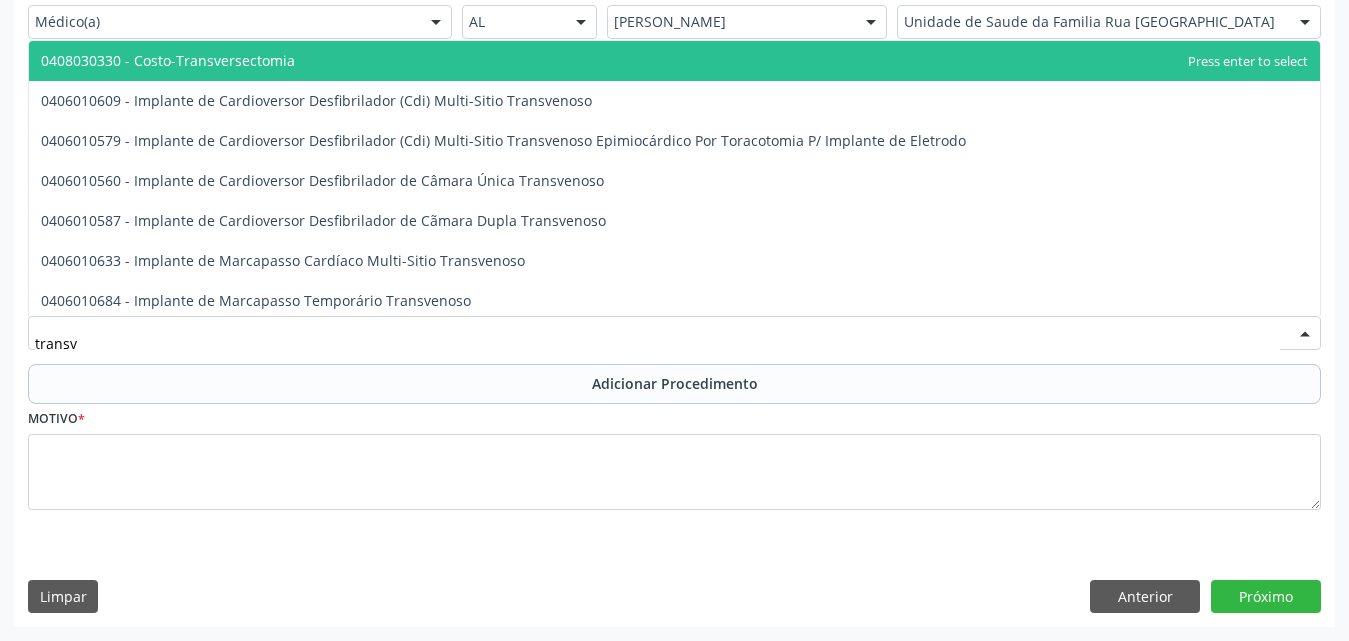 type on "transva" 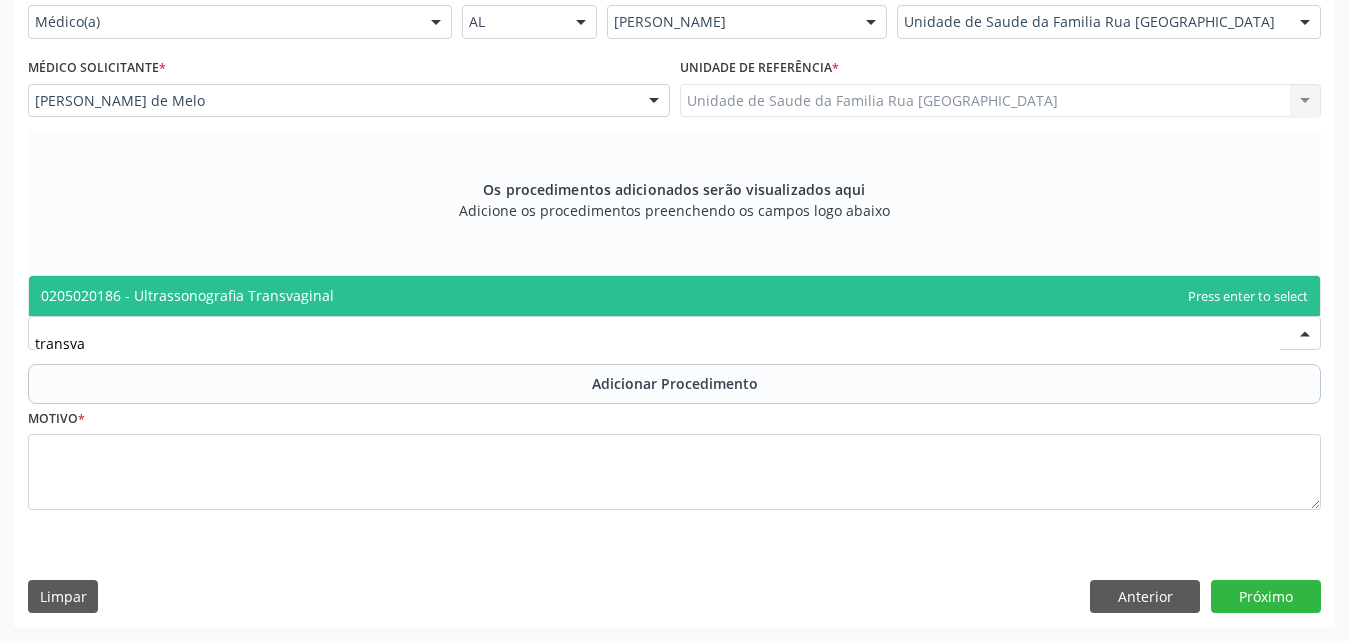 click on "0205020186 - Ultrassonografia Transvaginal" at bounding box center (674, 296) 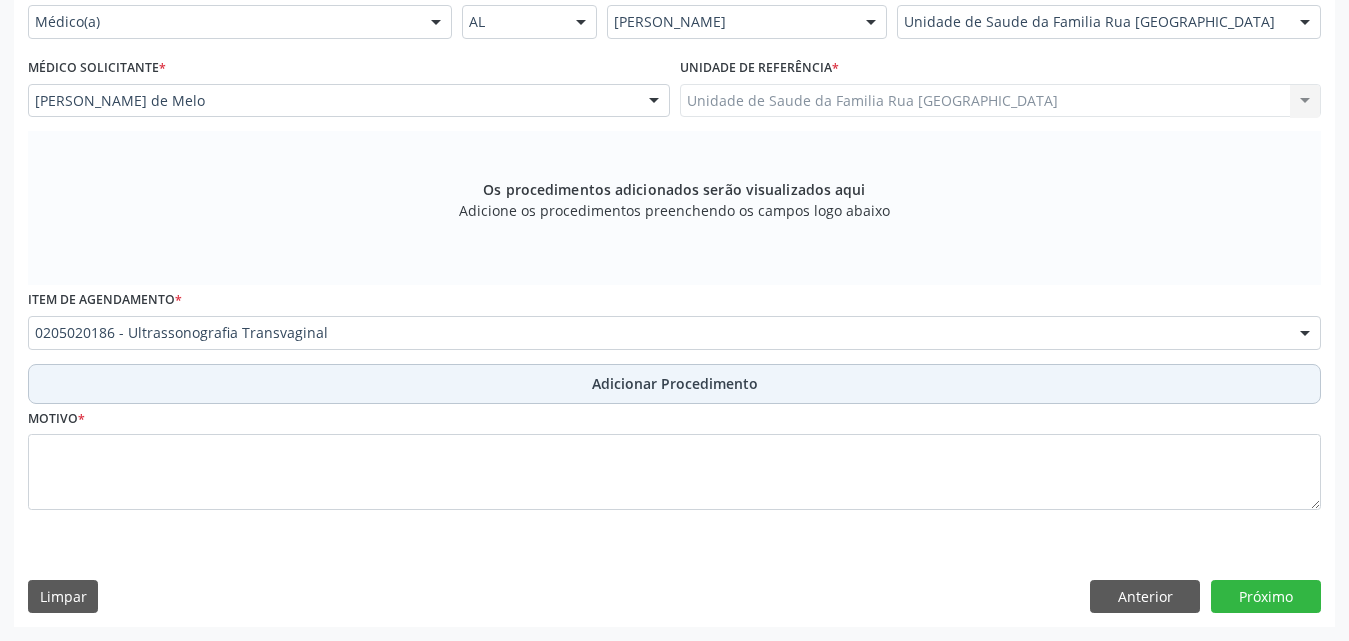 click on "Adicionar Procedimento" at bounding box center (675, 383) 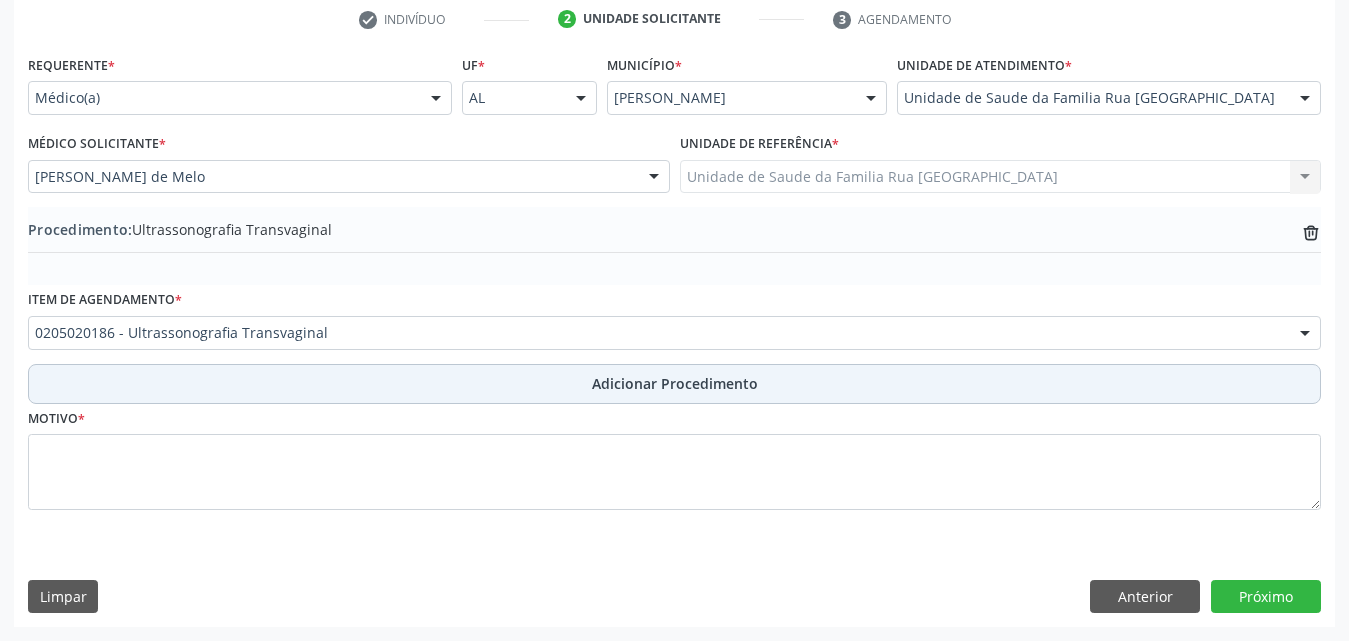 scroll, scrollTop: 412, scrollLeft: 0, axis: vertical 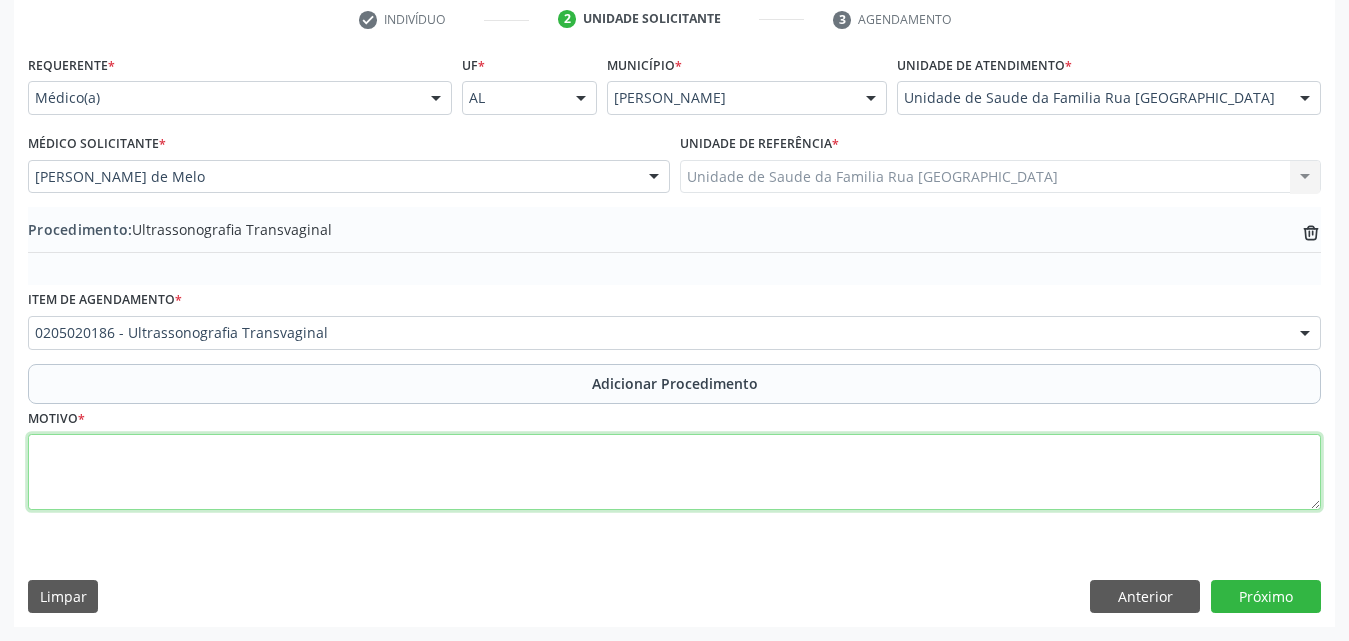 click at bounding box center (674, 472) 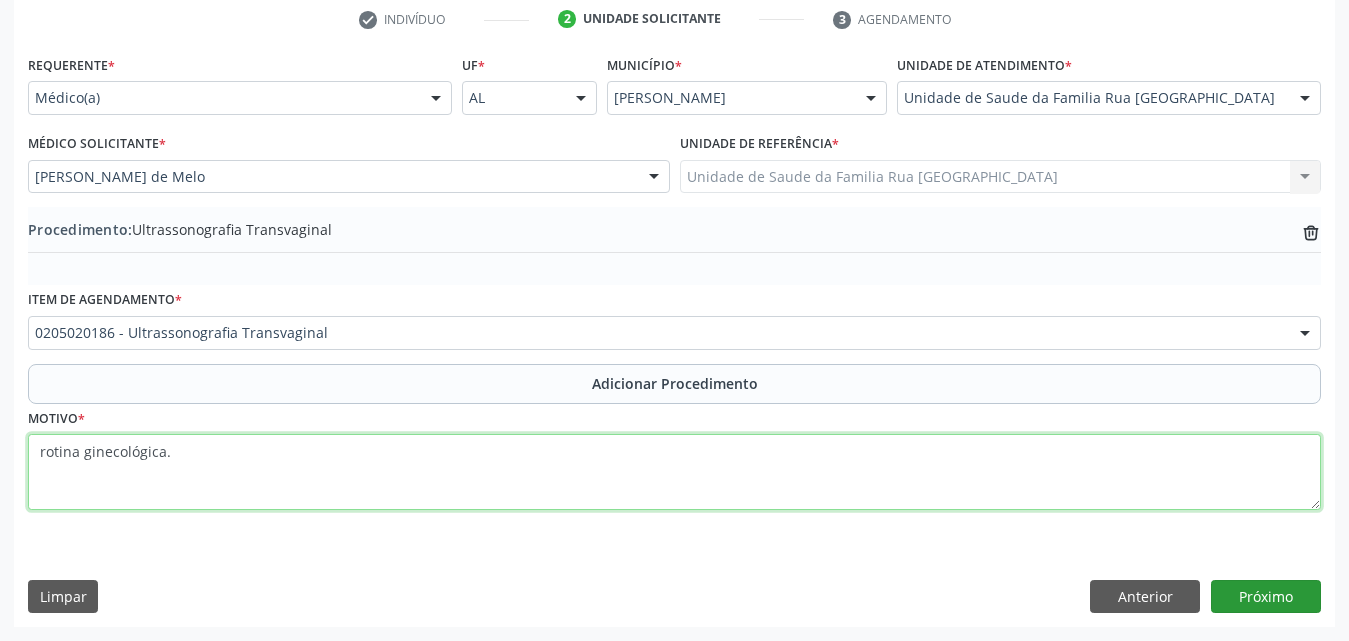 type on "rotina ginecológica." 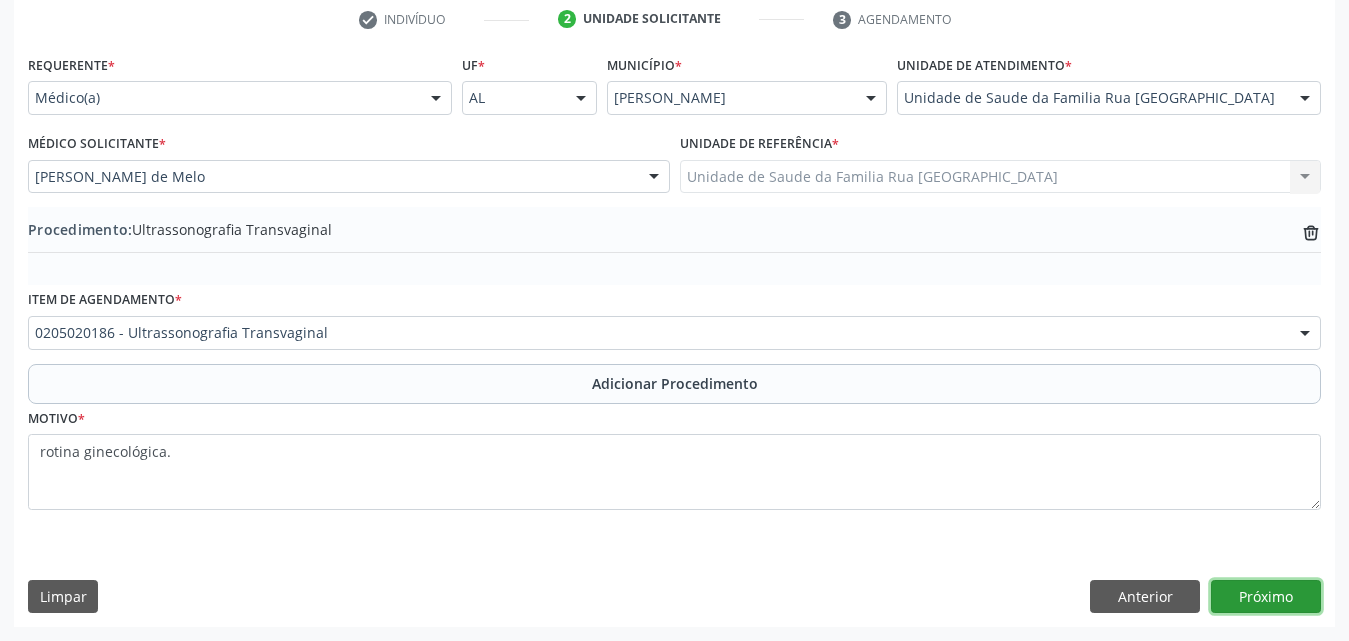 click on "Próximo" at bounding box center (1266, 597) 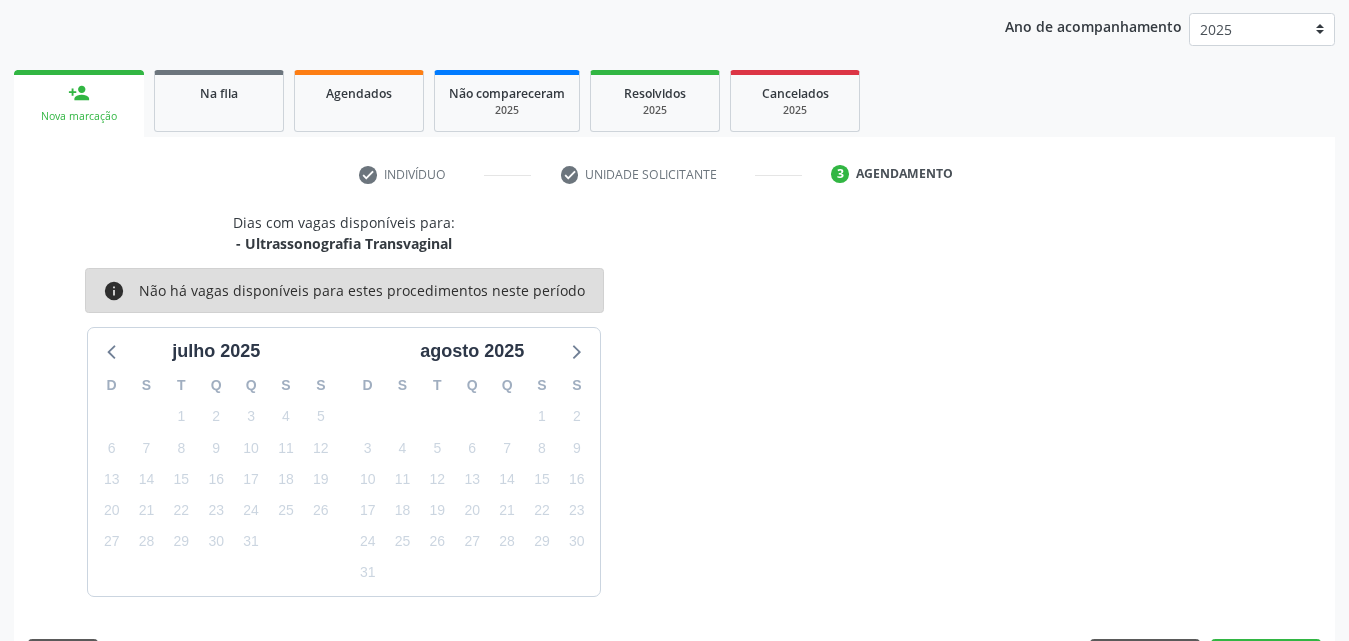 scroll, scrollTop: 316, scrollLeft: 0, axis: vertical 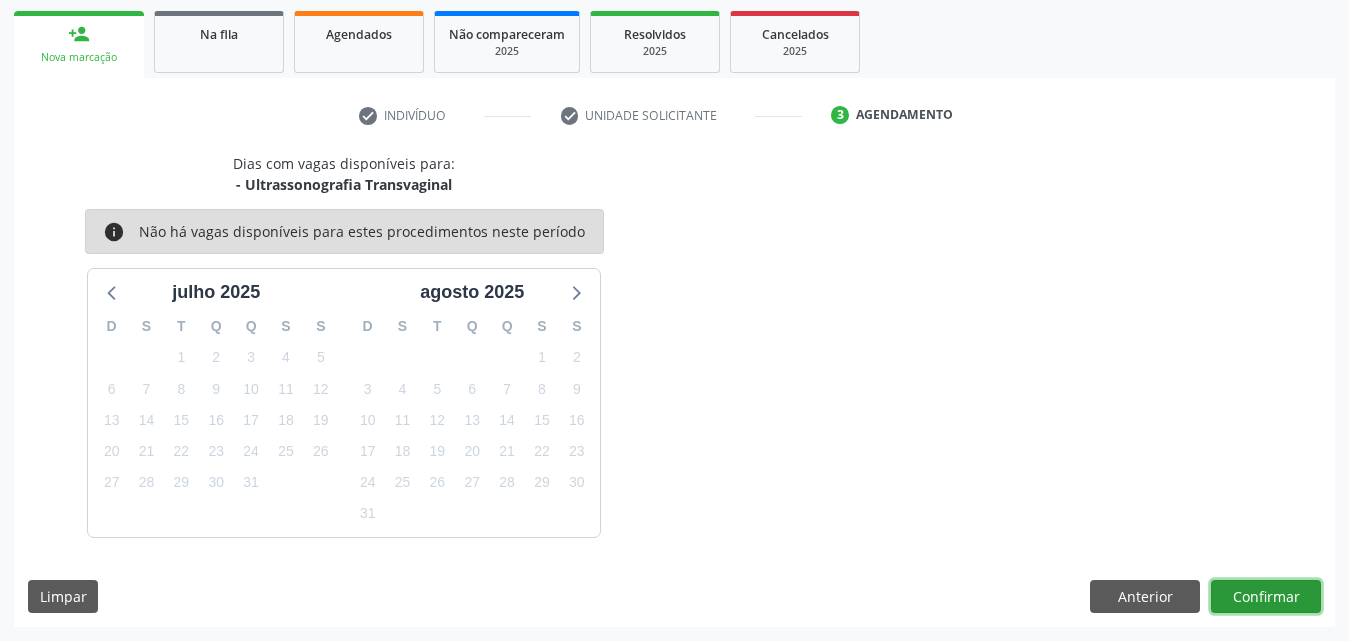 click on "Confirmar" at bounding box center [1266, 597] 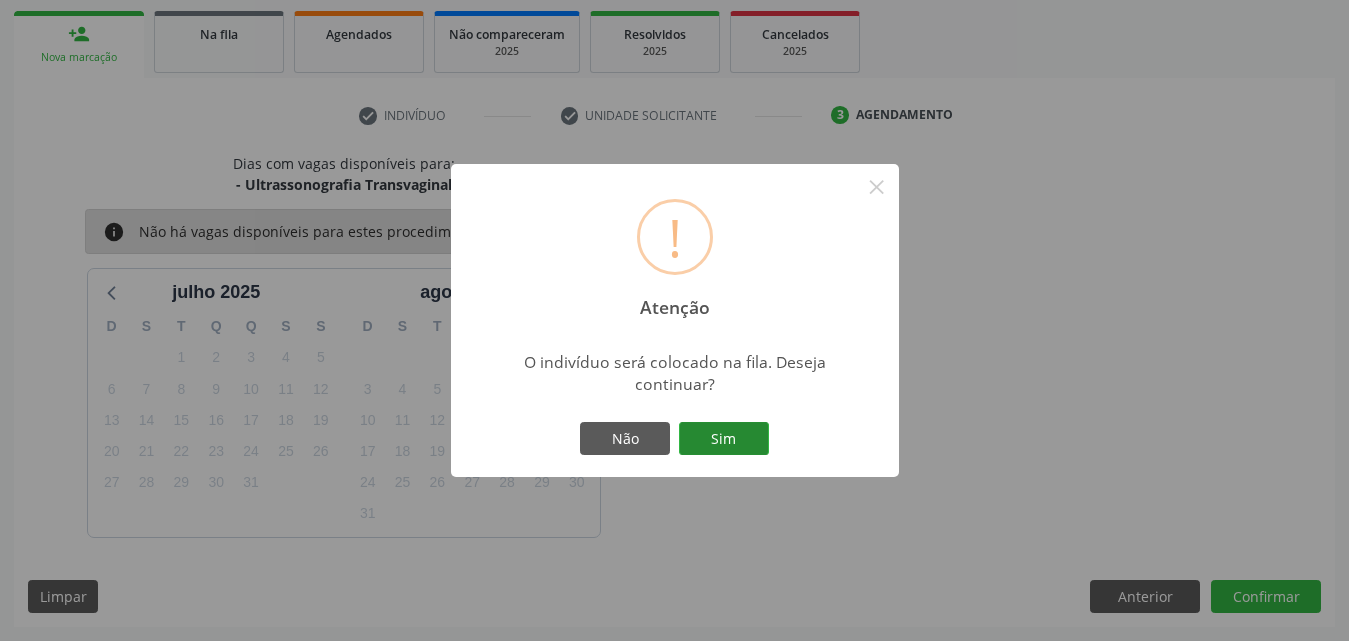 click on "Sim" at bounding box center (724, 439) 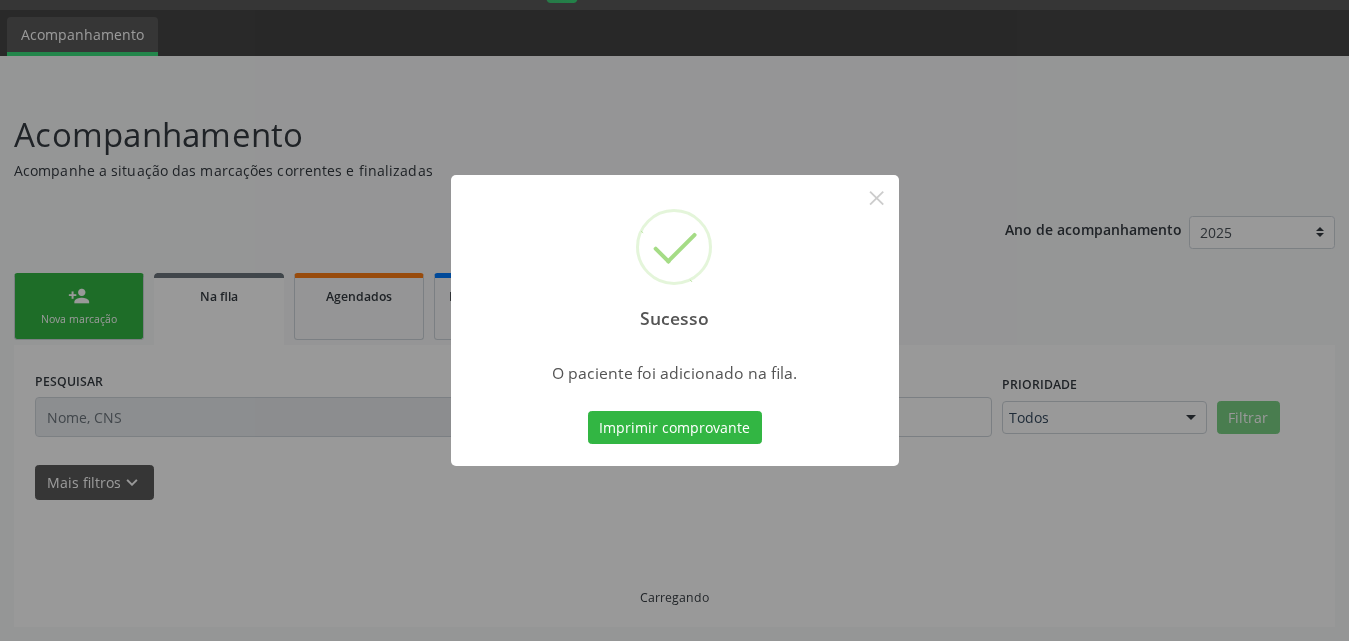 scroll, scrollTop: 54, scrollLeft: 0, axis: vertical 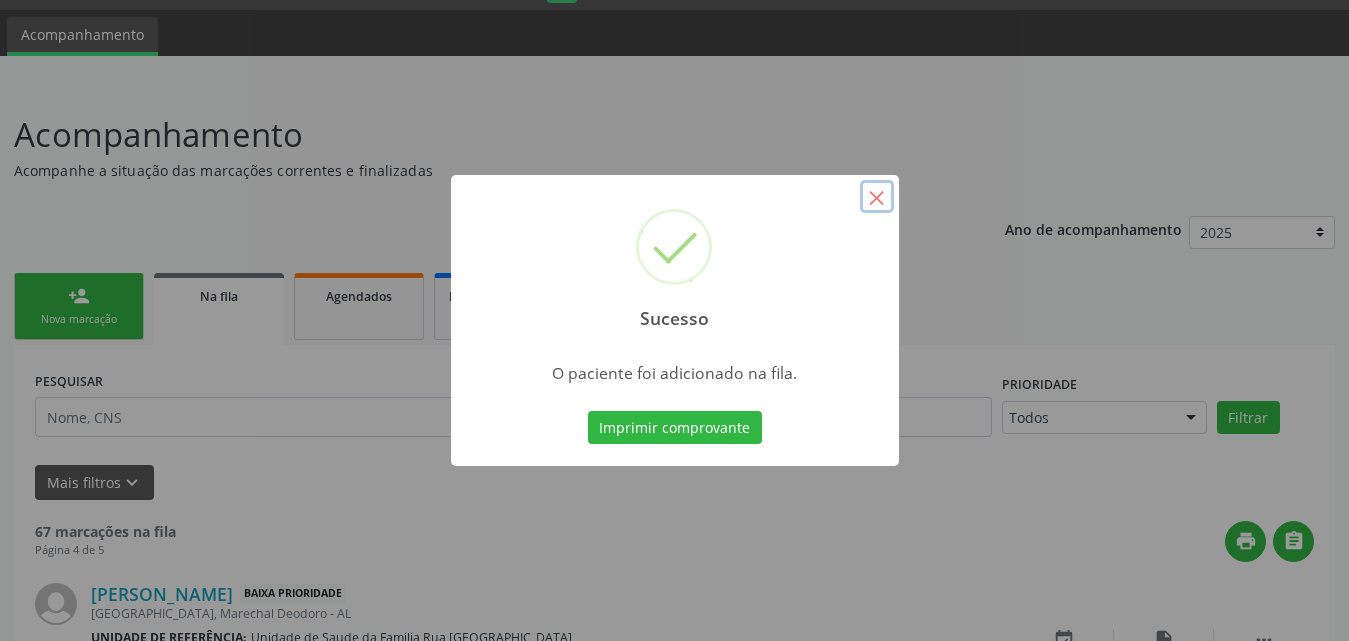 click on "×" at bounding box center [877, 197] 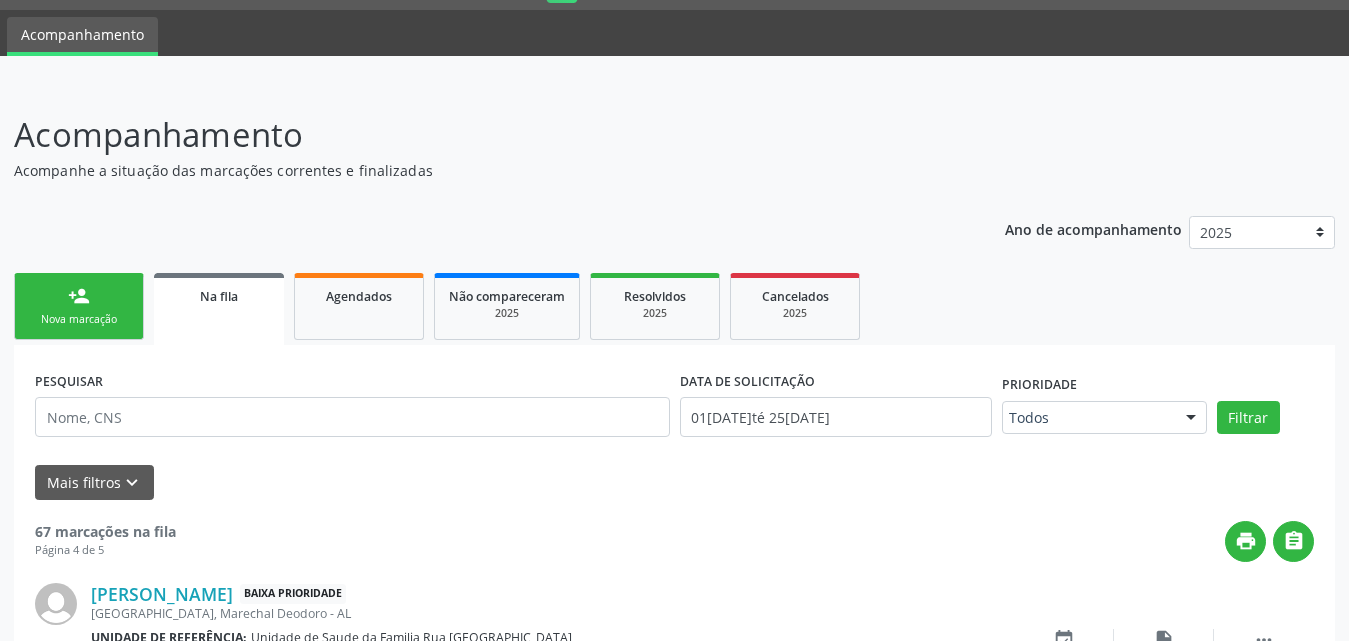 click on "person_add" at bounding box center (79, 296) 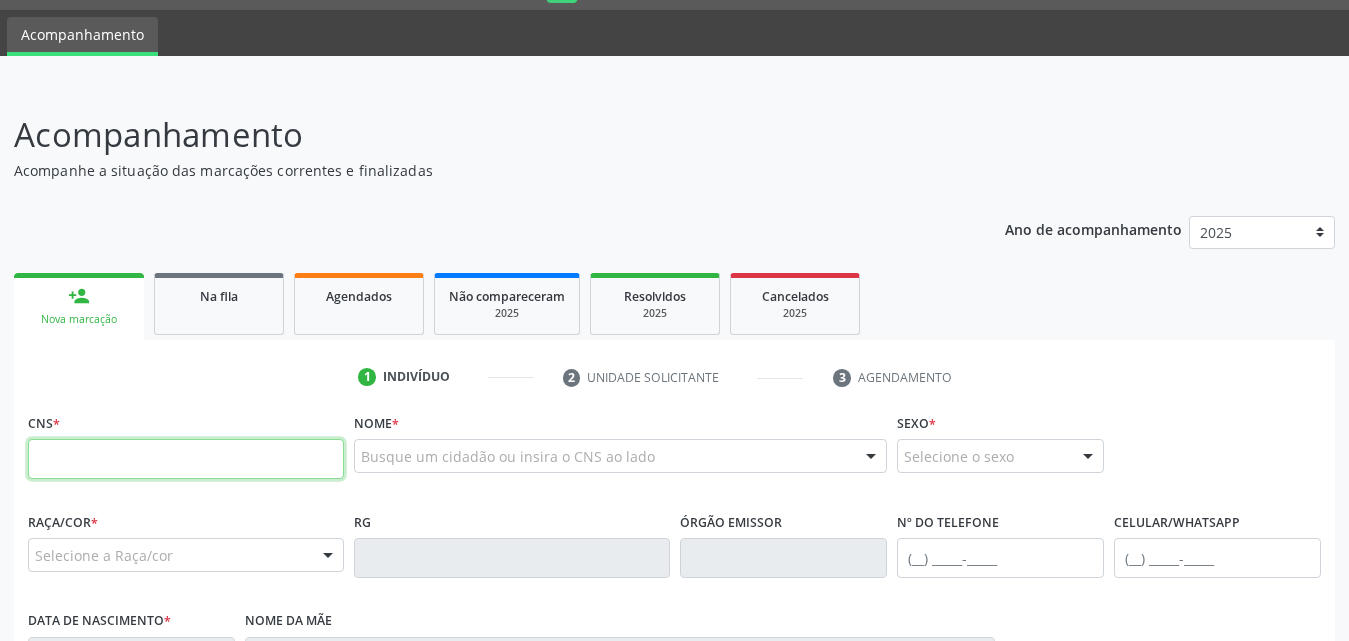 click at bounding box center (186, 459) 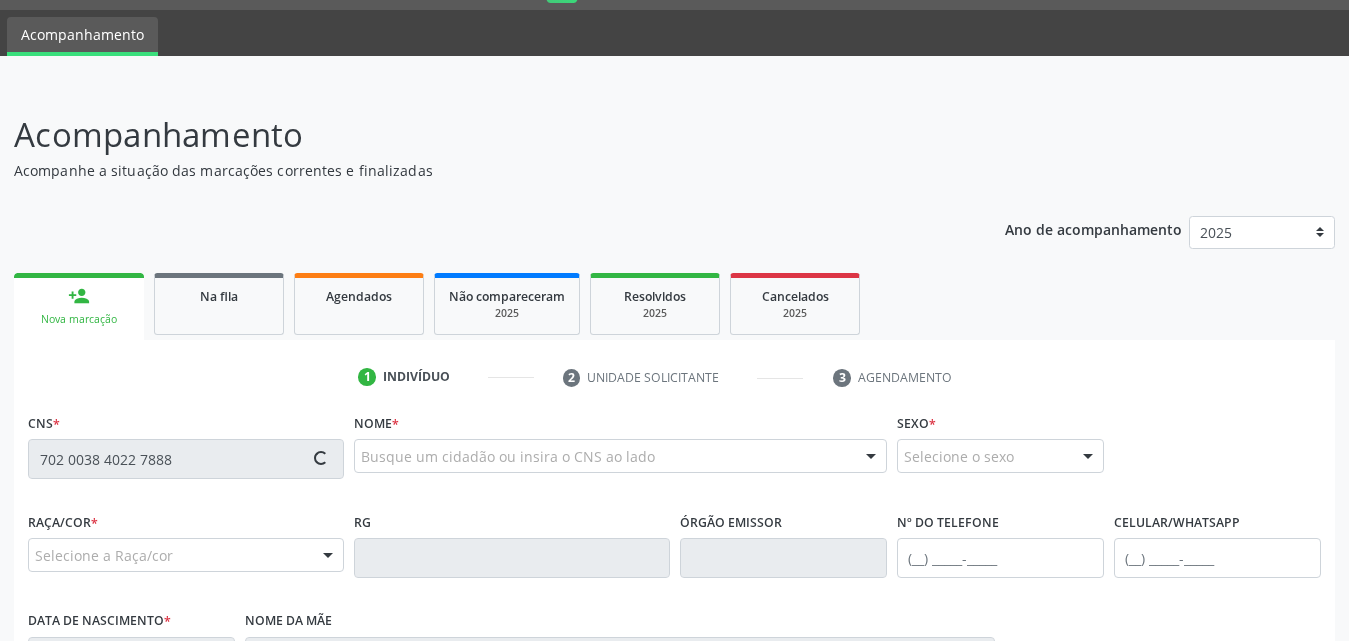 type on "702 0038 4022 7888" 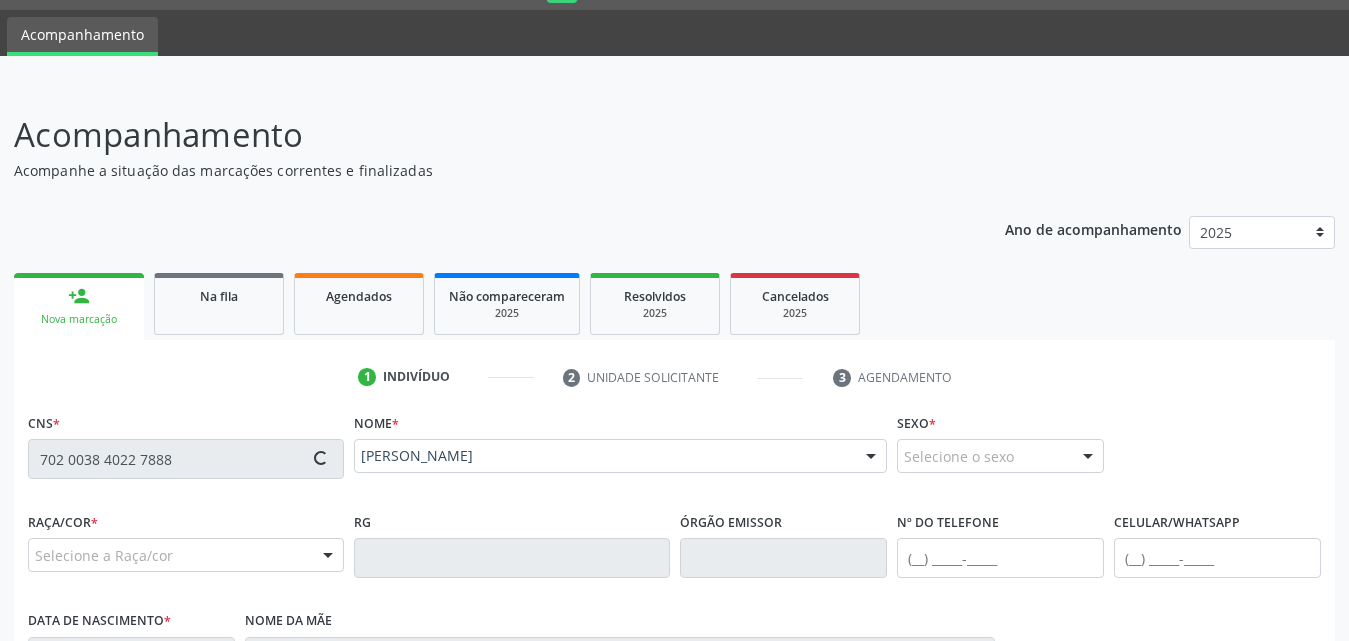 type on "[PHONE_NUMBER]" 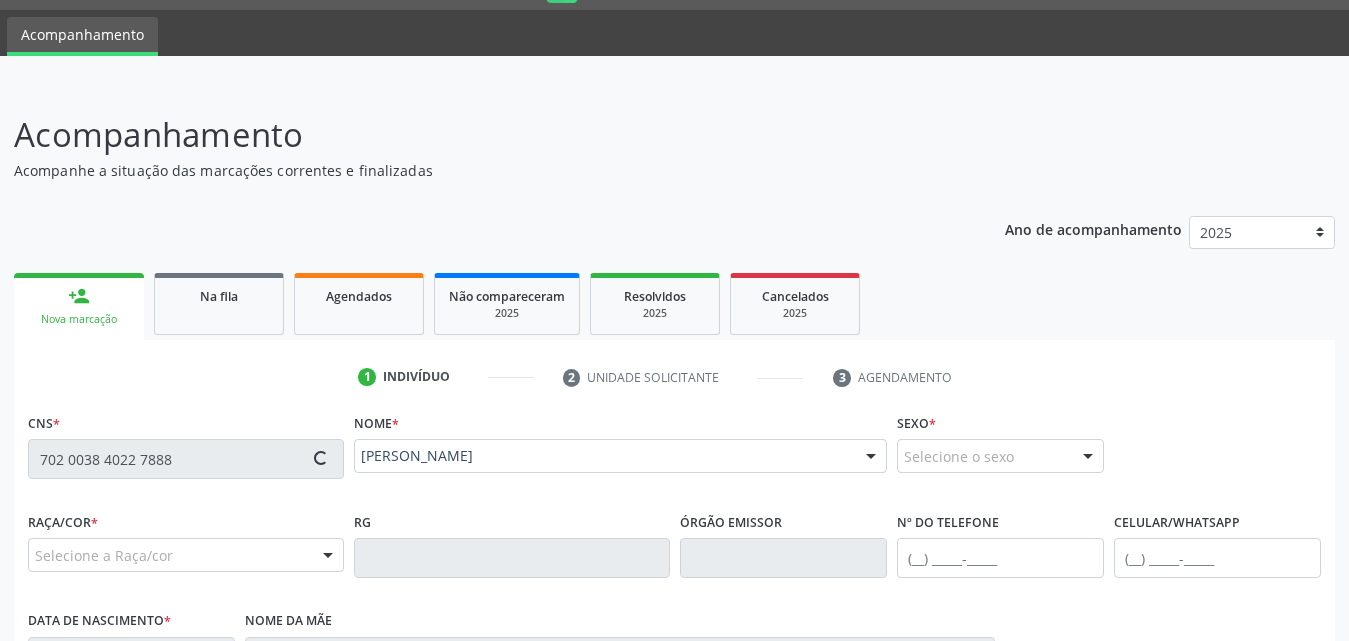type on "1[DATE]" 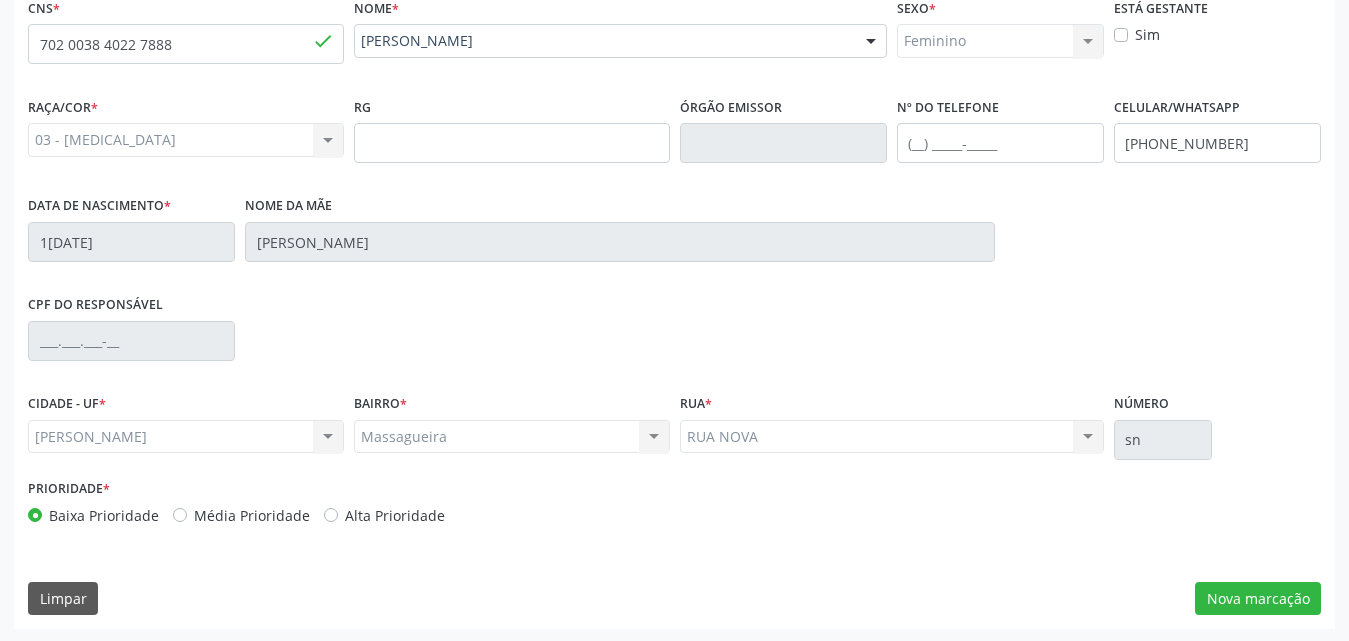scroll, scrollTop: 471, scrollLeft: 0, axis: vertical 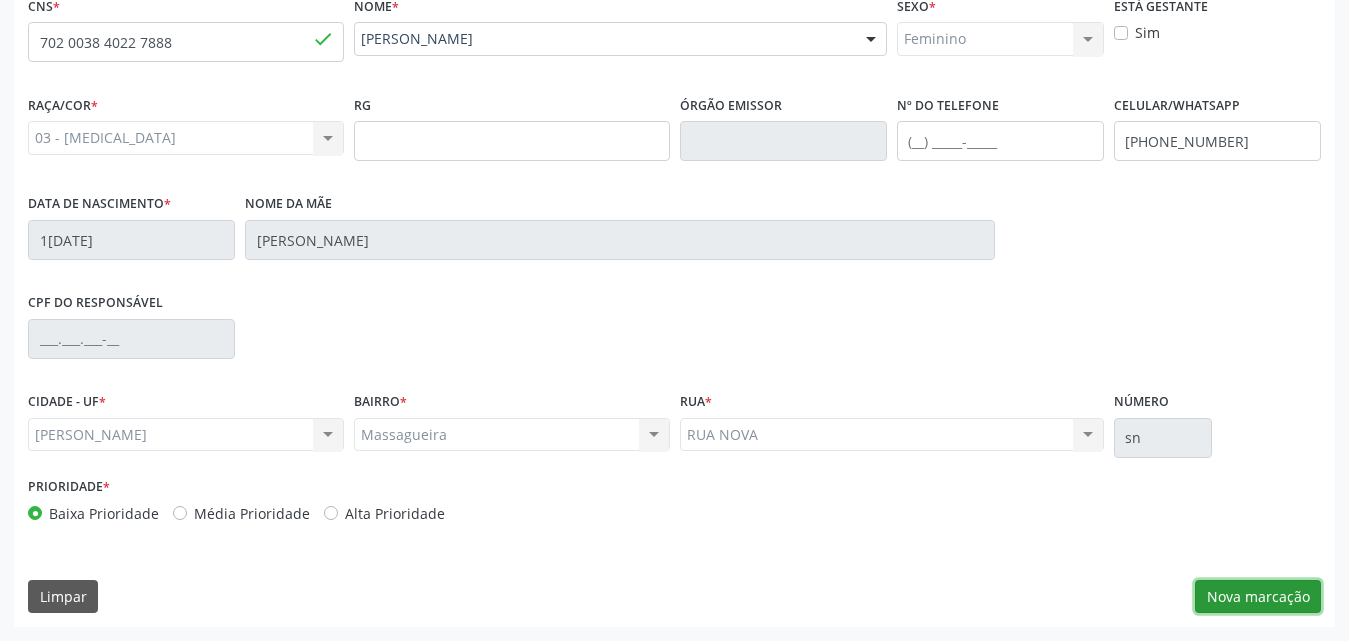click on "Nova marcação" at bounding box center (1258, 597) 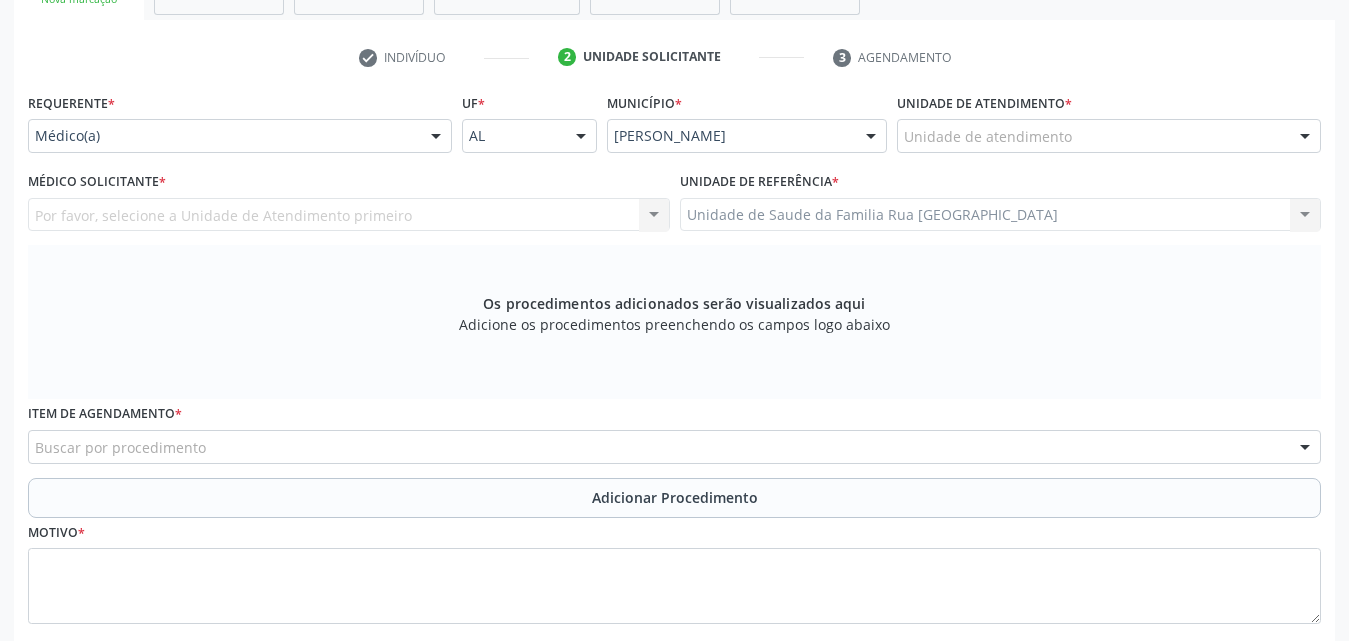 scroll, scrollTop: 171, scrollLeft: 0, axis: vertical 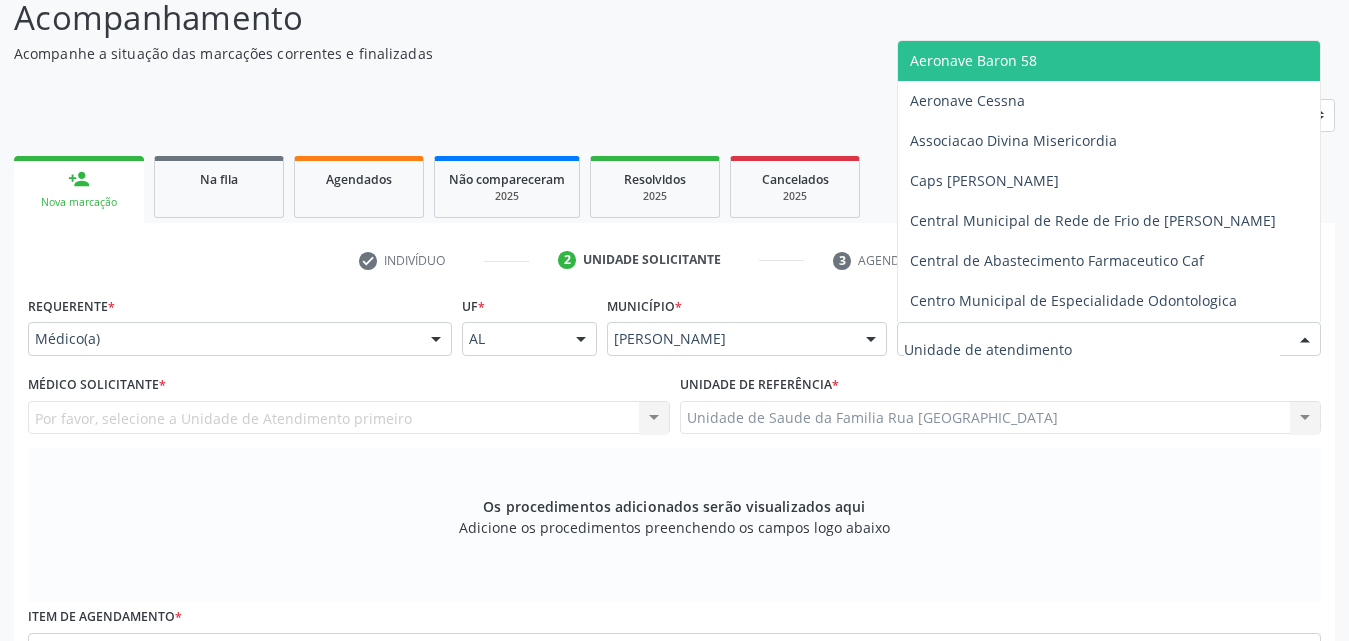 click at bounding box center (1109, 339) 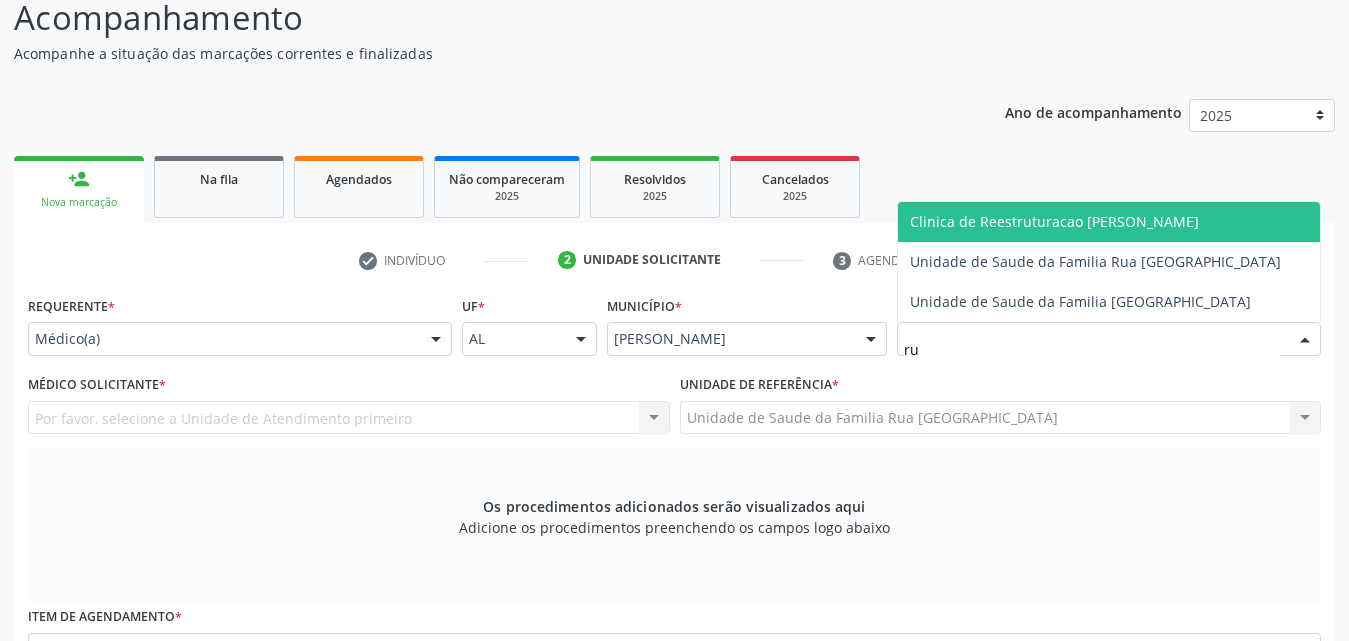 type on "rua" 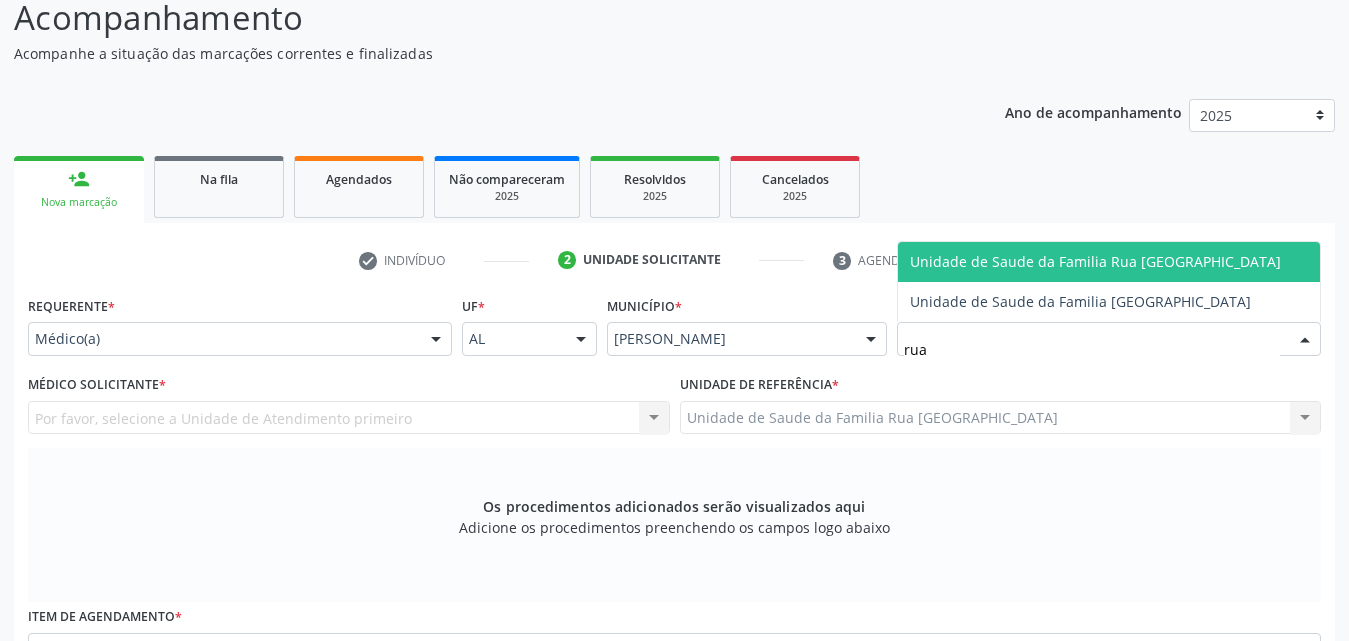 click on "Unidade de Saude da Familia Rua [GEOGRAPHIC_DATA]" at bounding box center [1095, 261] 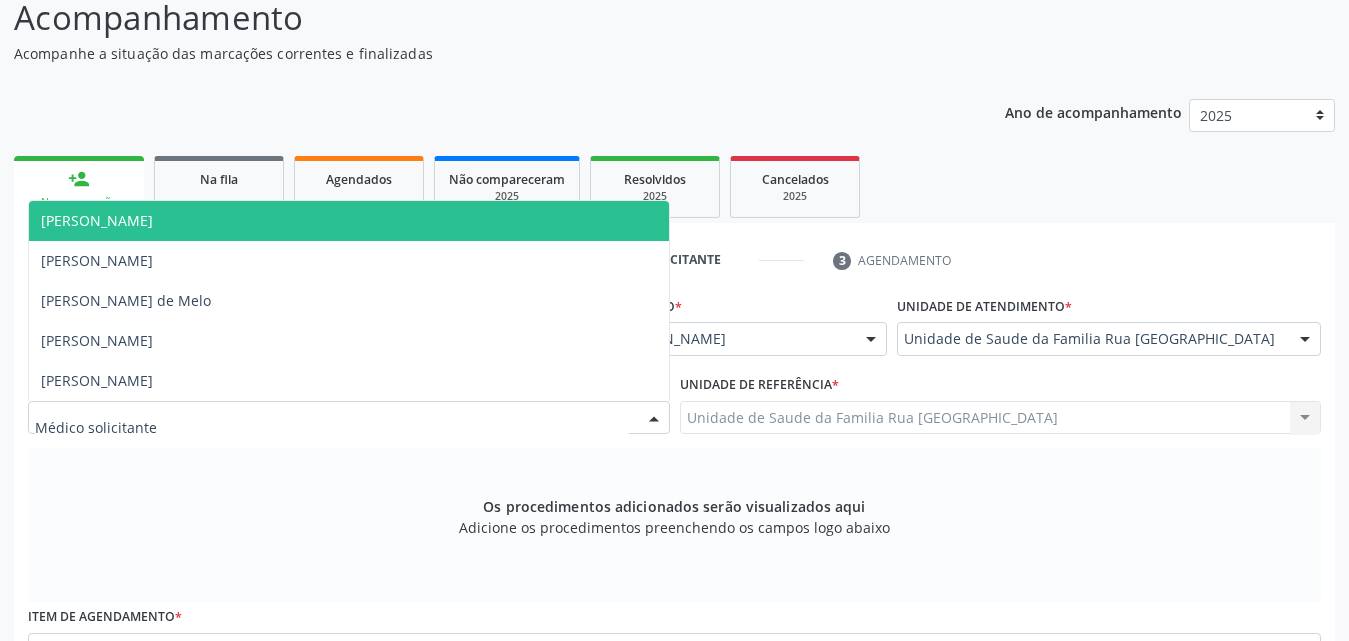 click at bounding box center [654, 419] 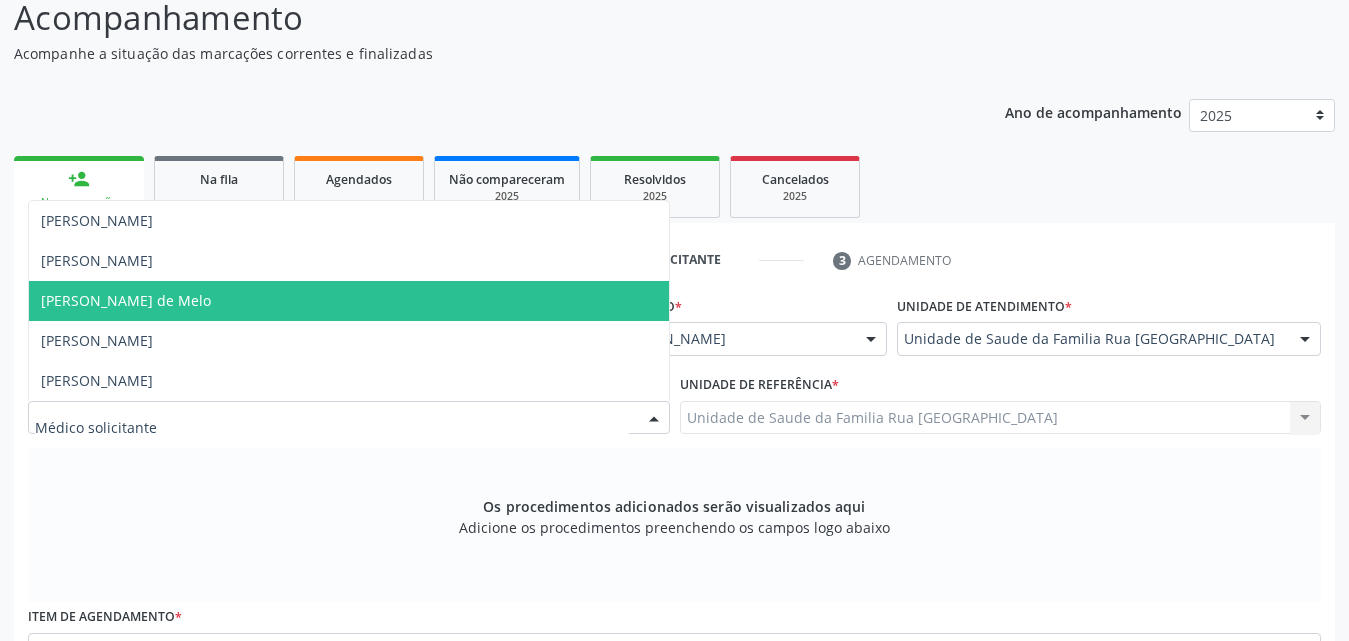 click on "[PERSON_NAME] de Melo" at bounding box center (126, 300) 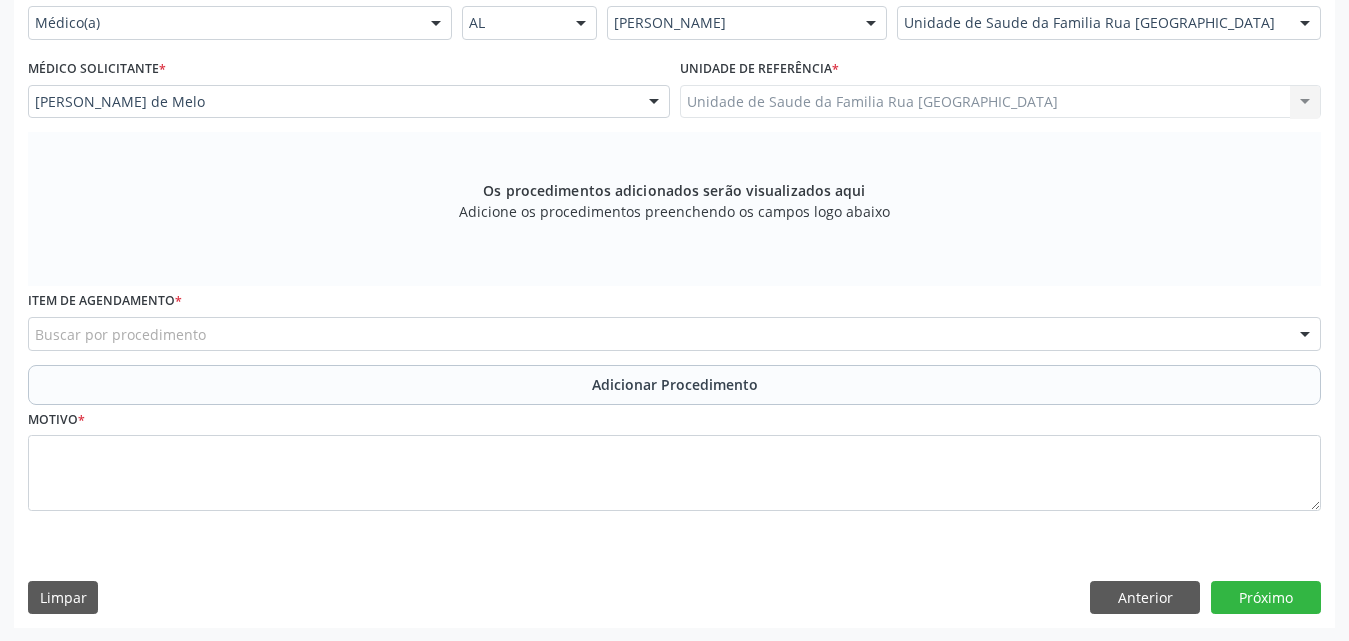 scroll, scrollTop: 488, scrollLeft: 0, axis: vertical 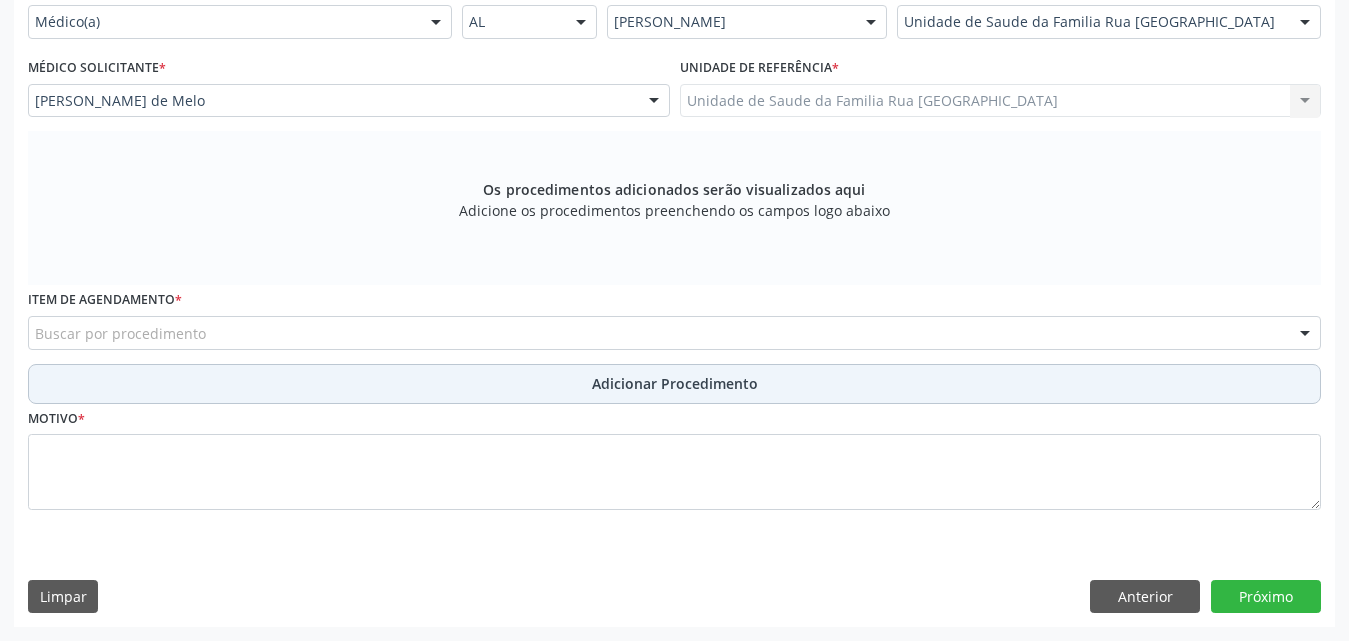 click on "Adicionar Procedimento" at bounding box center [674, 384] 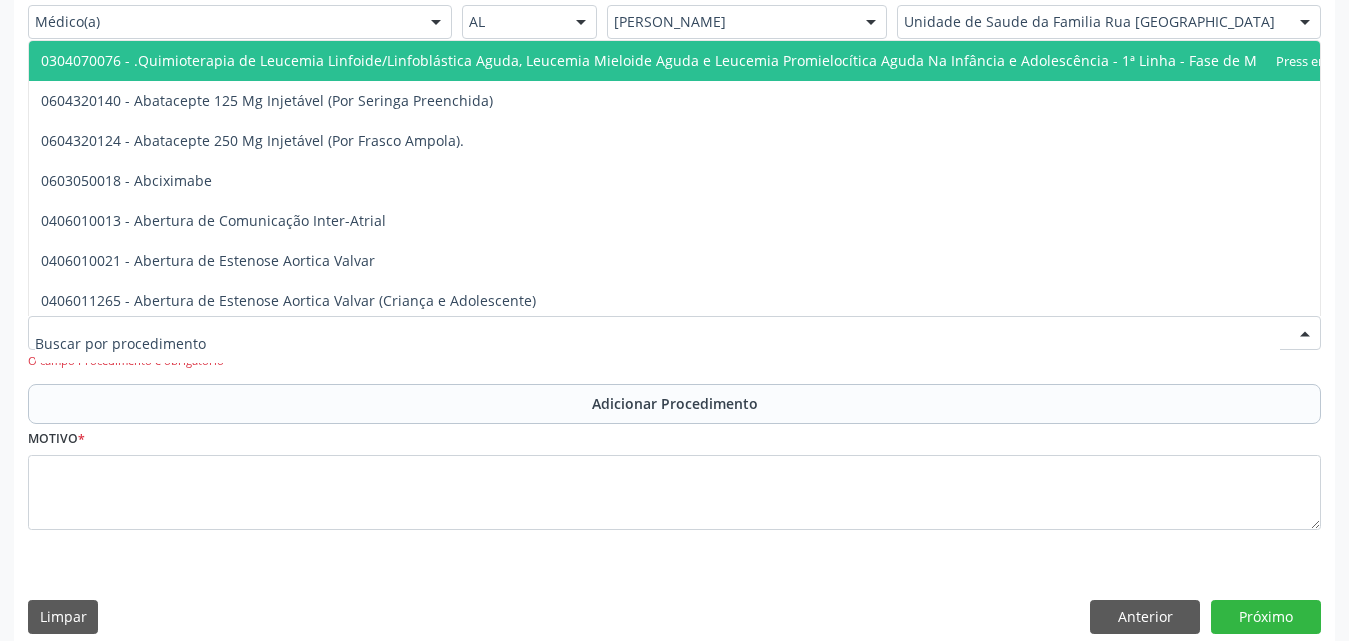 click at bounding box center (674, 333) 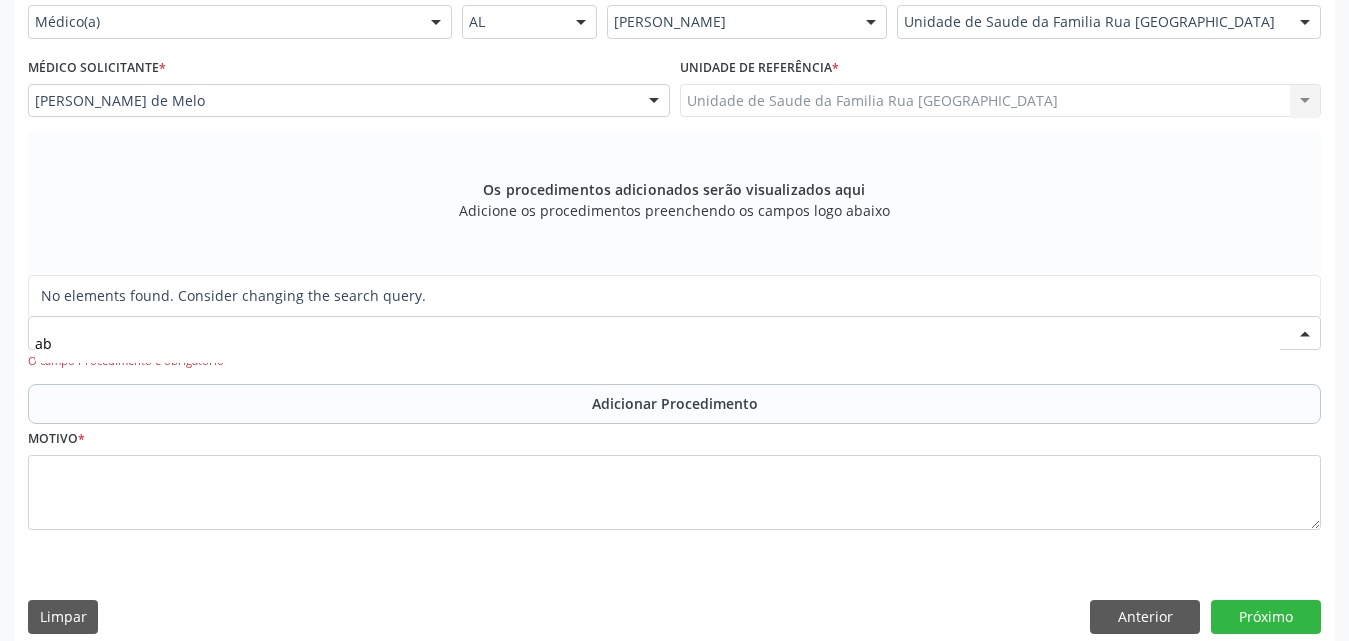 type on "a" 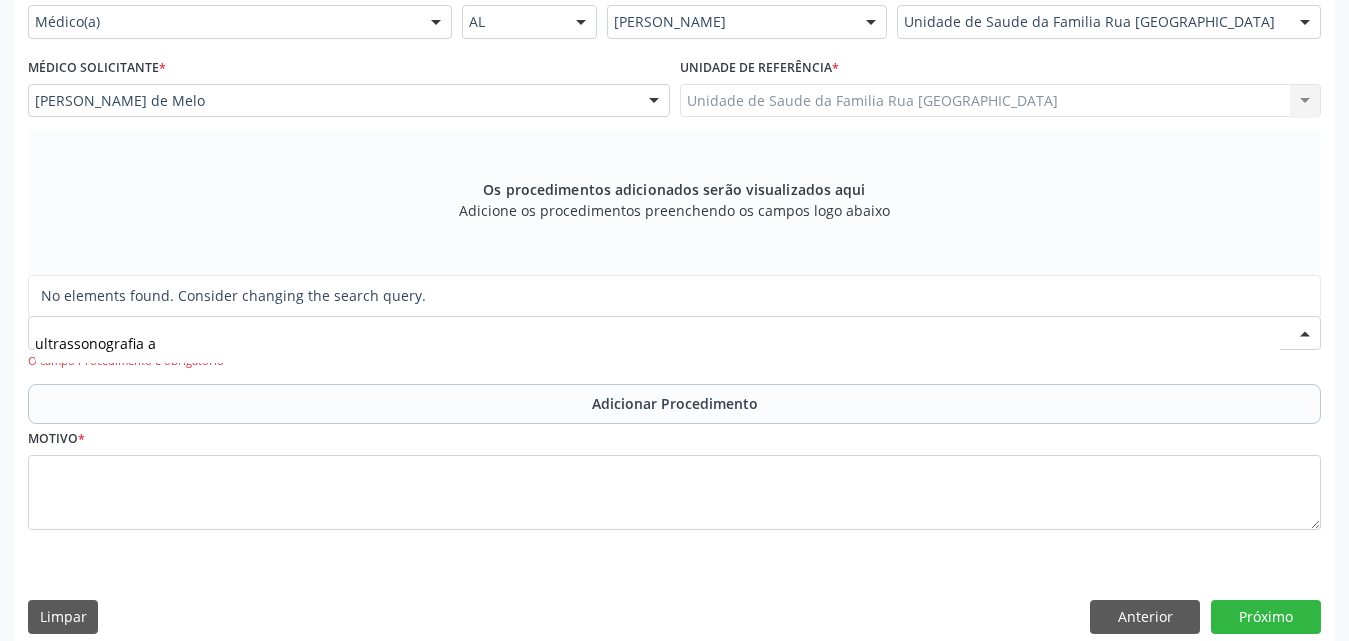 type on "ultrassonografia" 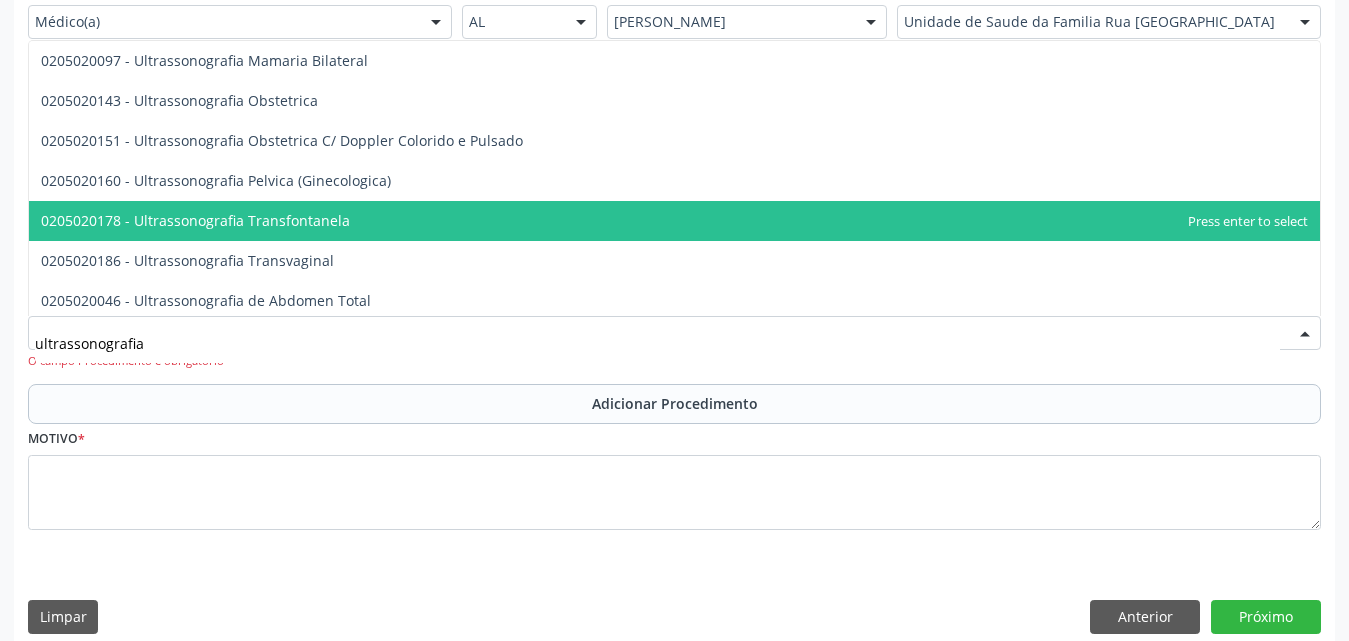 scroll, scrollTop: 300, scrollLeft: 0, axis: vertical 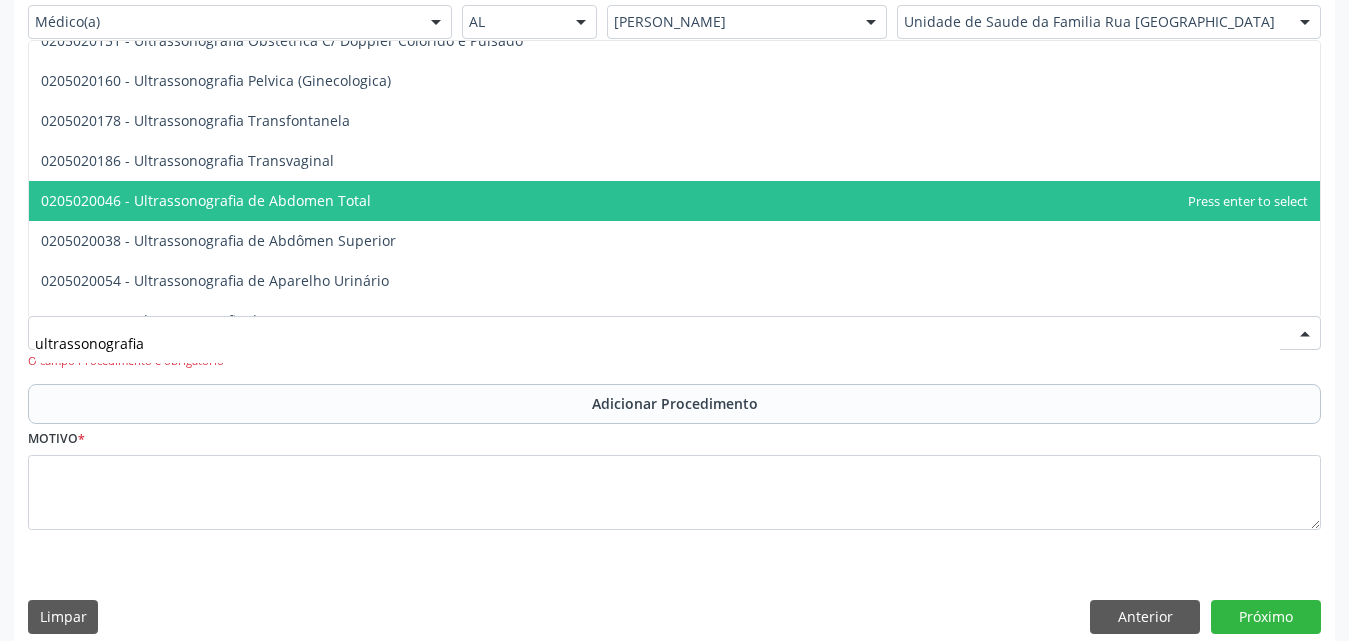 click on "0205020046 - Ultrassonografia de Abdomen Total" at bounding box center (206, 200) 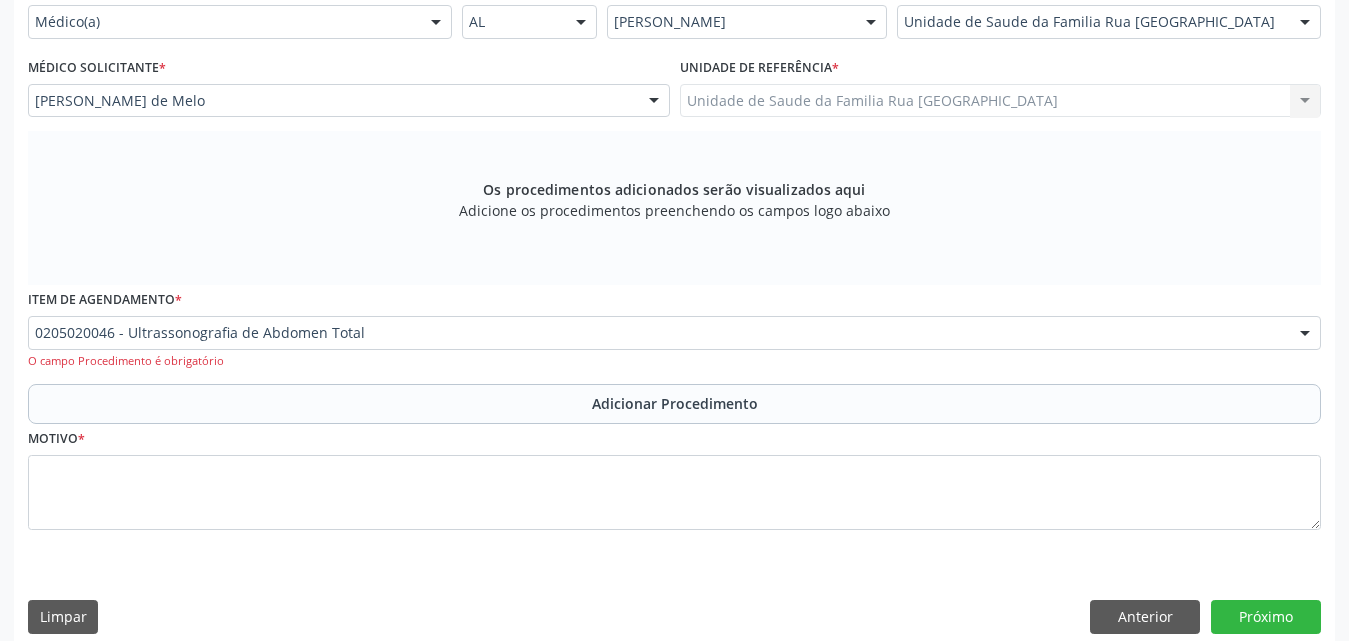 click on "Adicionar Procedimento" at bounding box center (675, 403) 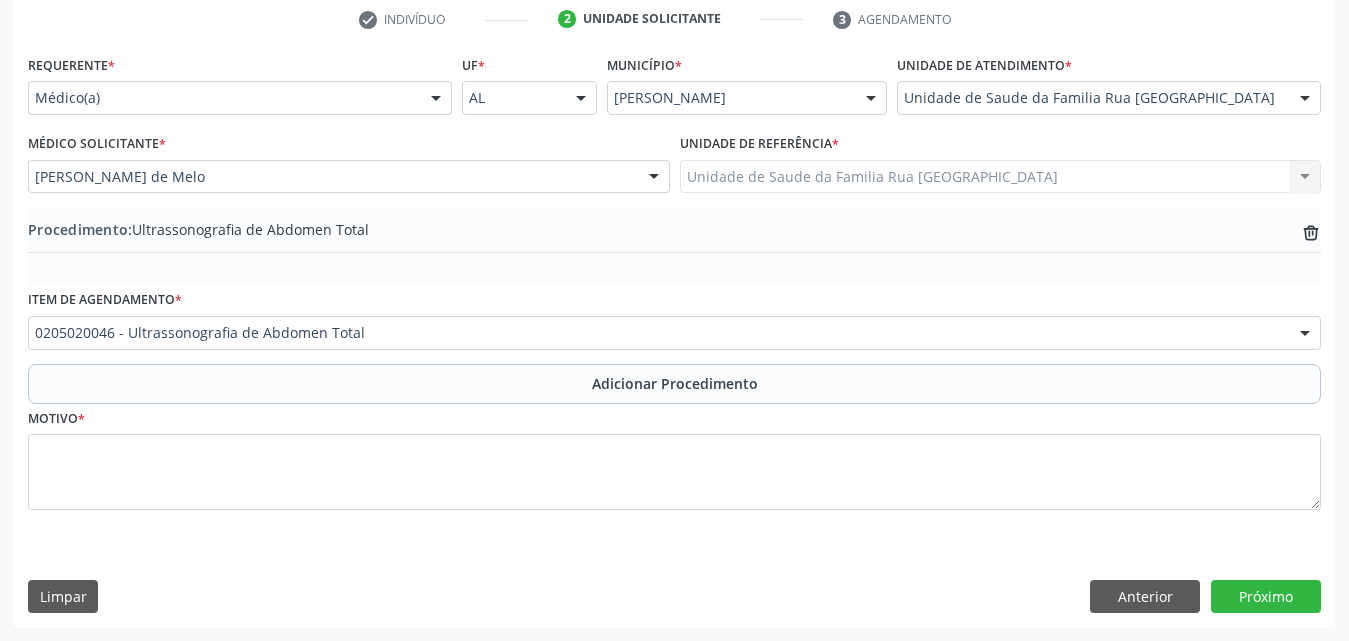 scroll, scrollTop: 412, scrollLeft: 0, axis: vertical 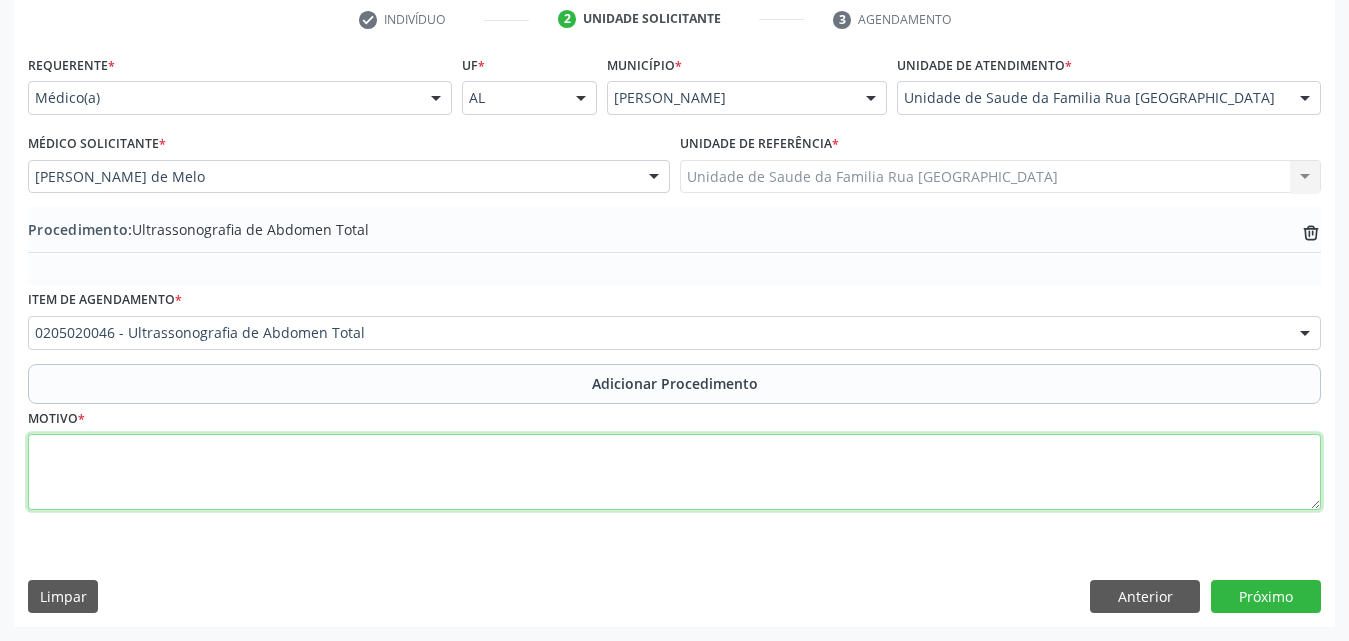 click at bounding box center [674, 472] 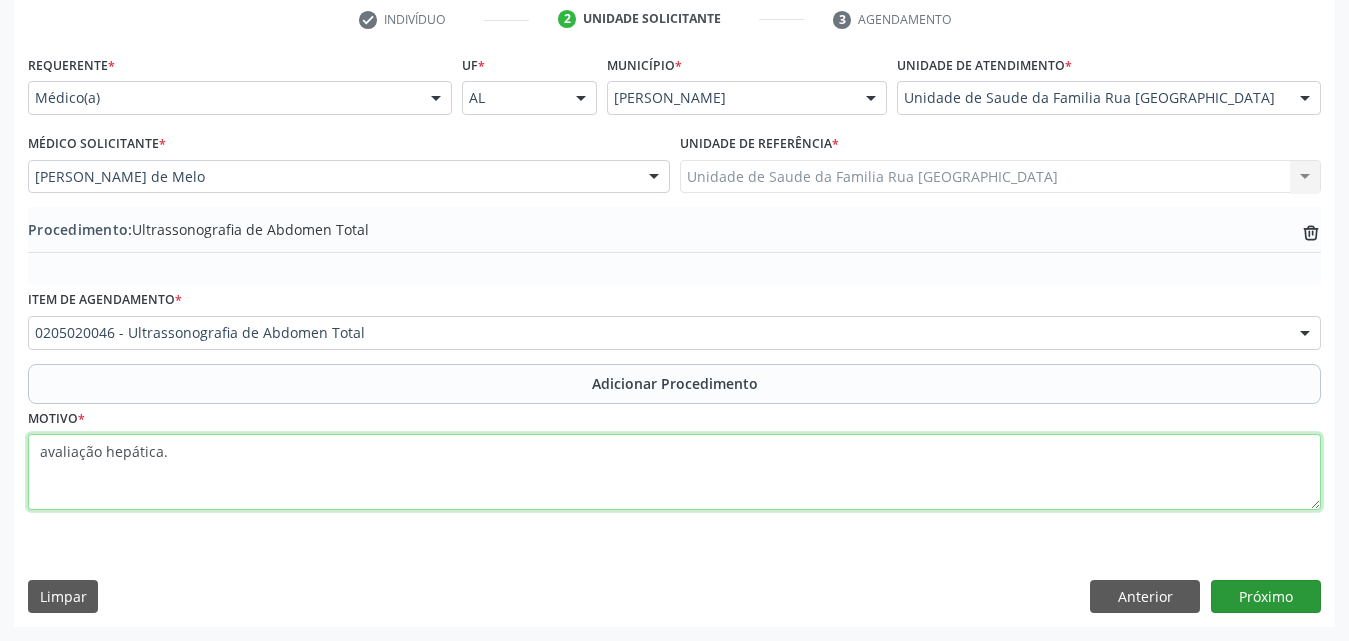 type on "avaliação hepática." 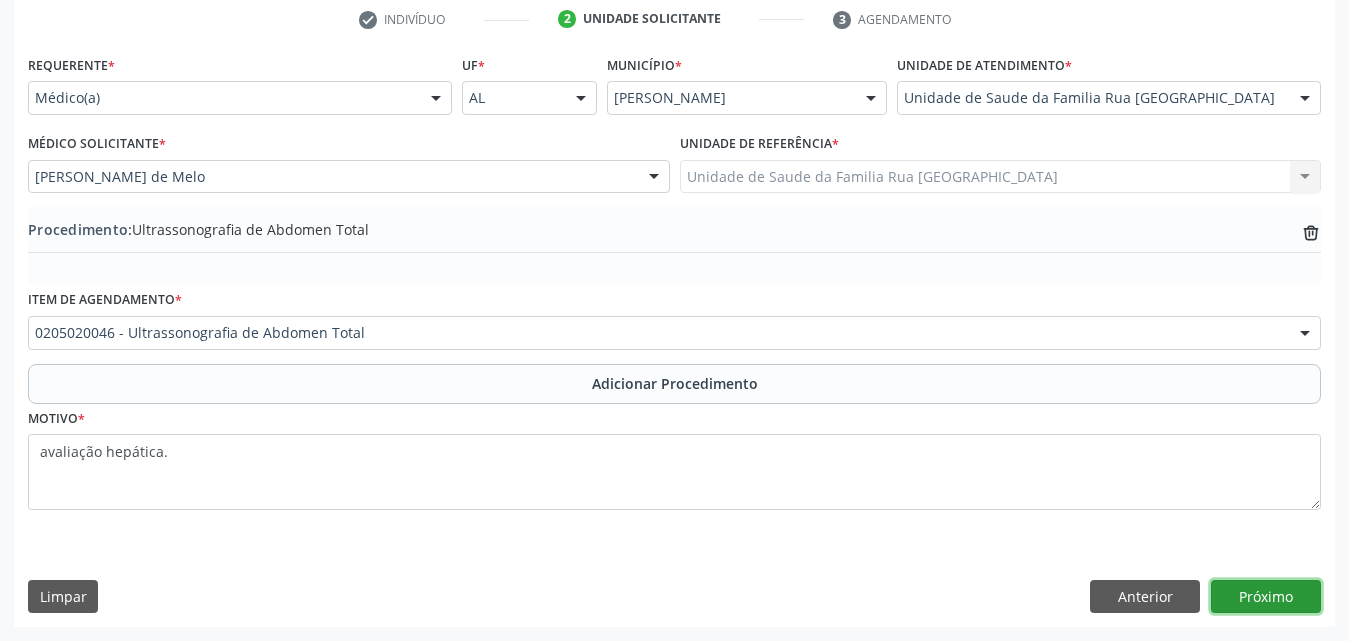click on "Próximo" at bounding box center [1266, 597] 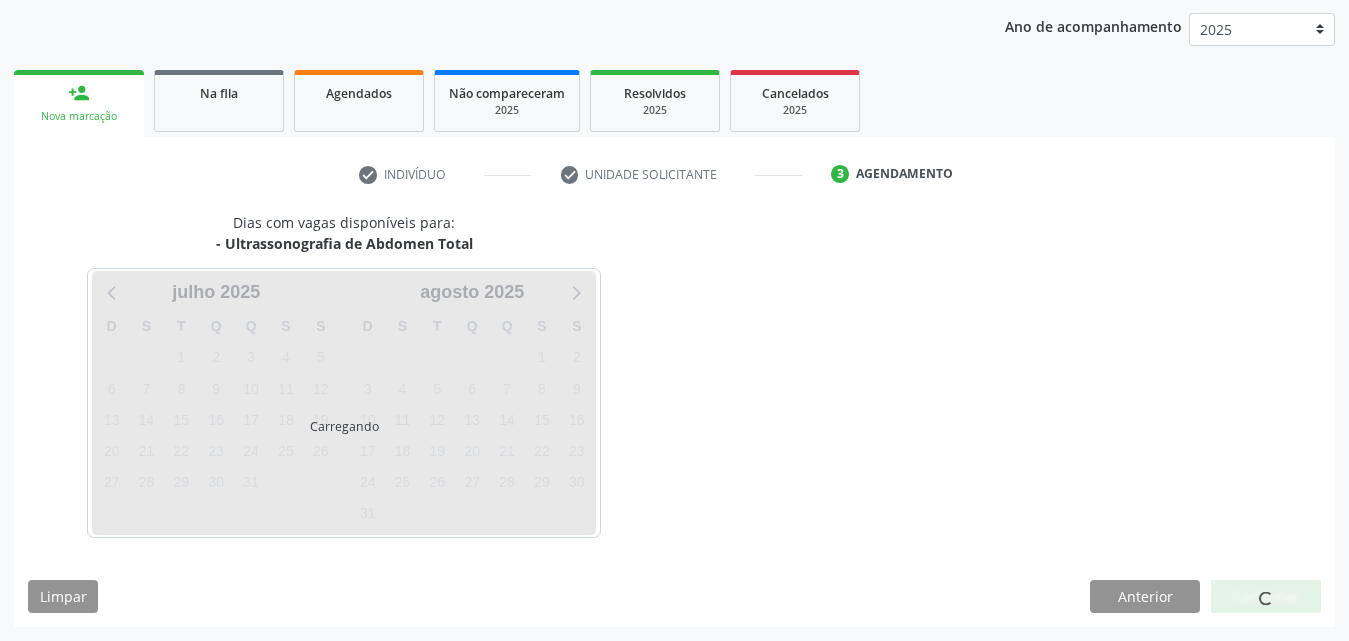 scroll, scrollTop: 316, scrollLeft: 0, axis: vertical 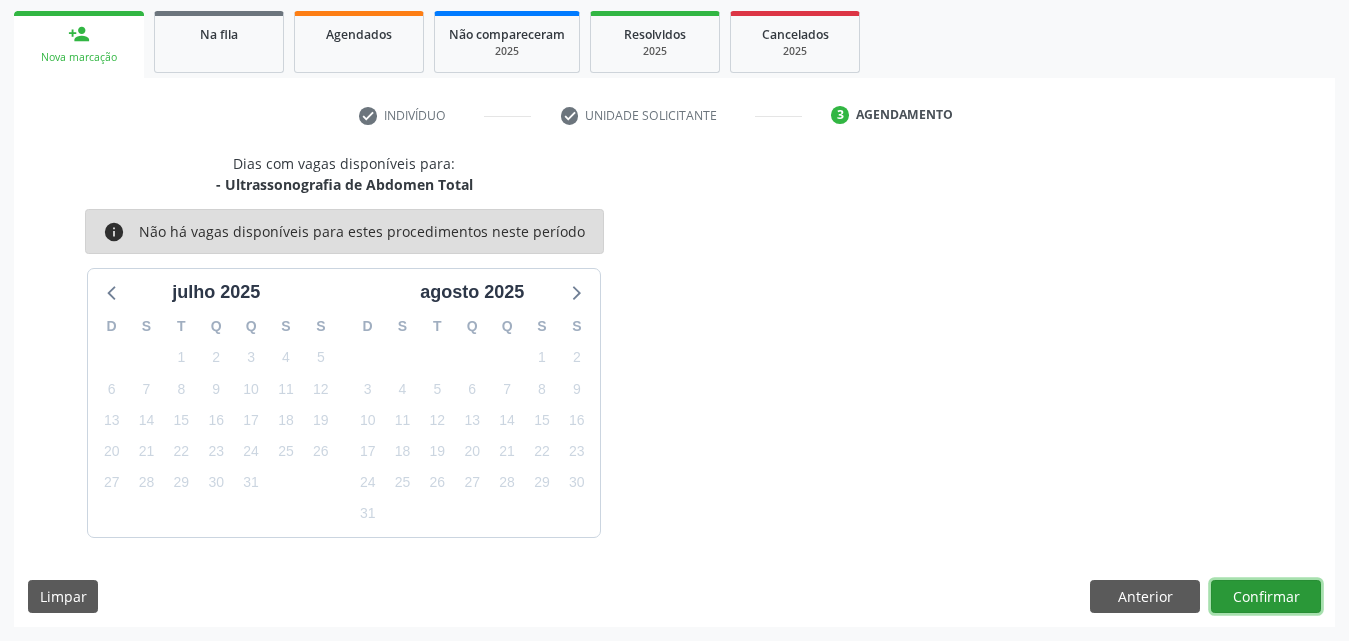 click on "Confirmar" at bounding box center [1266, 597] 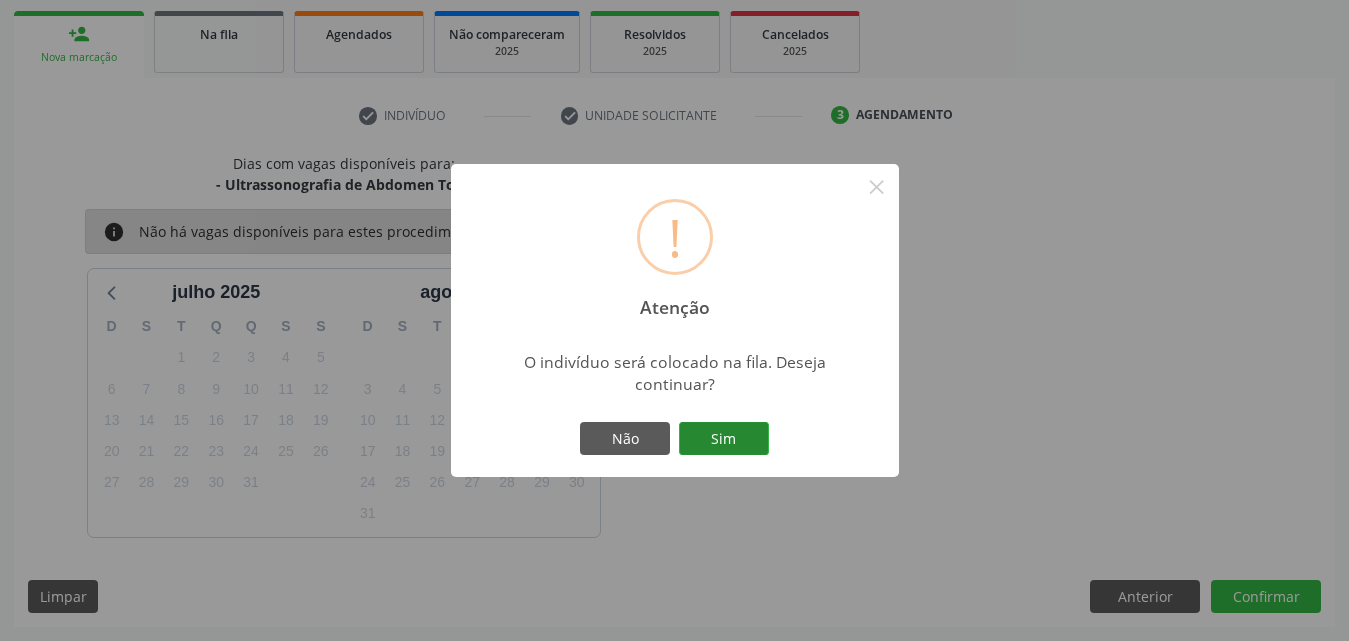 click on "Sim" at bounding box center [724, 439] 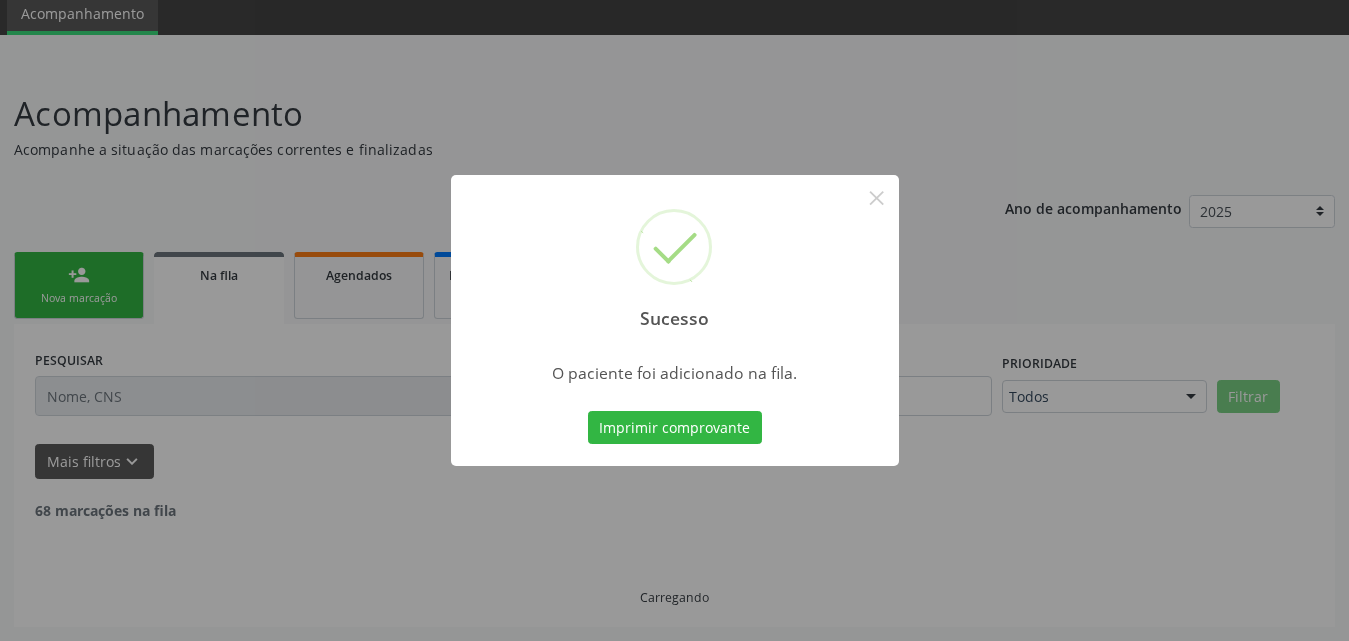 scroll, scrollTop: 54, scrollLeft: 0, axis: vertical 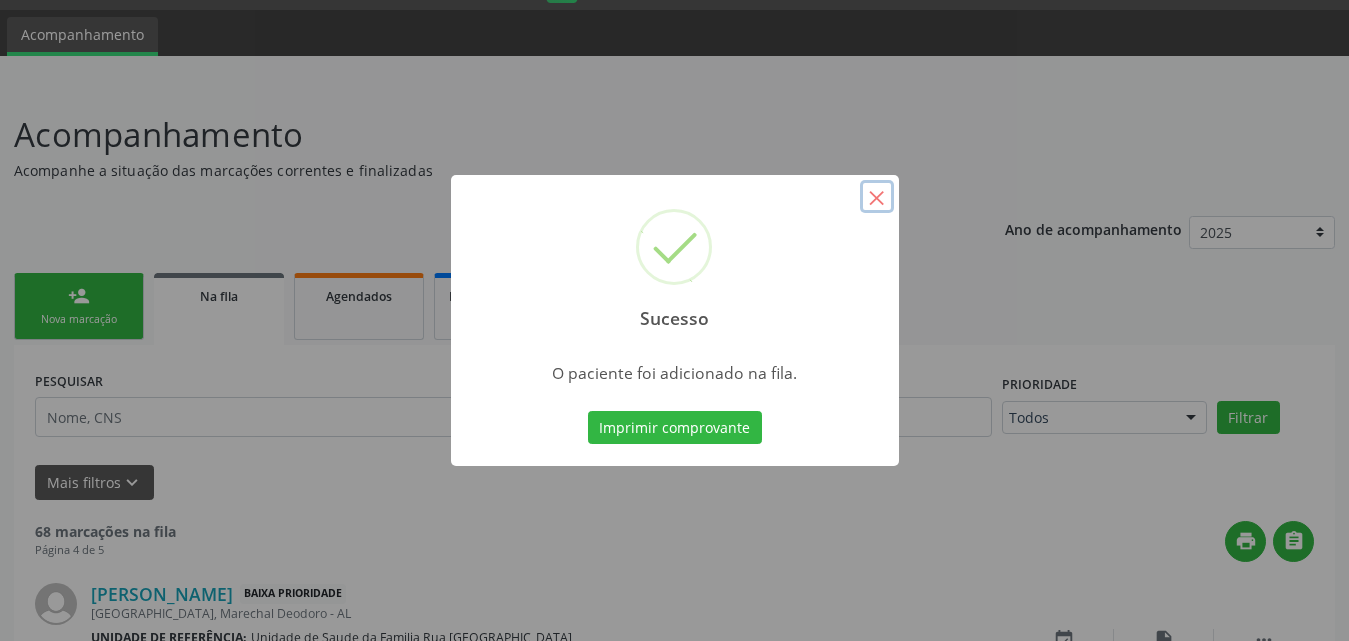 click on "×" at bounding box center (877, 197) 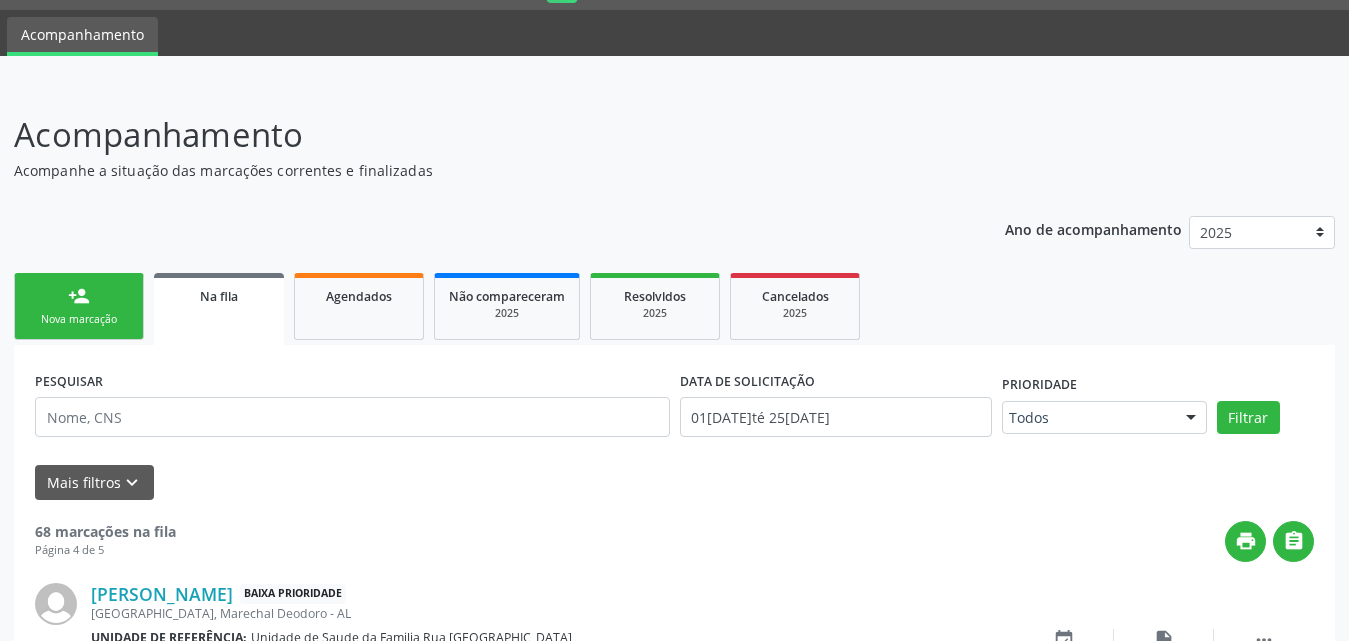 click on "person_add
Nova marcação" at bounding box center [79, 306] 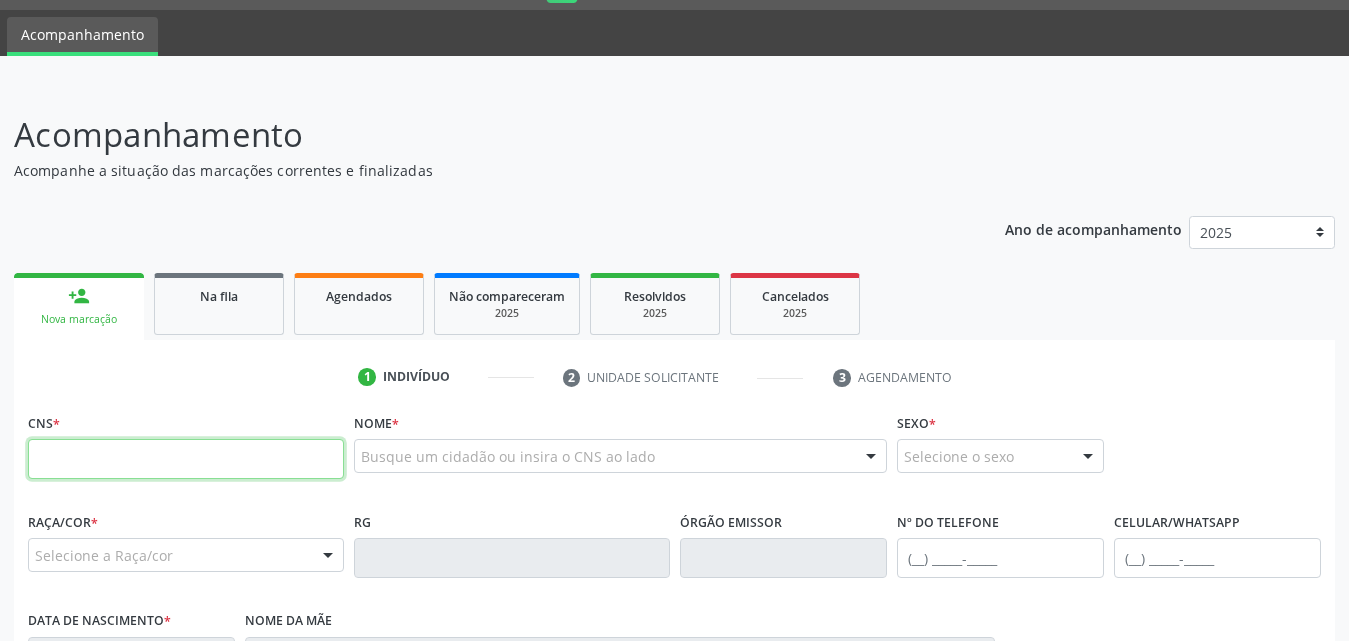 click at bounding box center (186, 459) 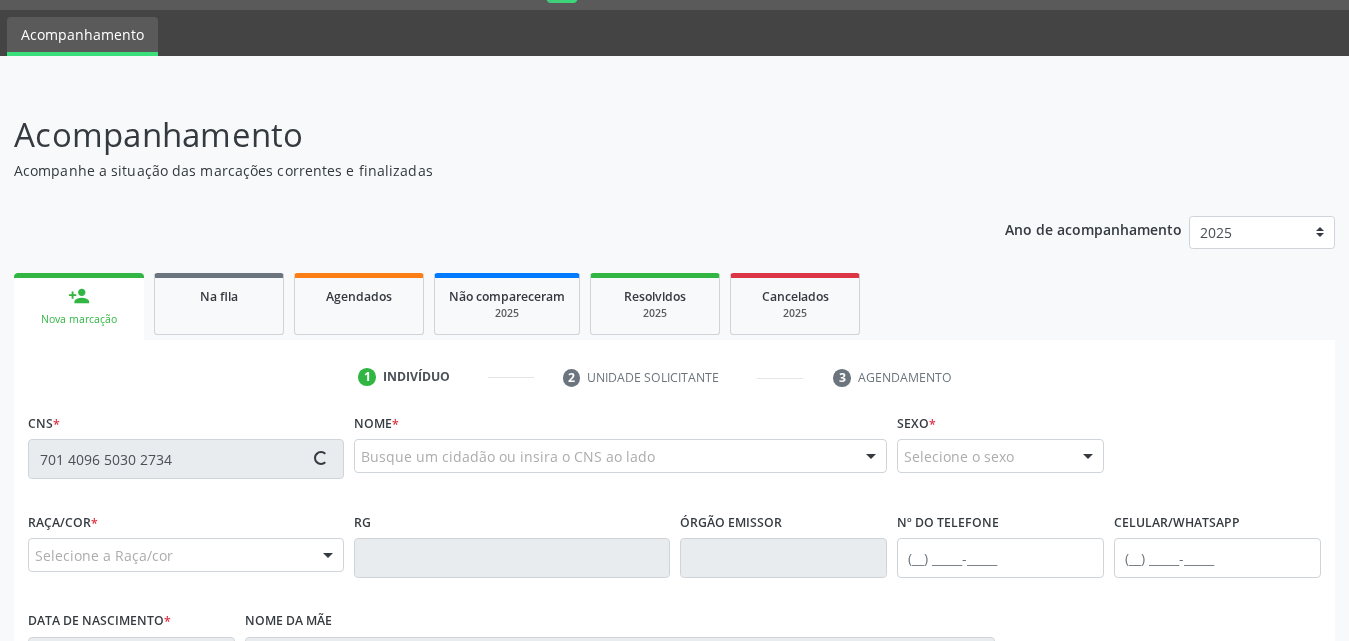 type on "701 4096 5030 2734" 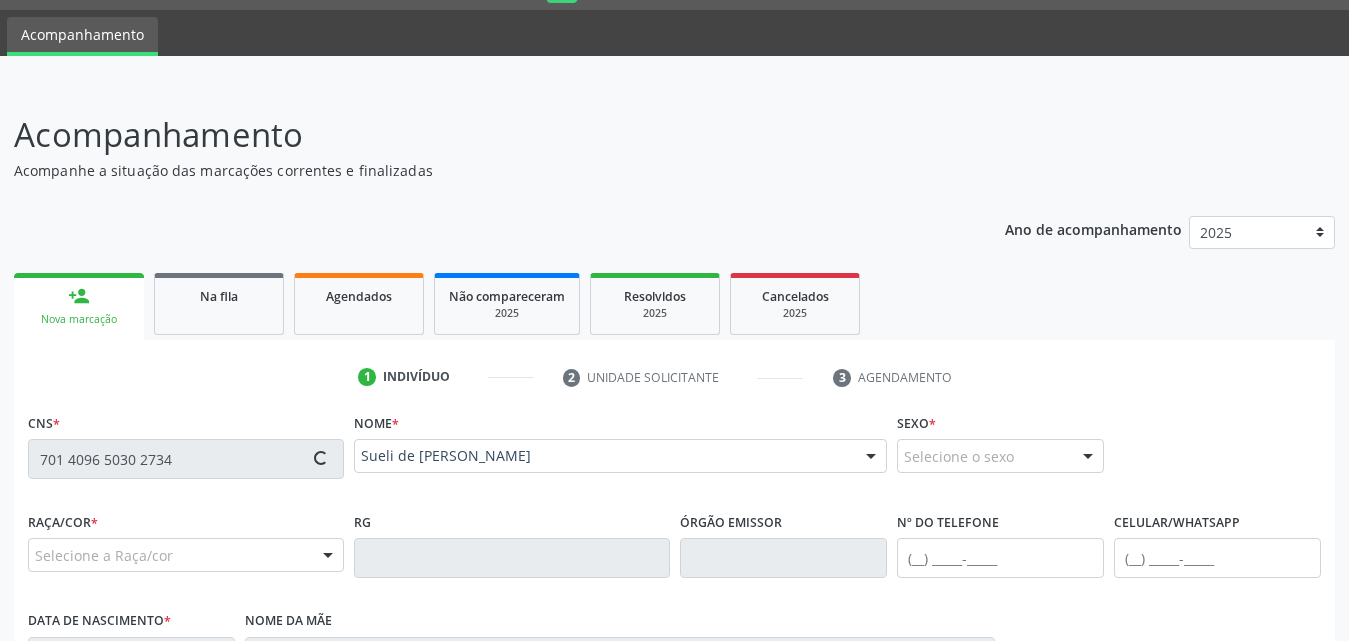 type on "[PHONE_NUMBER]" 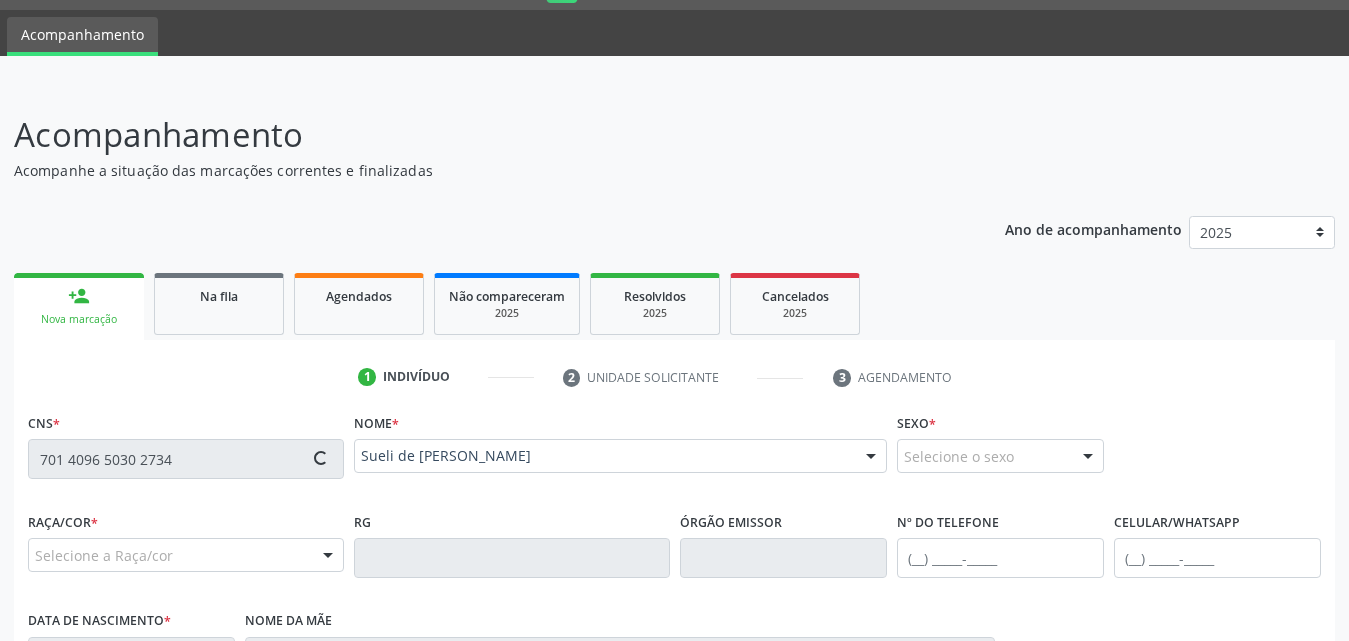 type on "[DATE]" 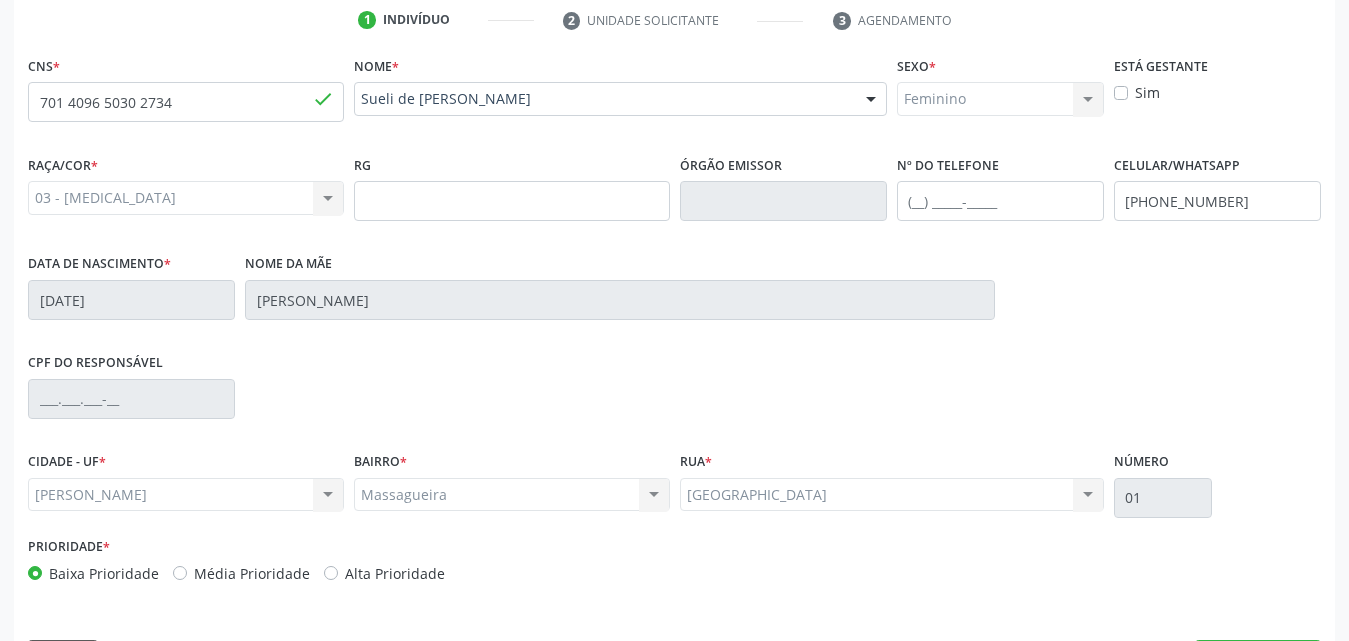 scroll, scrollTop: 471, scrollLeft: 0, axis: vertical 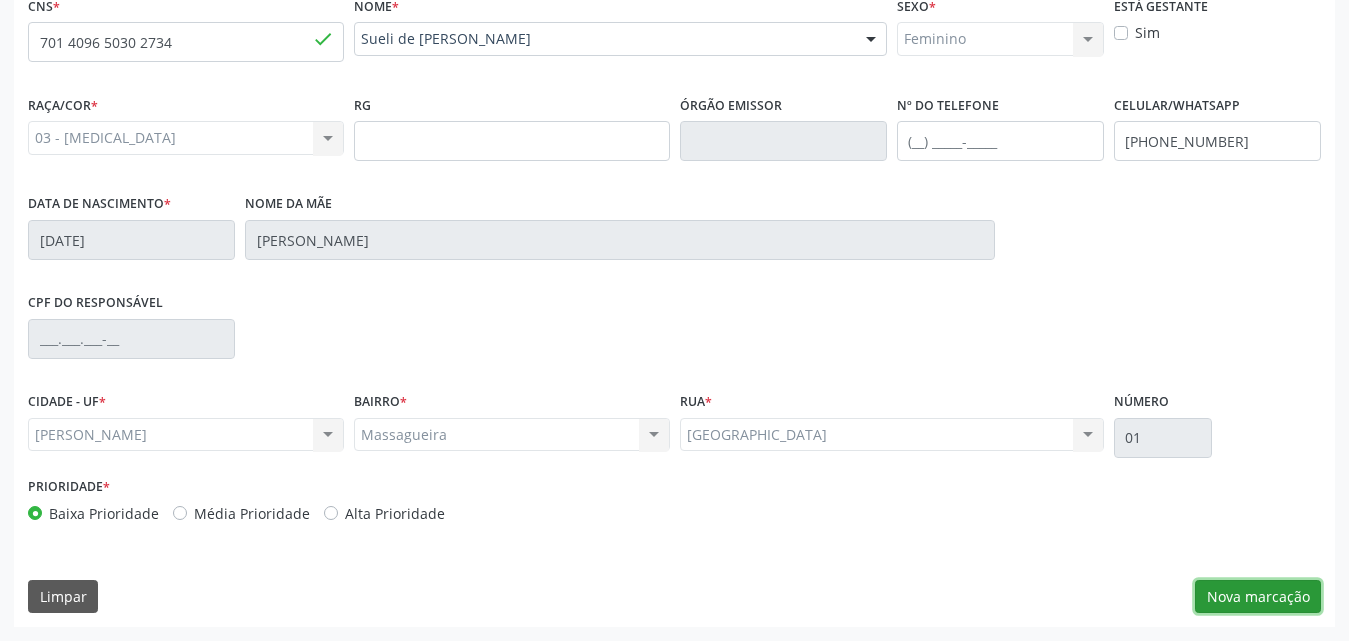 click on "Nova marcação" at bounding box center [1258, 597] 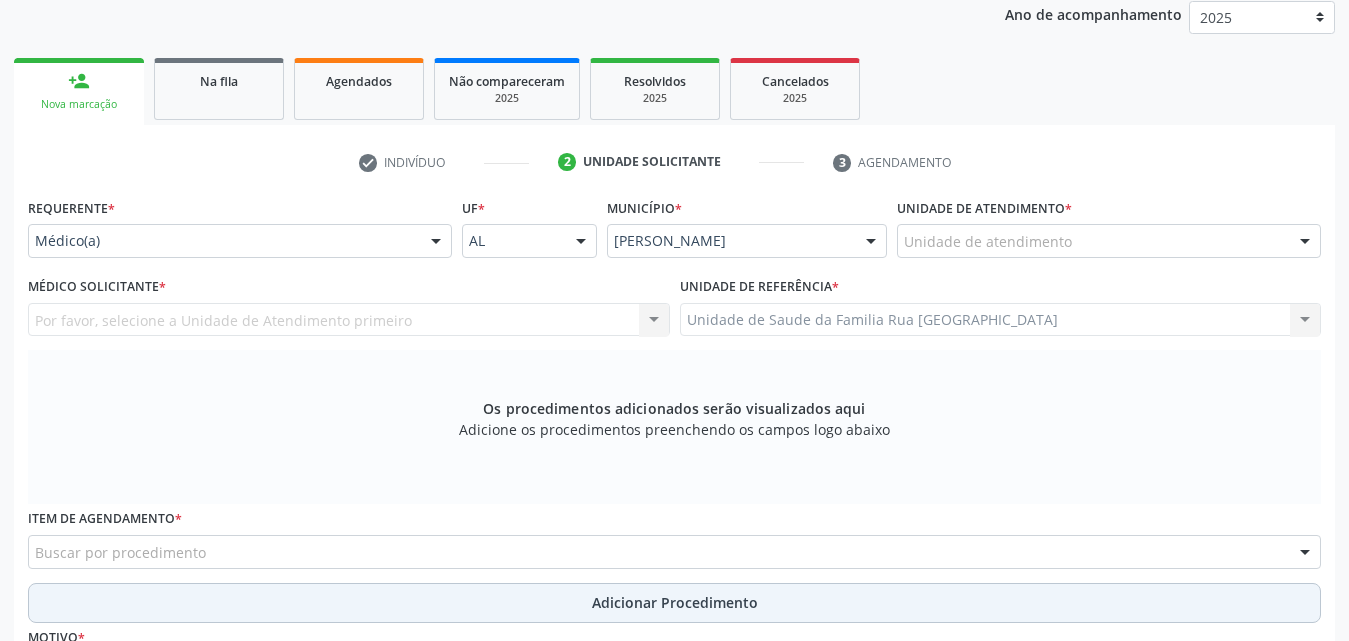 scroll, scrollTop: 71, scrollLeft: 0, axis: vertical 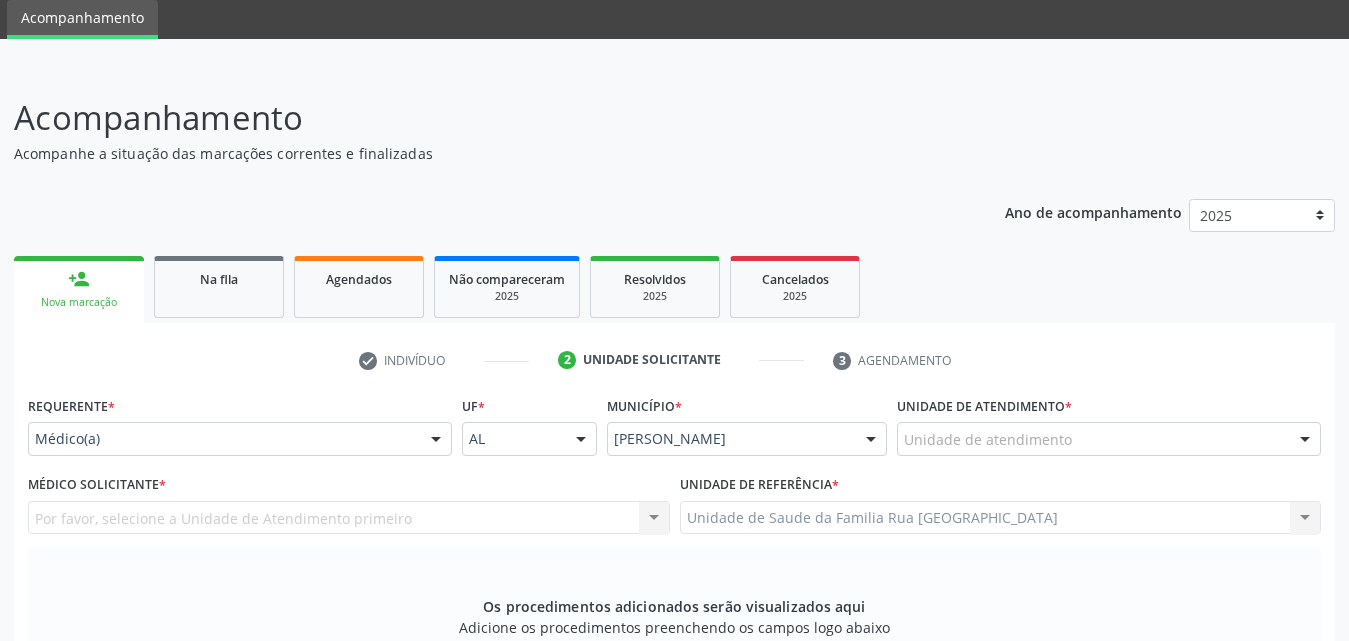 click at bounding box center [436, 440] 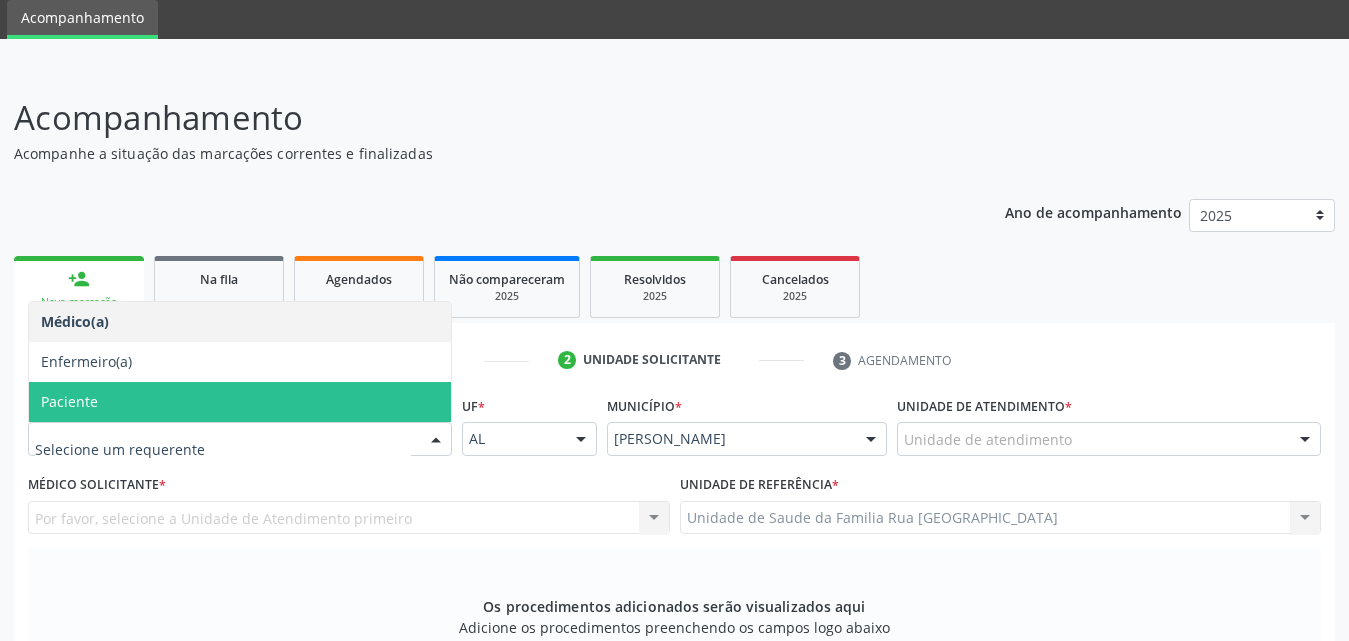 click on "Paciente" at bounding box center (240, 402) 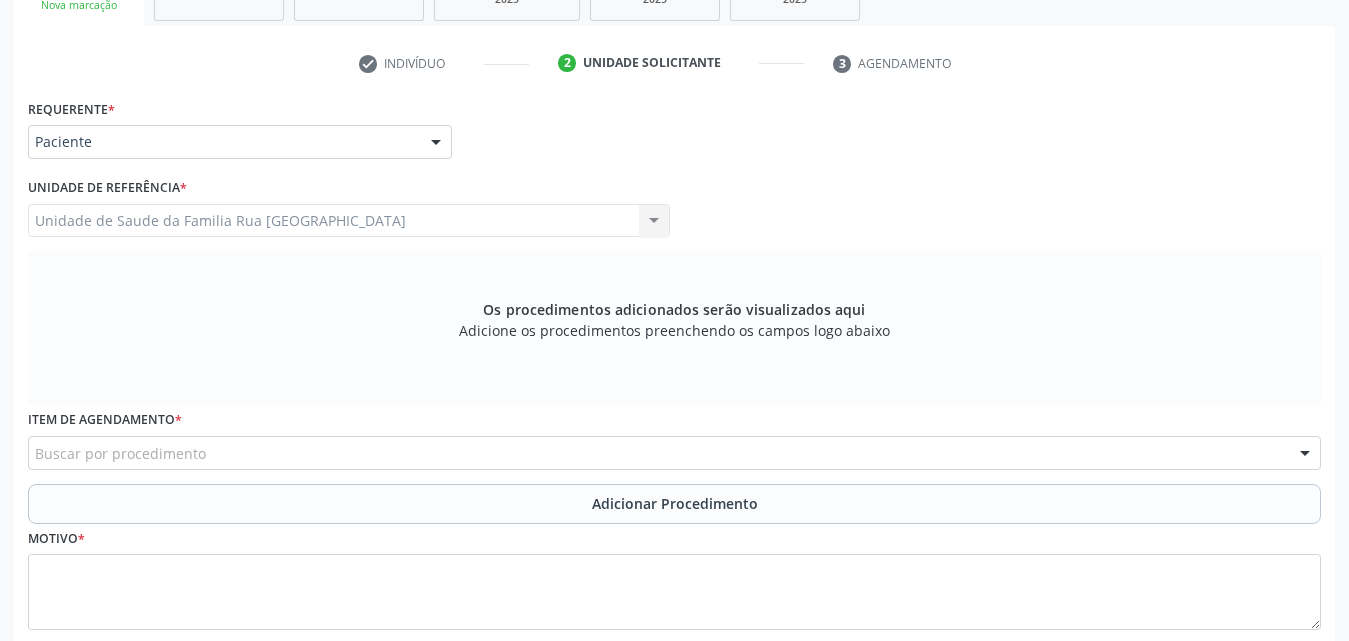 scroll, scrollTop: 488, scrollLeft: 0, axis: vertical 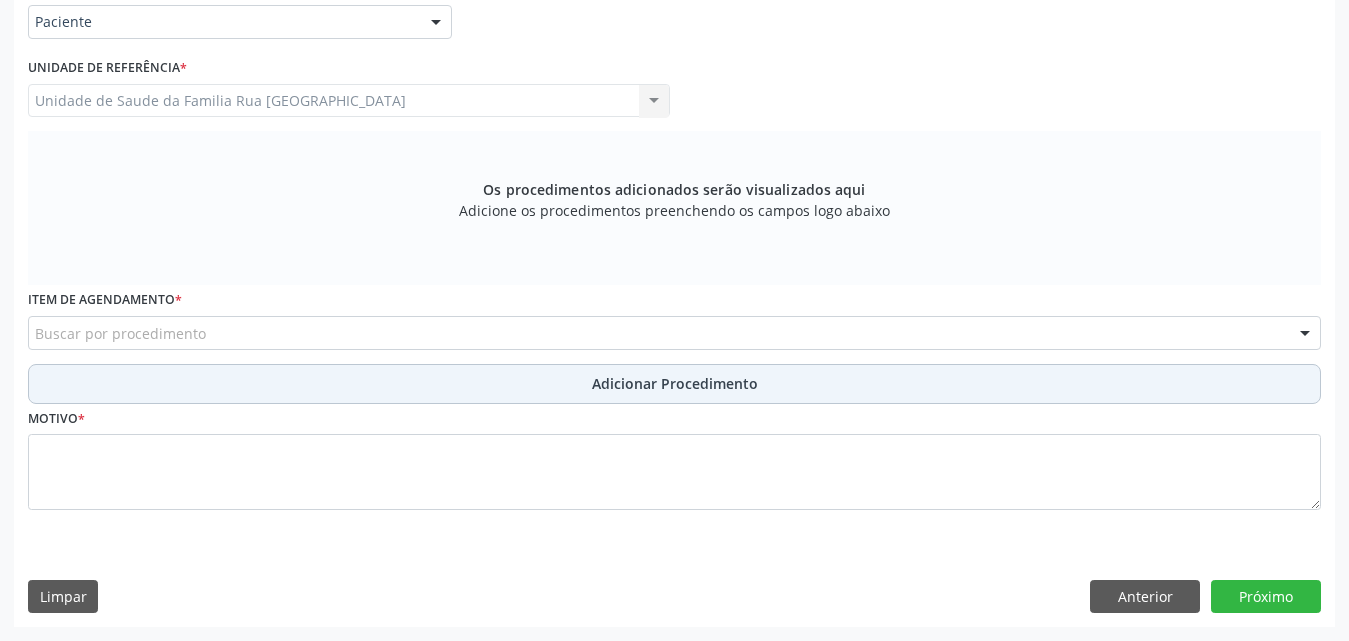 click on "Adicionar Procedimento" at bounding box center [674, 384] 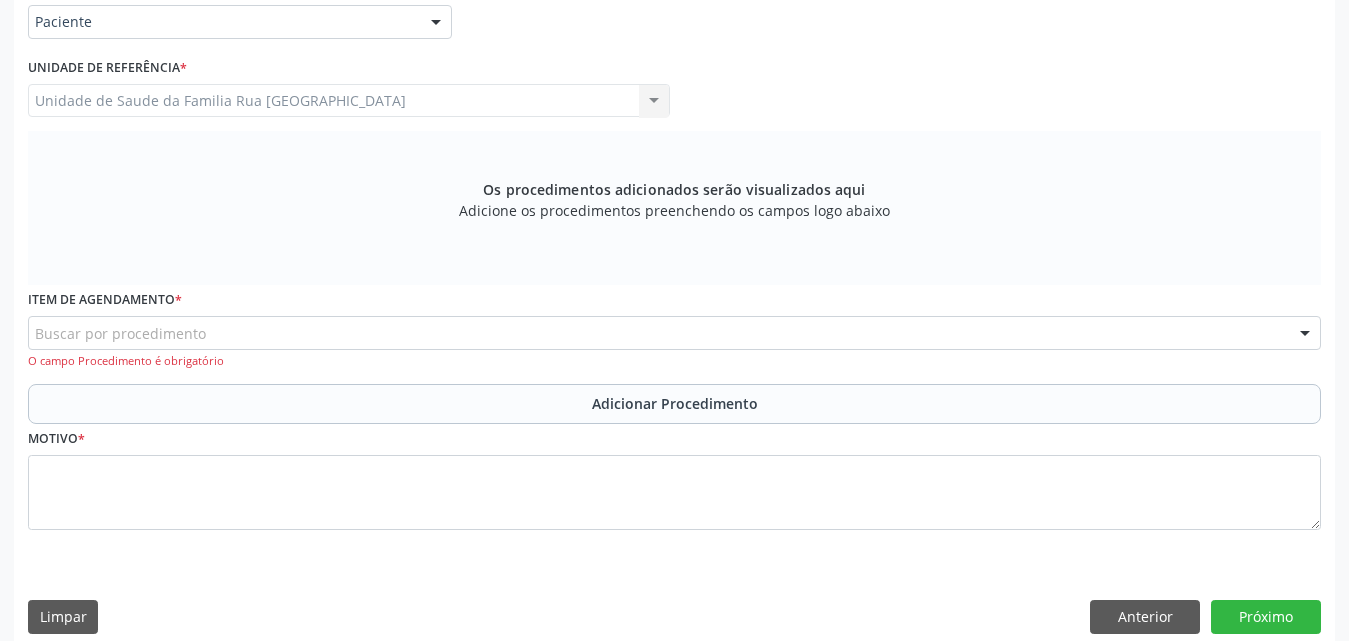 click on "Buscar por procedimento" at bounding box center (674, 333) 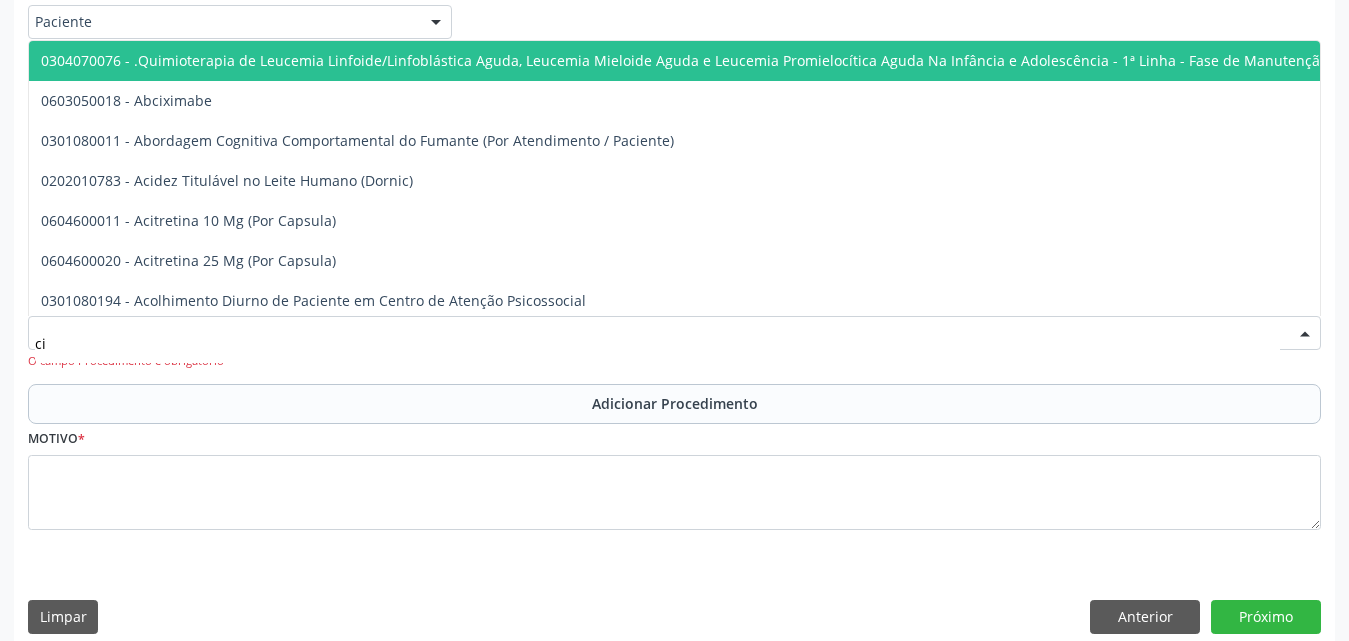 type on "c" 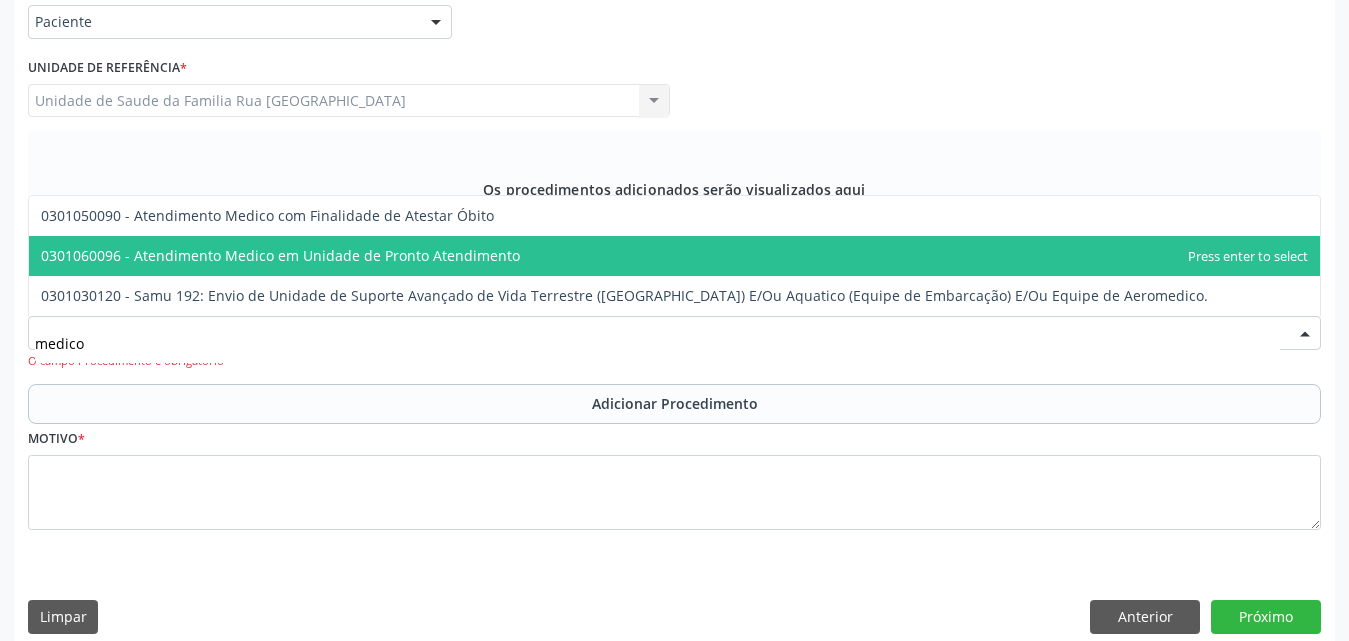 scroll, scrollTop: 509, scrollLeft: 0, axis: vertical 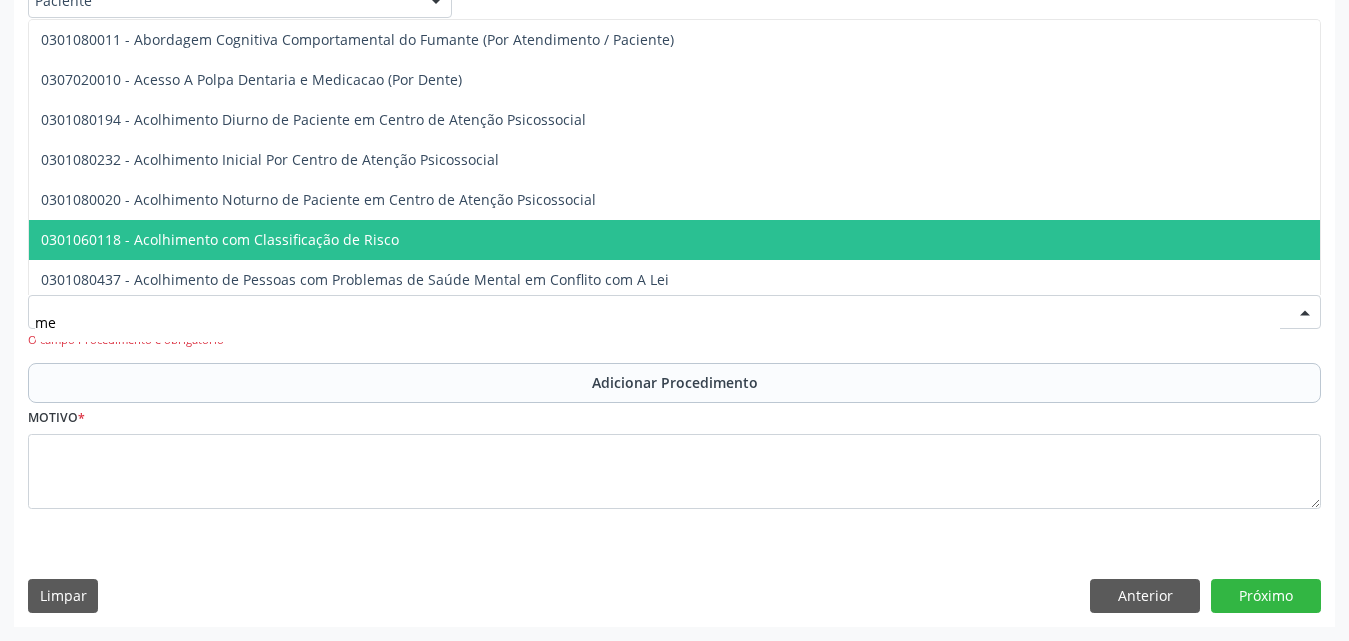 type on "m" 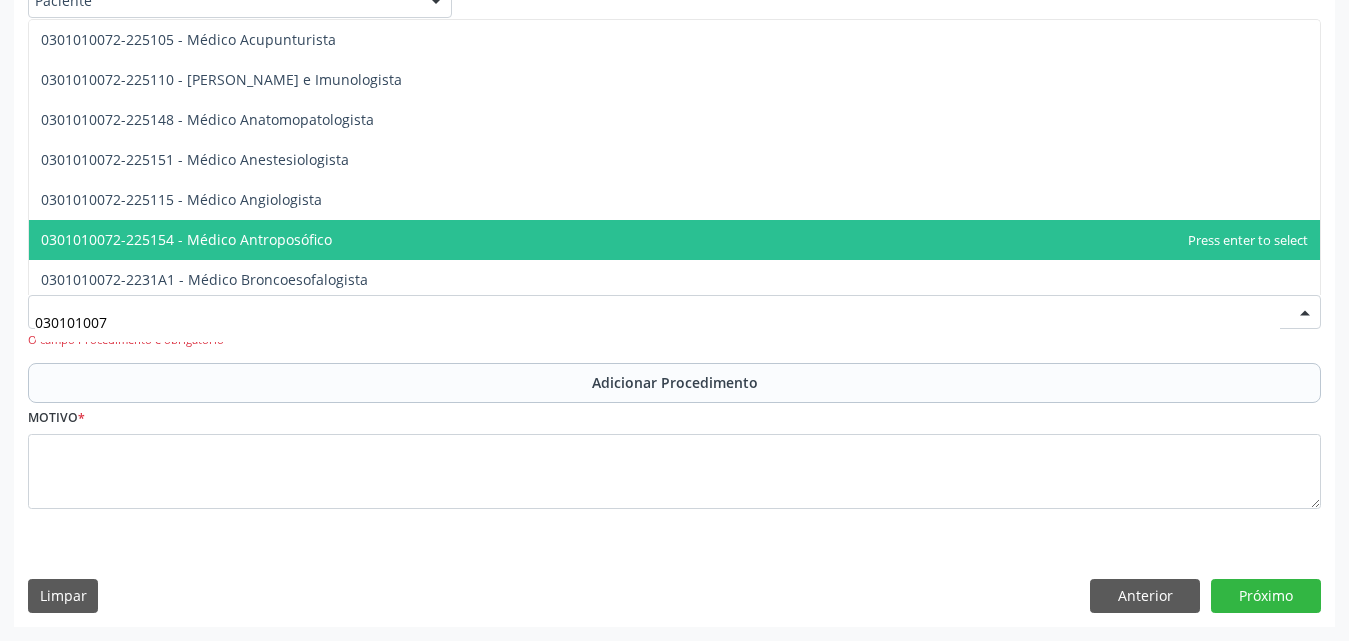 type on "0301010072" 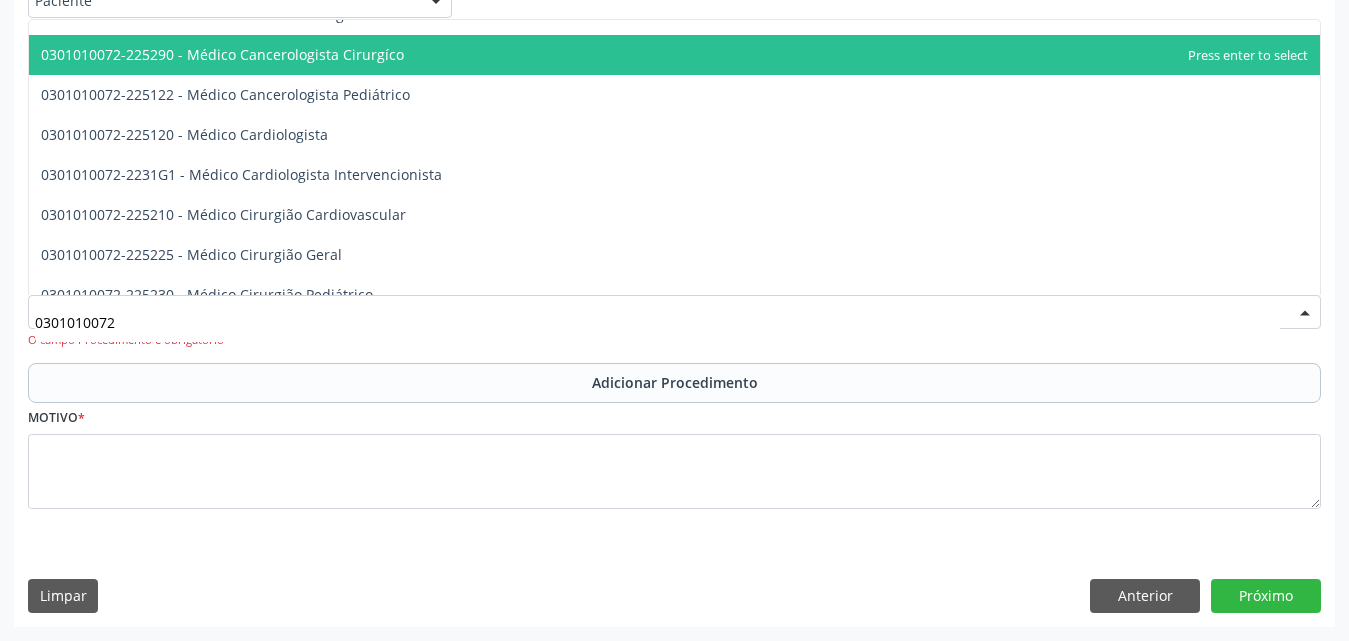 scroll, scrollTop: 300, scrollLeft: 0, axis: vertical 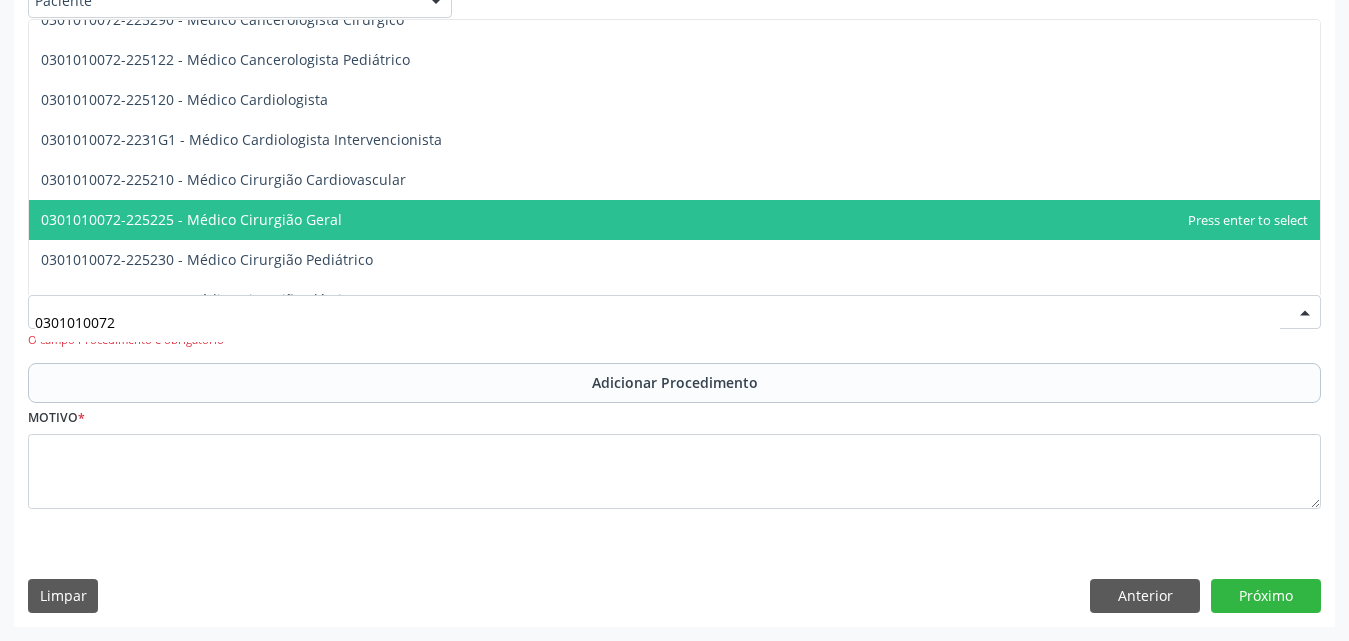 click on "0301010072-225225 - Médico Cirurgião Geral" at bounding box center [674, 220] 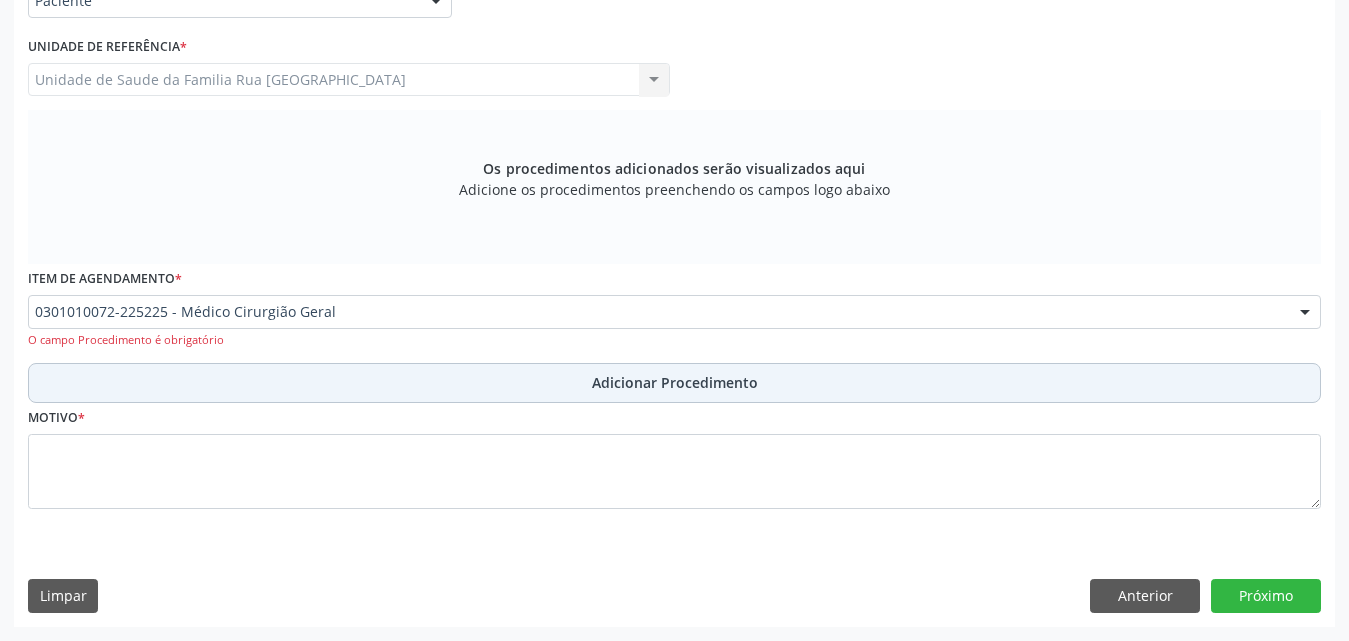 click on "Adicionar Procedimento" at bounding box center [675, 382] 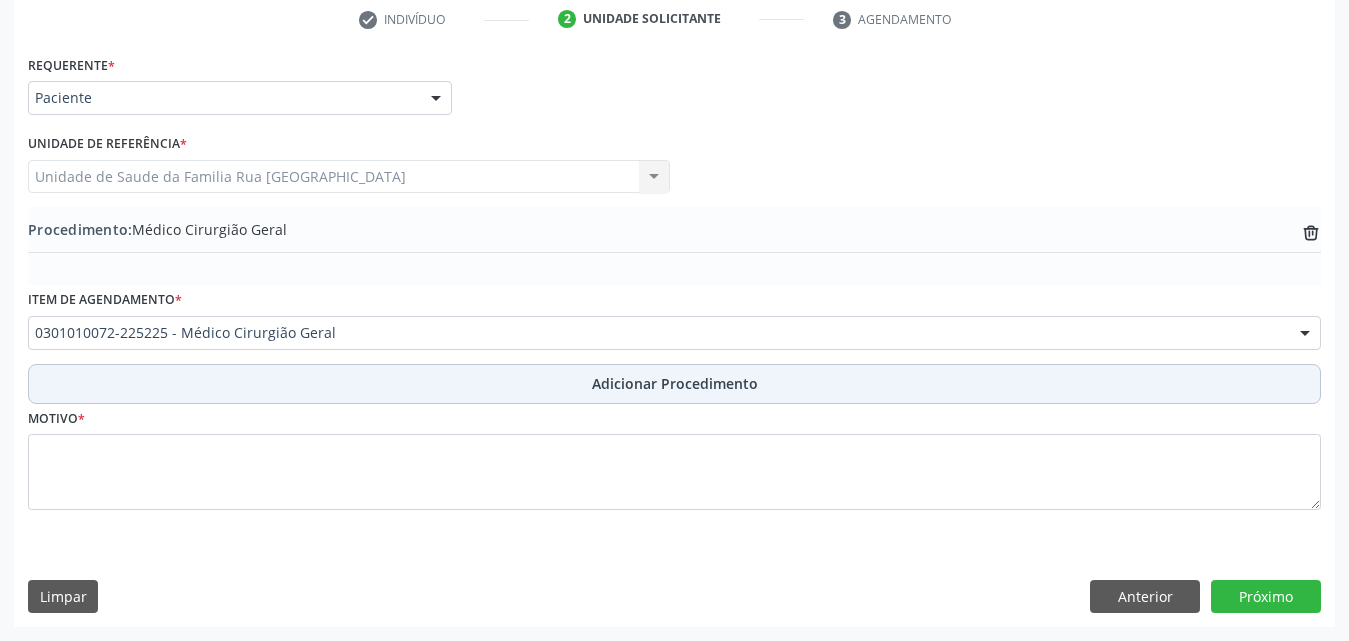 scroll, scrollTop: 412, scrollLeft: 0, axis: vertical 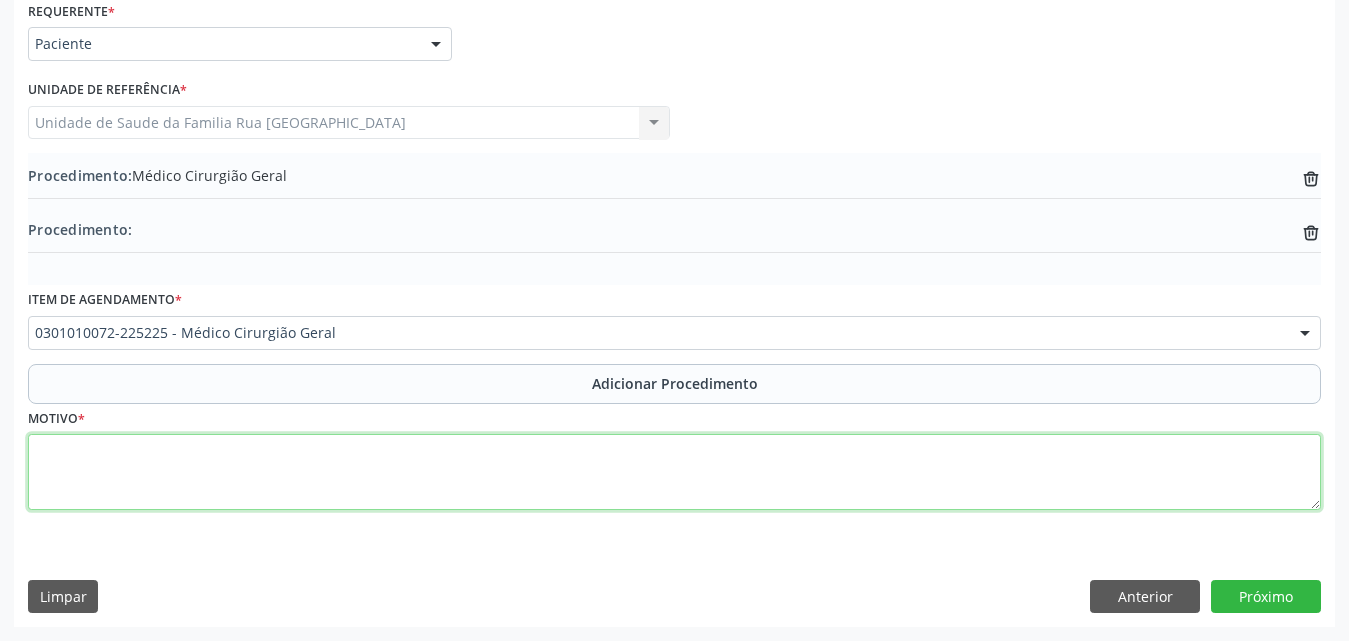 click at bounding box center [674, 472] 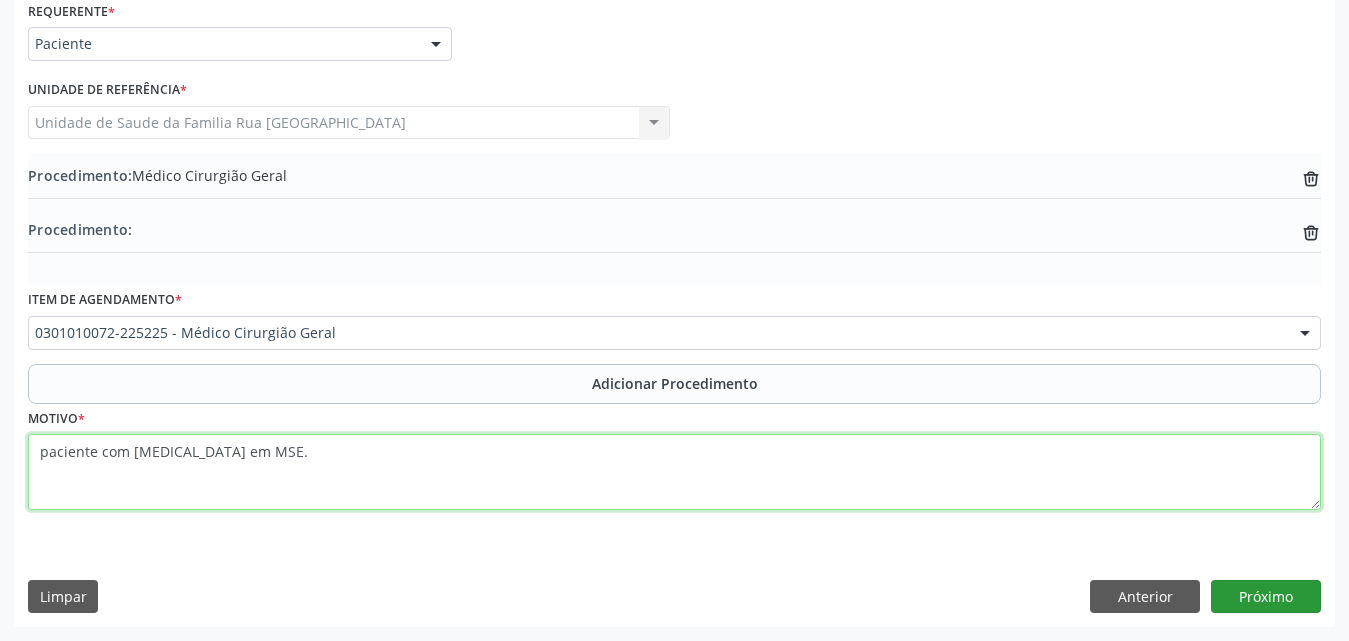 type on "paciente com [MEDICAL_DATA] em MSE." 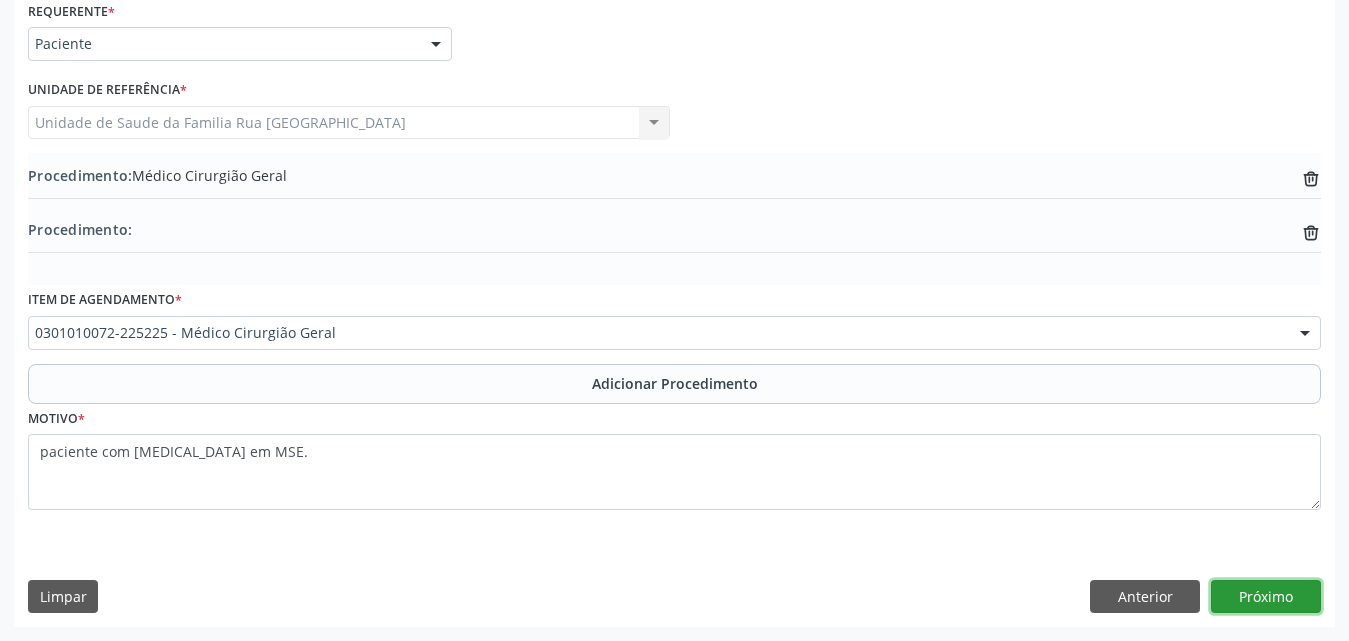 click on "Próximo" at bounding box center [1266, 597] 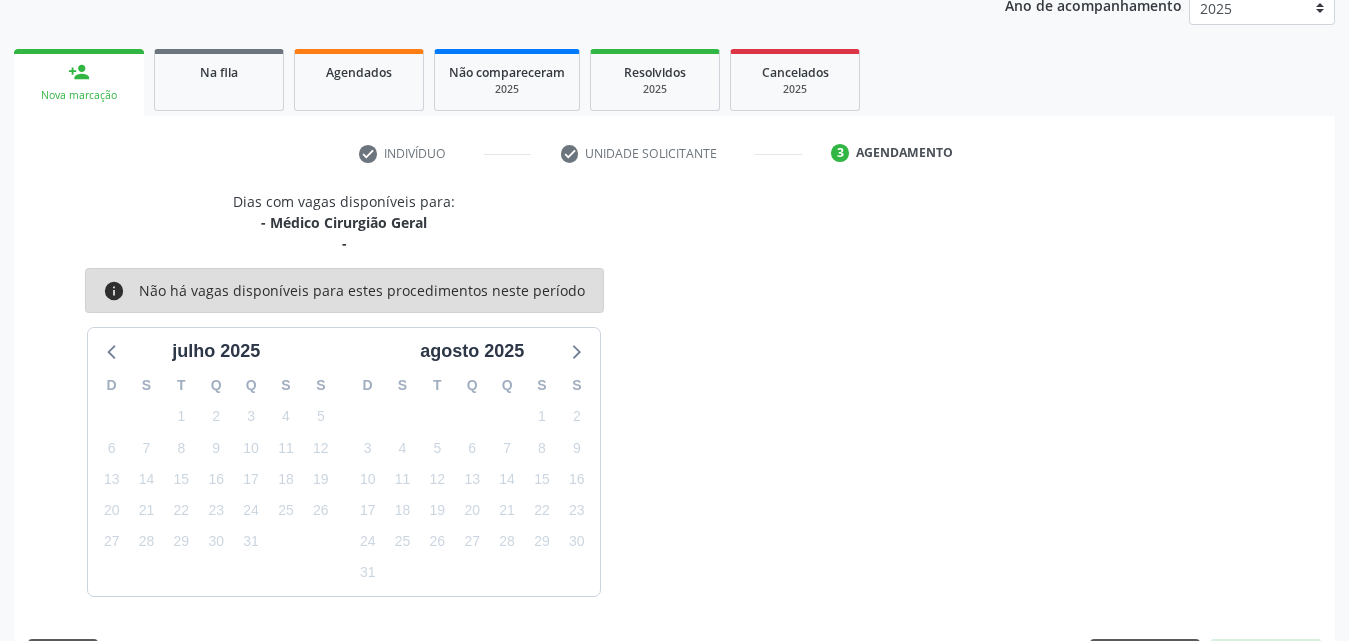 scroll, scrollTop: 337, scrollLeft: 0, axis: vertical 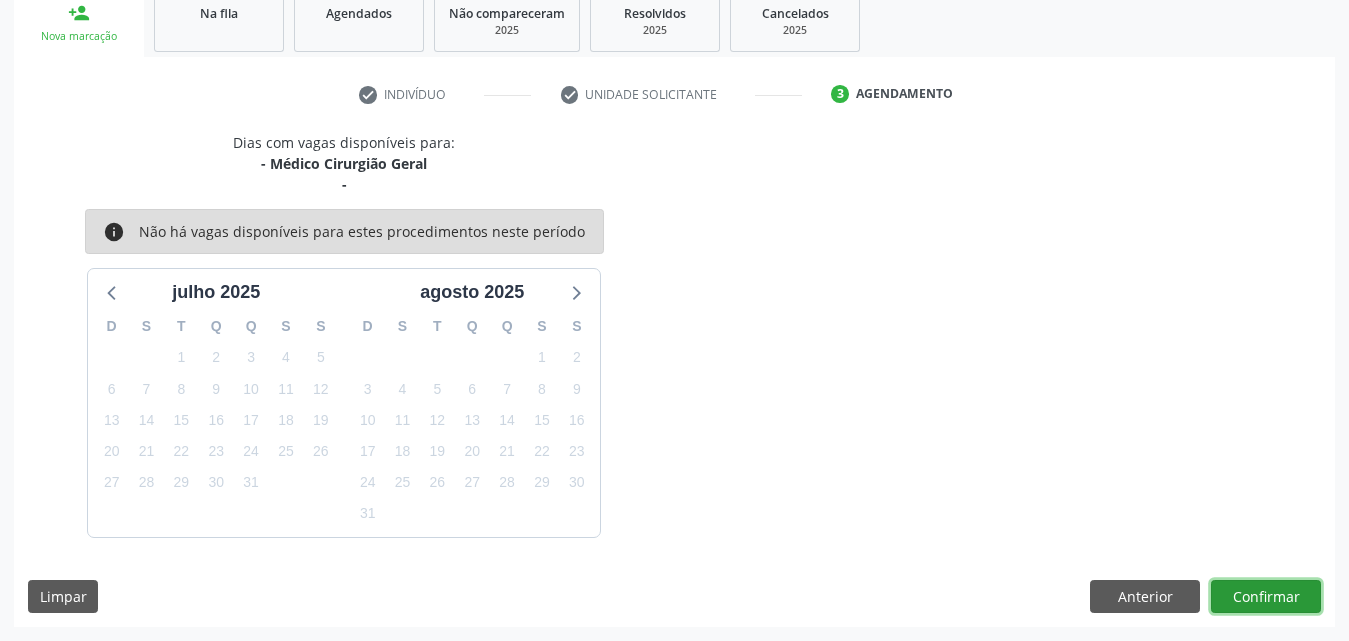 click on "Confirmar" at bounding box center (1266, 597) 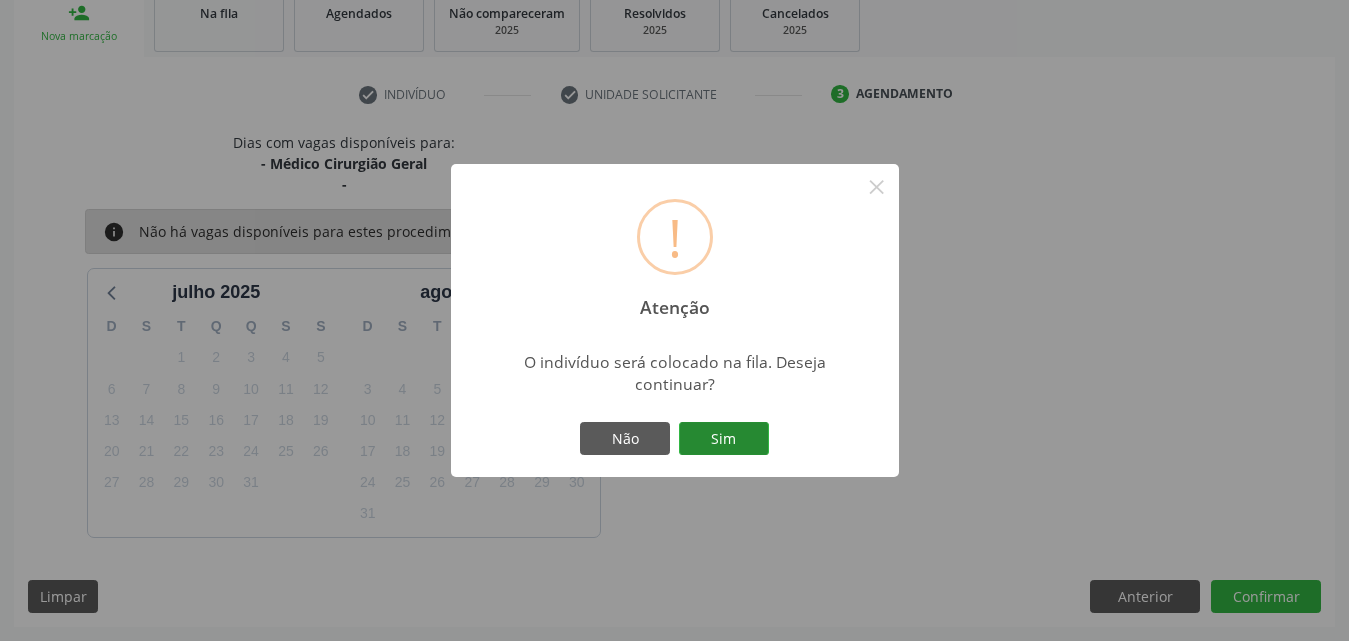 click on "Sim" at bounding box center [724, 439] 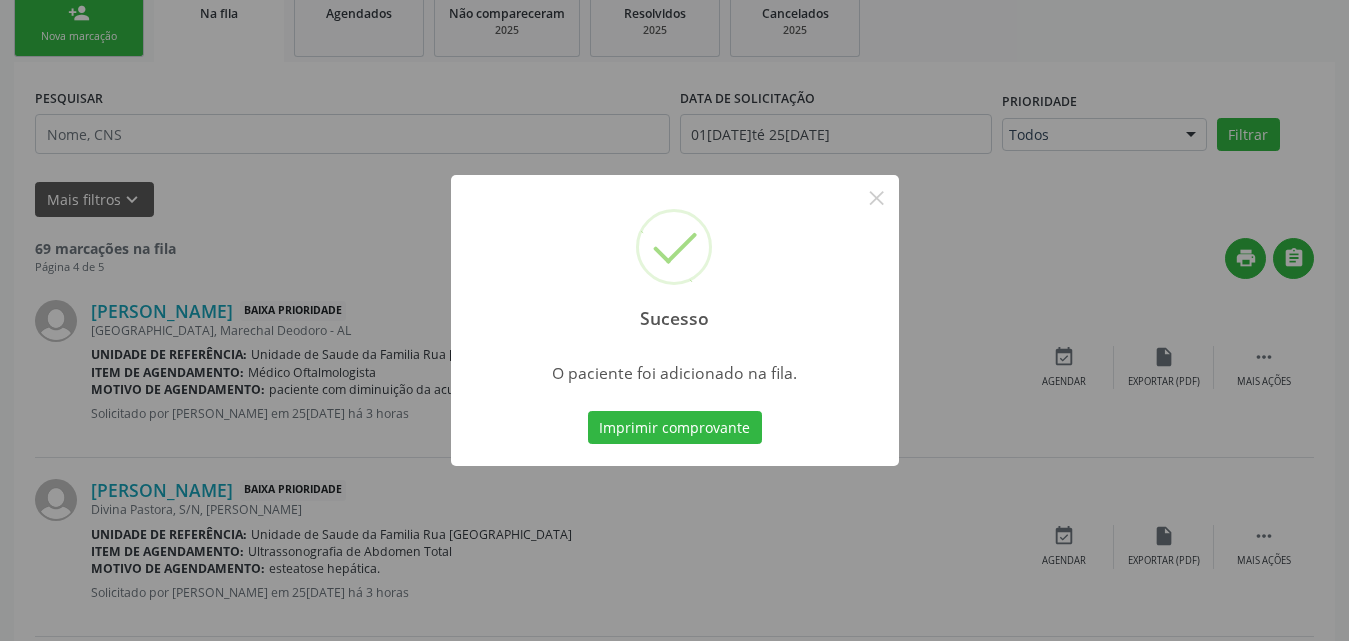 scroll, scrollTop: 54, scrollLeft: 0, axis: vertical 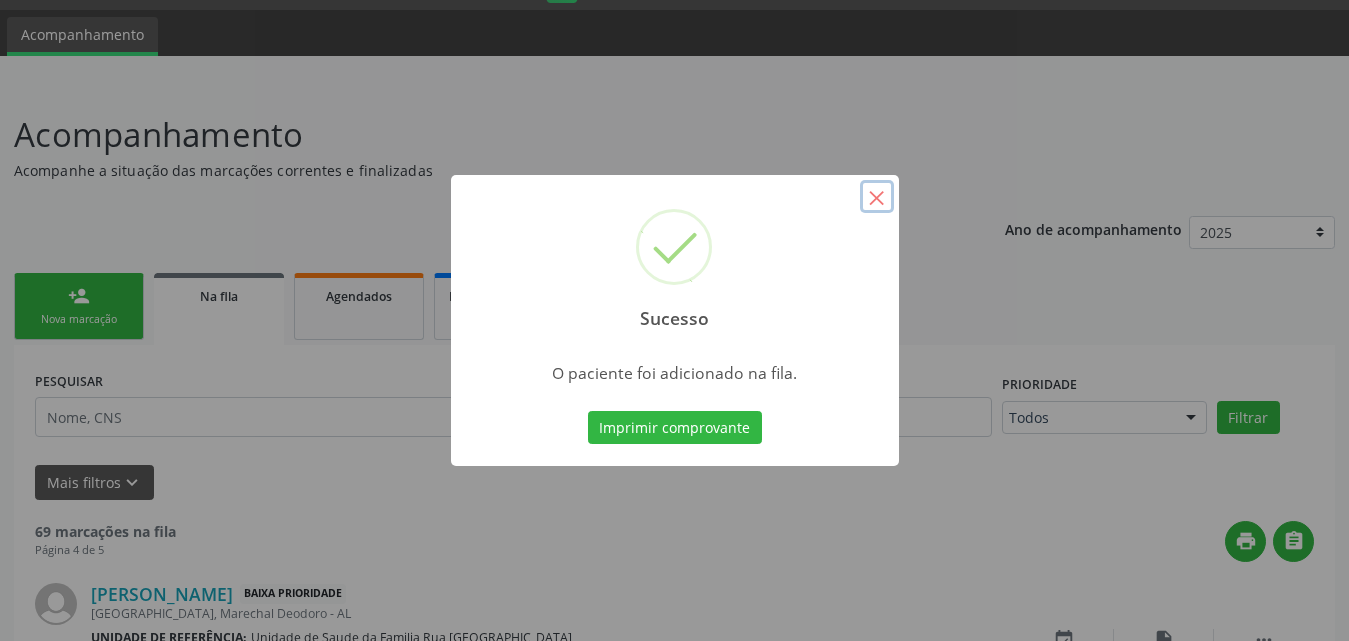 click on "×" at bounding box center [877, 197] 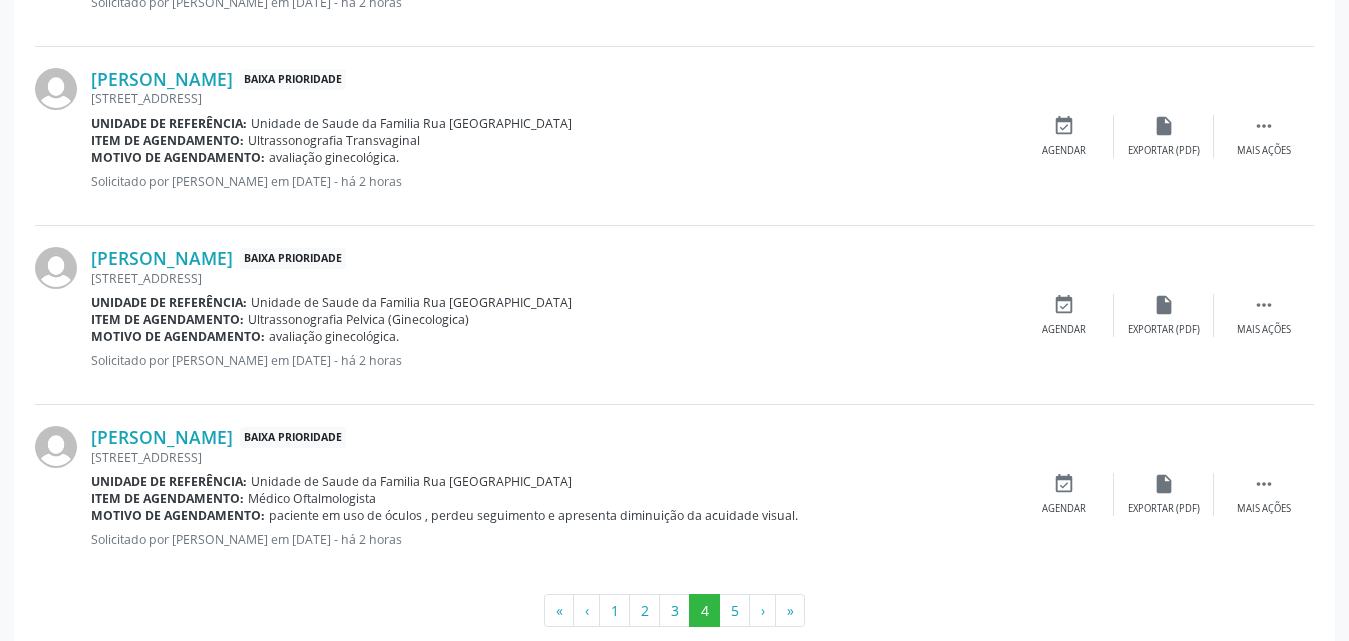 scroll, scrollTop: 2754, scrollLeft: 0, axis: vertical 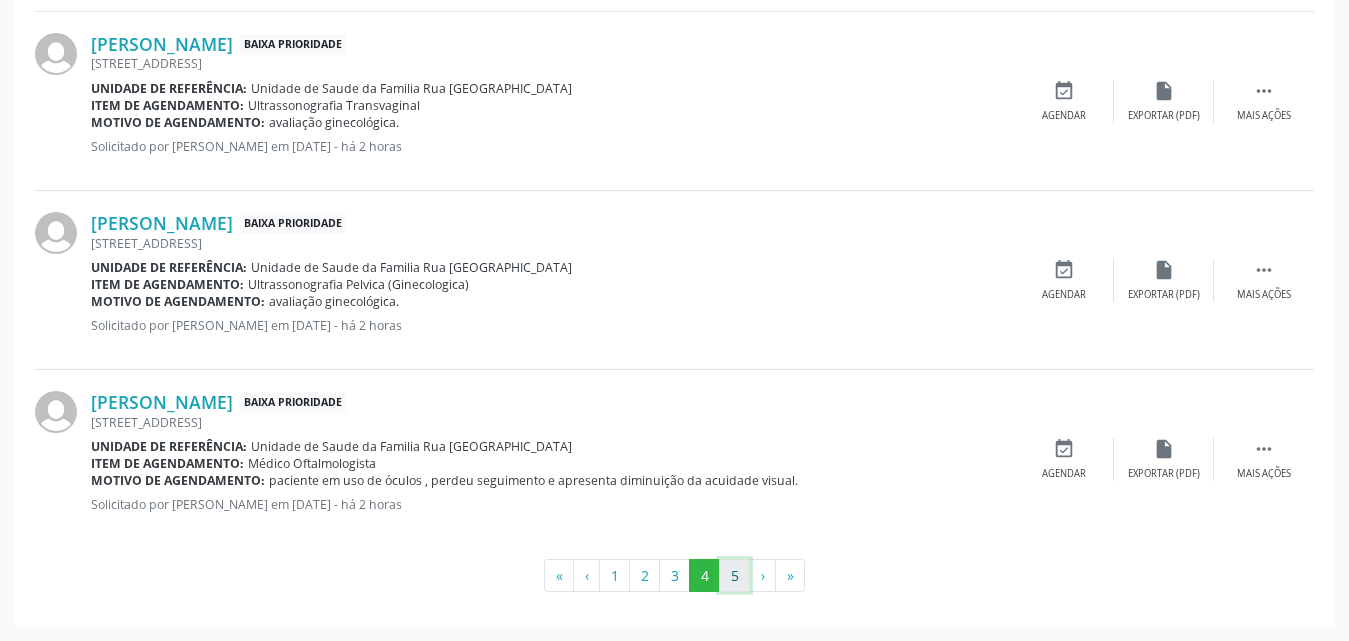 click on "5" at bounding box center [734, 576] 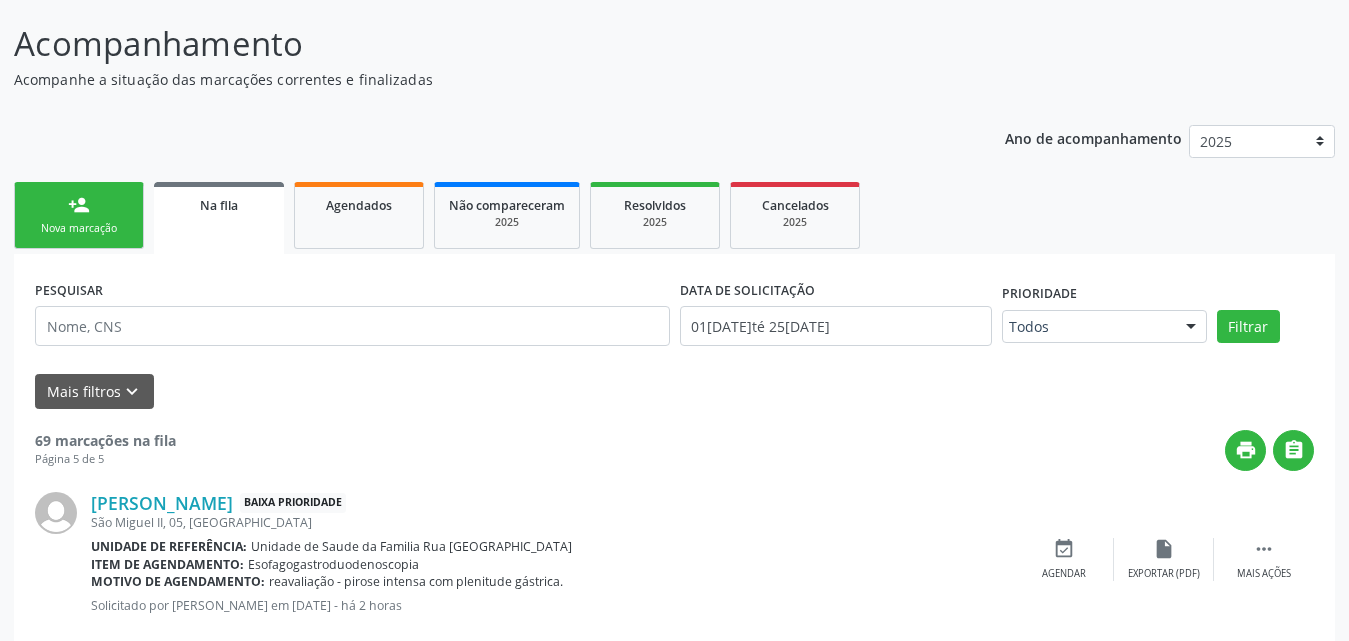 scroll, scrollTop: 0, scrollLeft: 0, axis: both 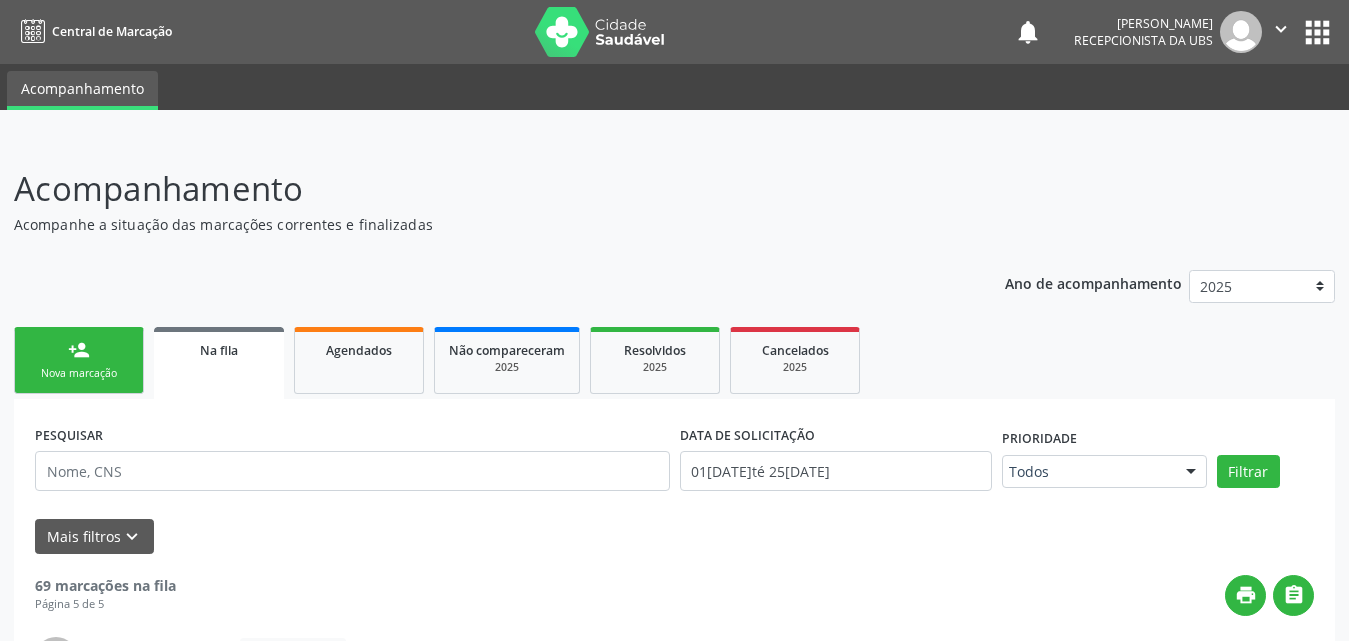 click on "person_add
Nova marcação" at bounding box center (79, 360) 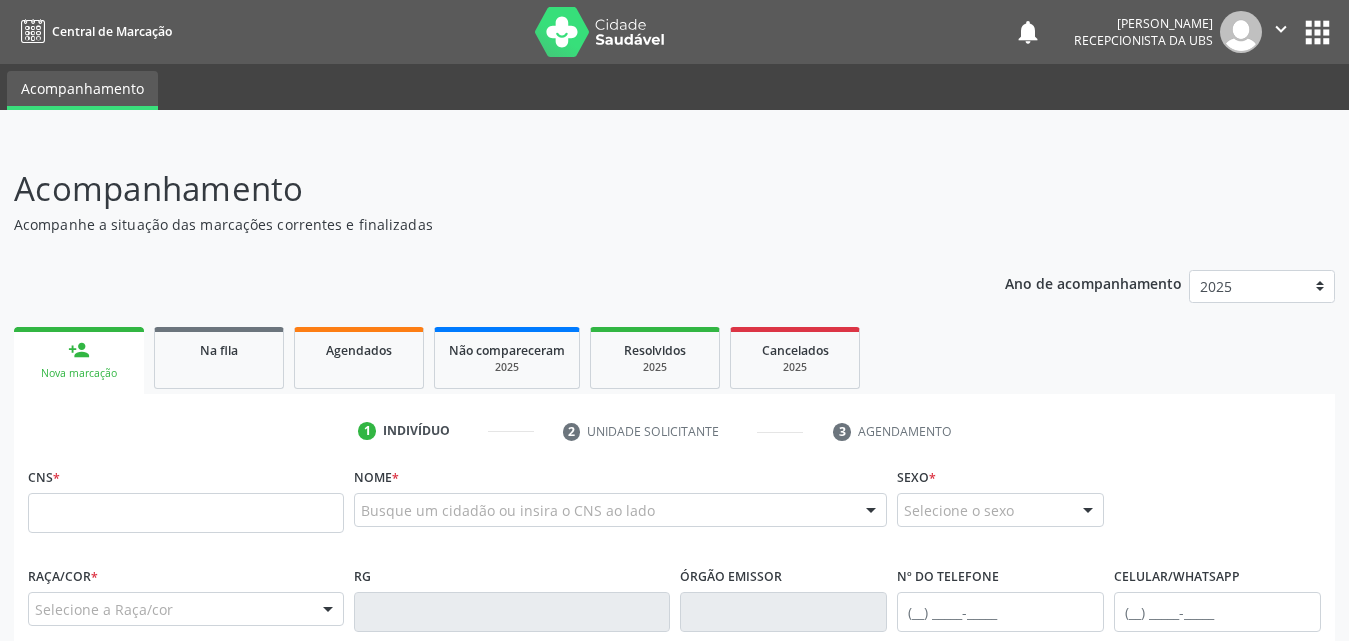 click on "person_add
Nova marcação" at bounding box center (79, 360) 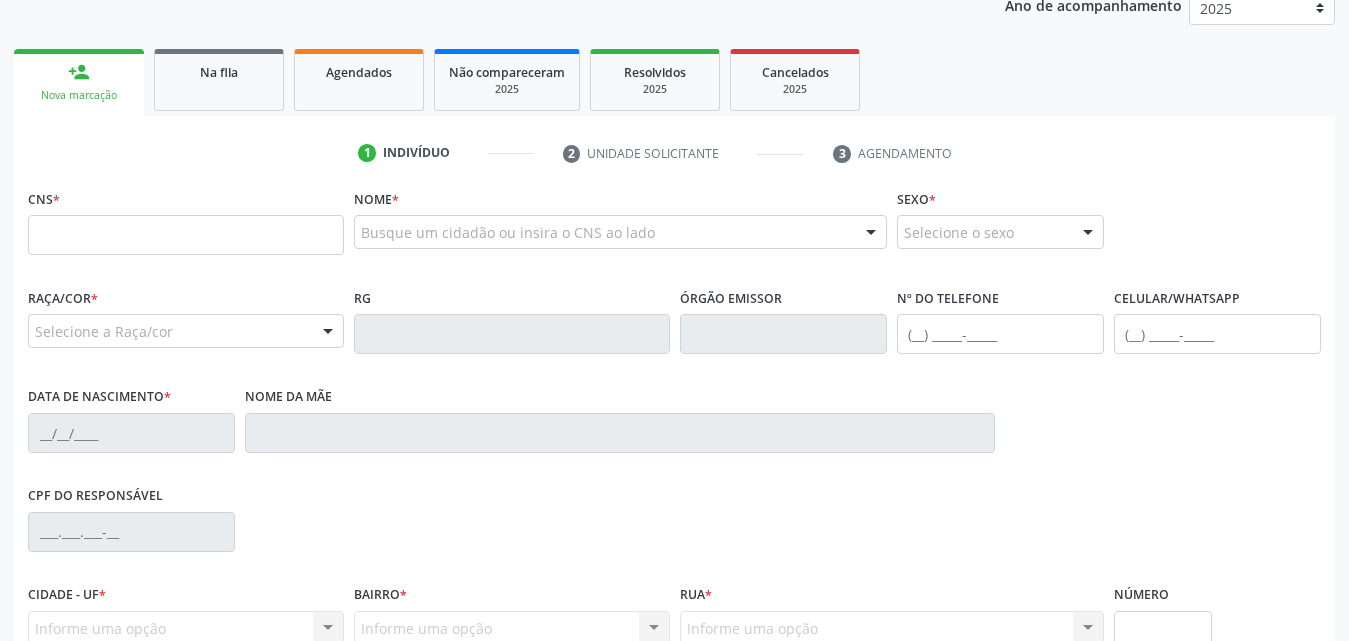 scroll, scrollTop: 300, scrollLeft: 0, axis: vertical 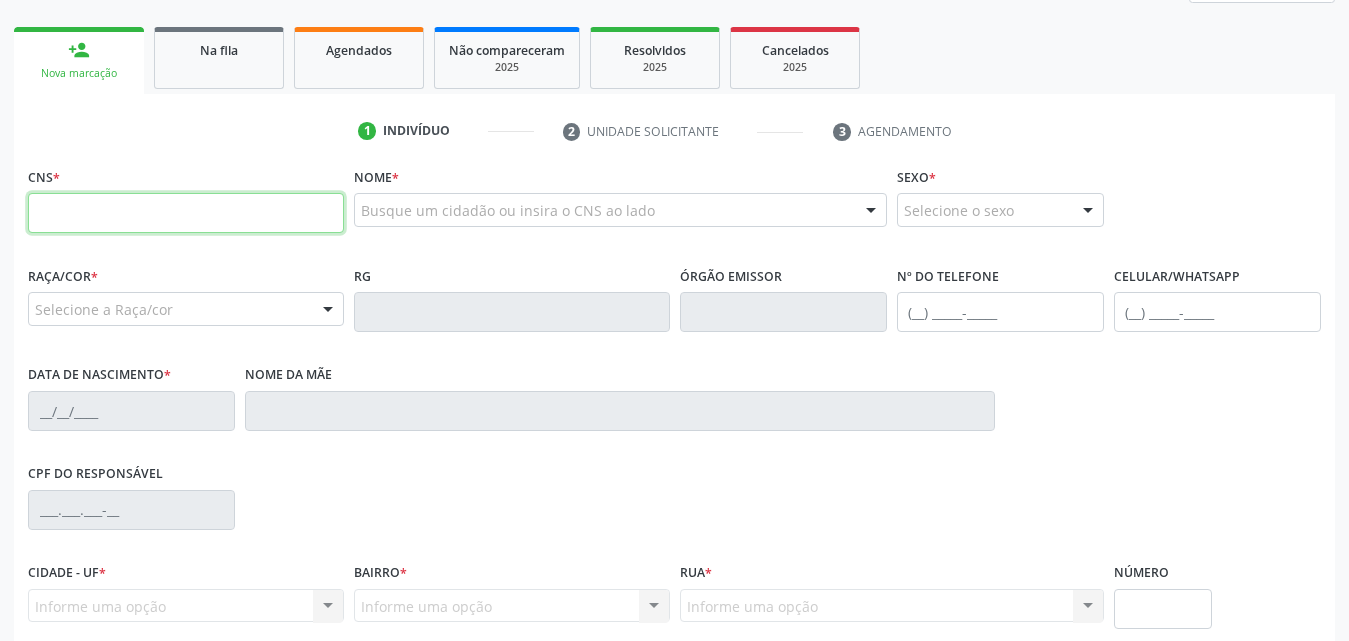 click at bounding box center (186, 213) 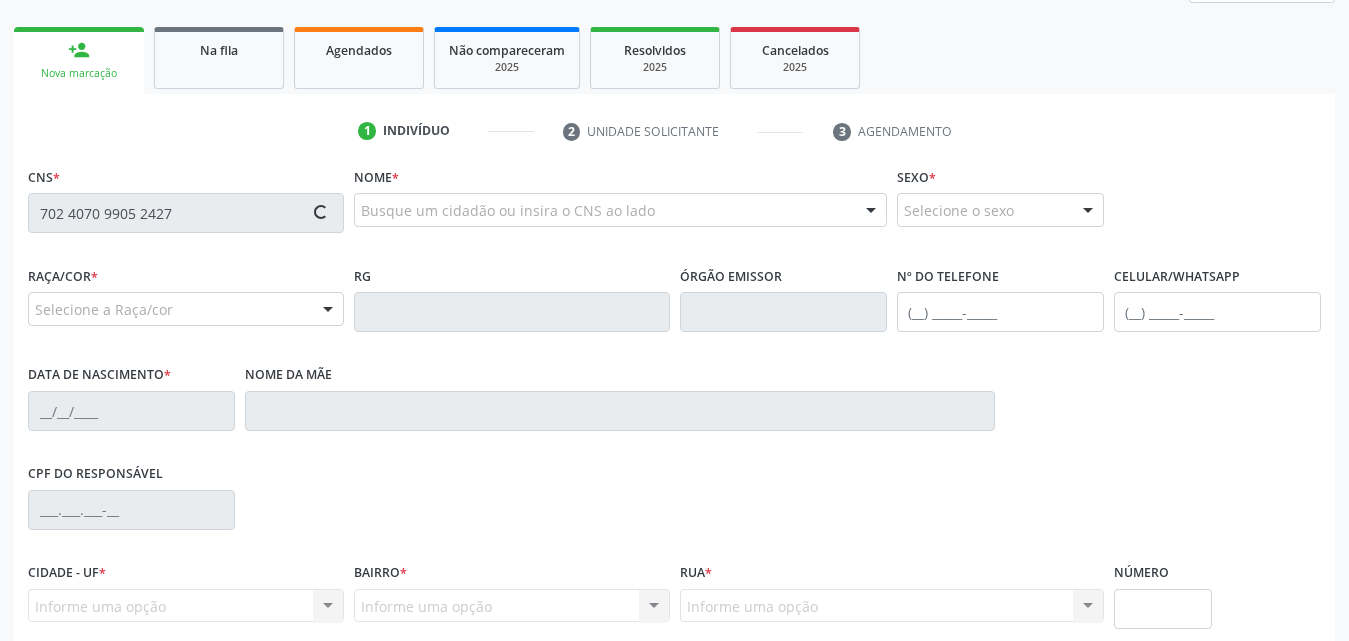 type on "702 4070 9905 2427" 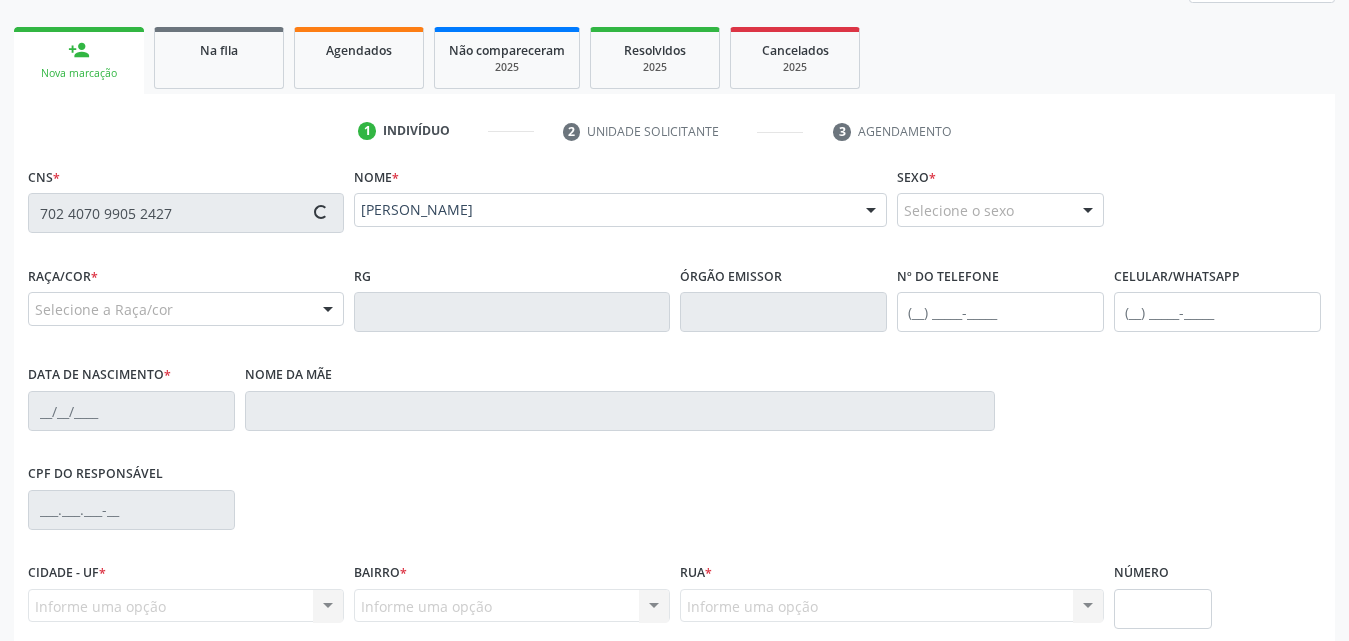 type on "[PHONE_NUMBER]" 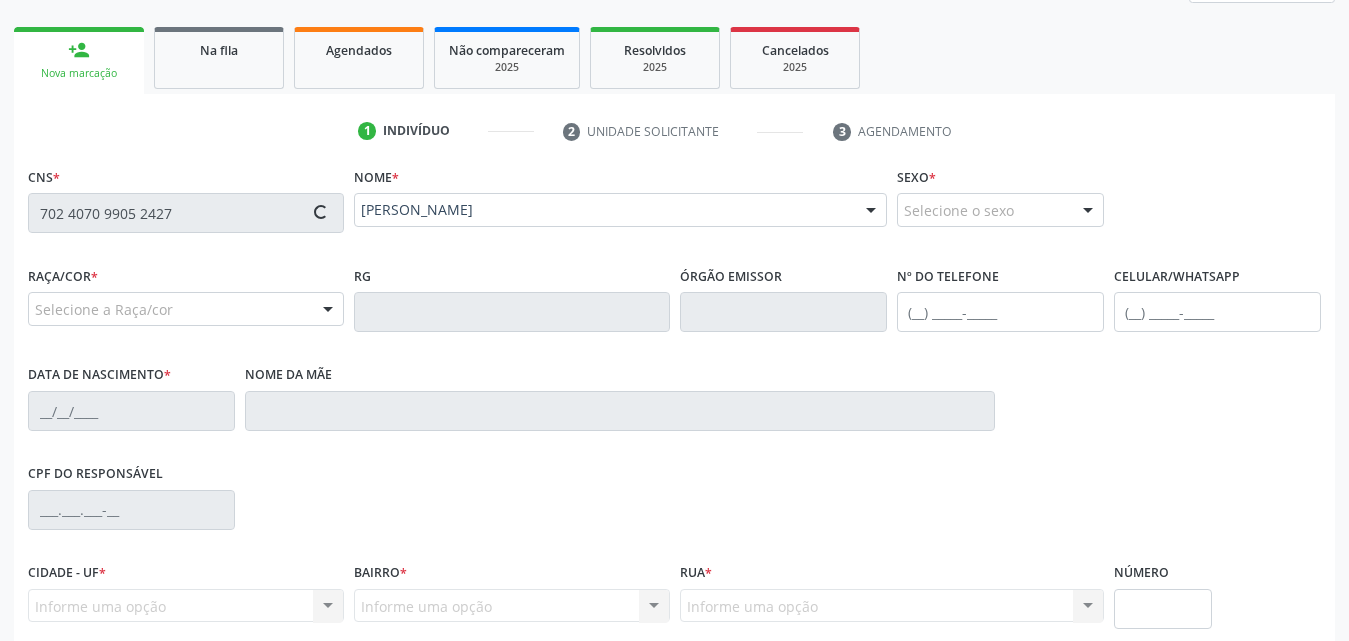 type on "[DATE]" 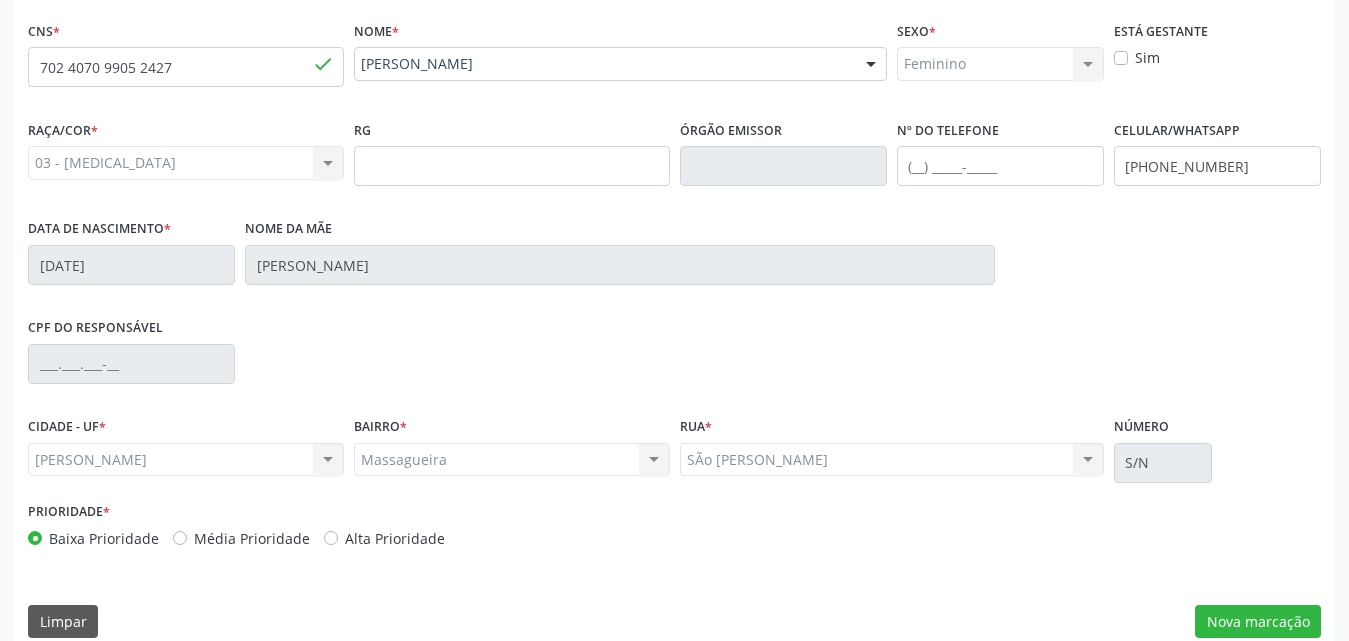 scroll, scrollTop: 471, scrollLeft: 0, axis: vertical 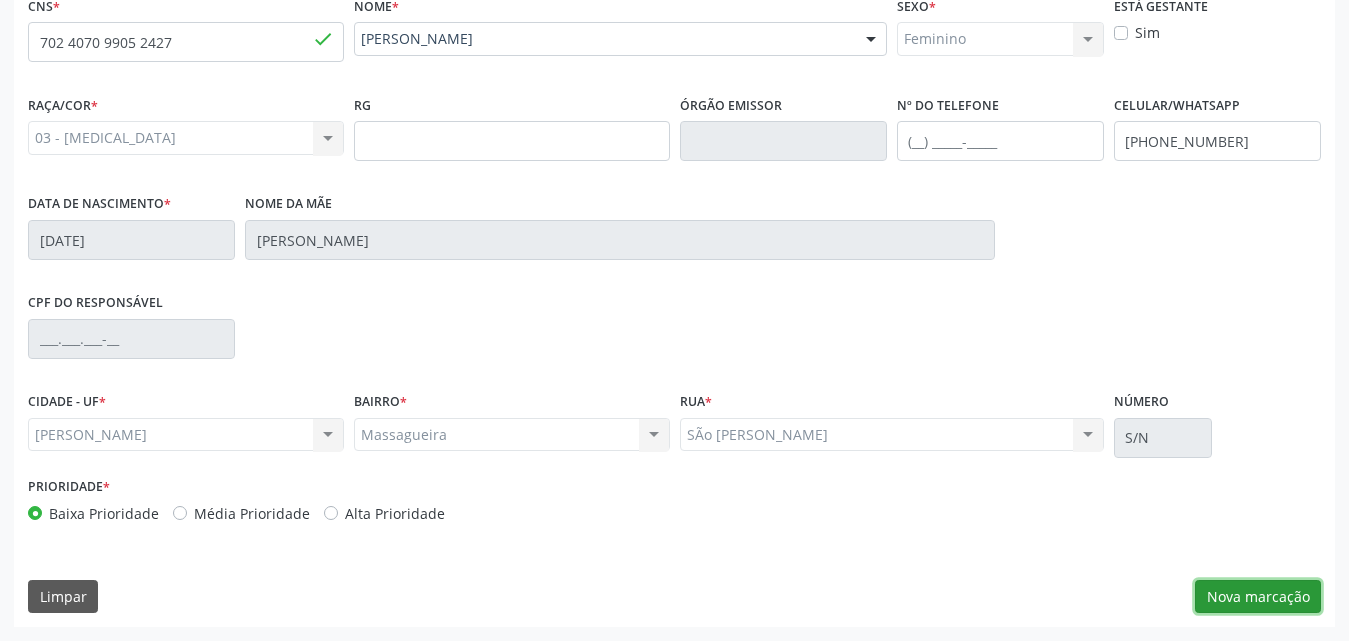 click on "Nova marcação" at bounding box center [1258, 597] 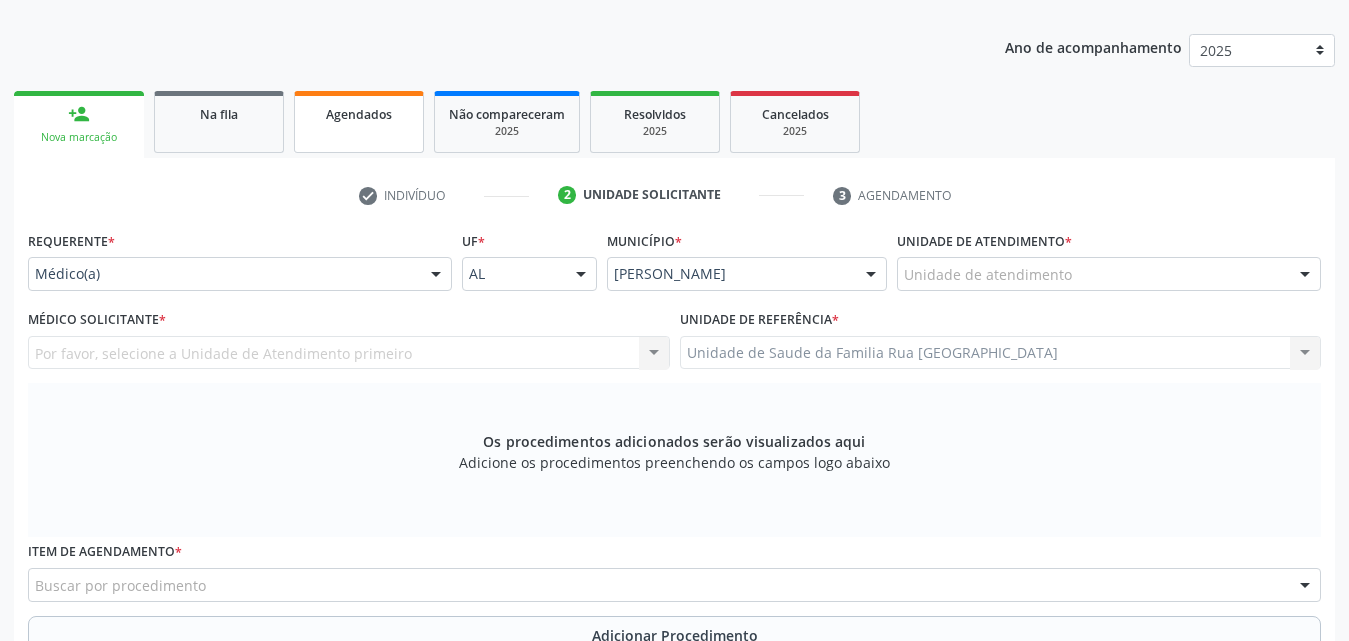 scroll, scrollTop: 271, scrollLeft: 0, axis: vertical 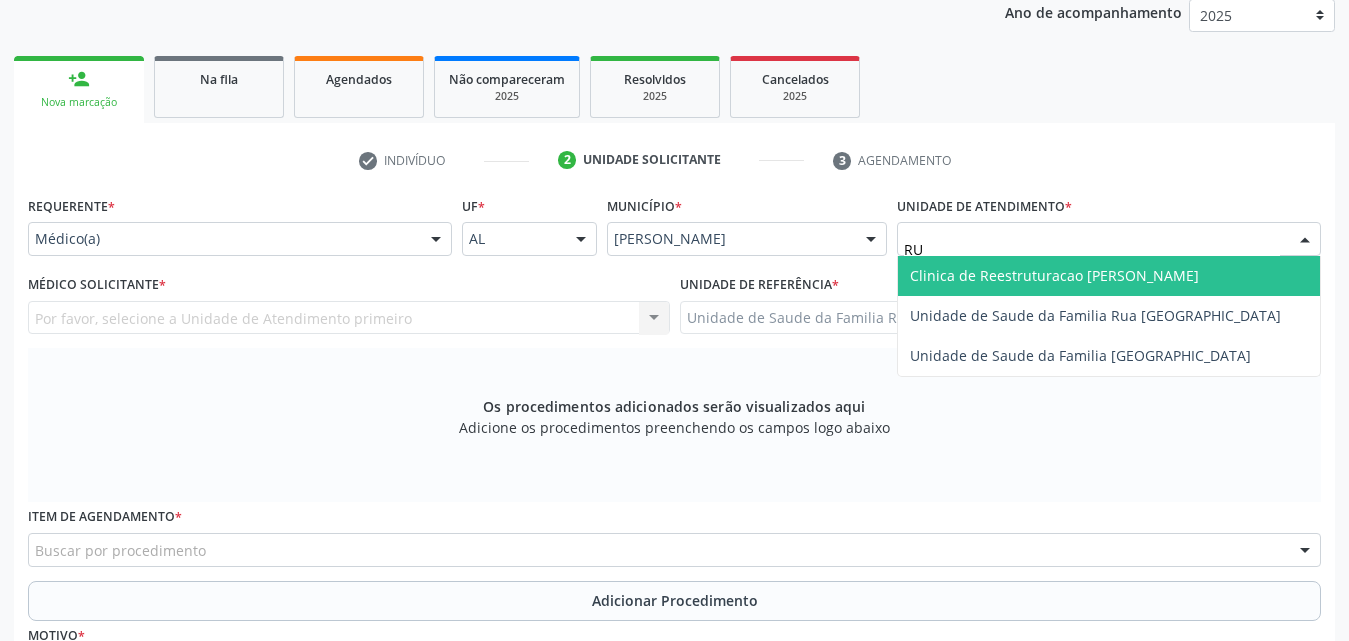 type on "RUA" 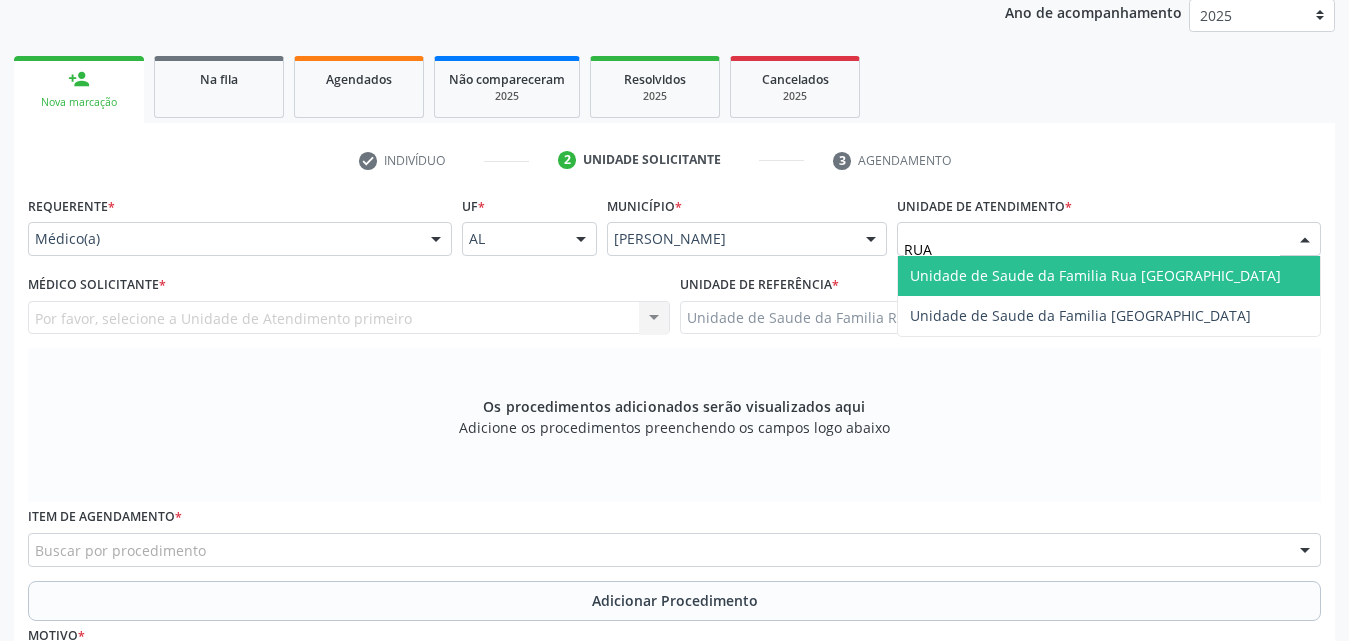 click on "Unidade de Saude da Familia Rua [GEOGRAPHIC_DATA]" at bounding box center (1095, 275) 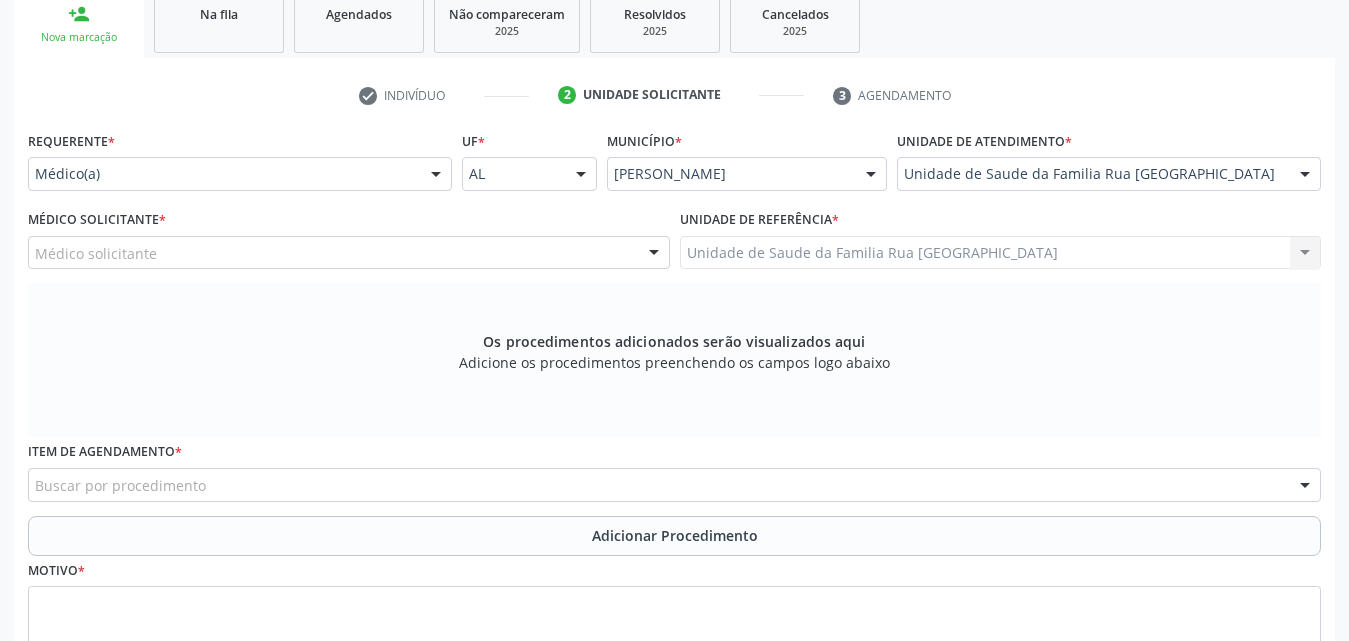 scroll, scrollTop: 371, scrollLeft: 0, axis: vertical 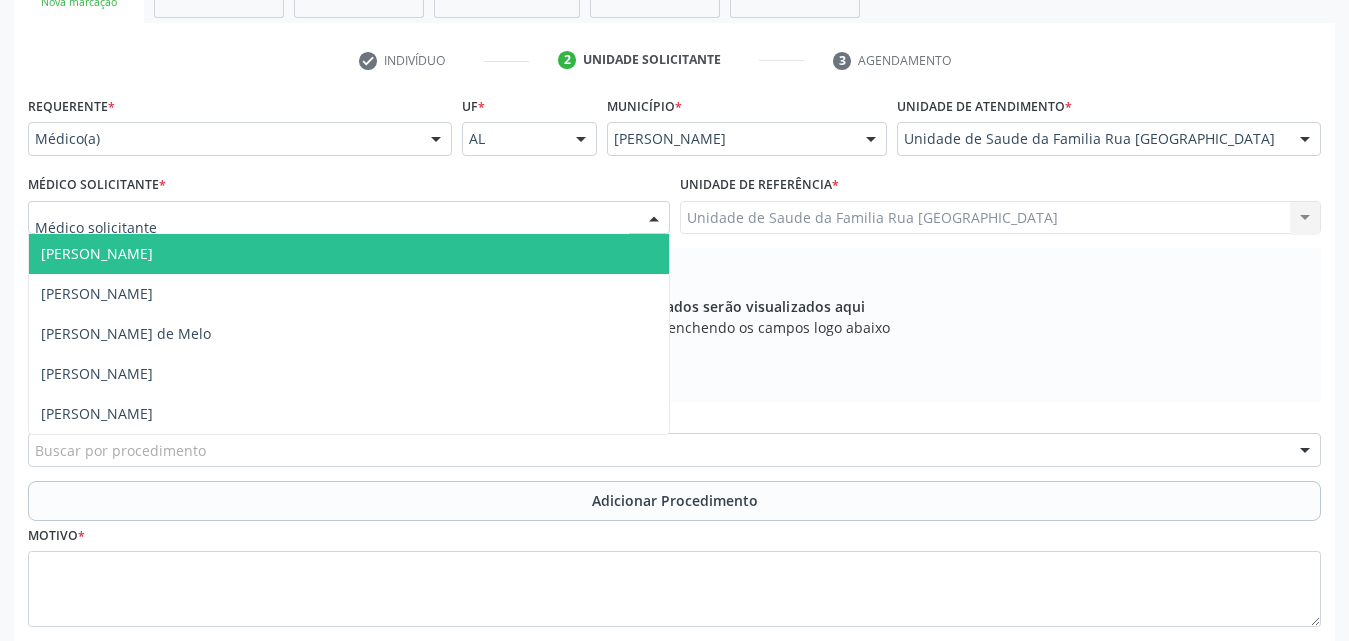 click at bounding box center [349, 218] 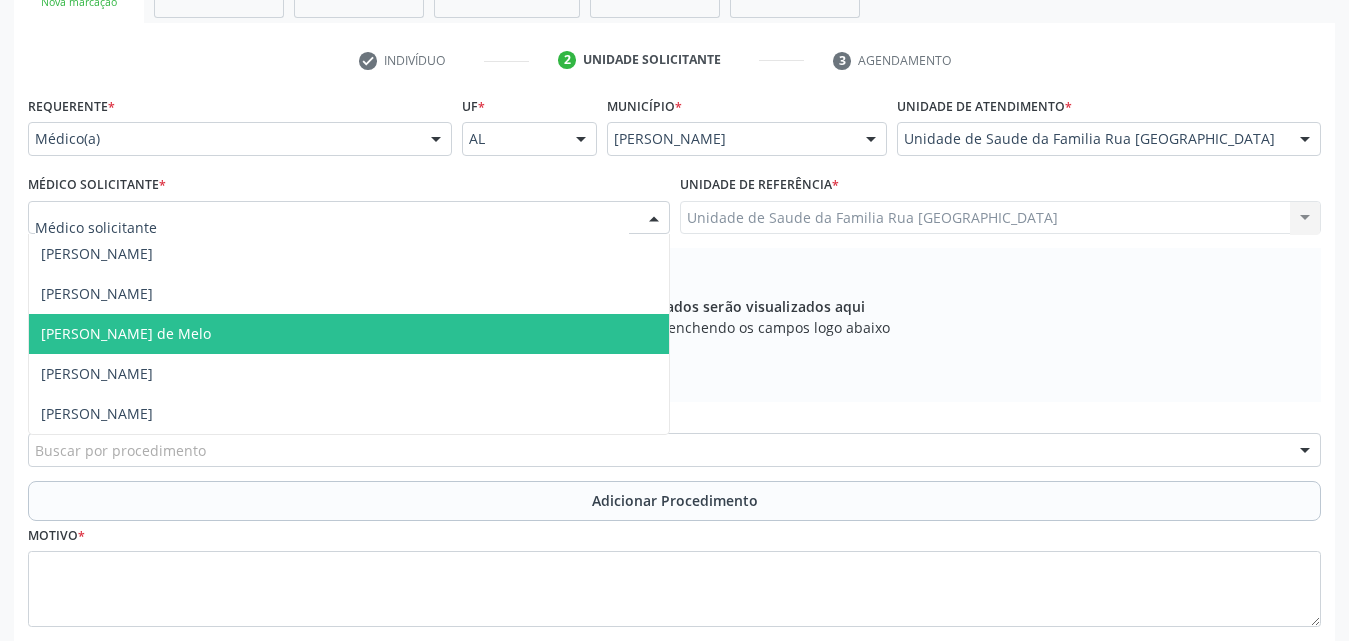 click on "[PERSON_NAME] de Melo" at bounding box center (349, 334) 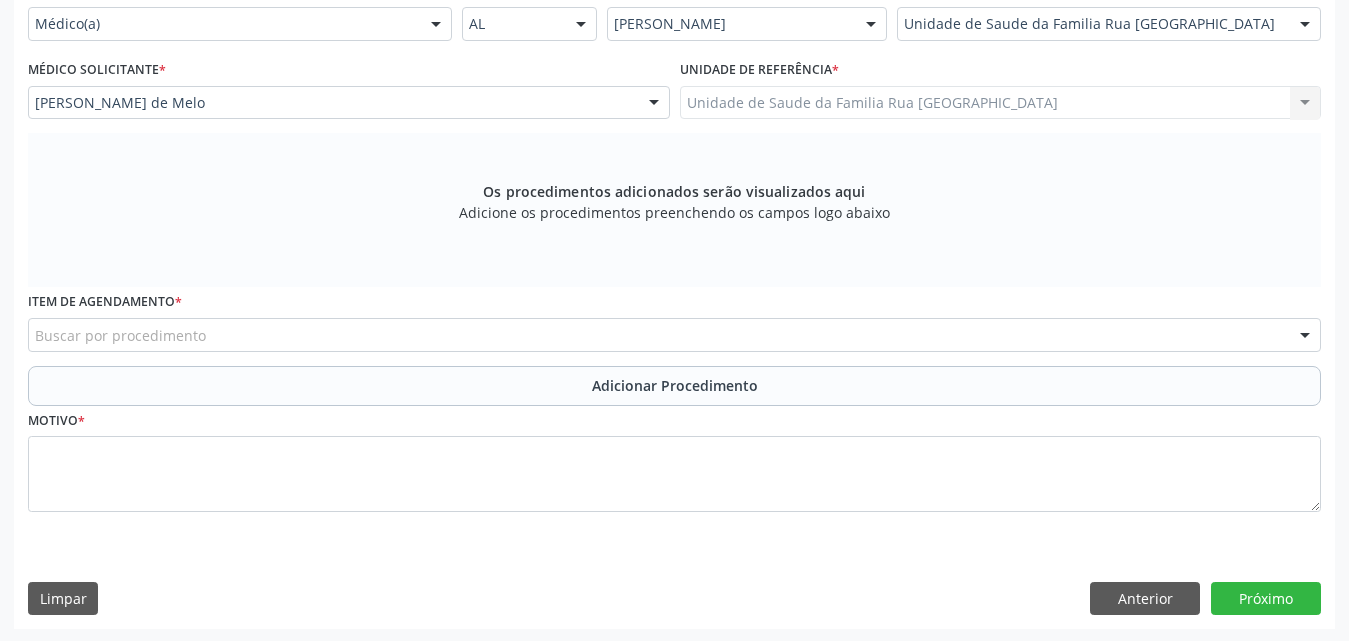 scroll, scrollTop: 488, scrollLeft: 0, axis: vertical 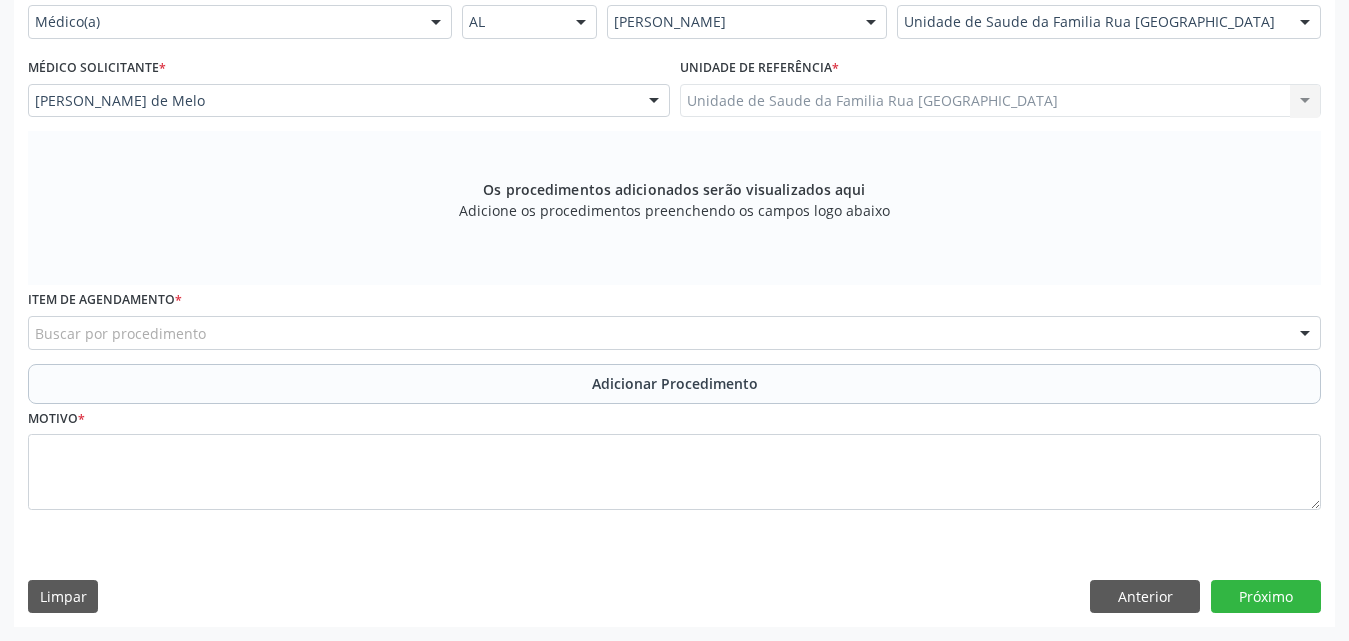 click on "Buscar por procedimento" at bounding box center (674, 333) 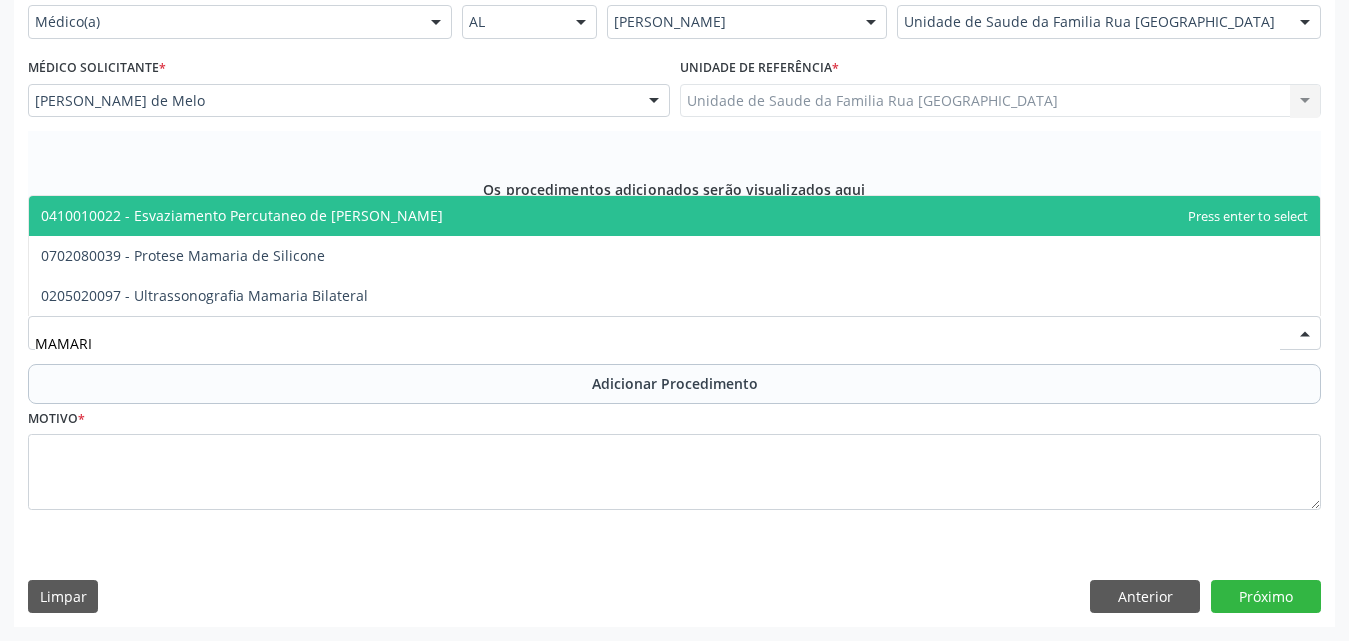type on "MAMARIA" 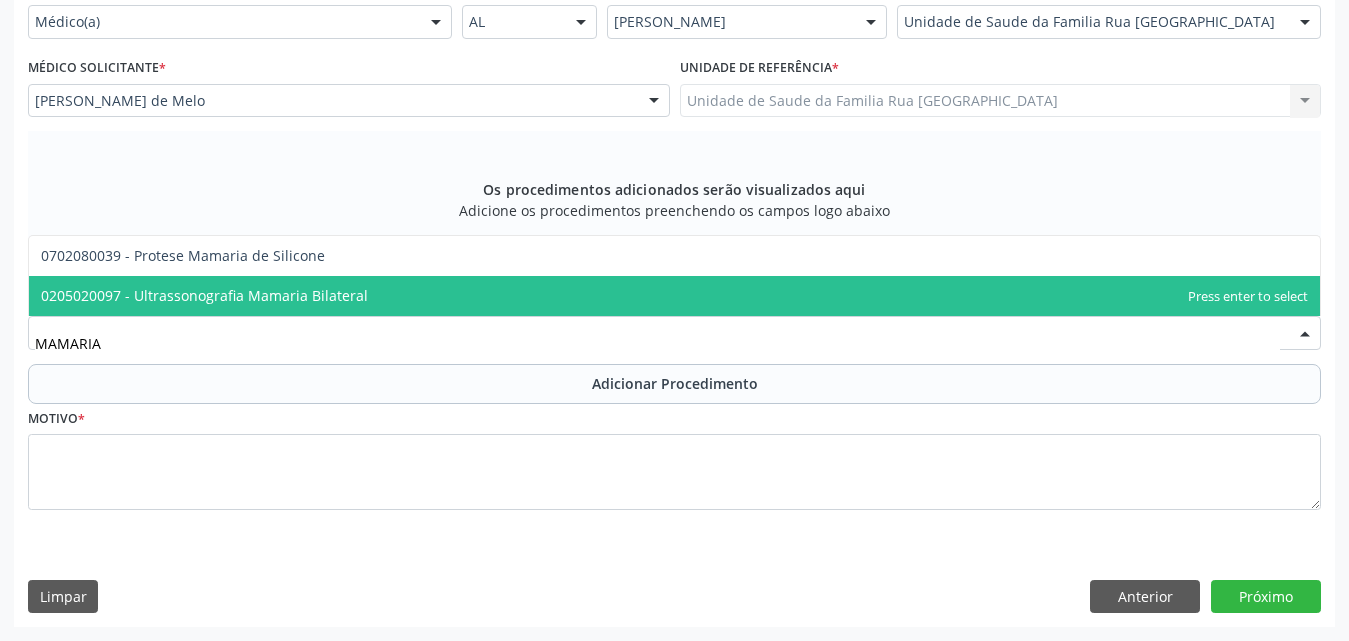 click on "0205020097 - Ultrassonografia Mamaria Bilateral" at bounding box center (674, 296) 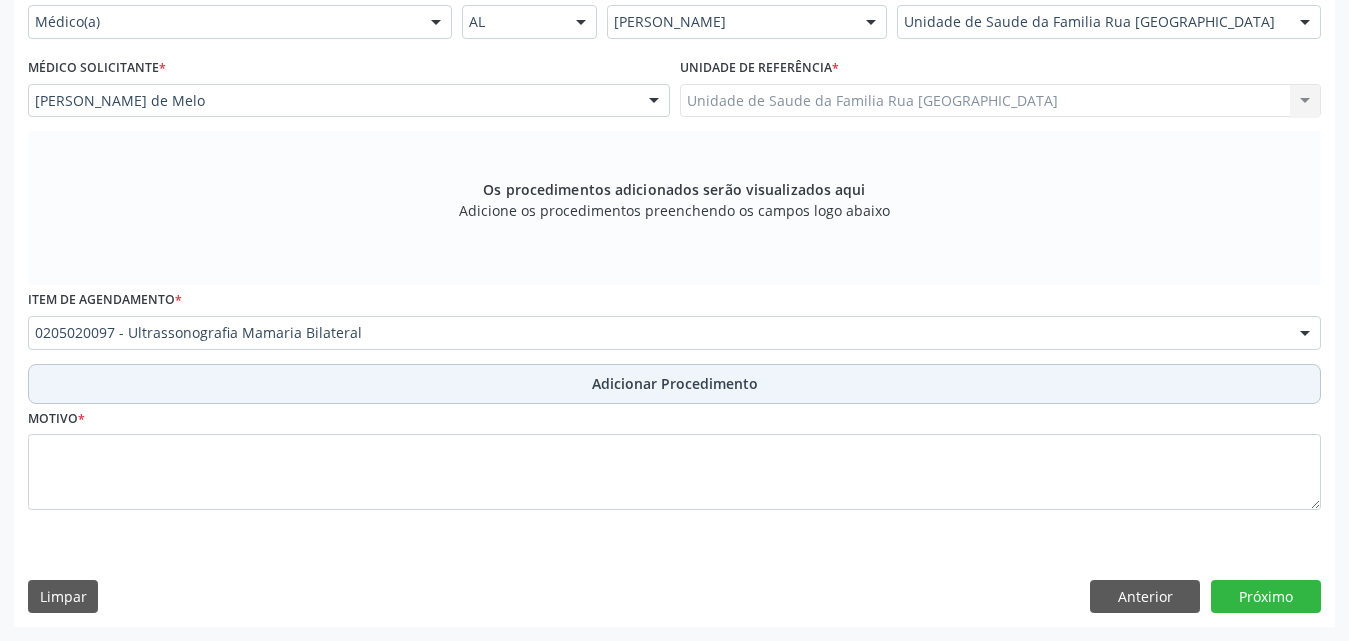 click on "Adicionar Procedimento" at bounding box center [675, 383] 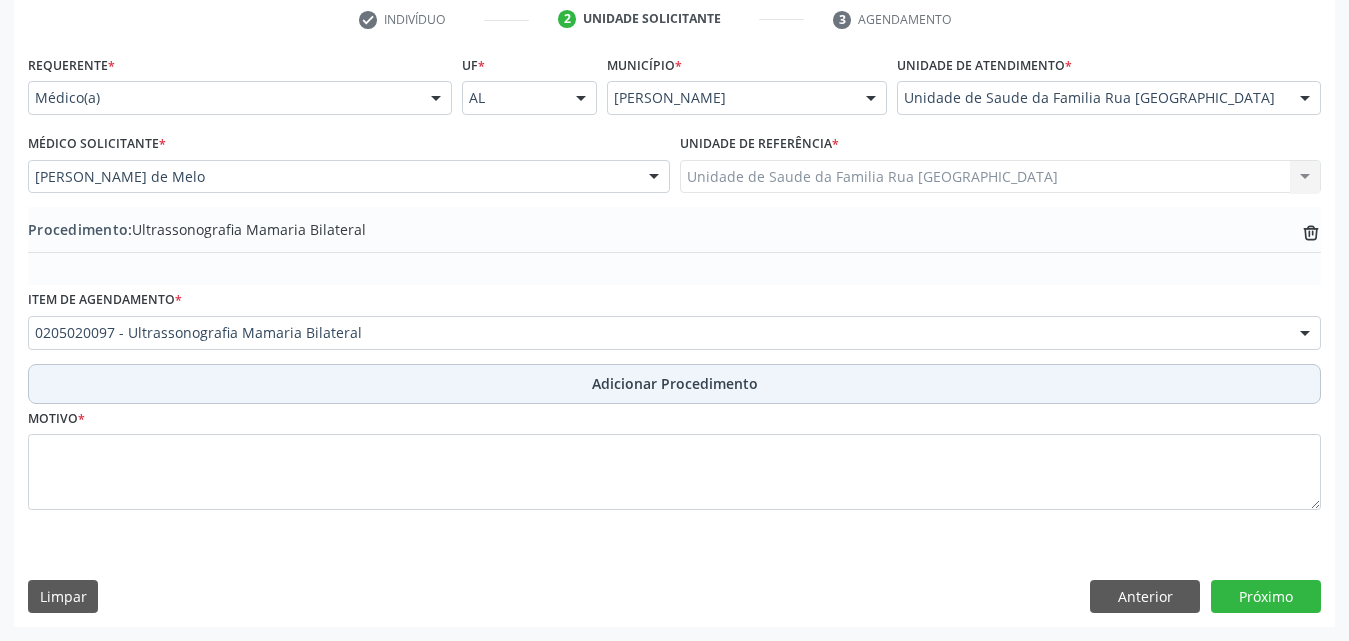scroll, scrollTop: 412, scrollLeft: 0, axis: vertical 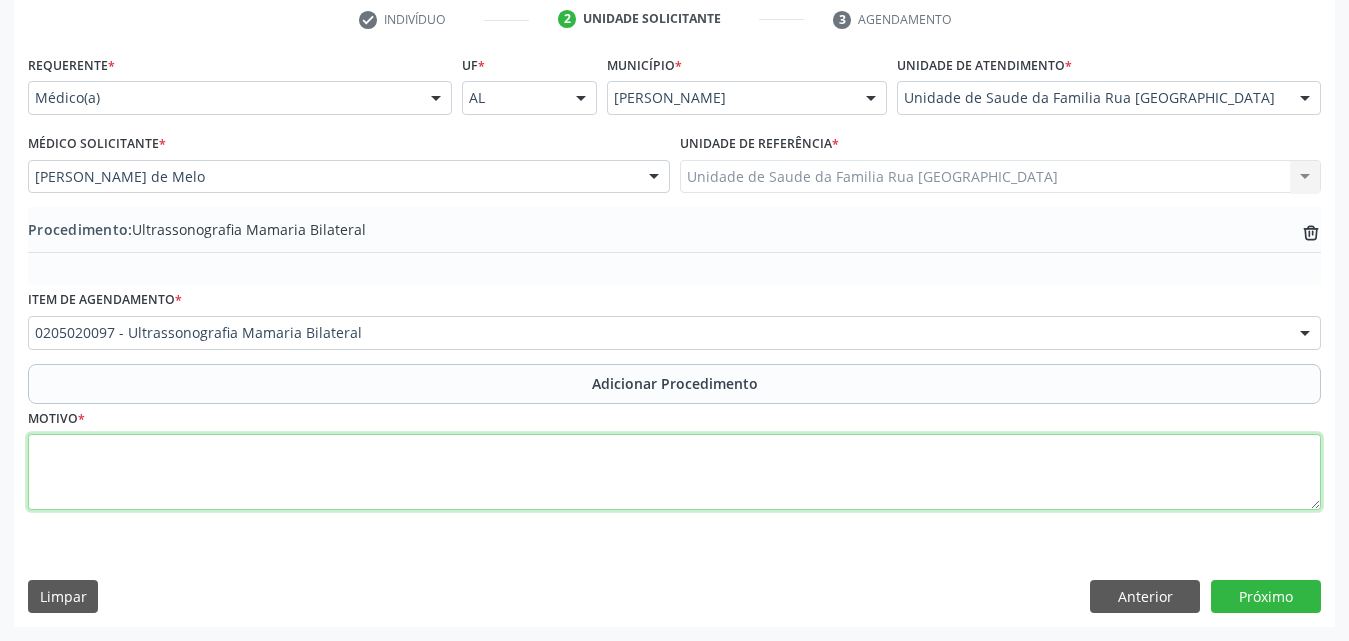 click at bounding box center [674, 472] 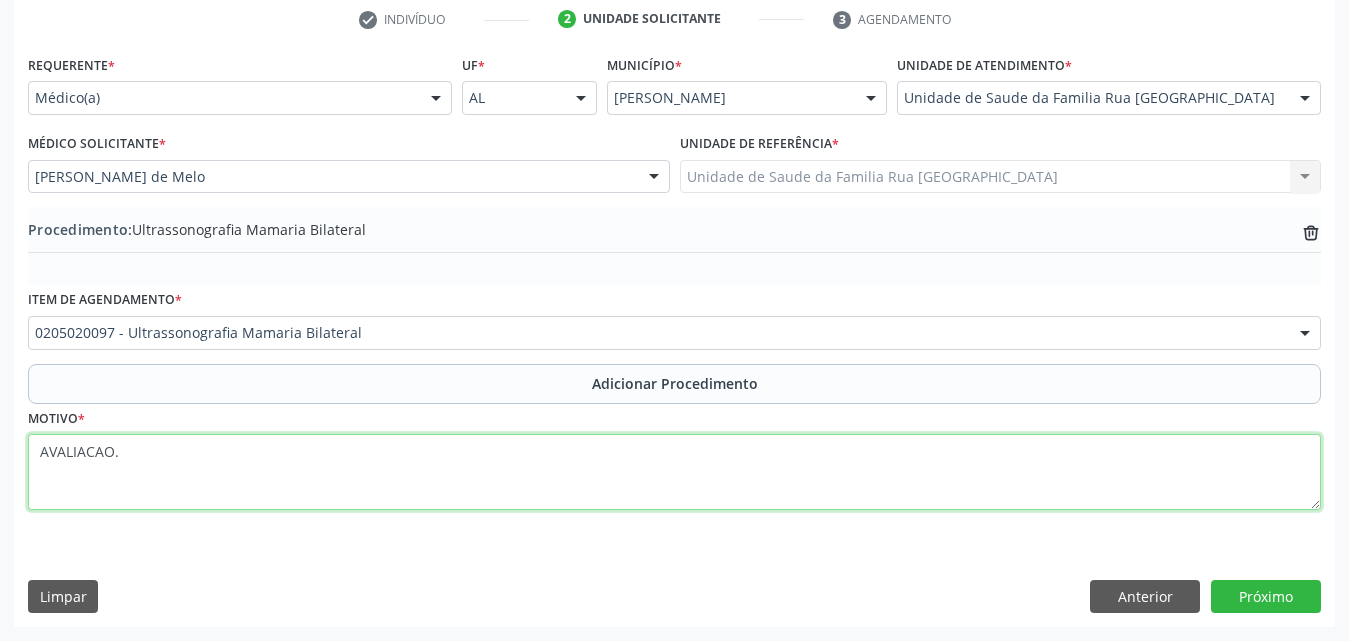 type on "AVALIACAO." 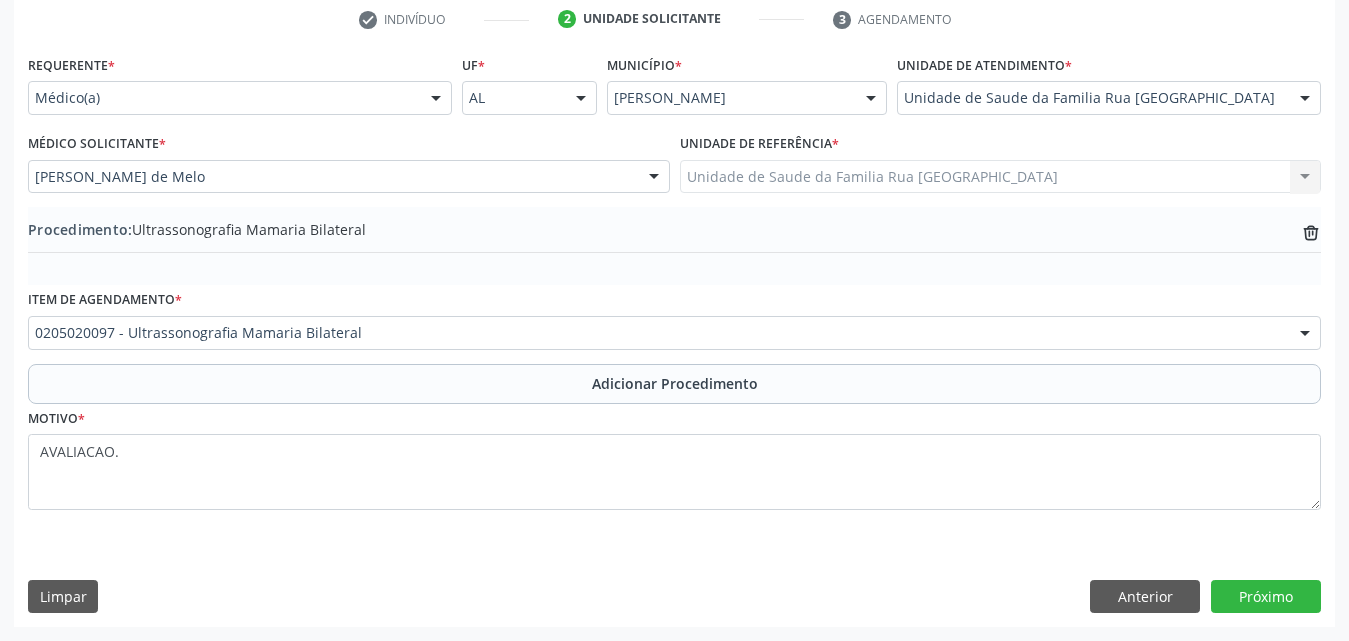 click on "Motivo
*
[GEOGRAPHIC_DATA]." at bounding box center [674, 471] 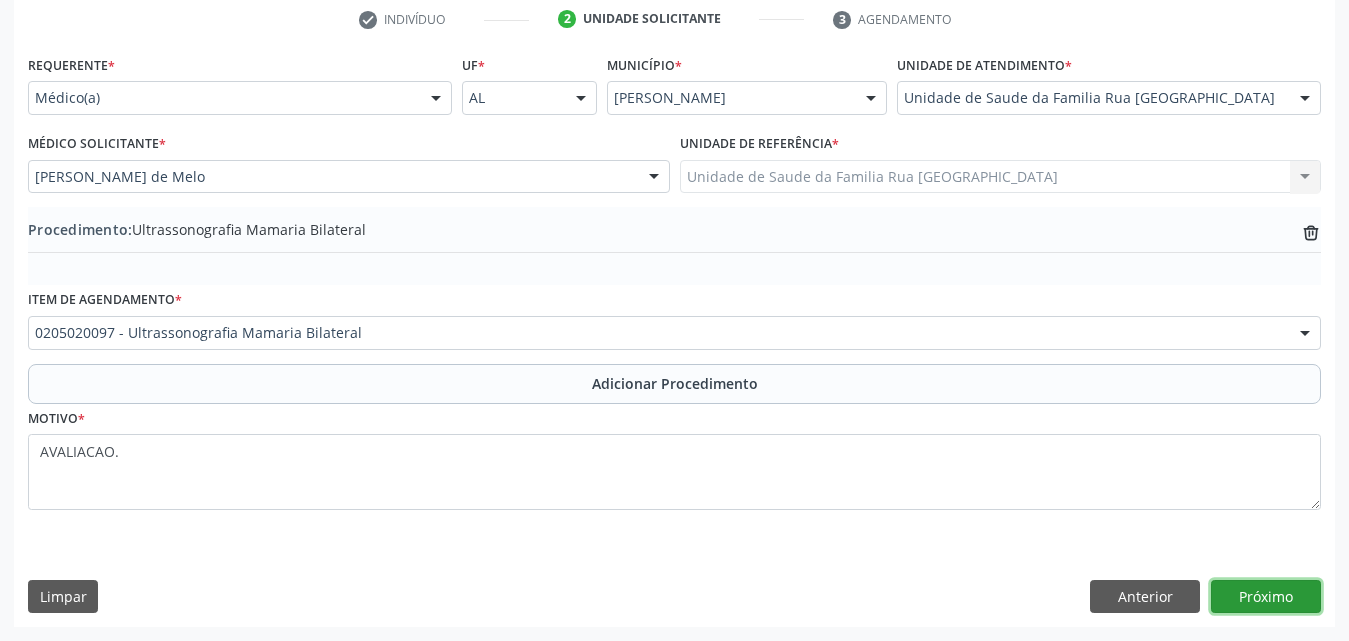 click on "Próximo" at bounding box center (1266, 597) 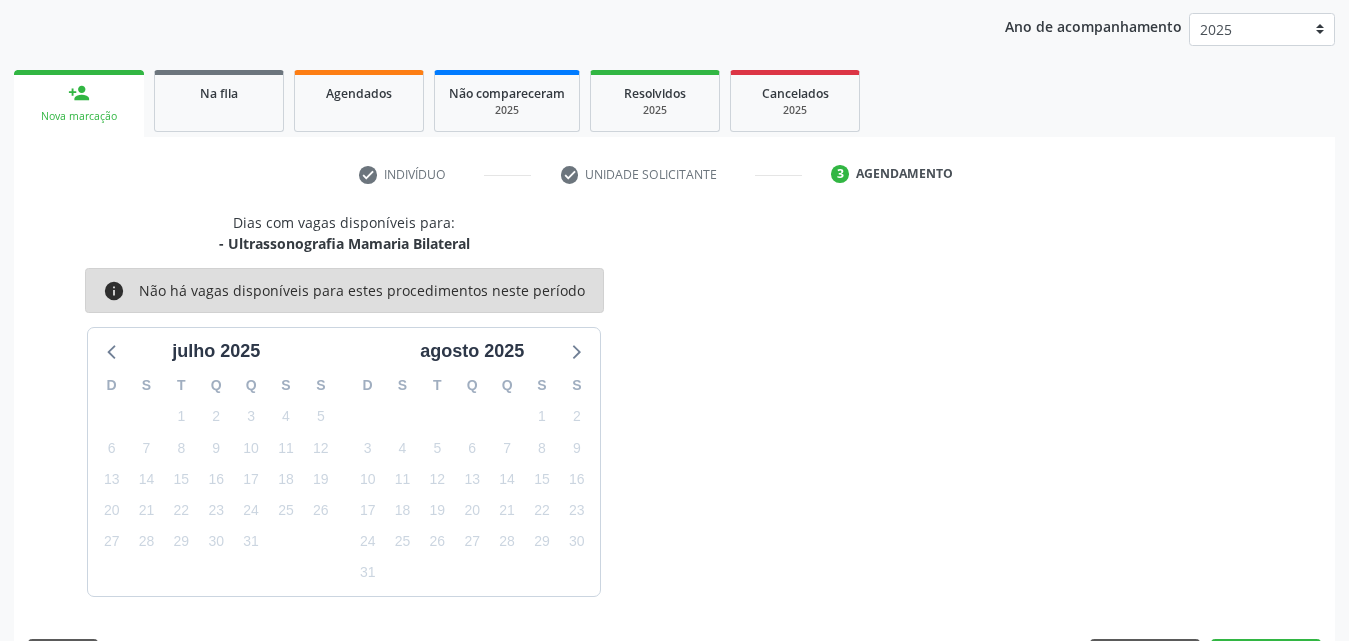 scroll, scrollTop: 316, scrollLeft: 0, axis: vertical 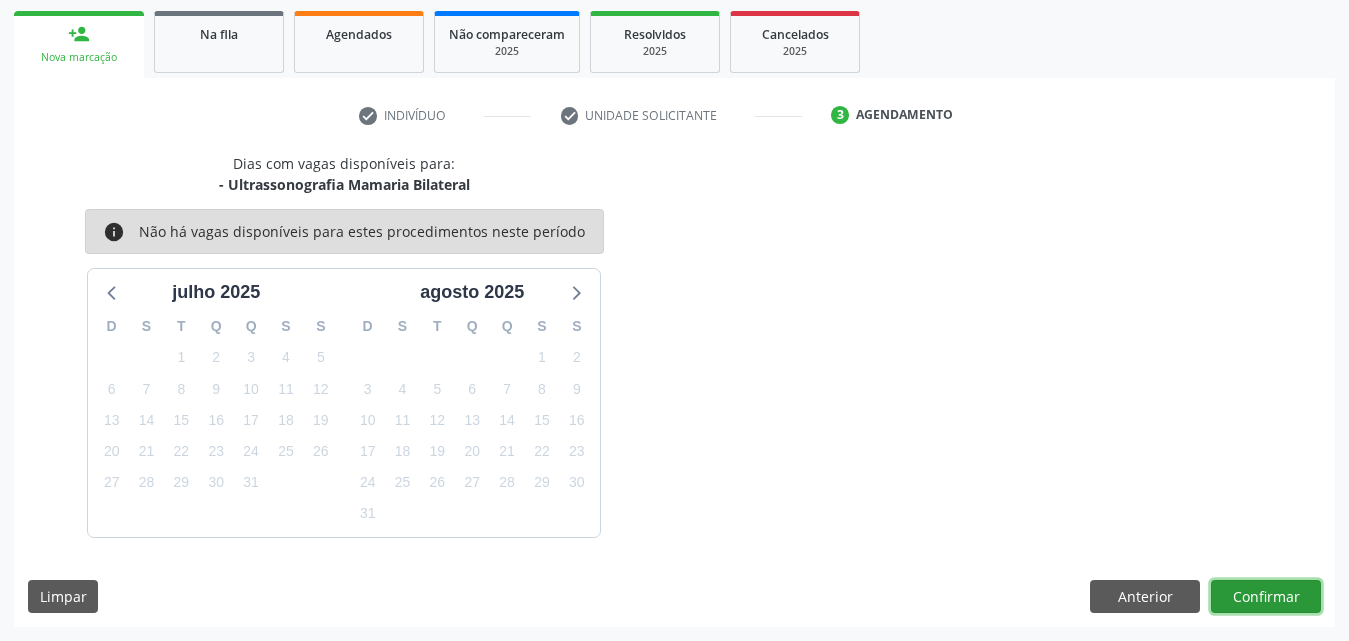 click on "Confirmar" at bounding box center (1266, 597) 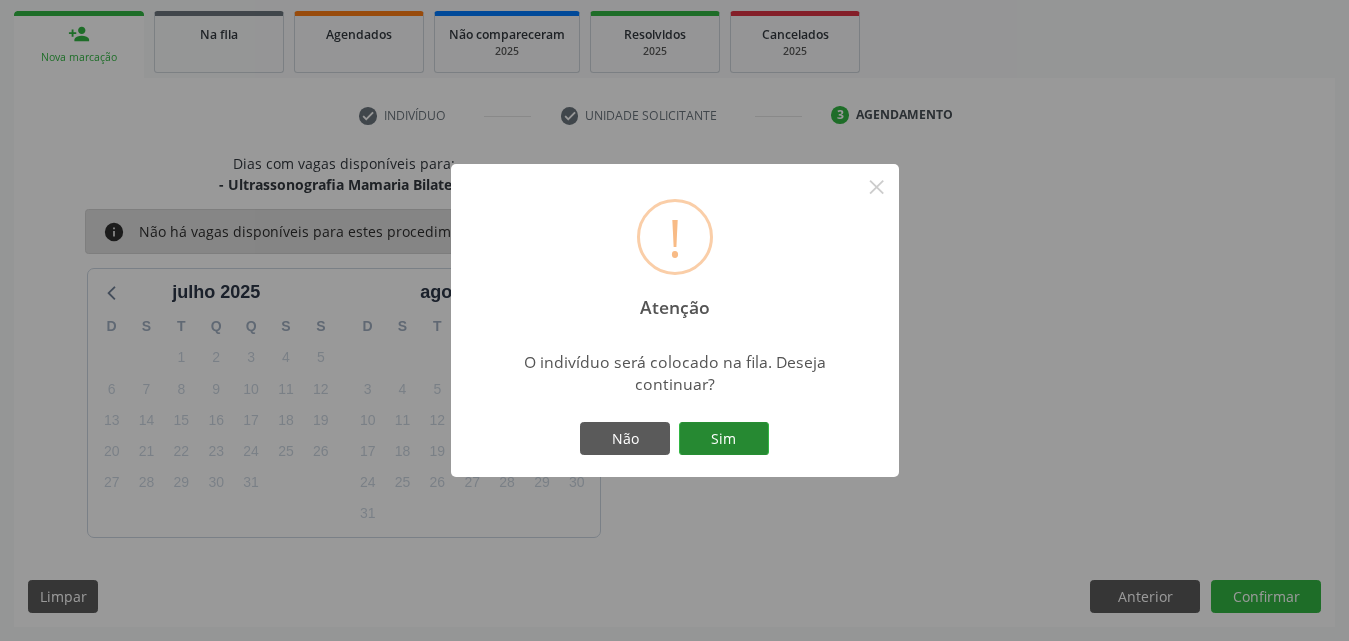 click on "Sim" at bounding box center (724, 439) 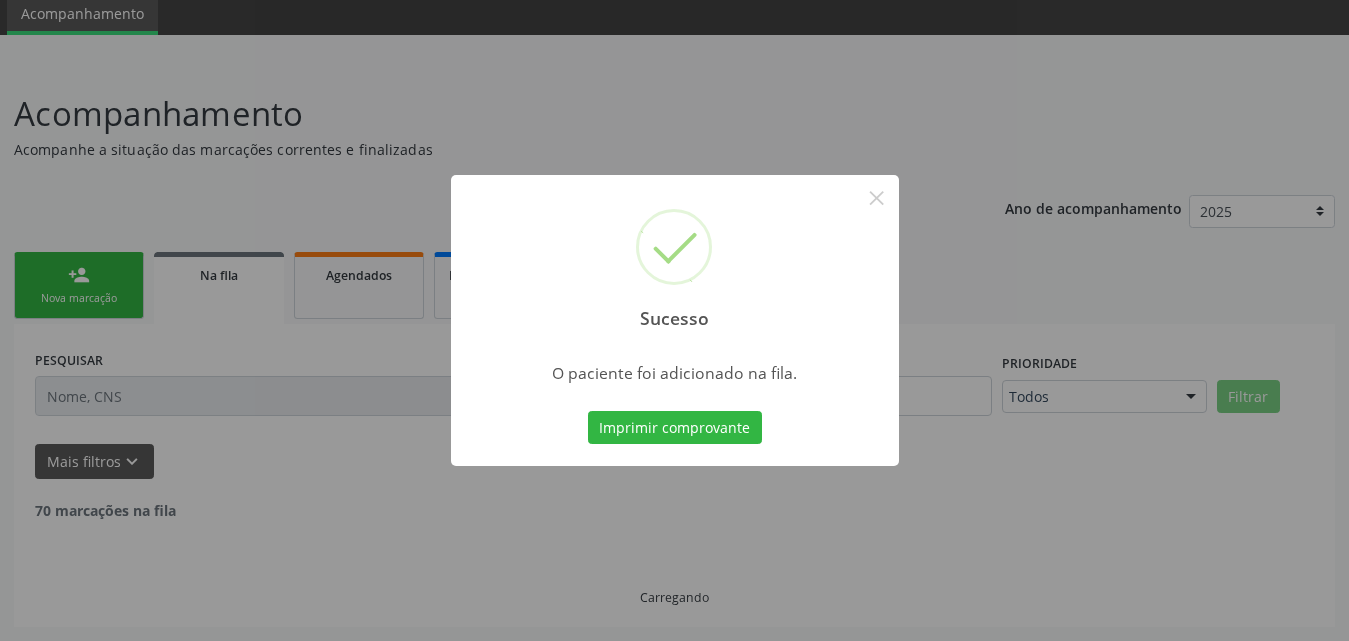 scroll, scrollTop: 54, scrollLeft: 0, axis: vertical 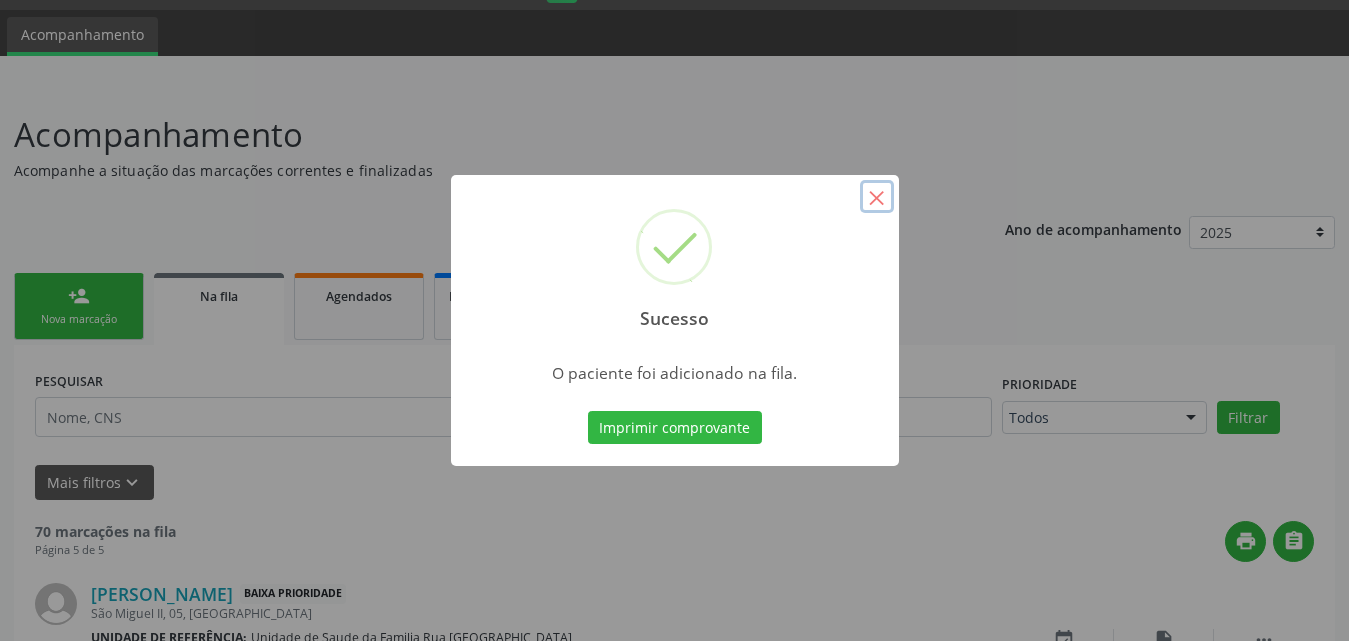 click on "×" at bounding box center [877, 197] 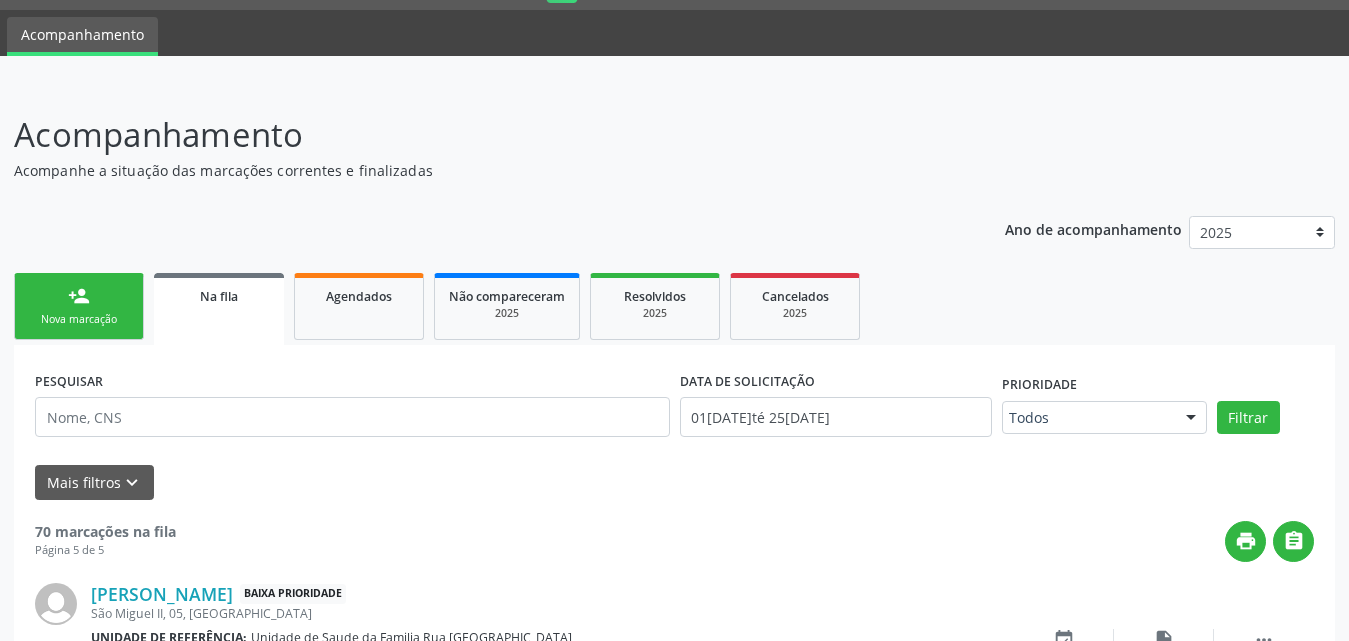 click on "person_add" at bounding box center [79, 296] 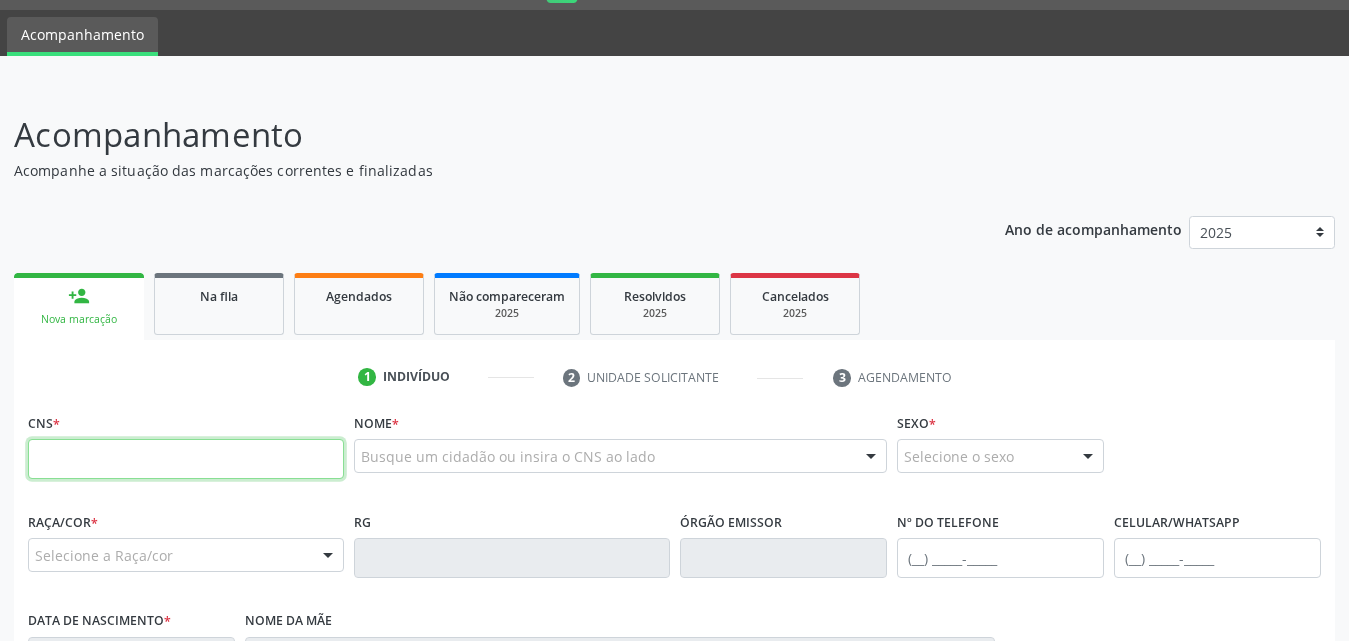 drag, startPoint x: 195, startPoint y: 454, endPoint x: 238, endPoint y: 438, distance: 45.88028 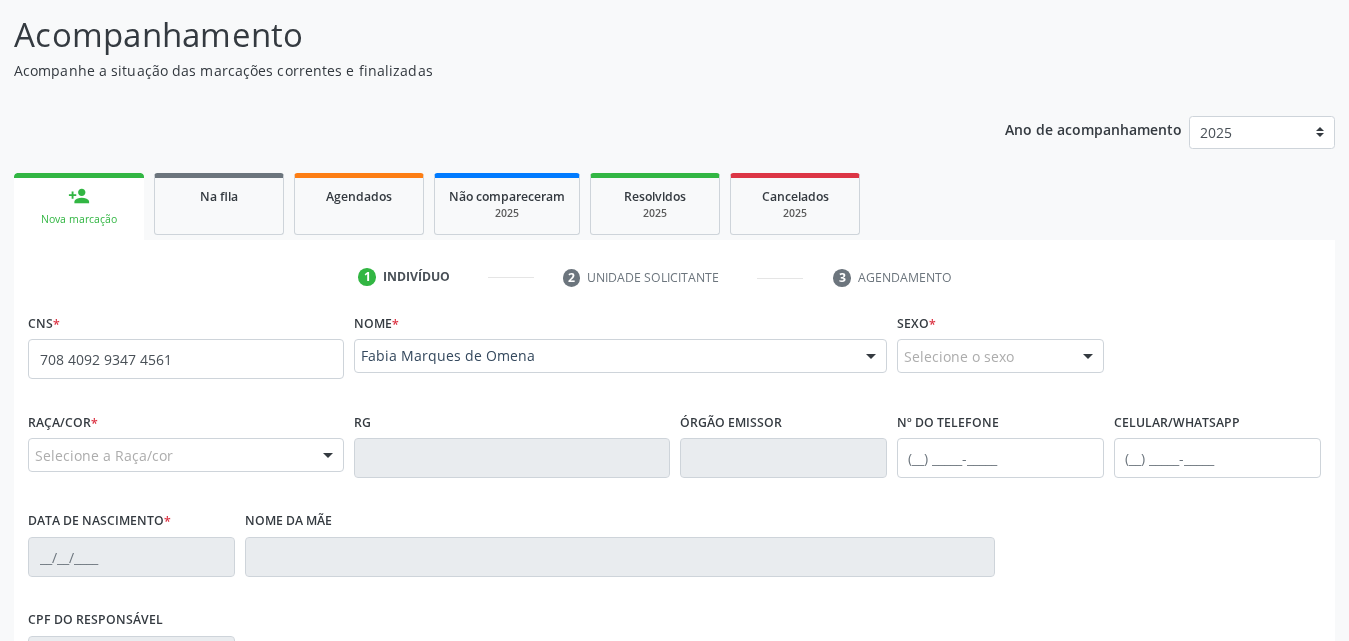 type on "708 4092 9347 4561" 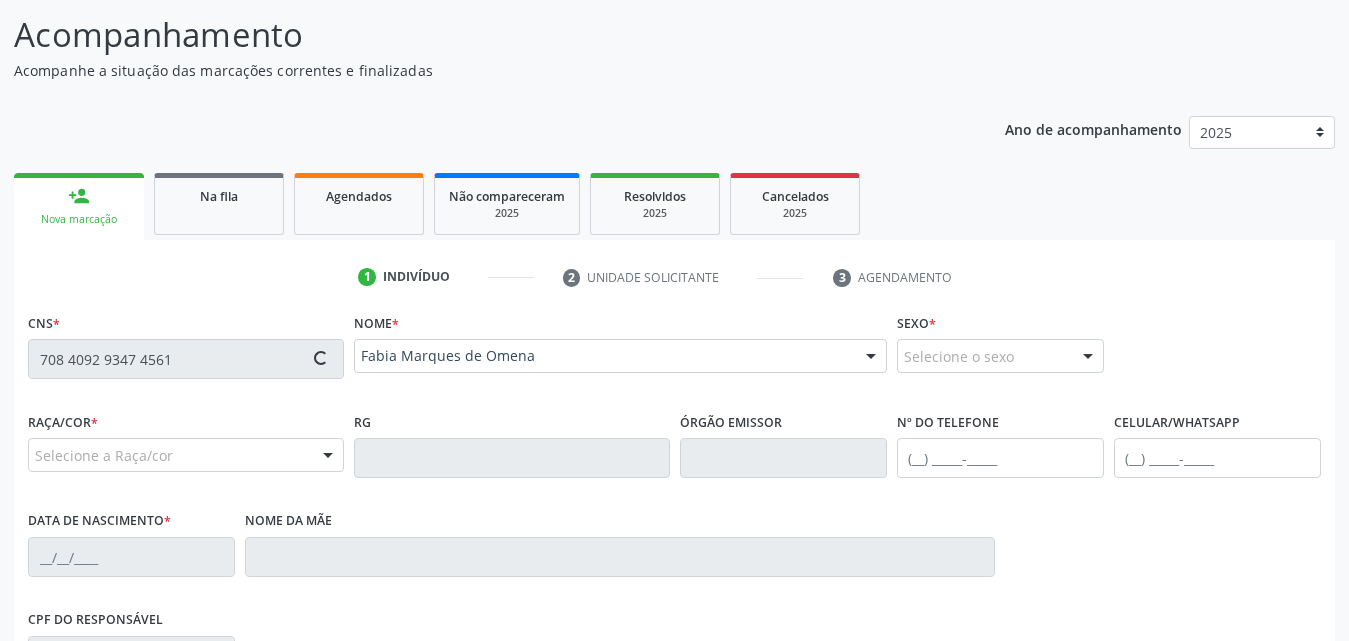 type on "[PHONE_NUMBER]" 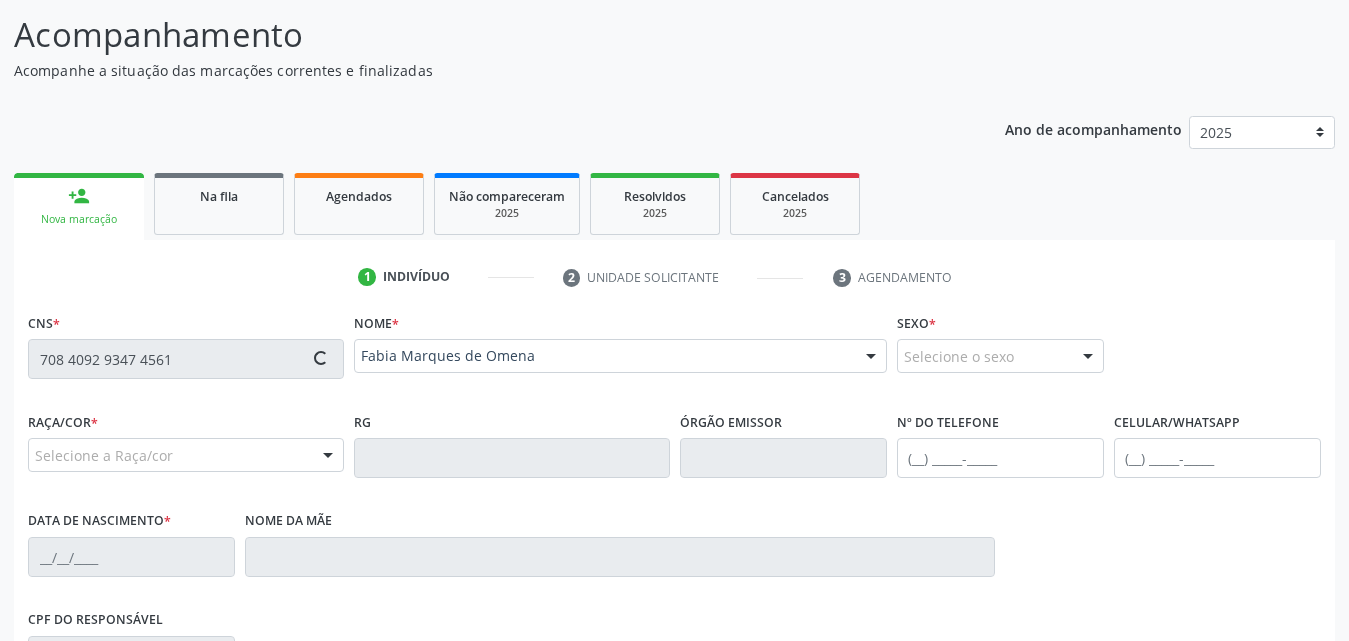 type on "1[DATE]" 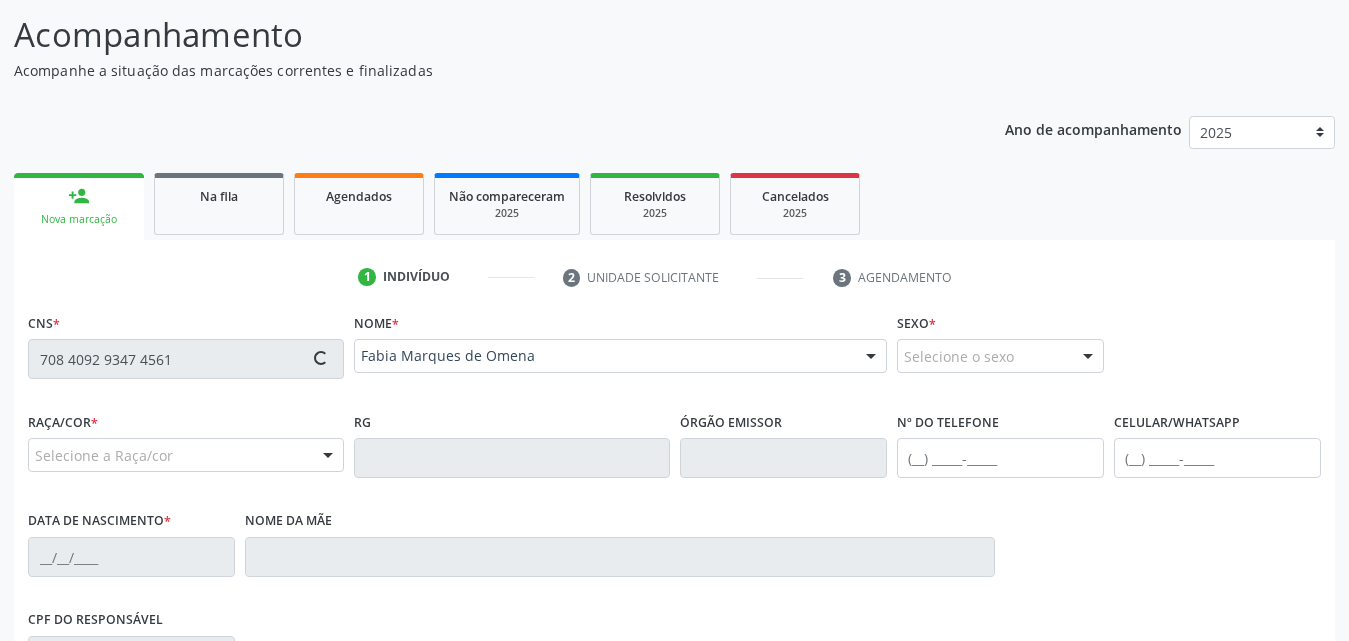 type on "[PERSON_NAME]" 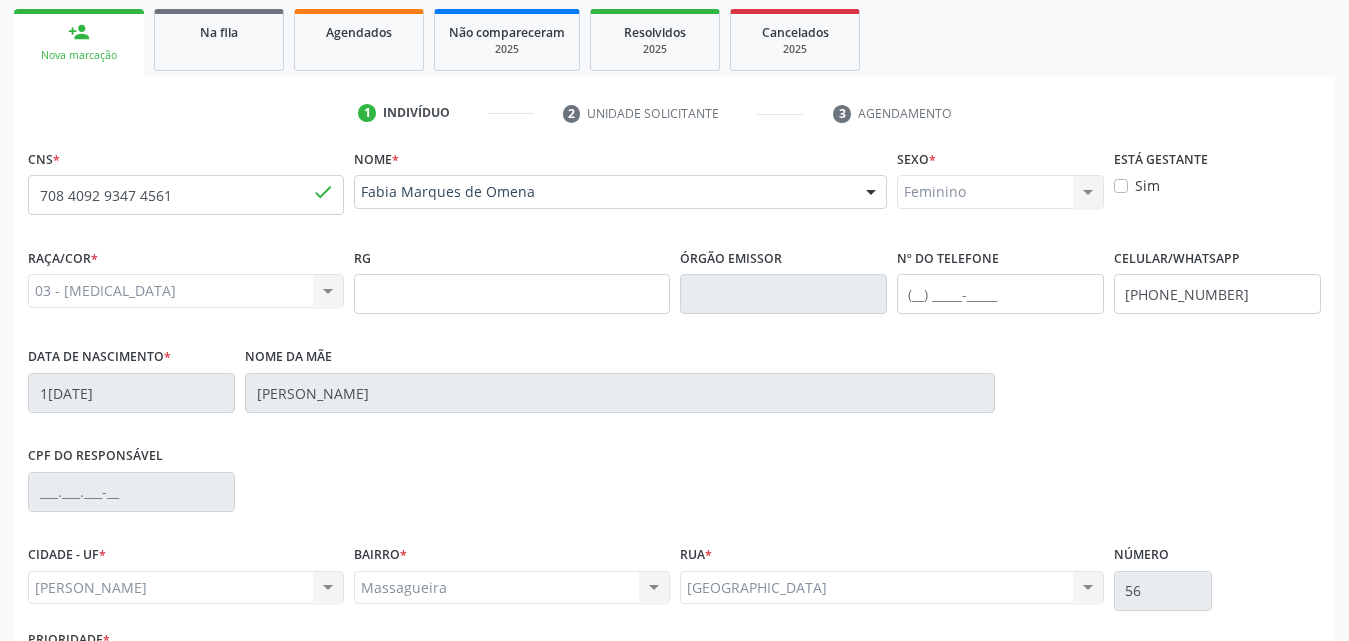 scroll, scrollTop: 471, scrollLeft: 0, axis: vertical 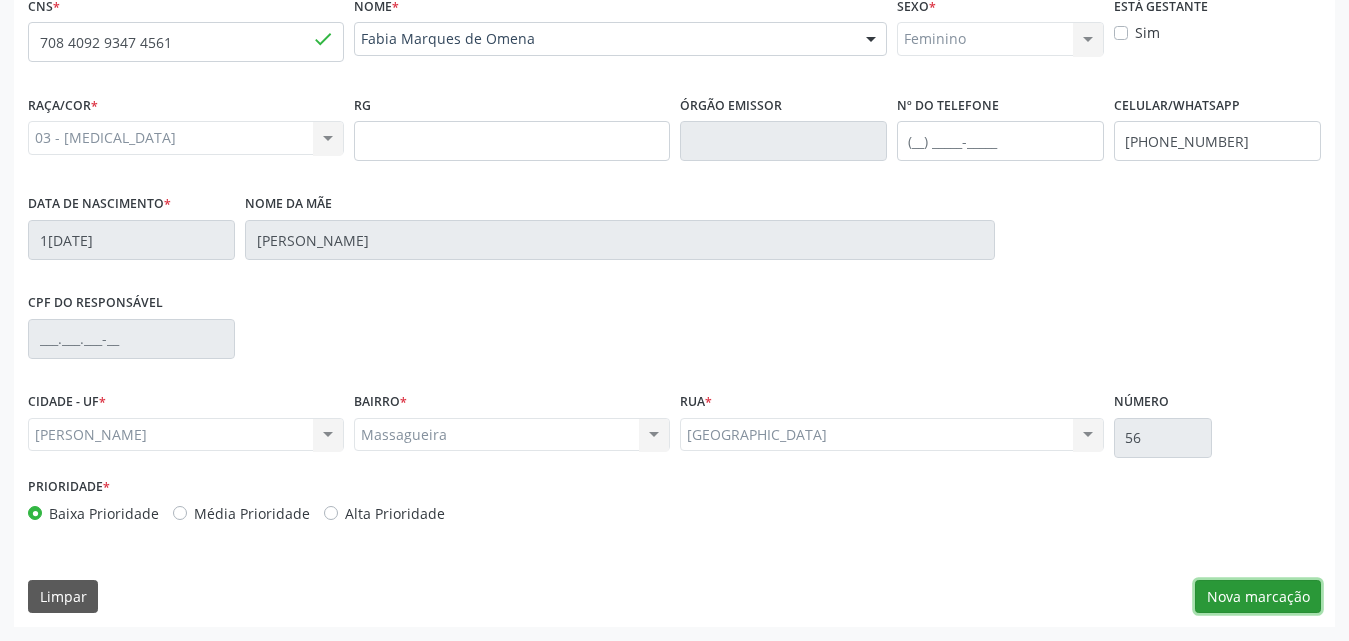 click on "Nova marcação" at bounding box center [1258, 597] 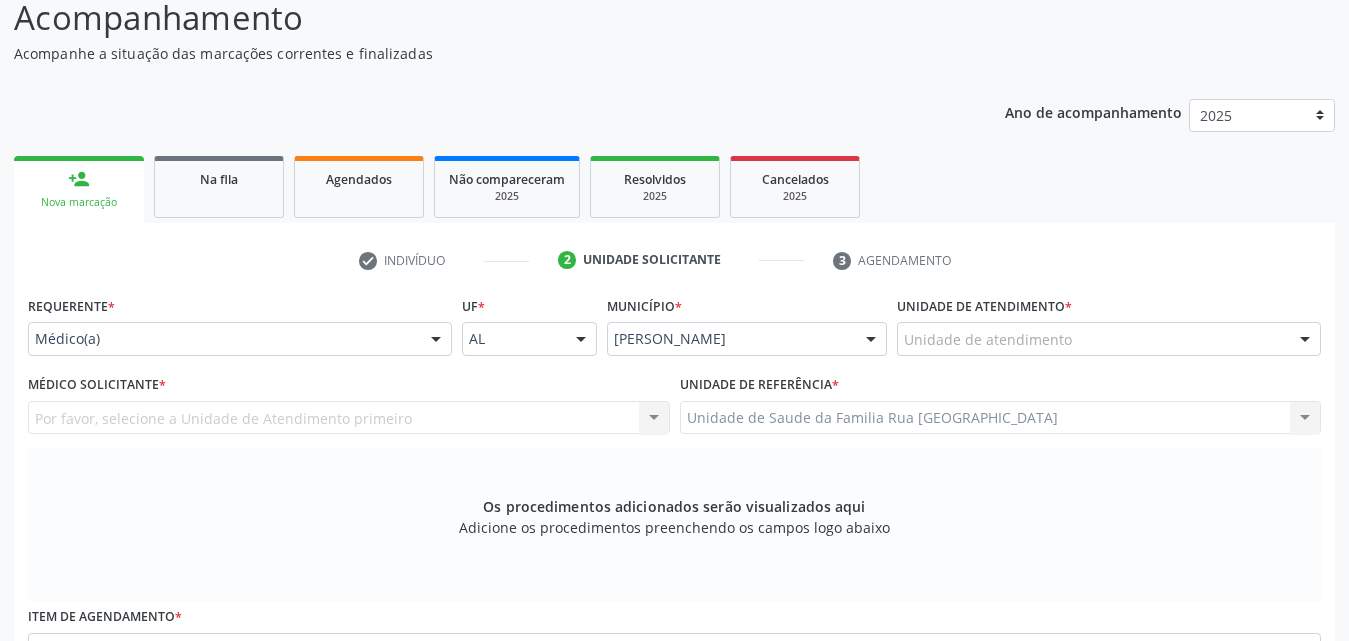 scroll, scrollTop: 271, scrollLeft: 0, axis: vertical 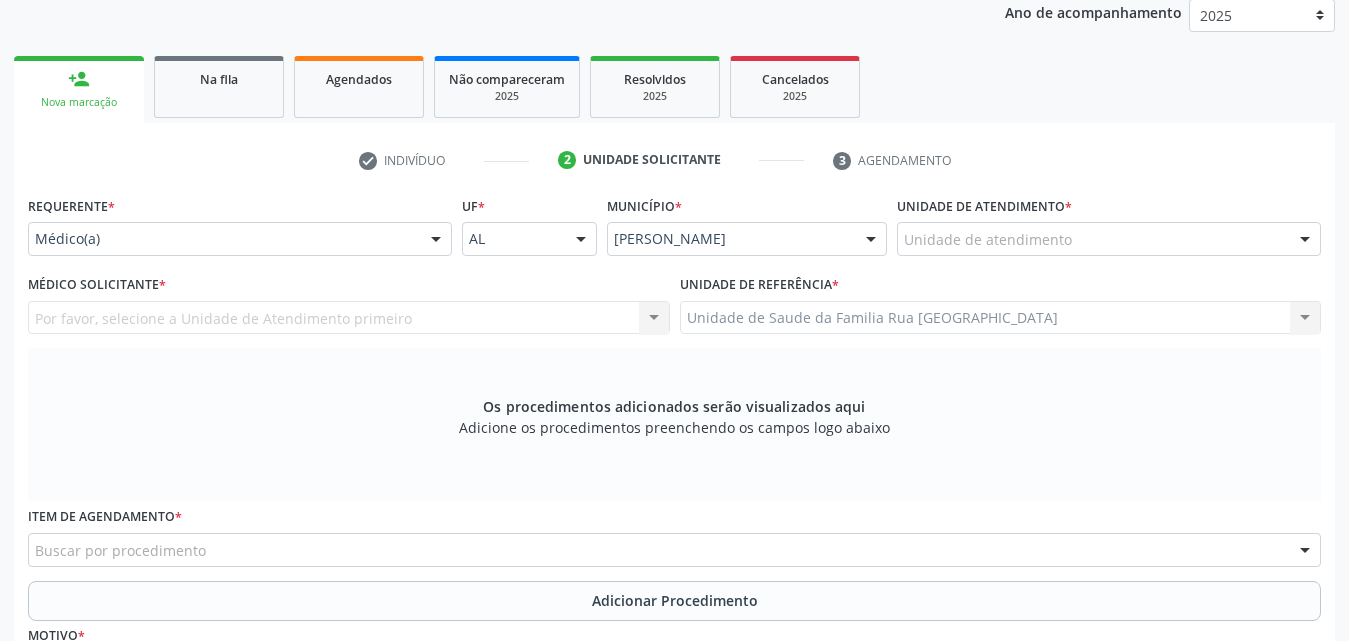 click at bounding box center [436, 240] 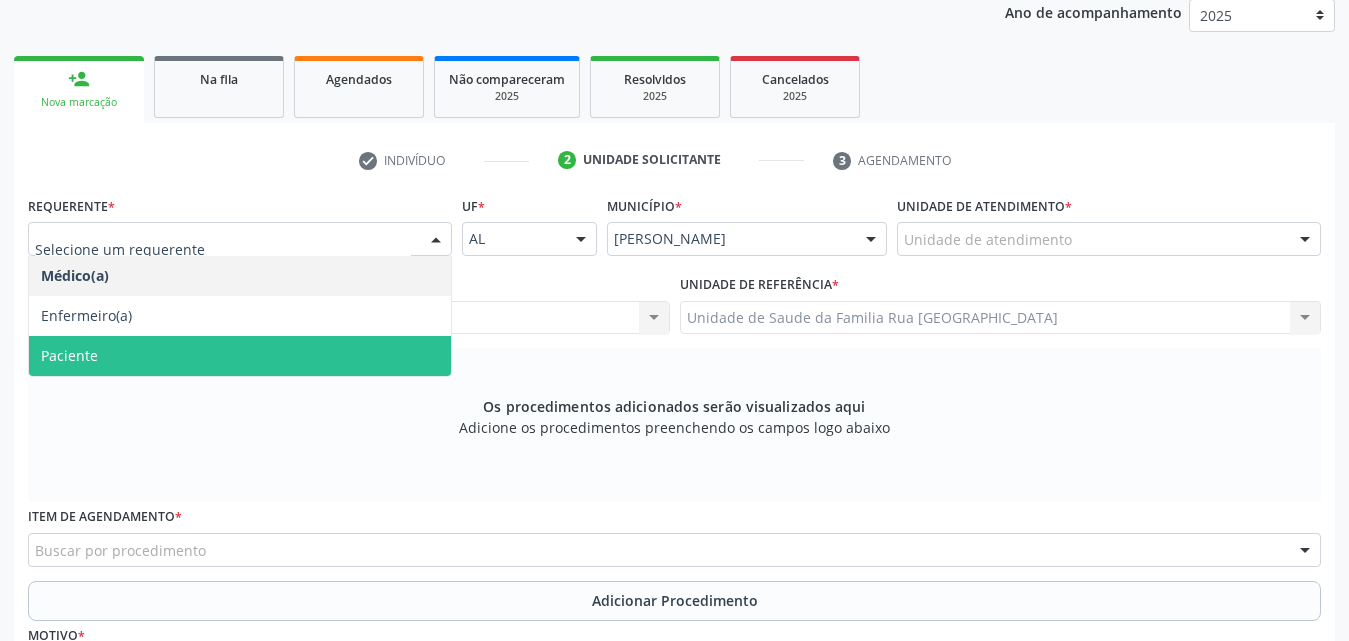 click on "Paciente" at bounding box center [240, 356] 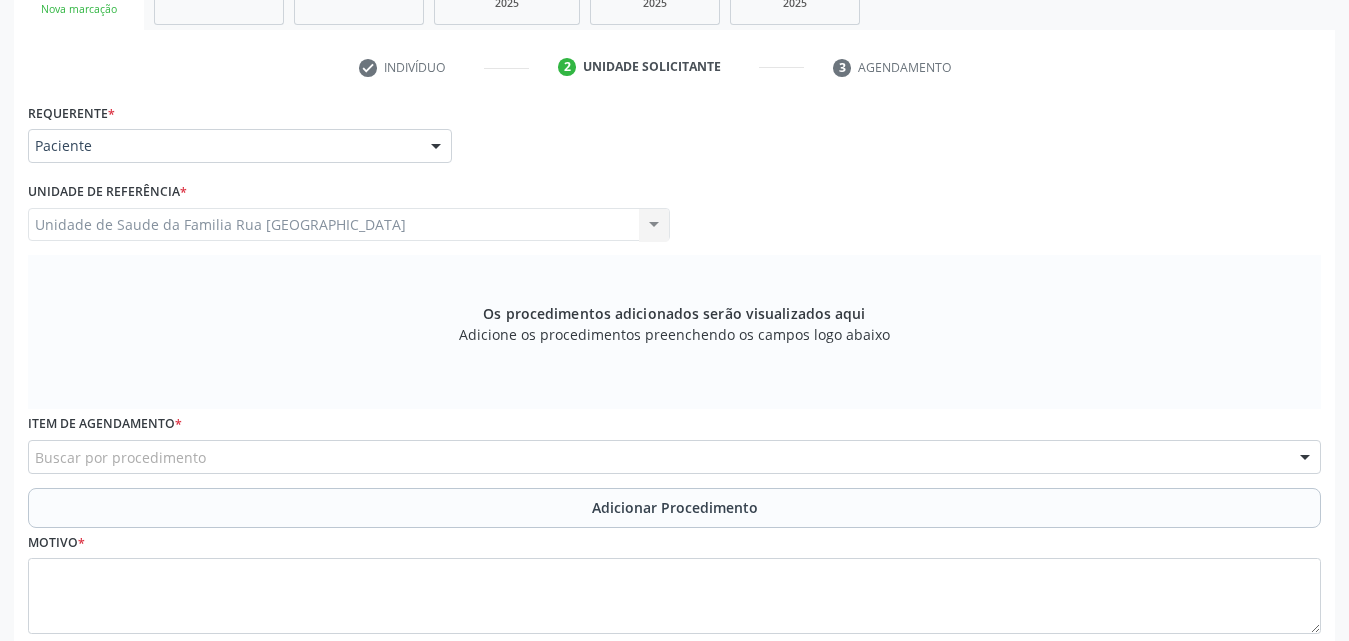 scroll, scrollTop: 488, scrollLeft: 0, axis: vertical 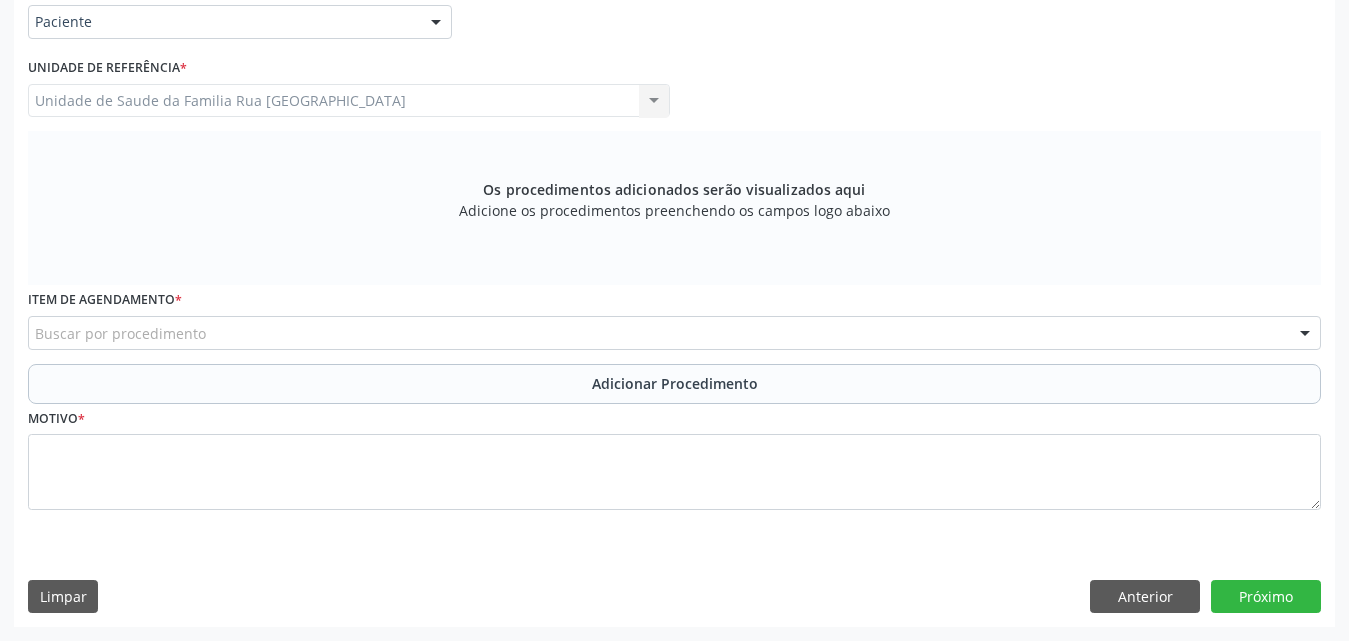 click on "Buscar por procedimento" at bounding box center (674, 333) 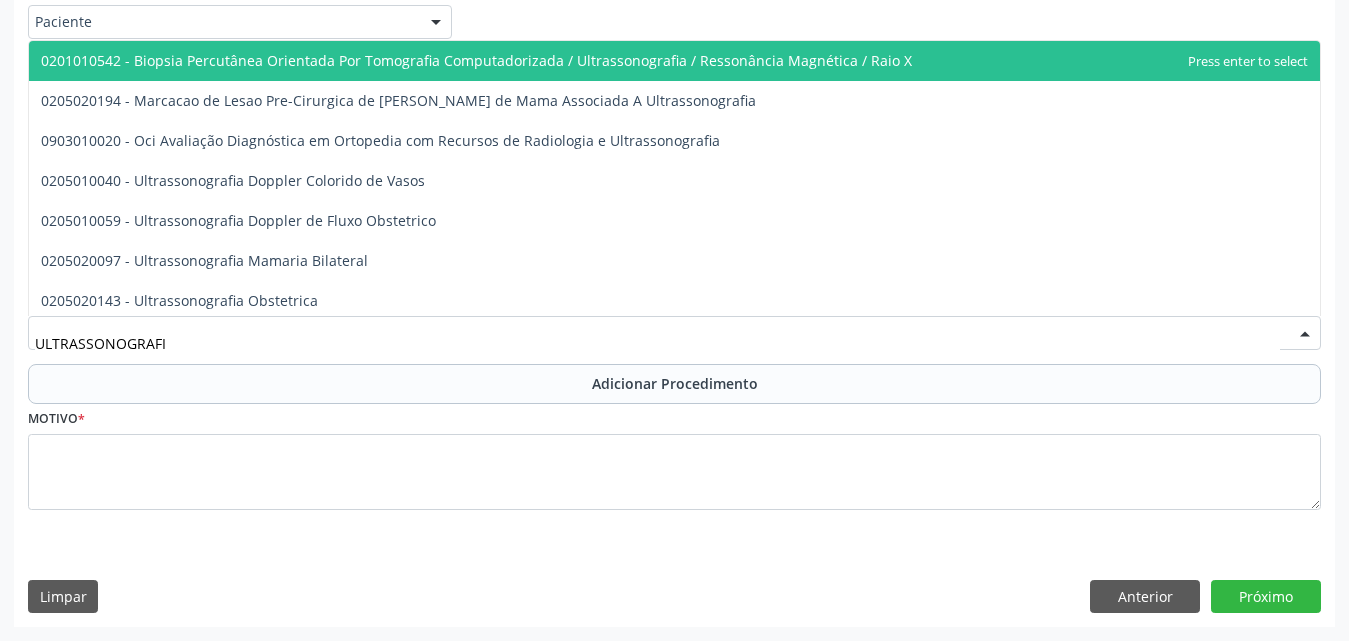 type on "ULTRASSONOGRAFIA" 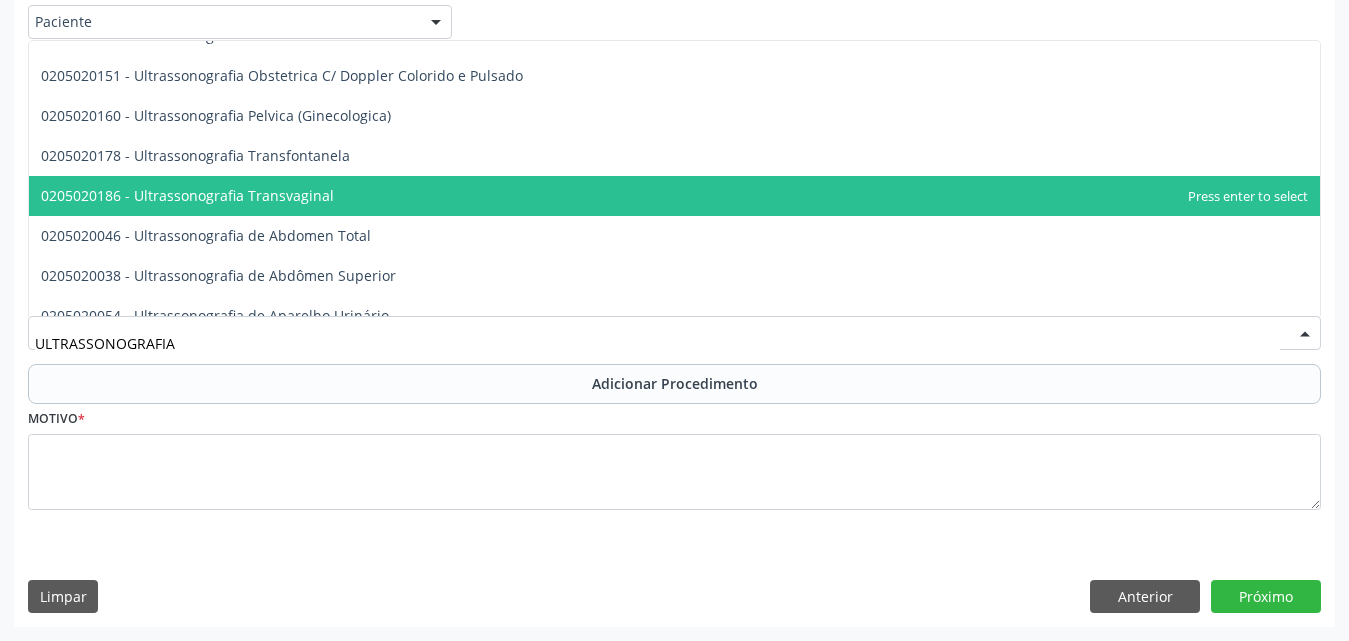scroll, scrollTop: 300, scrollLeft: 0, axis: vertical 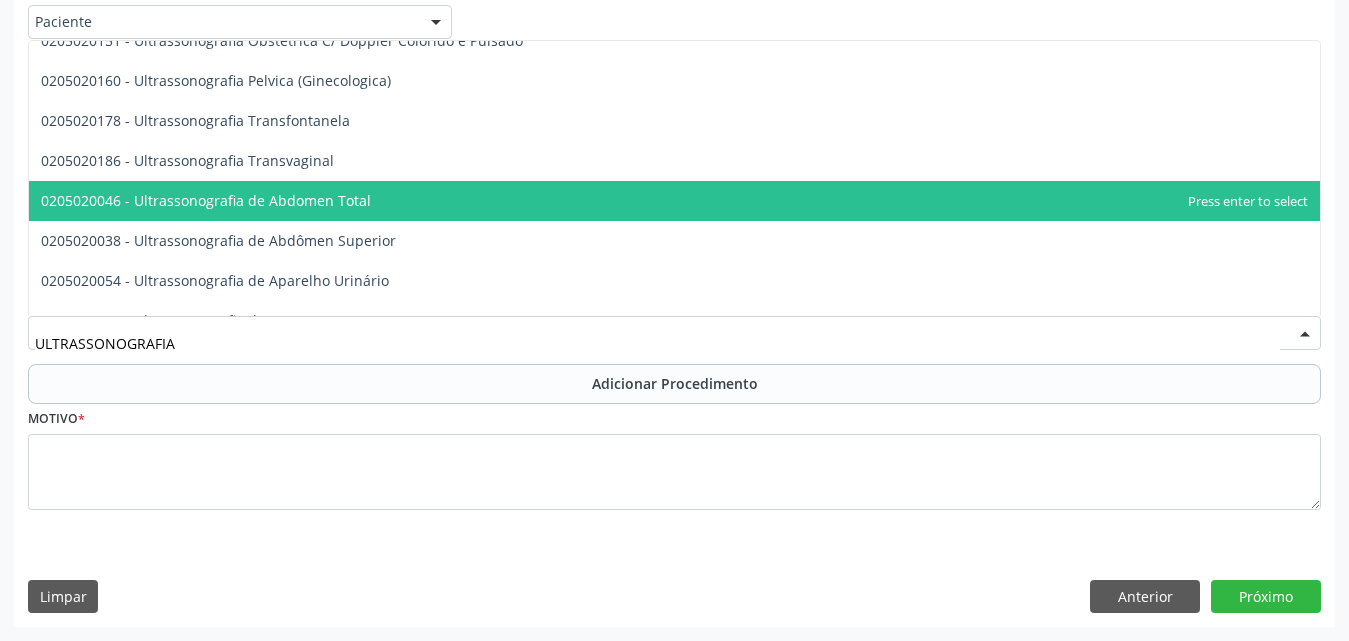 click on "0205020046 - Ultrassonografia de Abdomen Total" at bounding box center [674, 201] 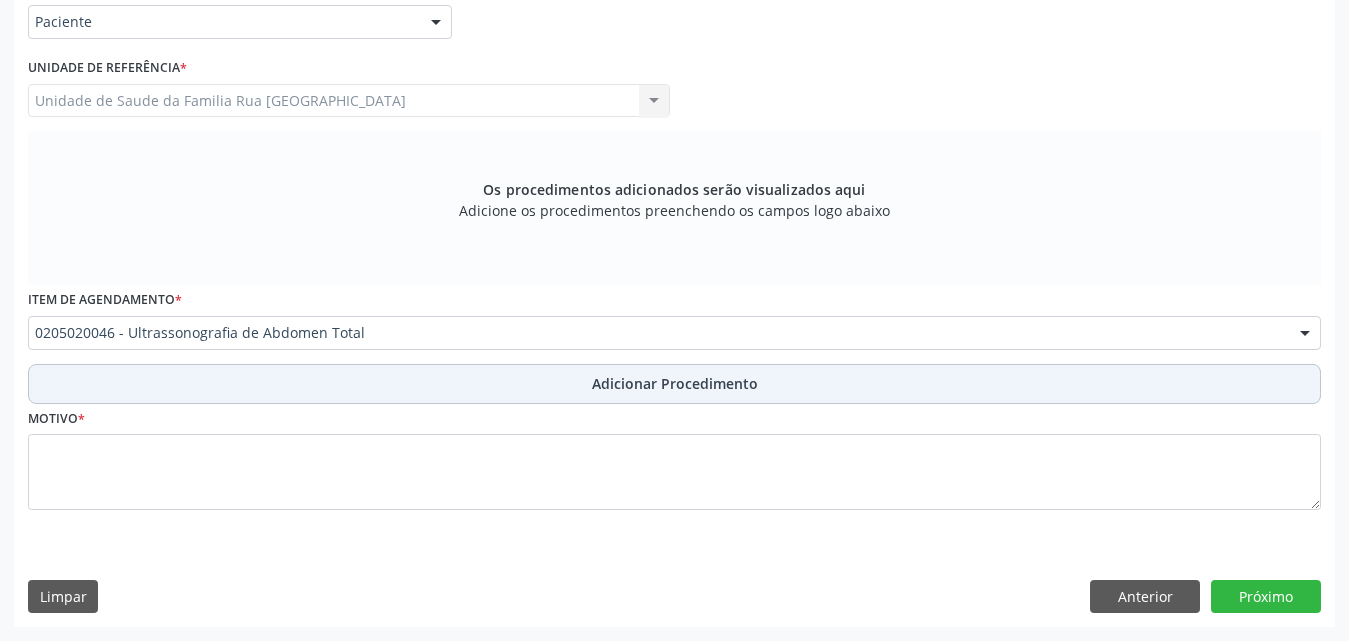click on "Adicionar Procedimento" at bounding box center [675, 383] 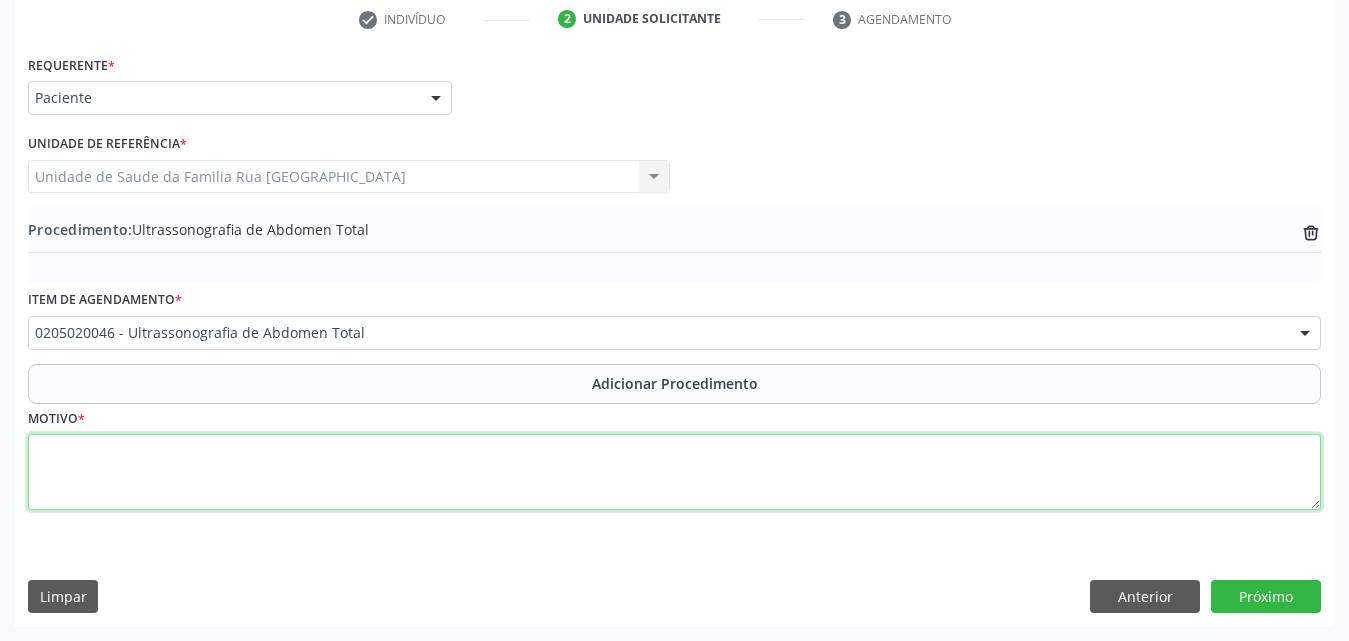 drag, startPoint x: 229, startPoint y: 482, endPoint x: 552, endPoint y: 339, distance: 353.2393 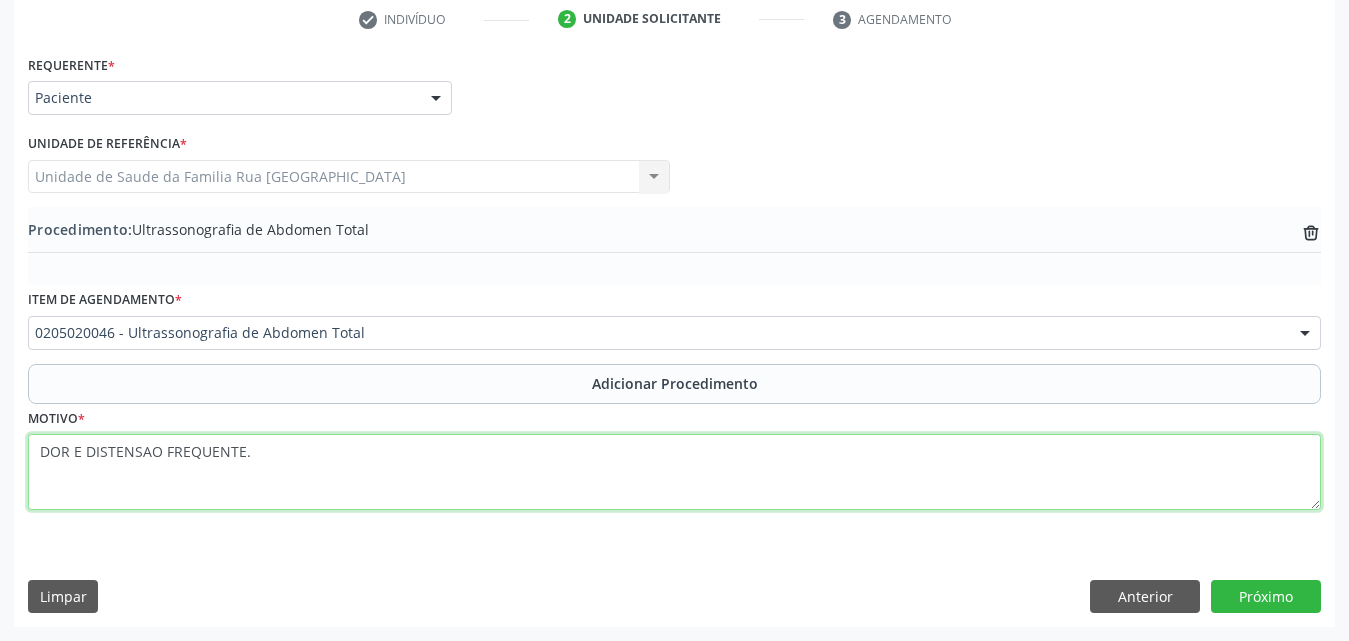 type on "DOR E DISTENSAO FREQUENTE." 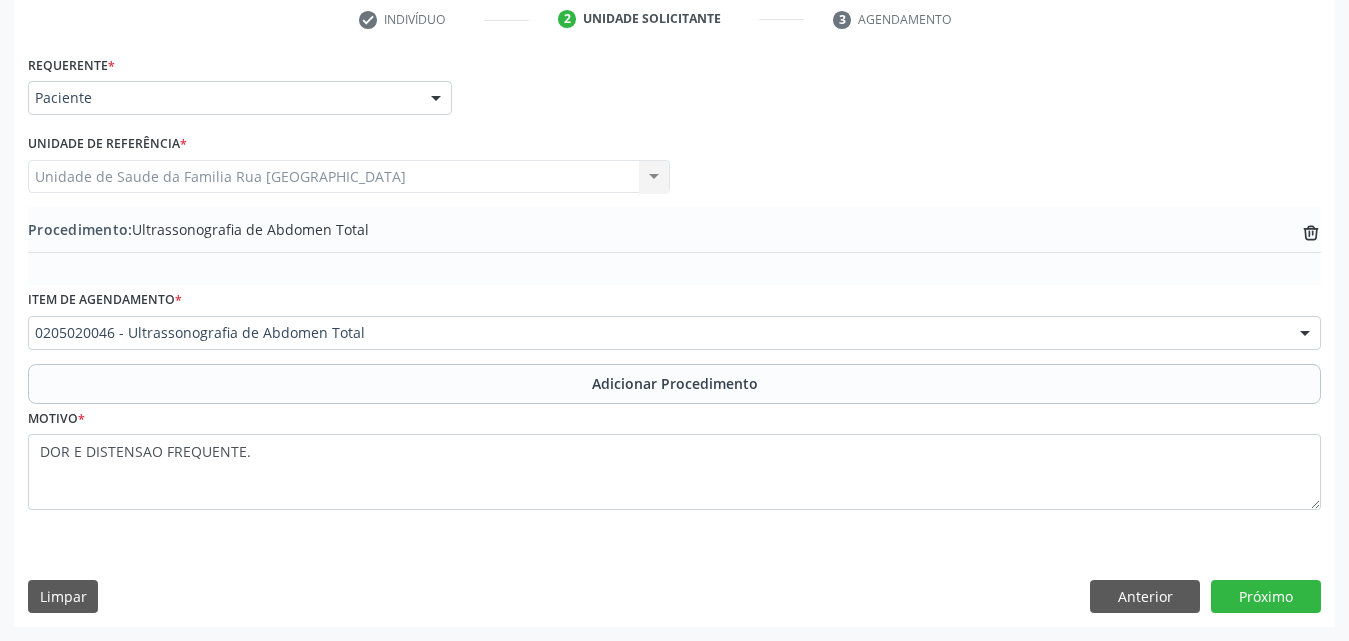 click on "Requerente
*
Paciente         Médico(a)   Enfermeiro(a)   Paciente
Nenhum resultado encontrado para: "   "
Não há nenhuma opção para ser exibida.
UF
AL         AL
Nenhum resultado encontrado para: "   "
Não há nenhuma opção para ser exibida.
Município
Marechal [PERSON_NAME] [PERSON_NAME] resultado encontrado para: "   "
Não há nenhuma opção para ser exibida.
Médico Solicitante
Por favor, selecione a Unidade de Atendimento primeiro
Nenhum resultado encontrado para: "   "
Não há nenhuma opção para ser exibida.
Unidade de referência
*
Unidade de Saude da Familia [GEOGRAPHIC_DATA] da Familia [GEOGRAPHIC_DATA] resultado encontrado para: "   "
Procedimento:" at bounding box center [674, 338] 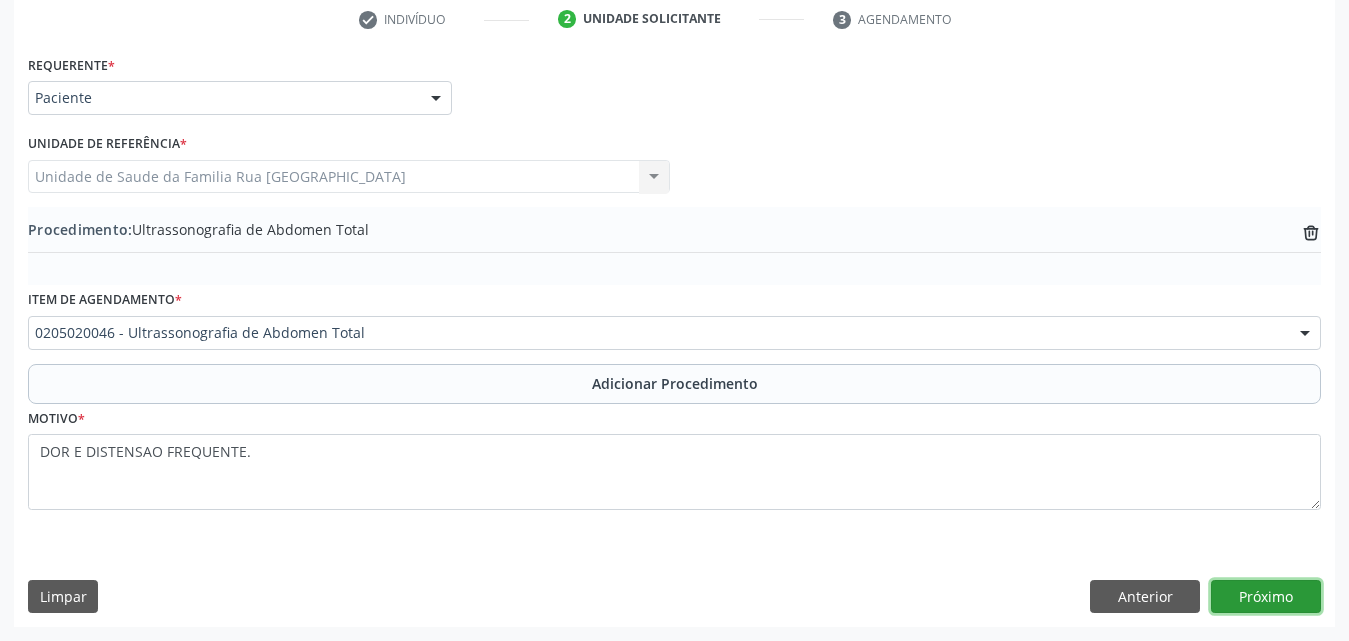 click on "Próximo" at bounding box center [1266, 597] 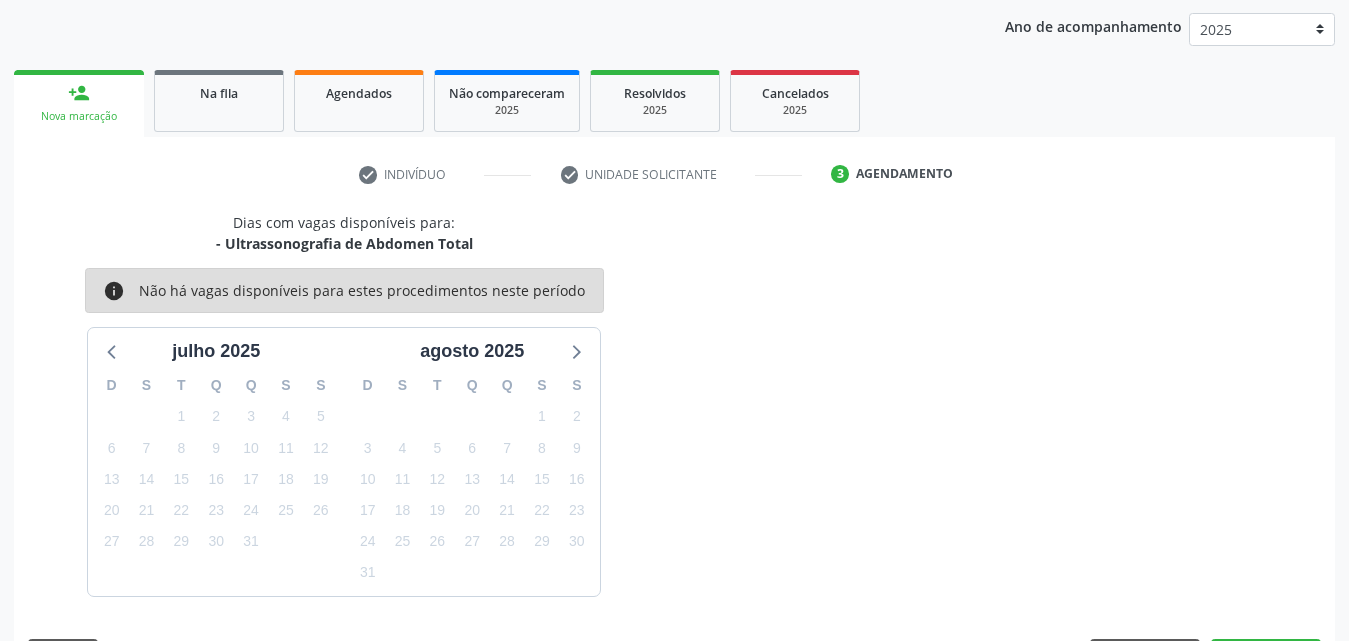 scroll, scrollTop: 316, scrollLeft: 0, axis: vertical 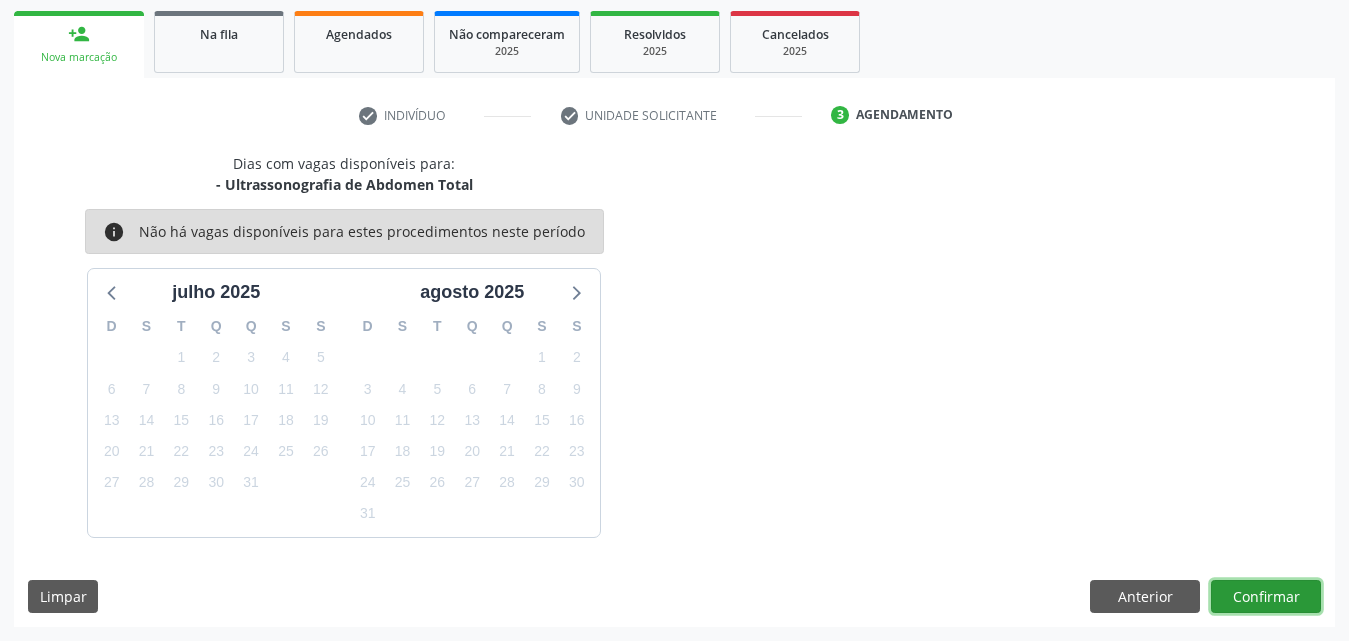 click on "Confirmar" at bounding box center [1266, 597] 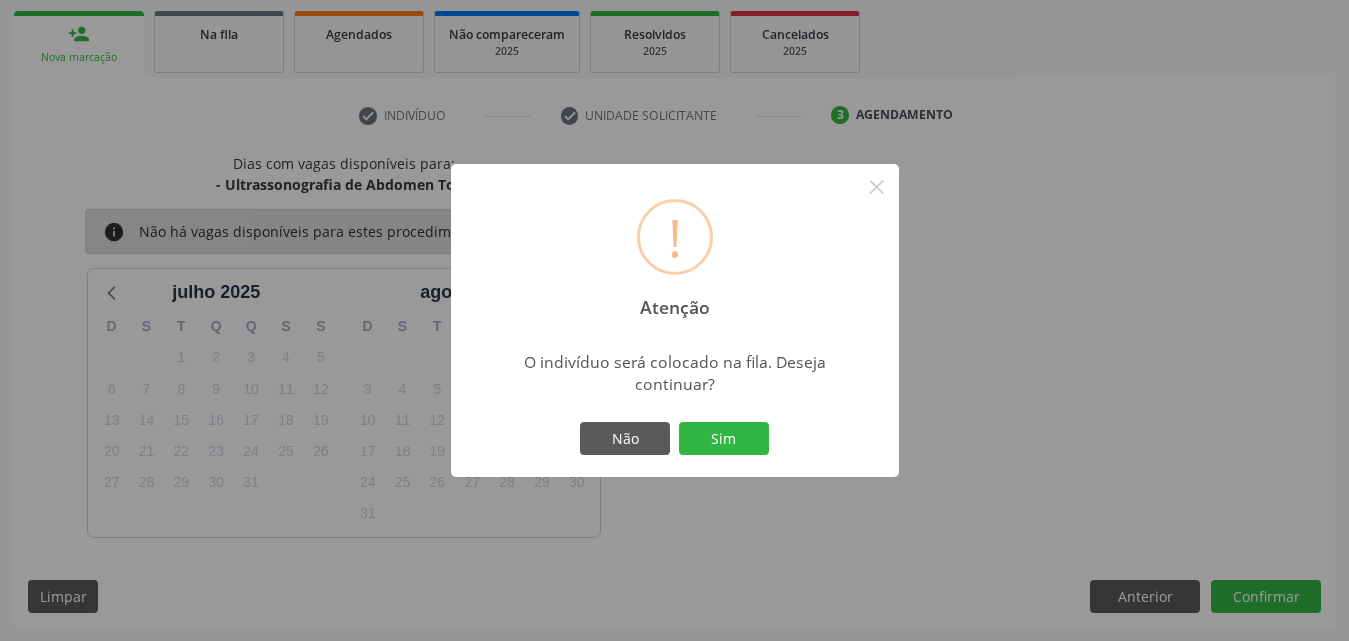 click on "Sim" at bounding box center [724, 439] 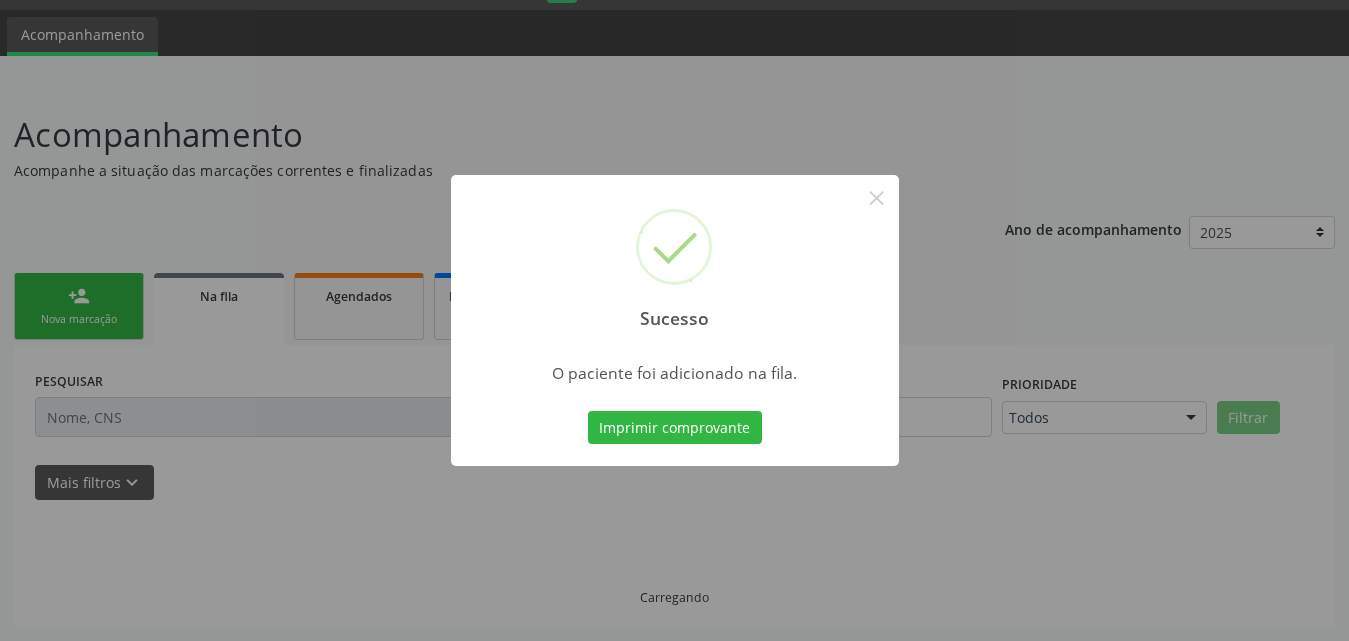 scroll, scrollTop: 54, scrollLeft: 0, axis: vertical 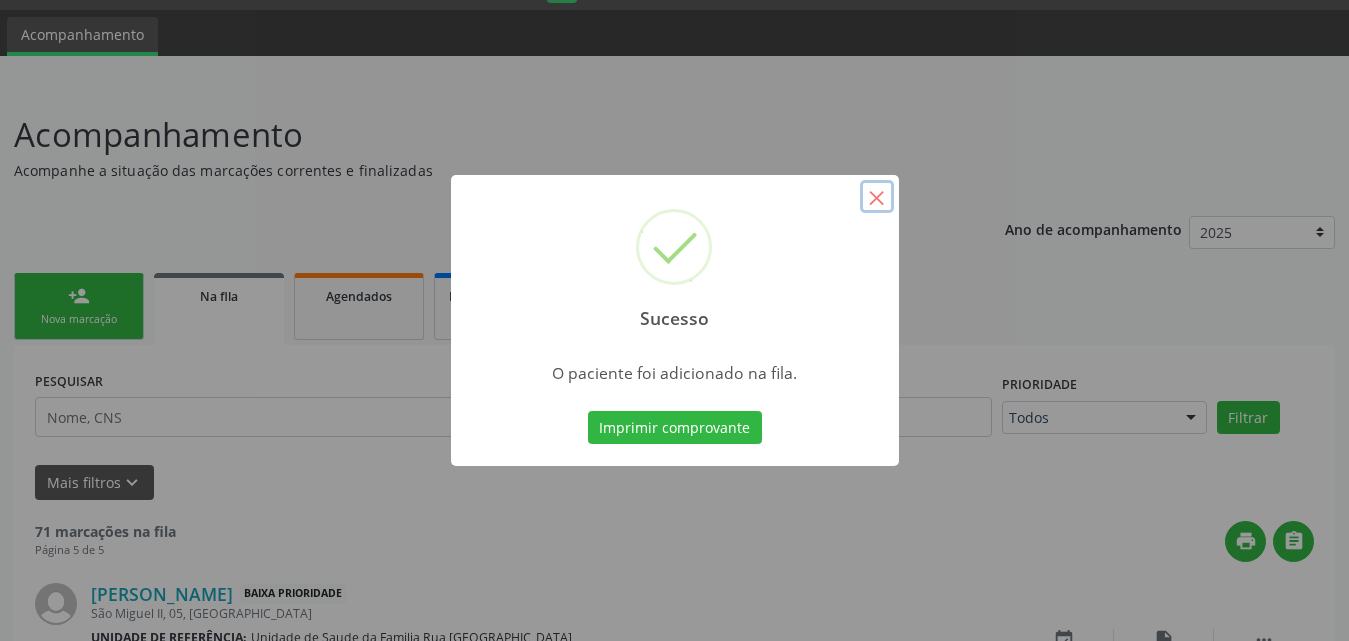 click on "×" at bounding box center (877, 197) 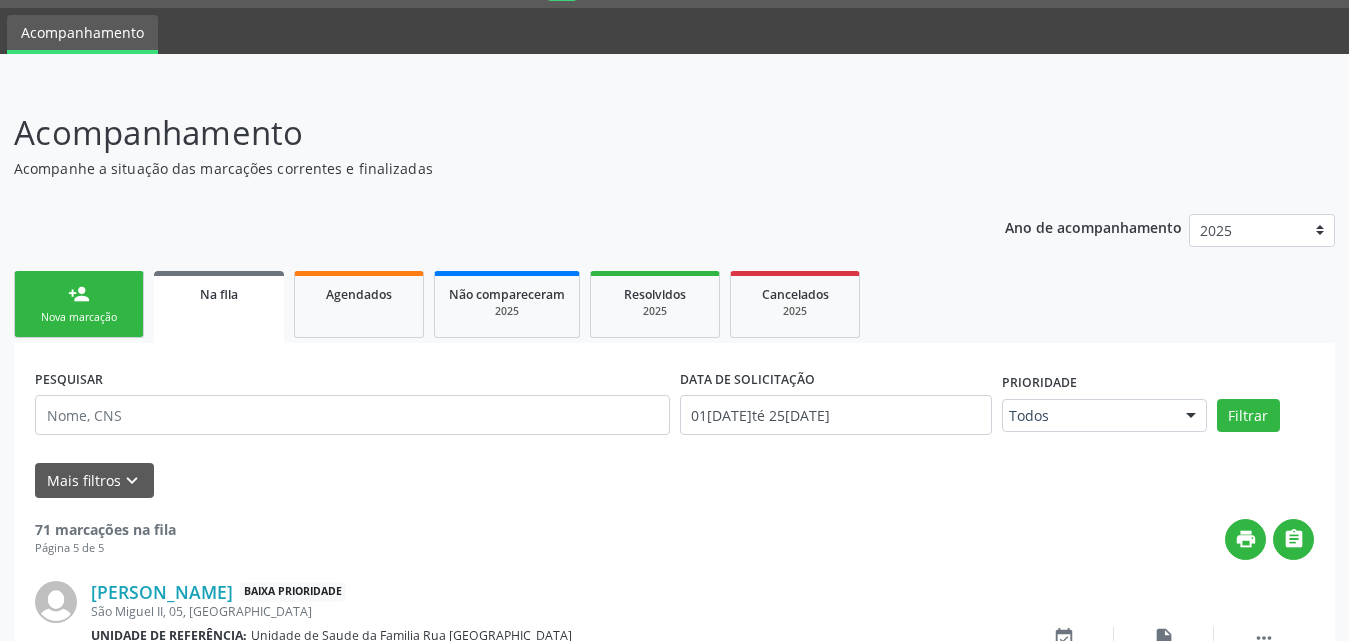 scroll, scrollTop: 54, scrollLeft: 0, axis: vertical 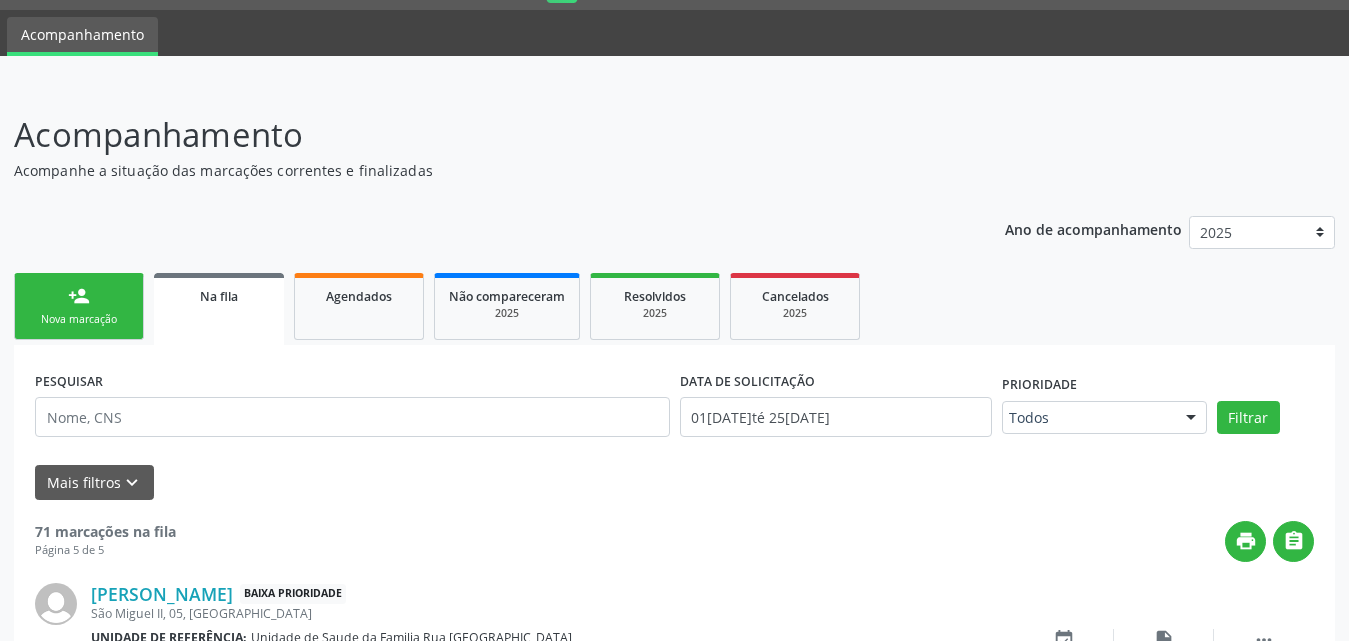 click on "person_add
Nova marcação" at bounding box center [79, 306] 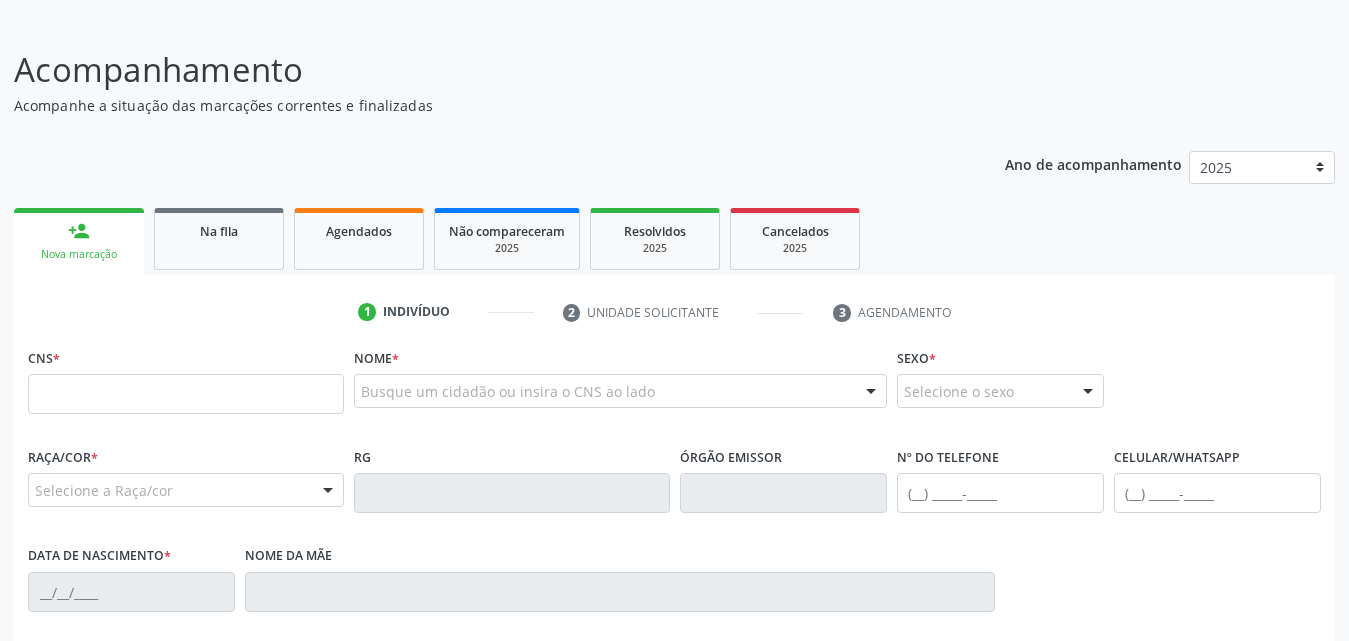 scroll, scrollTop: 154, scrollLeft: 0, axis: vertical 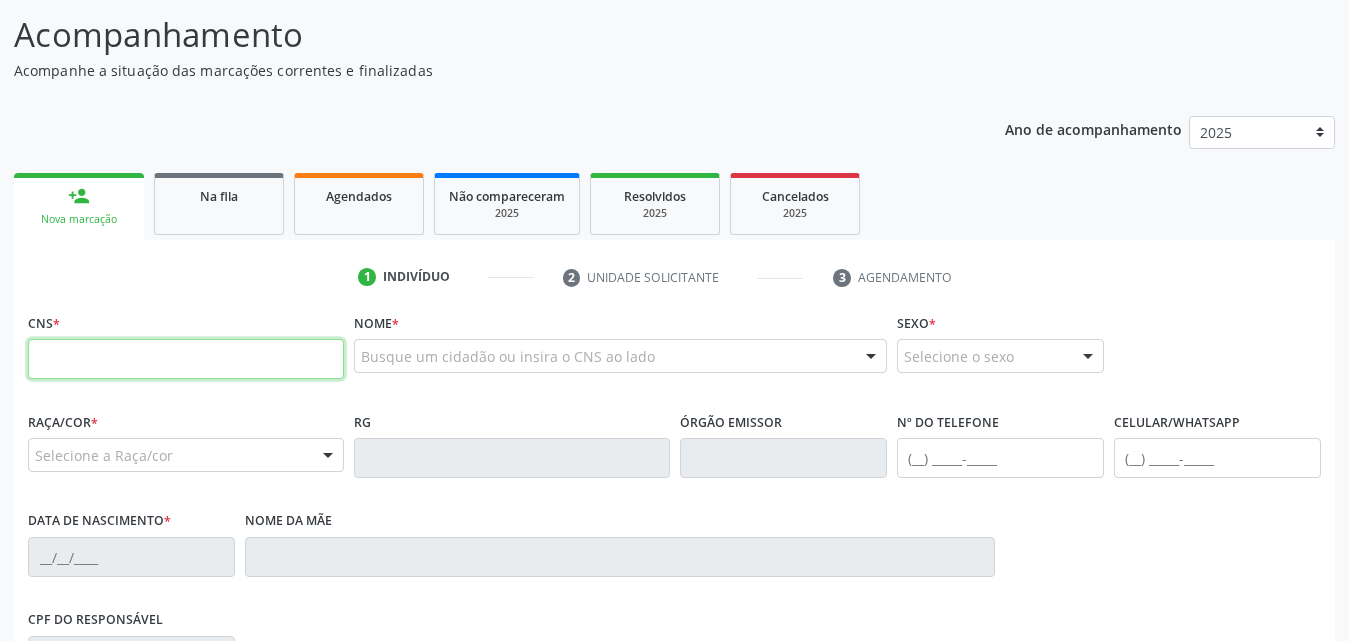 click at bounding box center [186, 359] 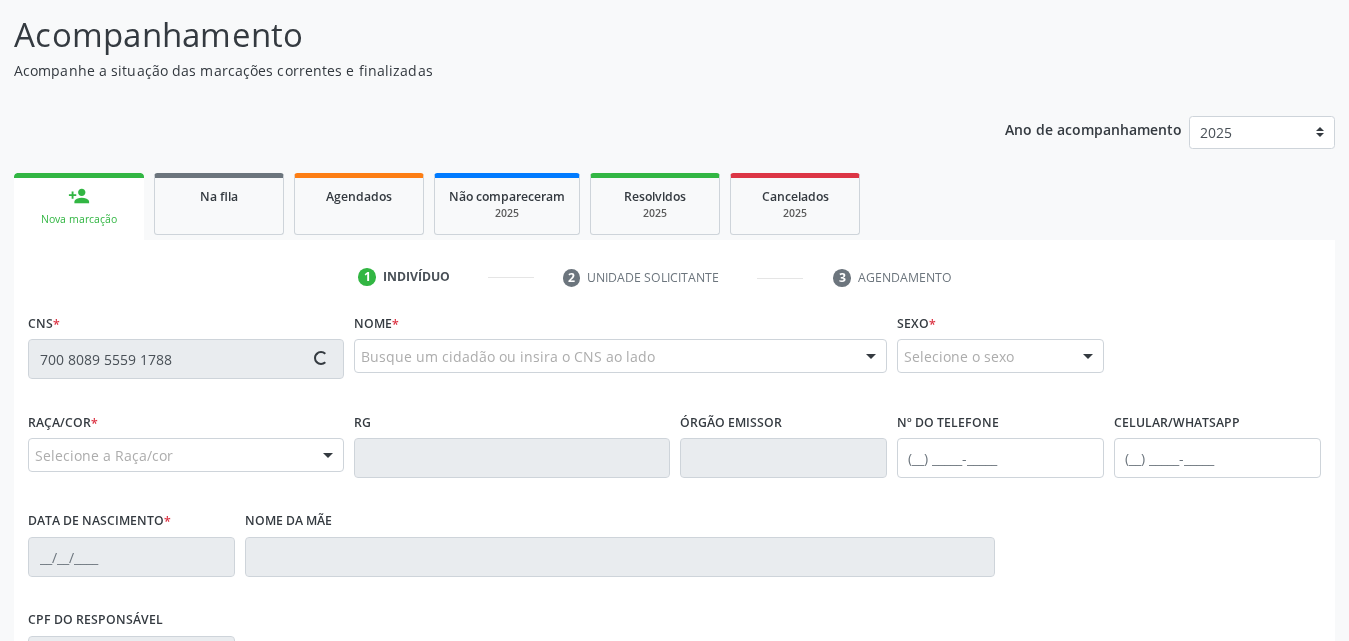 type on "700 8089 5559 1788" 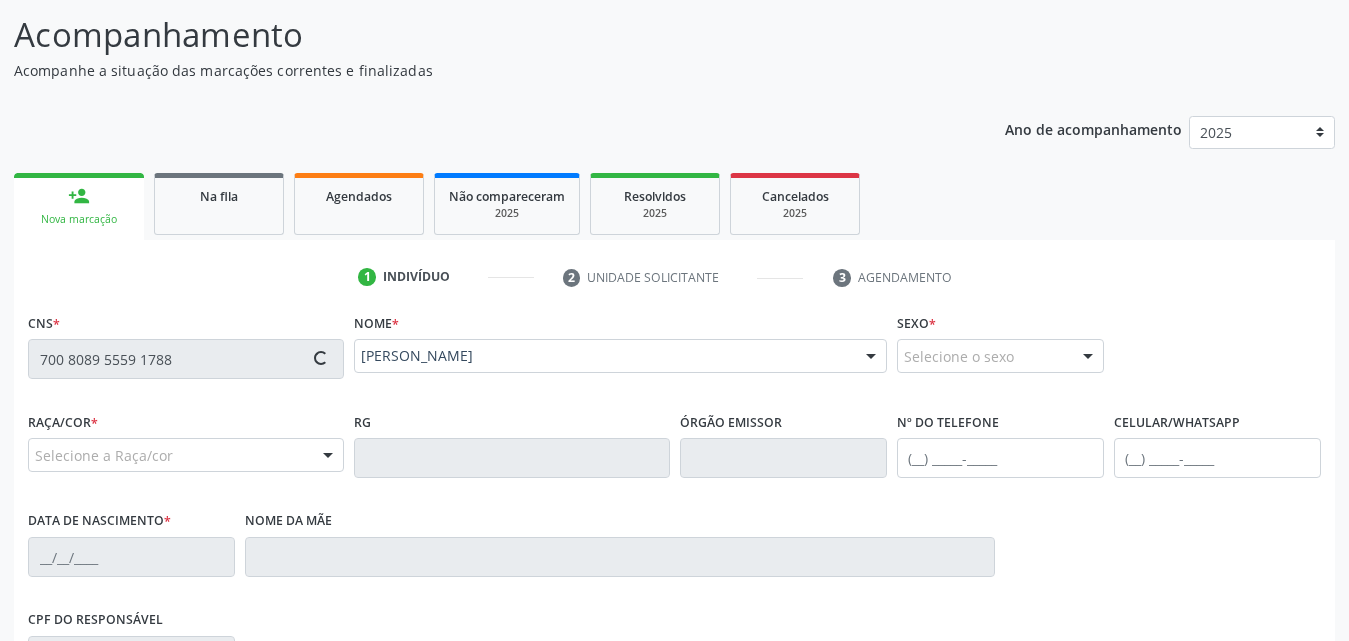 type on "[PHONE_NUMBER]" 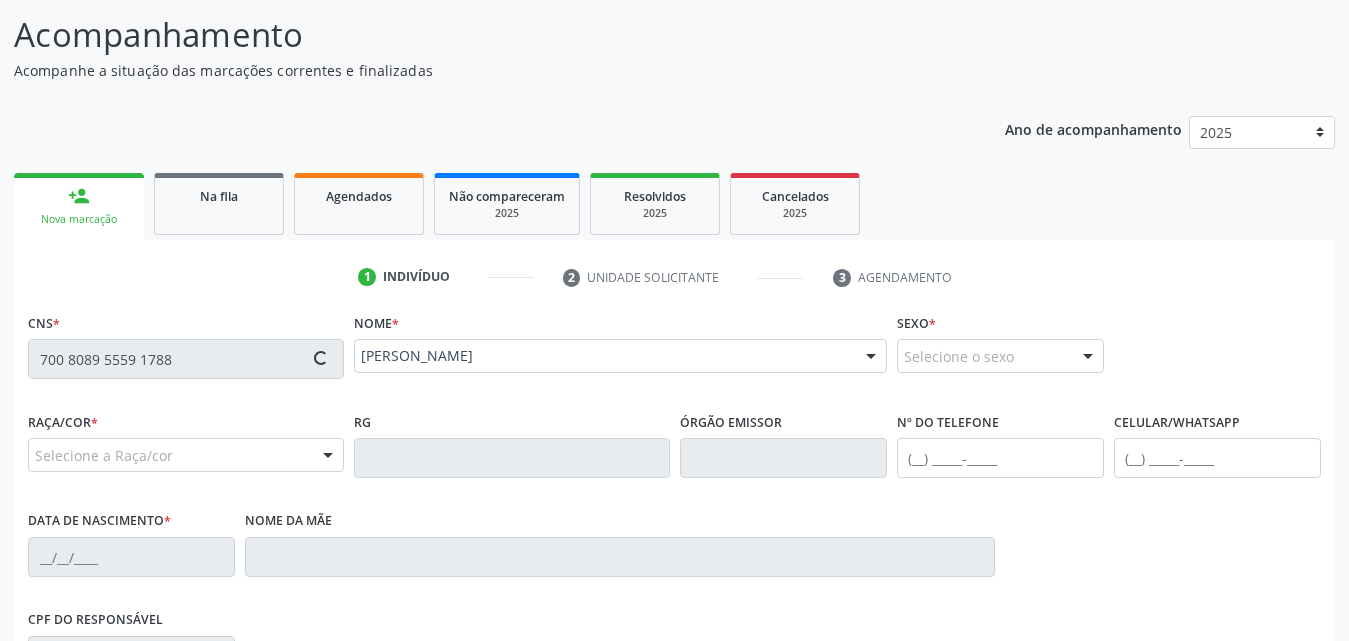 type on "11[DATE]" 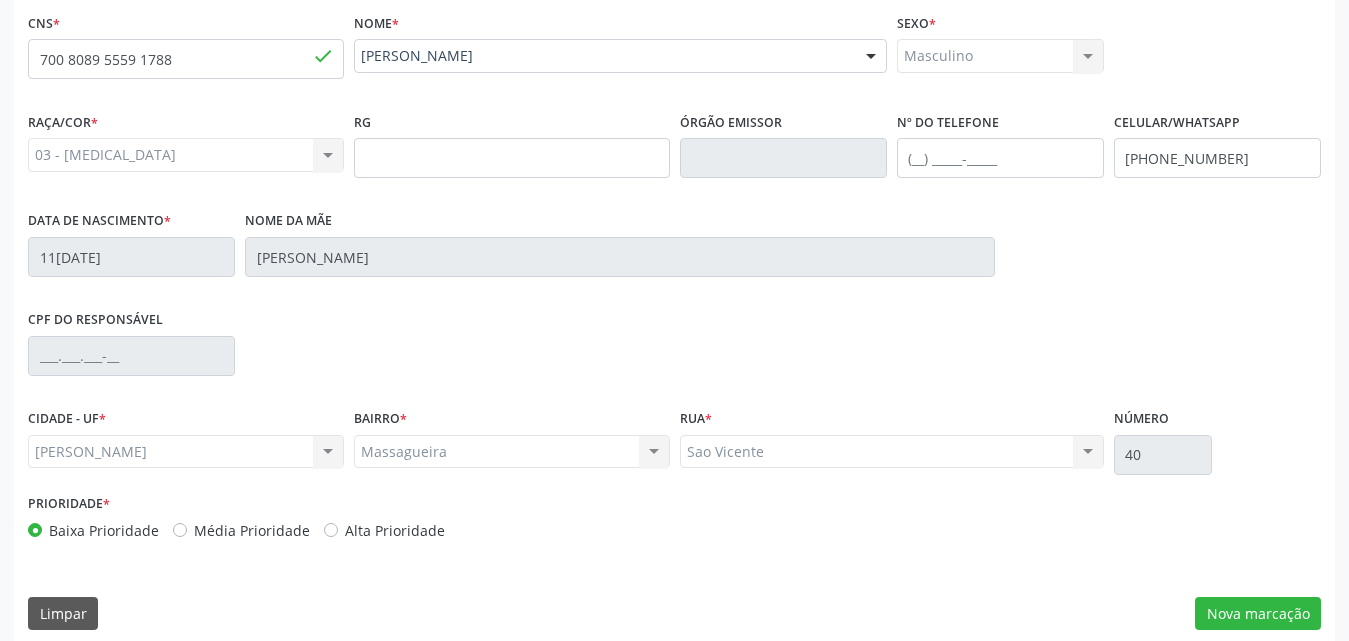 scroll, scrollTop: 471, scrollLeft: 0, axis: vertical 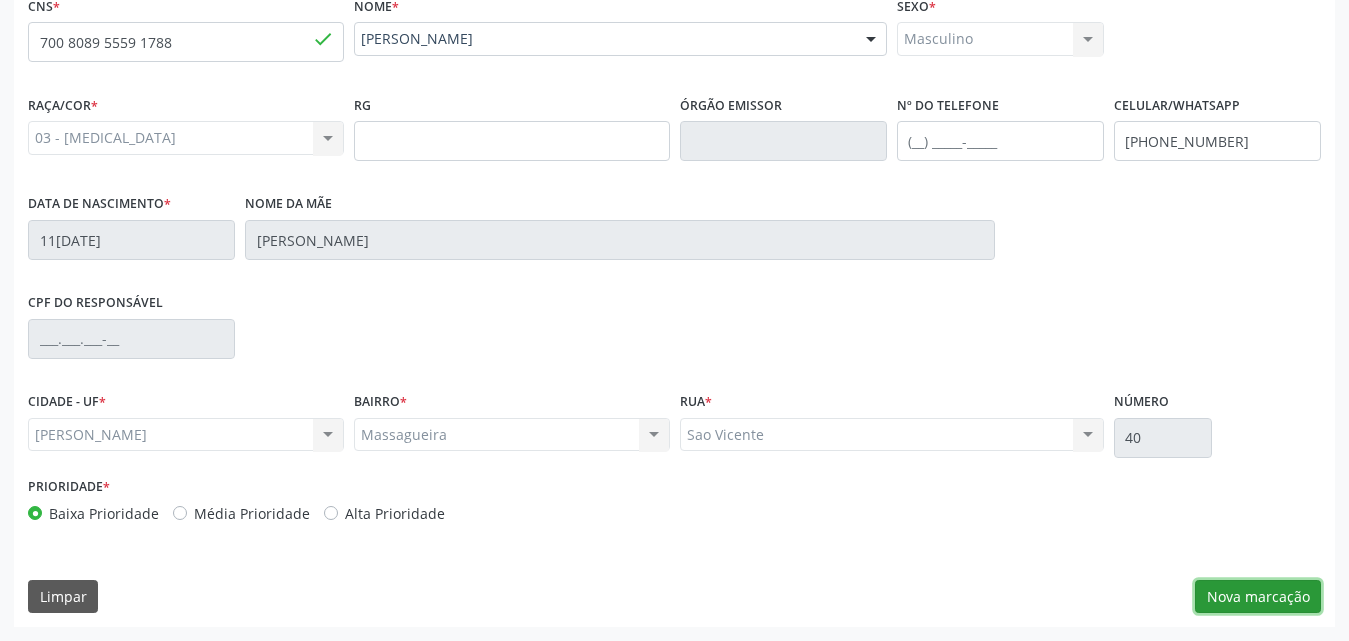 click on "Nova marcação" at bounding box center [1258, 597] 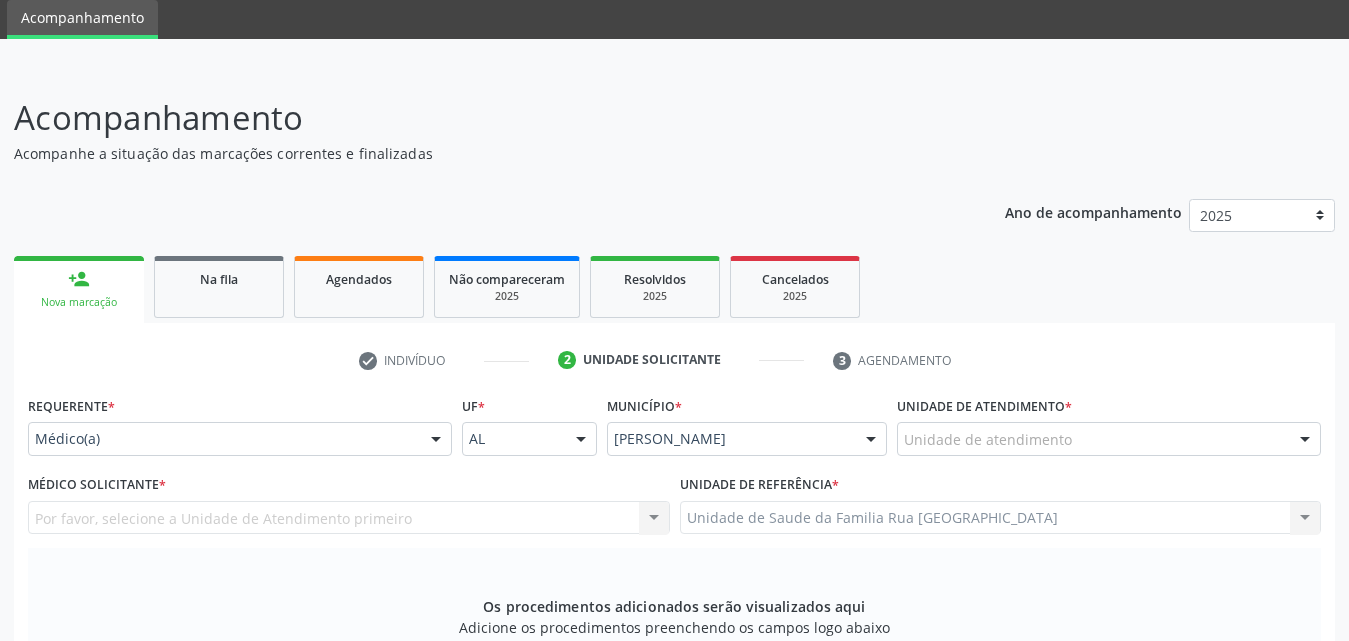 scroll, scrollTop: 171, scrollLeft: 0, axis: vertical 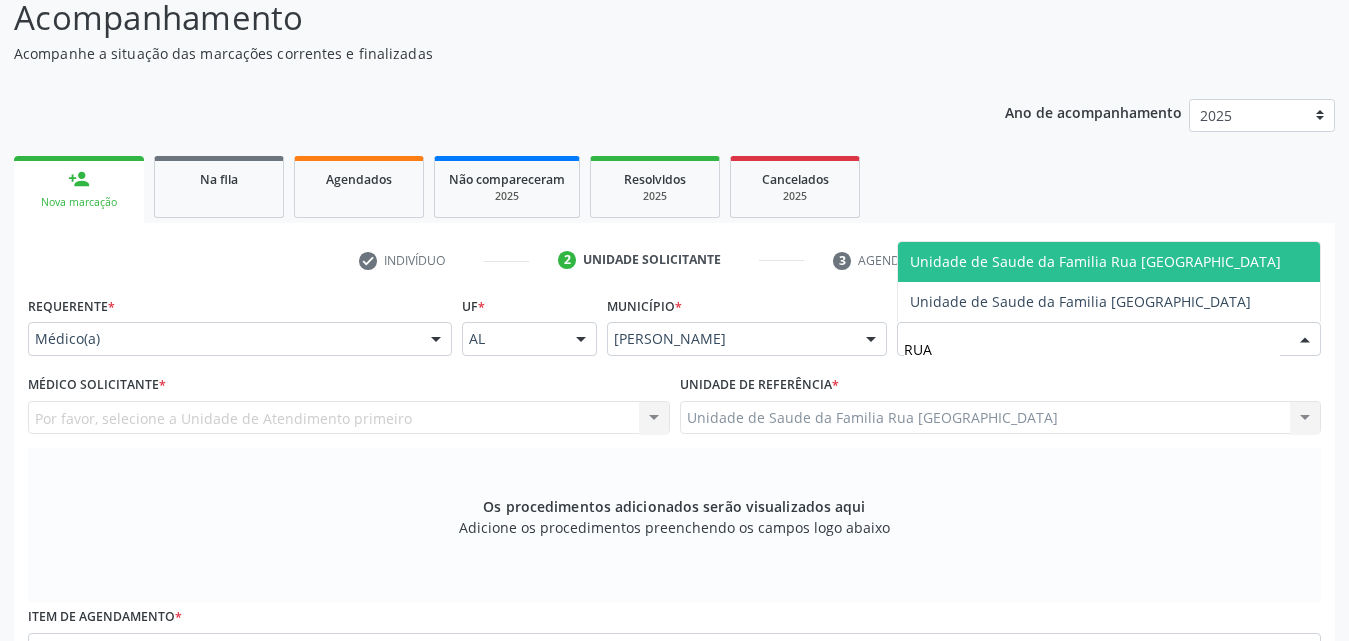 type on "RUA" 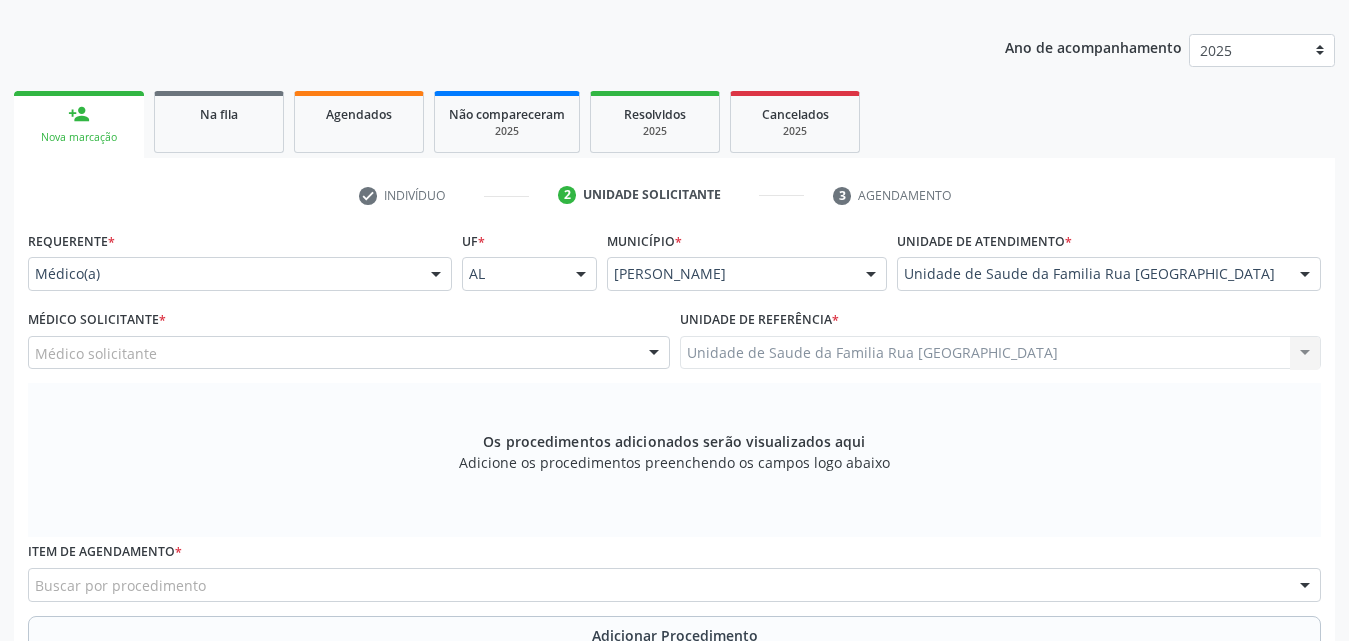 scroll, scrollTop: 271, scrollLeft: 0, axis: vertical 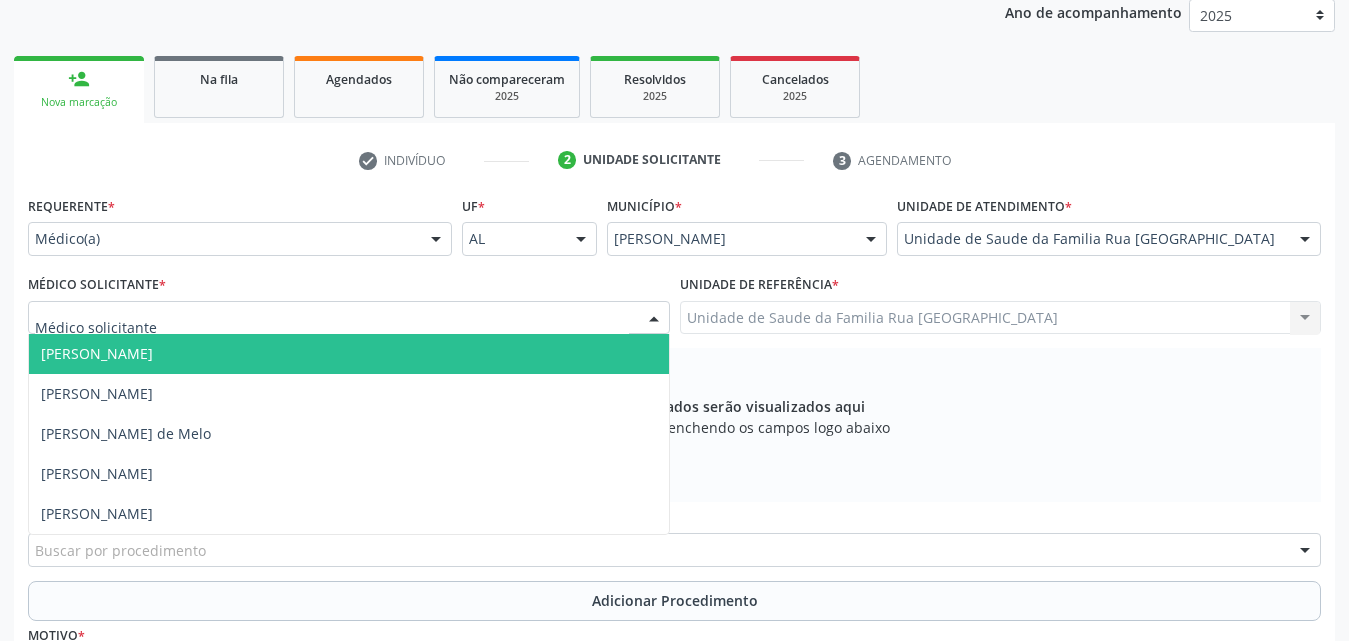 click at bounding box center [654, 319] 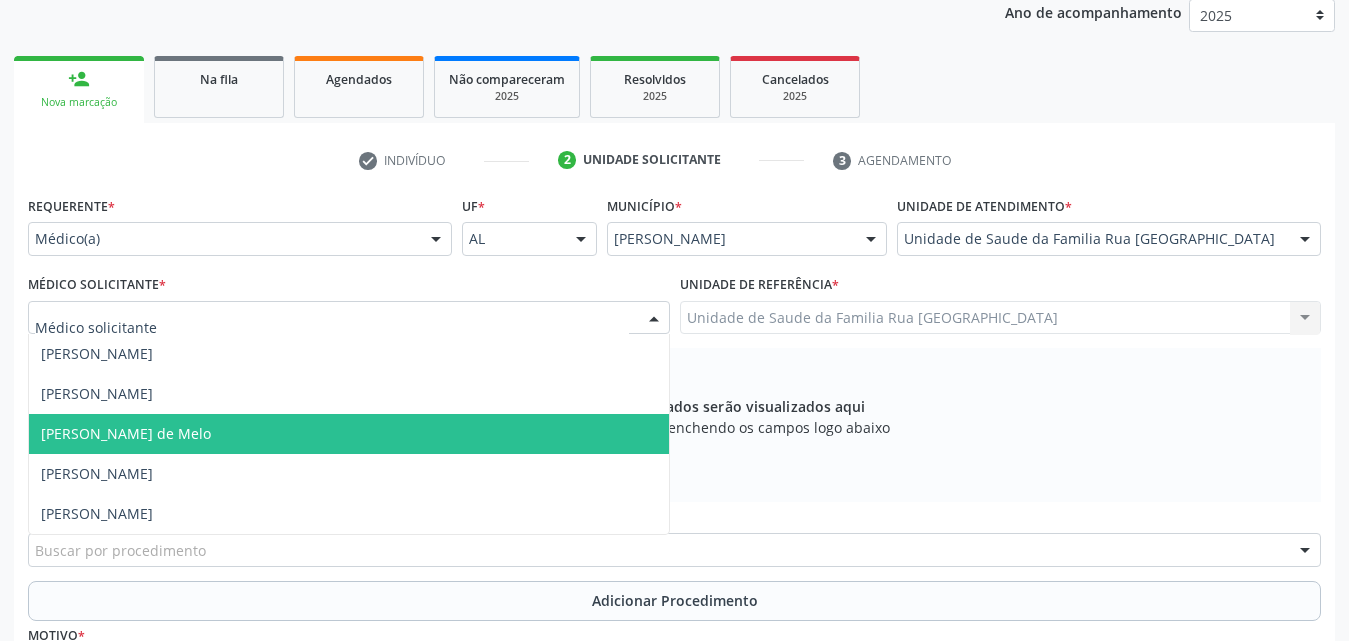 click on "[PERSON_NAME] de Melo" at bounding box center [126, 433] 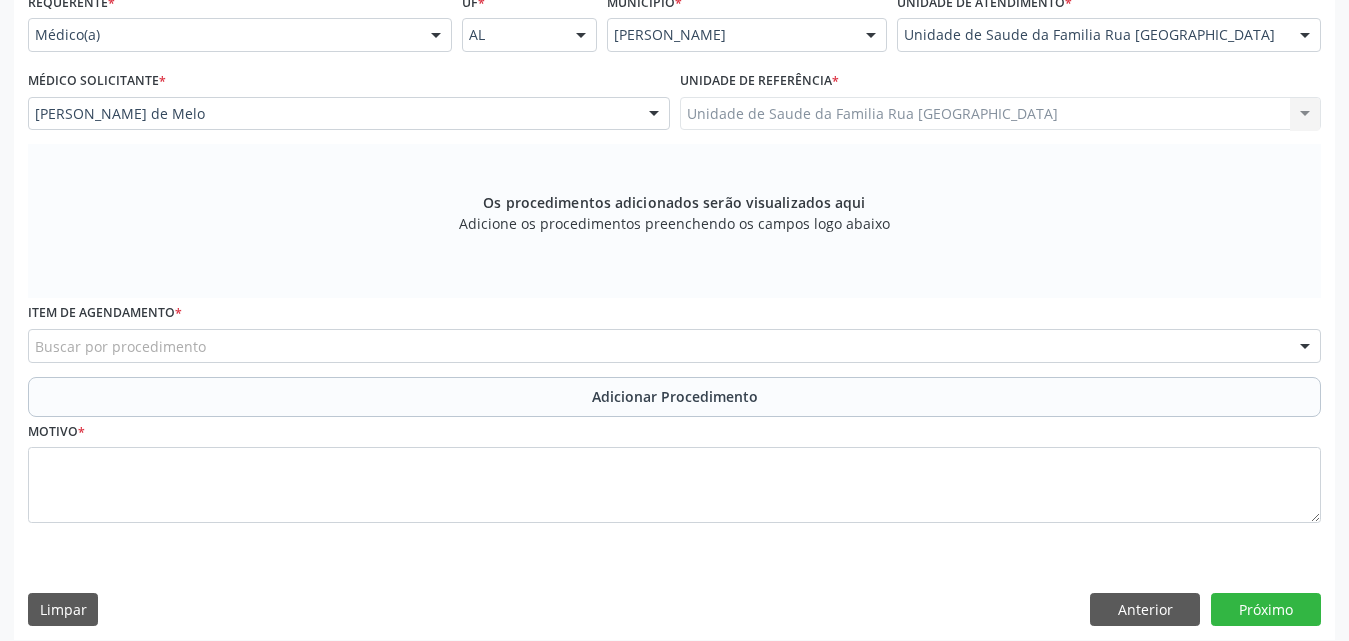 scroll, scrollTop: 488, scrollLeft: 0, axis: vertical 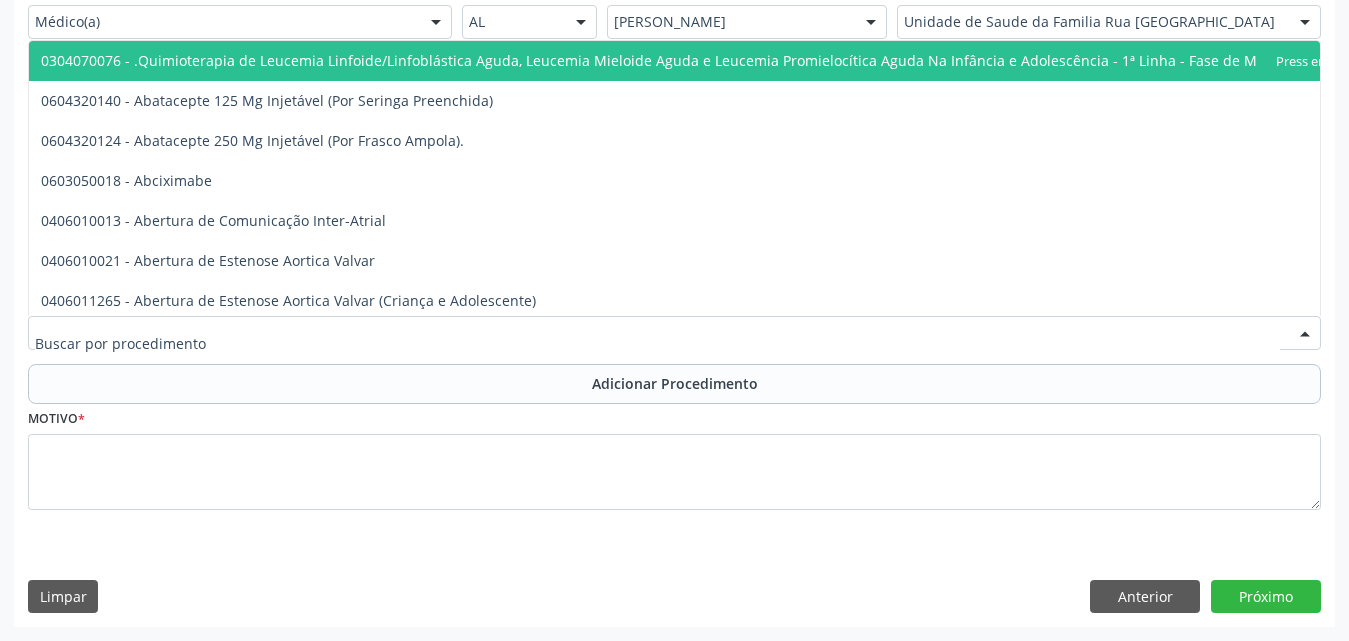 click at bounding box center (674, 333) 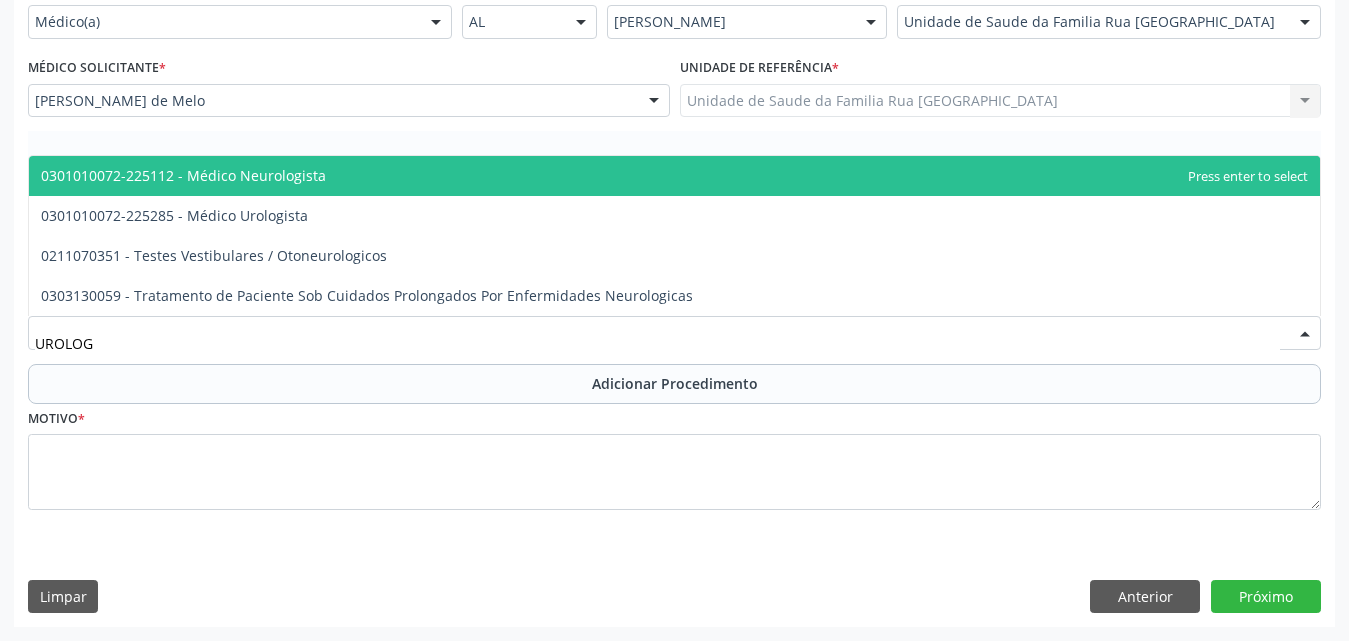 type on "UROLOGI" 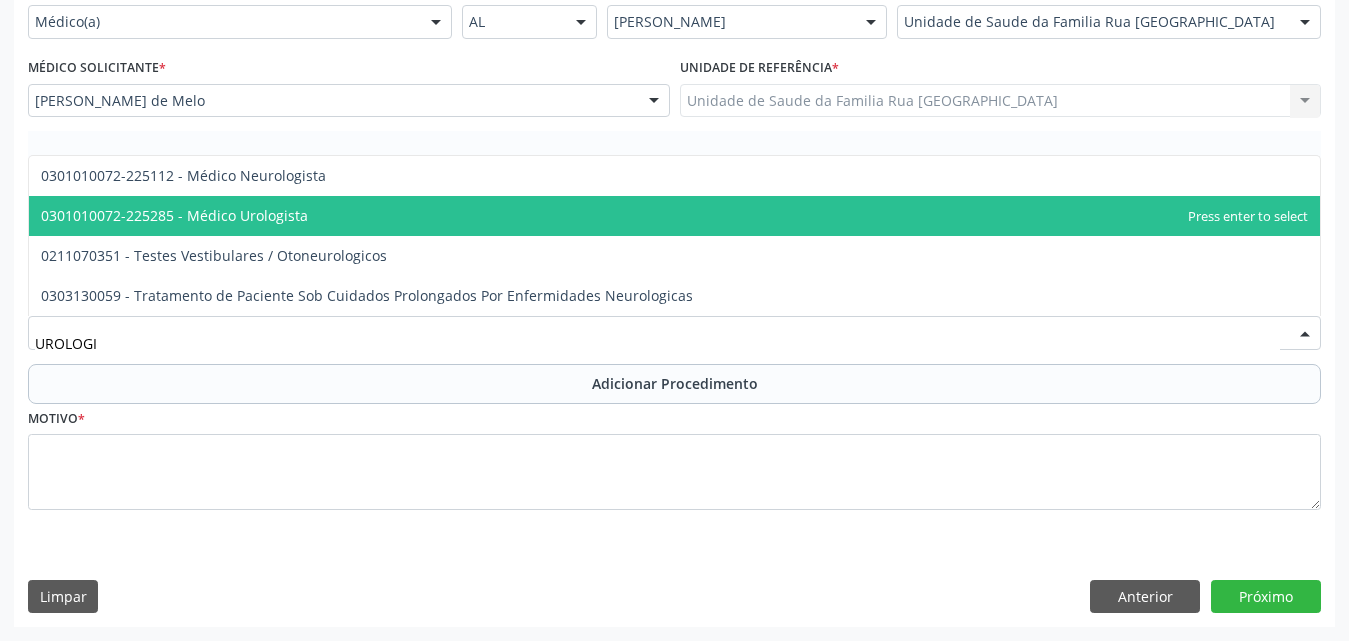 click on "0301010072-225285 - Médico Urologista" at bounding box center [674, 216] 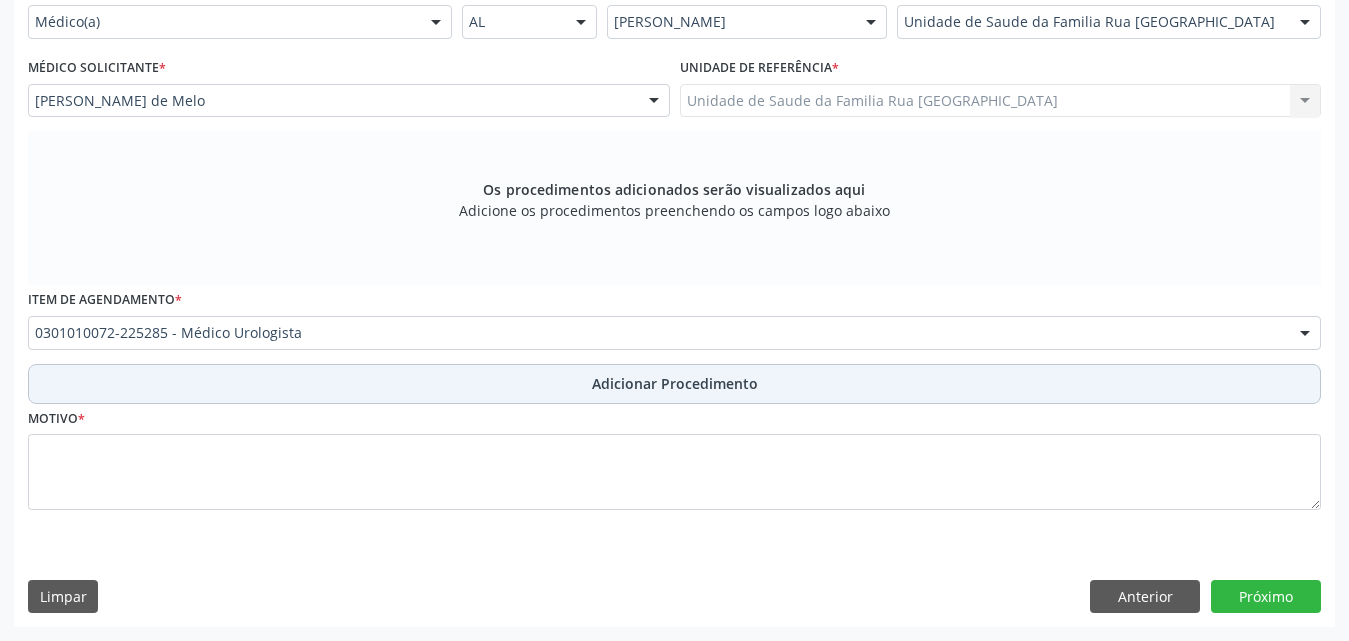 click on "Adicionar Procedimento" at bounding box center (675, 383) 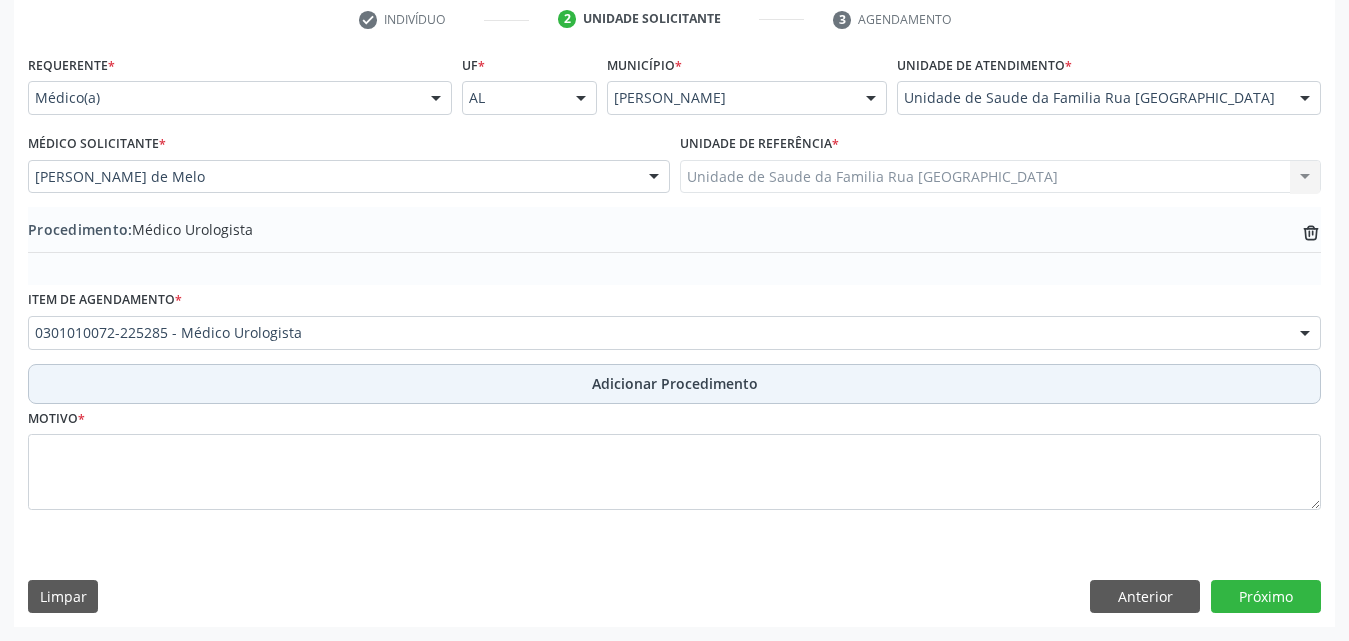 scroll, scrollTop: 412, scrollLeft: 0, axis: vertical 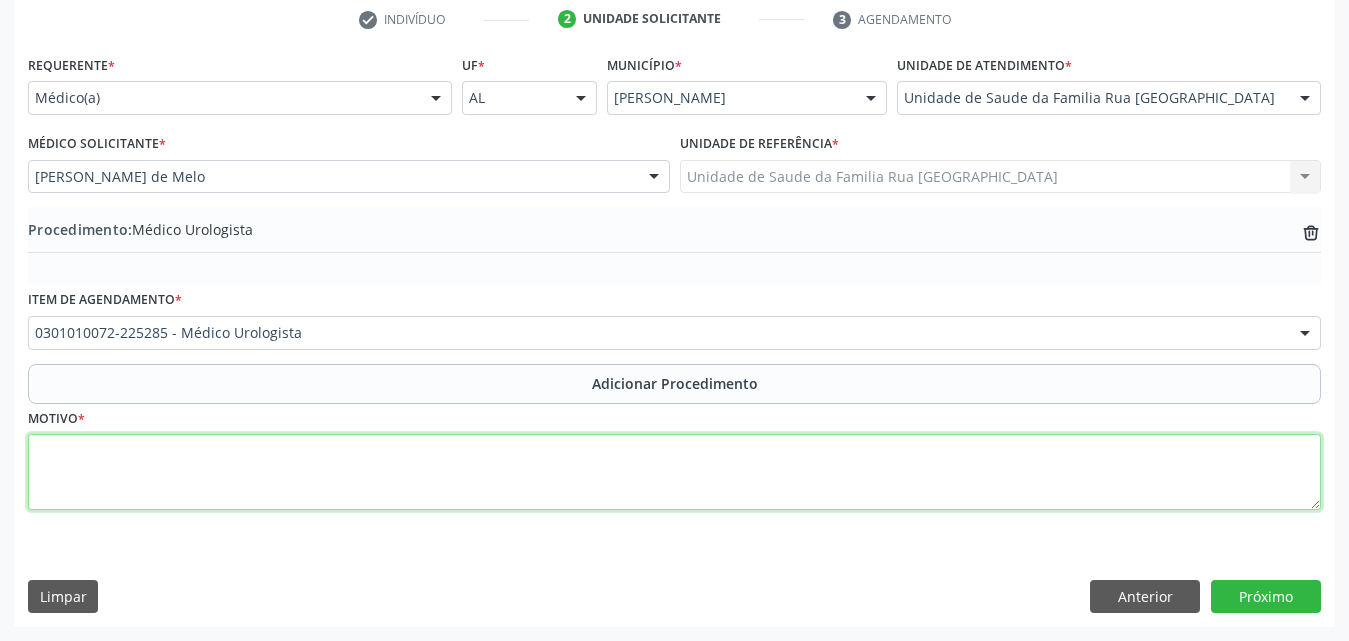 click at bounding box center (674, 472) 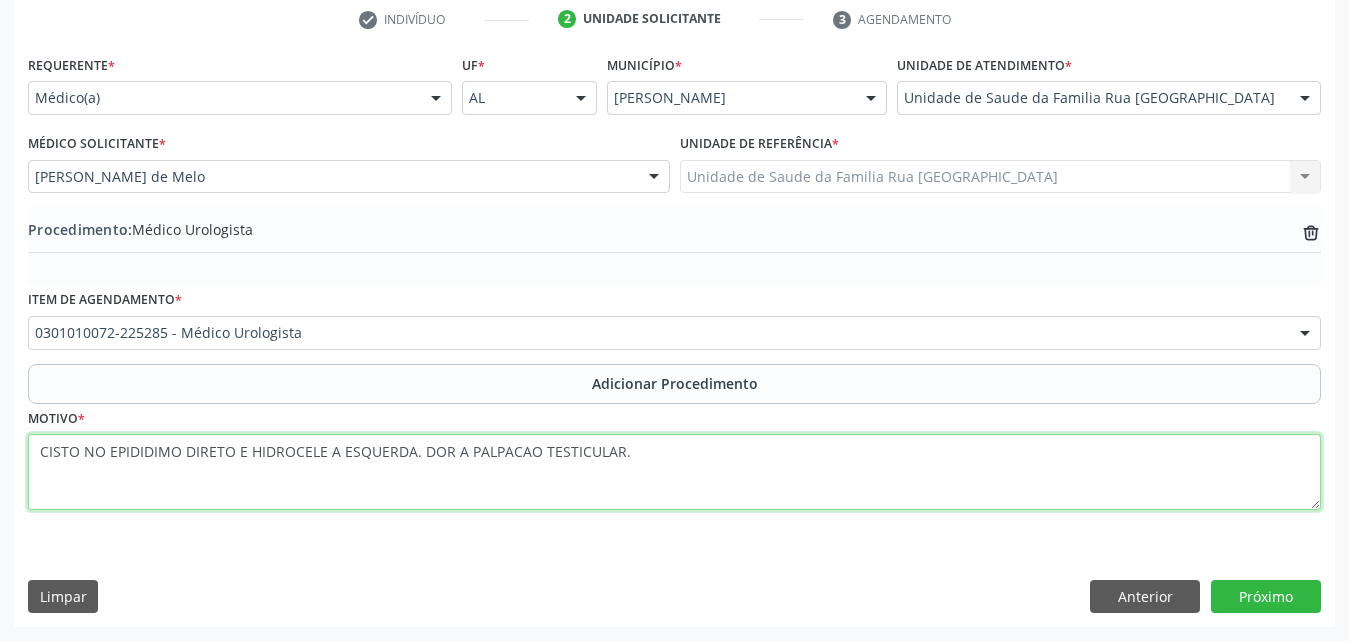 type on "CISTO NO EPIDIDIMO DIRETO E HIDROCELE A ESQUERDA. DOR A PALPACAO TESTICULAR." 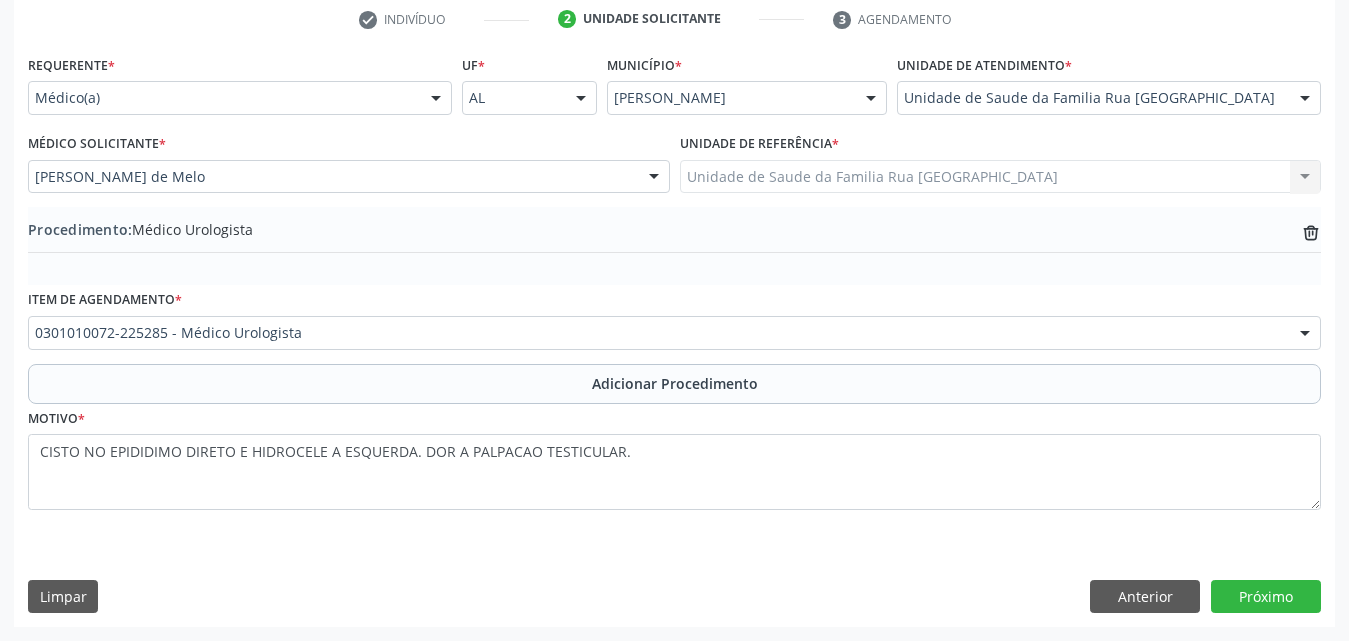 click on "Requerente
*
Médico(a)         Médico(a)   Enfermeiro(a)   Paciente
Nenhum resultado encontrado para: "   "
Não há nenhuma opção para ser exibida.
UF
*
AL         AL
Nenhum resultado encontrado para: "   "
Não há nenhuma opção para ser exibida.
Município
*
[PERSON_NAME] resultado encontrado para: "   "
Não há nenhuma opção para ser exibida.
Unidade de atendimento
*
Unidade de Saude da Familia [STREET_ADDRESS]   Aeronave Cessna   Associacao Divina Misericordia   Caps [PERSON_NAME] Sarmento   Central Municipal de Rede de Frio de Marechal Deodoro   Central de Abastecimento Farmaceutico Caf   Centro Municipal de Especialidade Odontologica   Centro de Parto Normal Imaculada Conceicao   Centro de Saude Professor [PERSON_NAME][GEOGRAPHIC_DATA]" at bounding box center (674, 338) 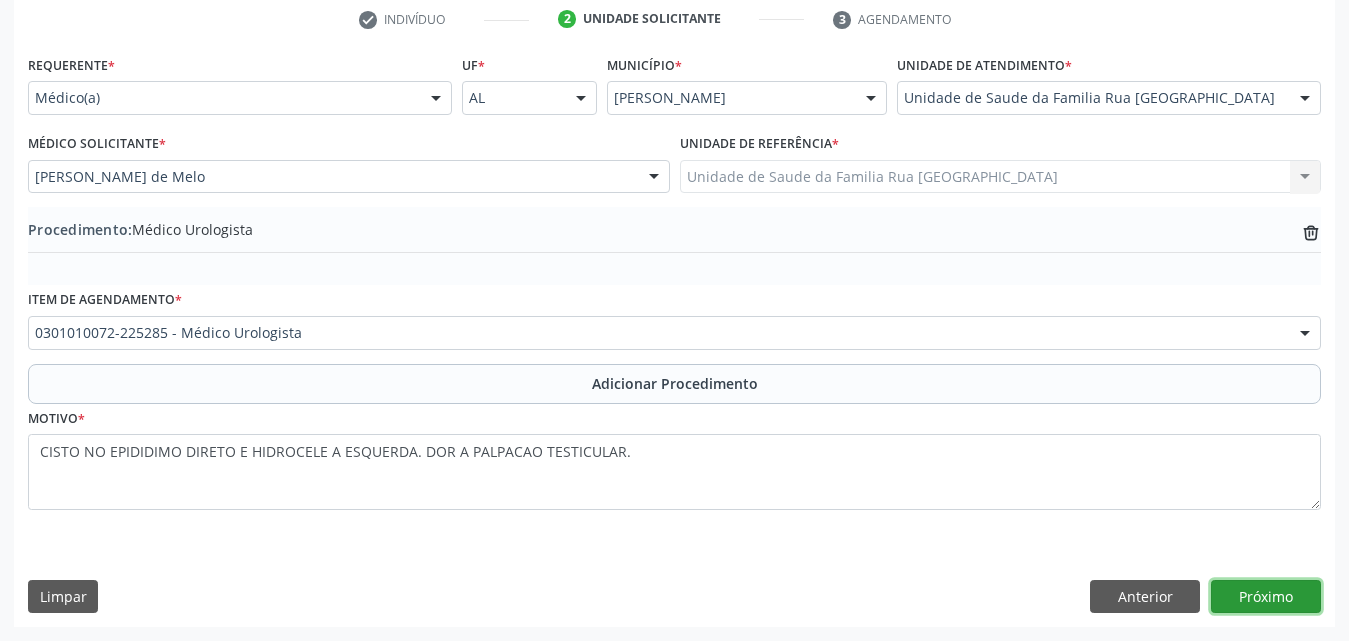 click on "Próximo" at bounding box center [1266, 597] 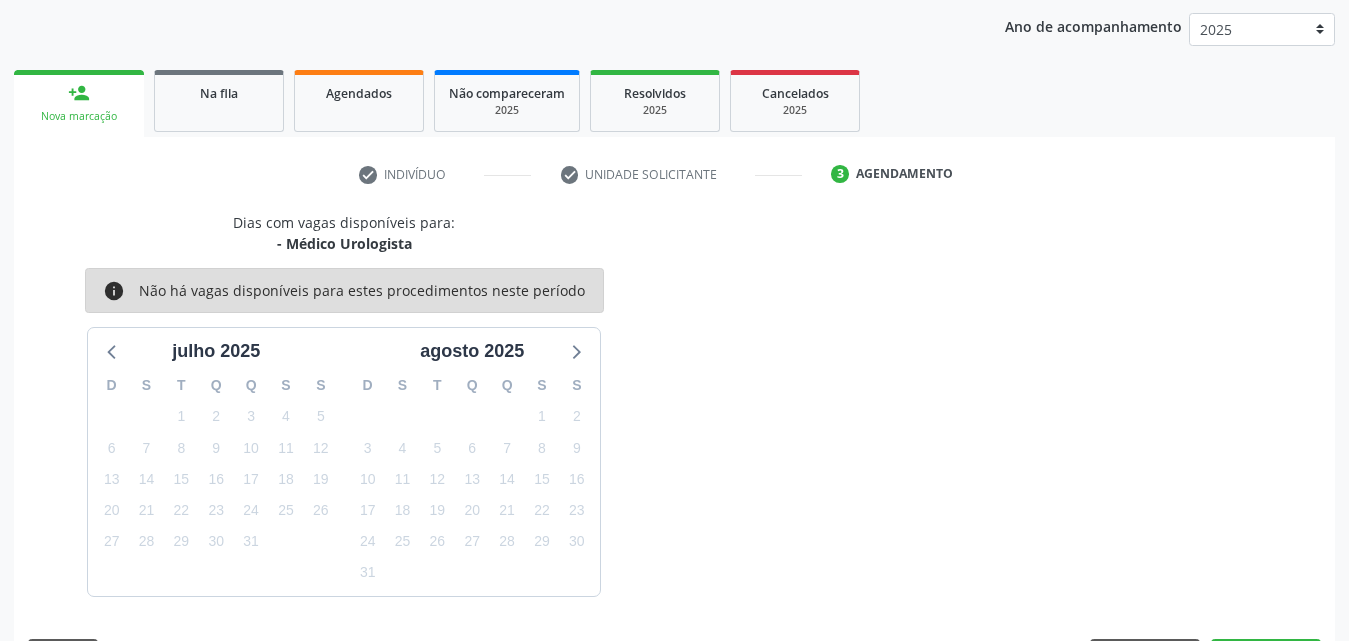 scroll, scrollTop: 316, scrollLeft: 0, axis: vertical 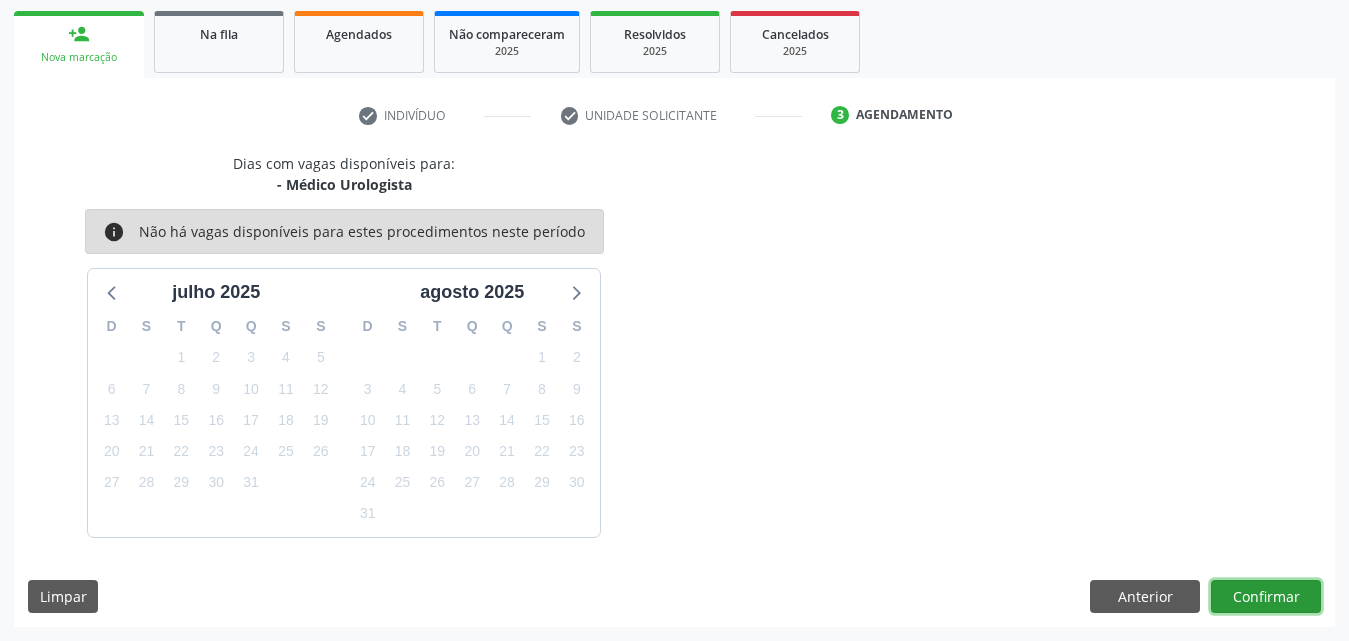 click on "Confirmar" at bounding box center (1266, 597) 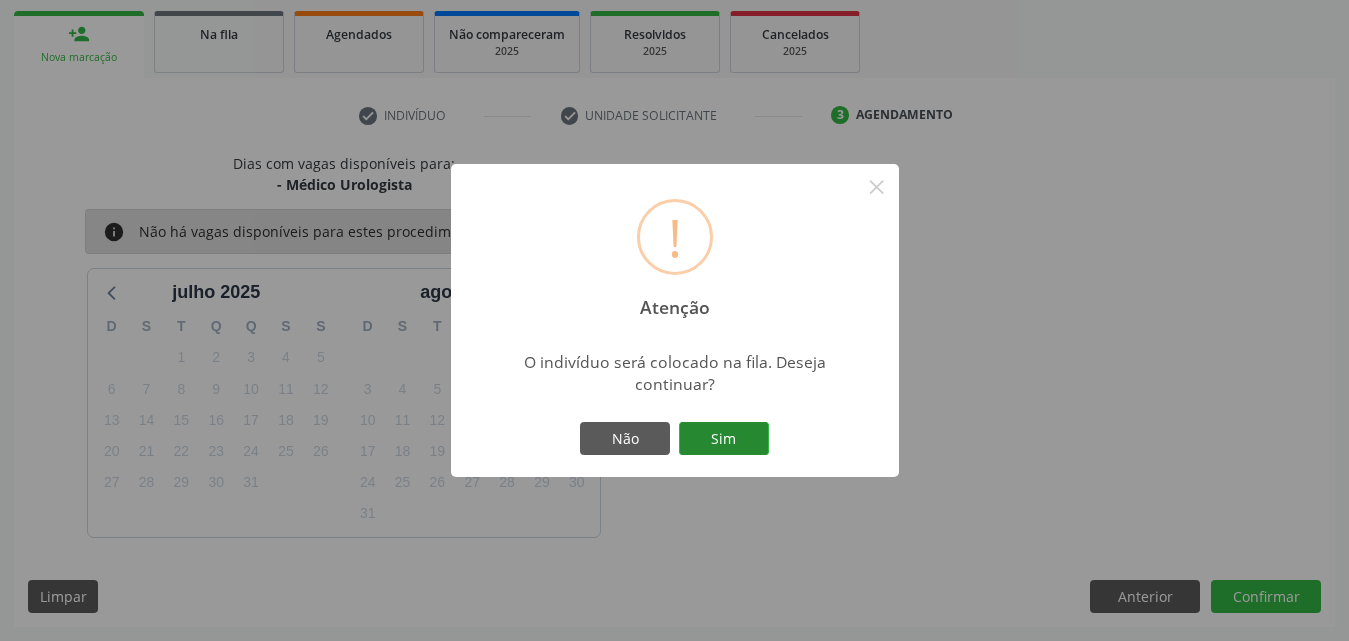 click on "Sim" at bounding box center (724, 439) 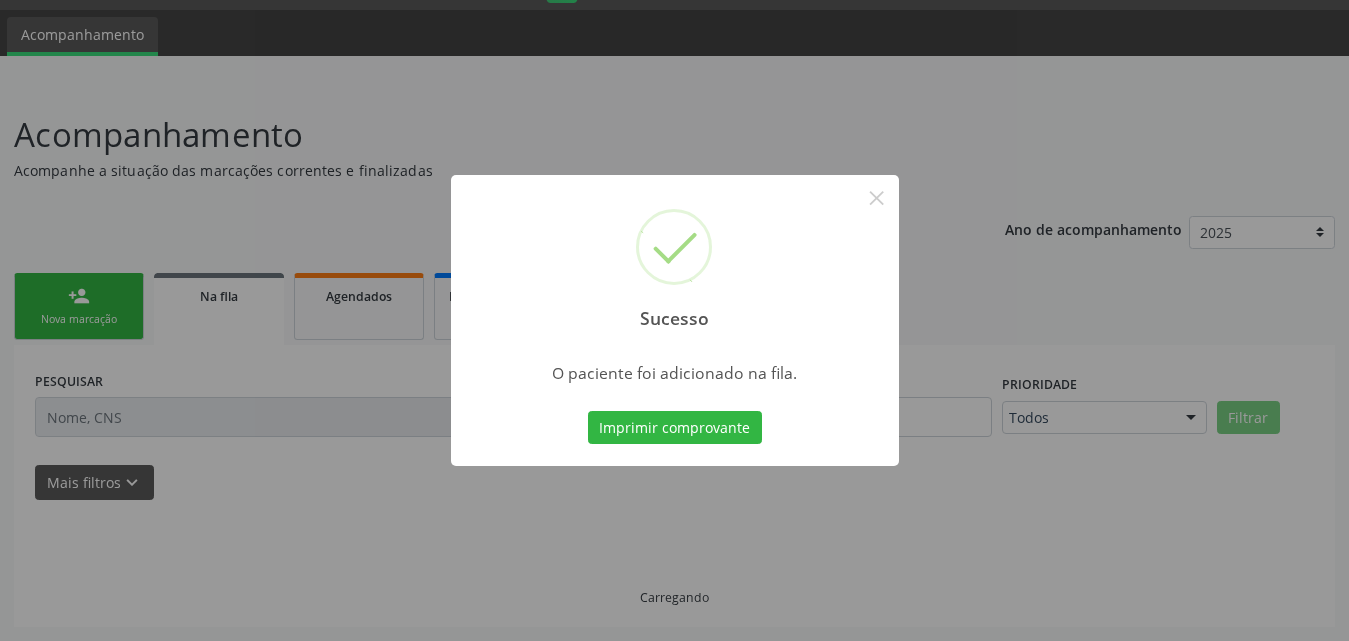 scroll, scrollTop: 54, scrollLeft: 0, axis: vertical 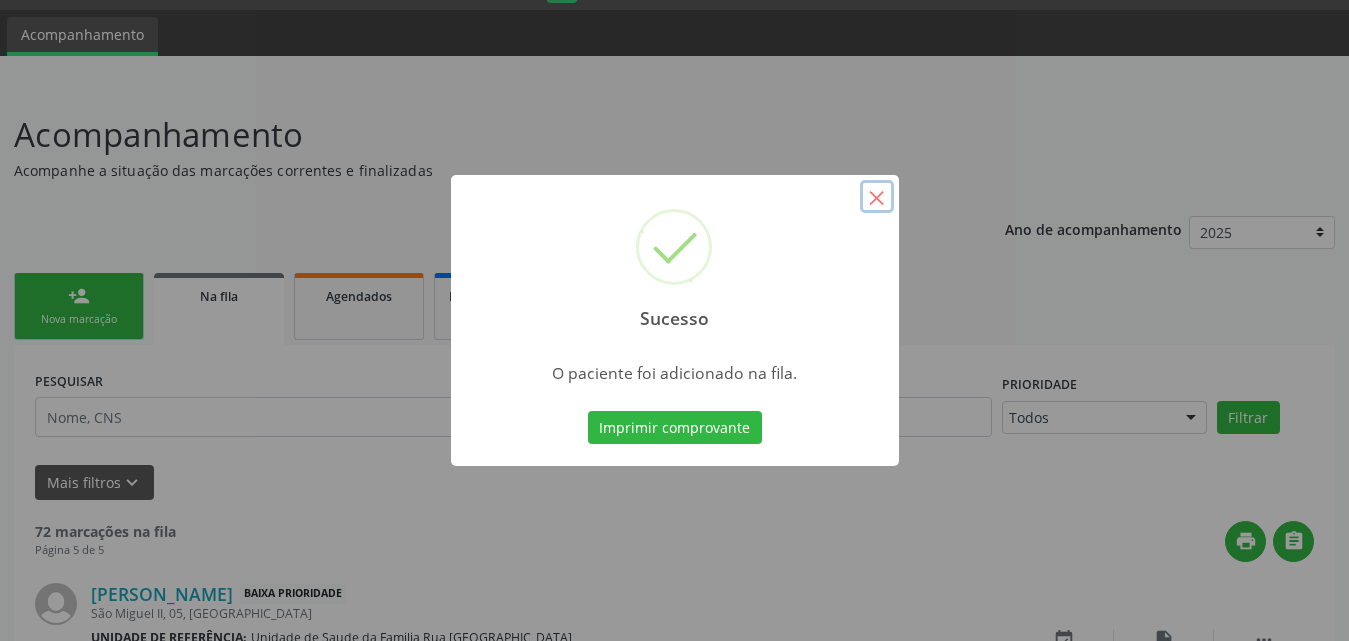 click on "×" at bounding box center [877, 197] 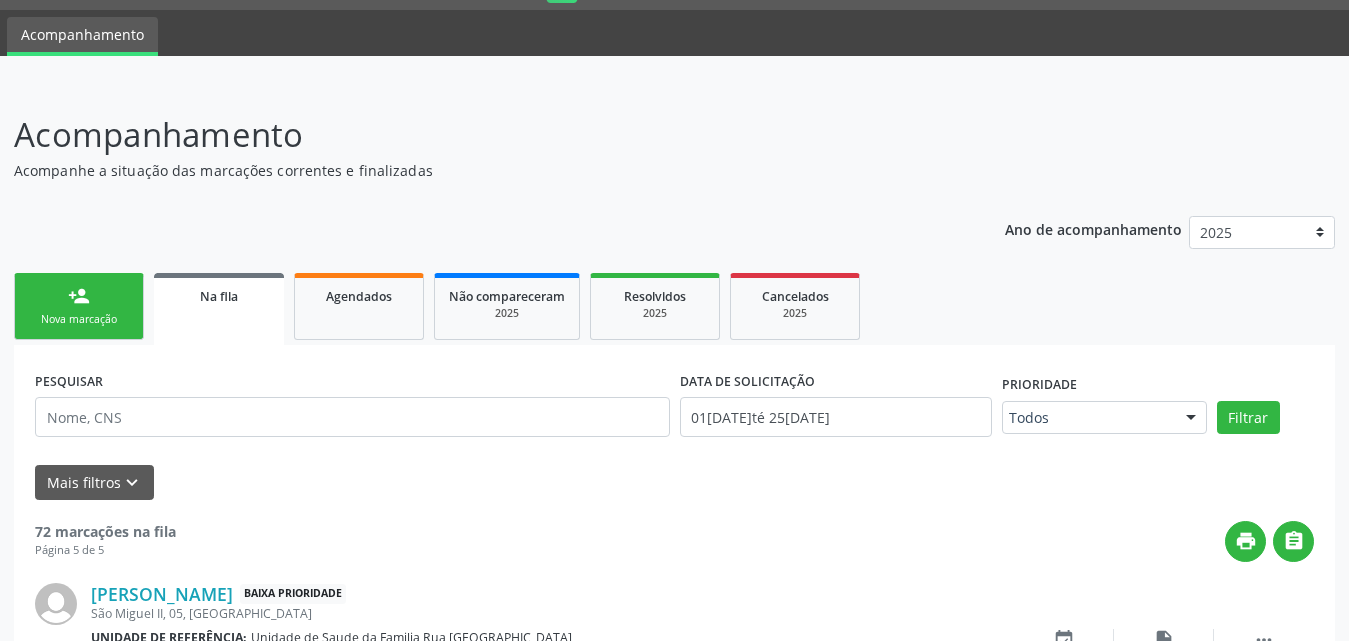 click on "Nova marcação" at bounding box center (79, 319) 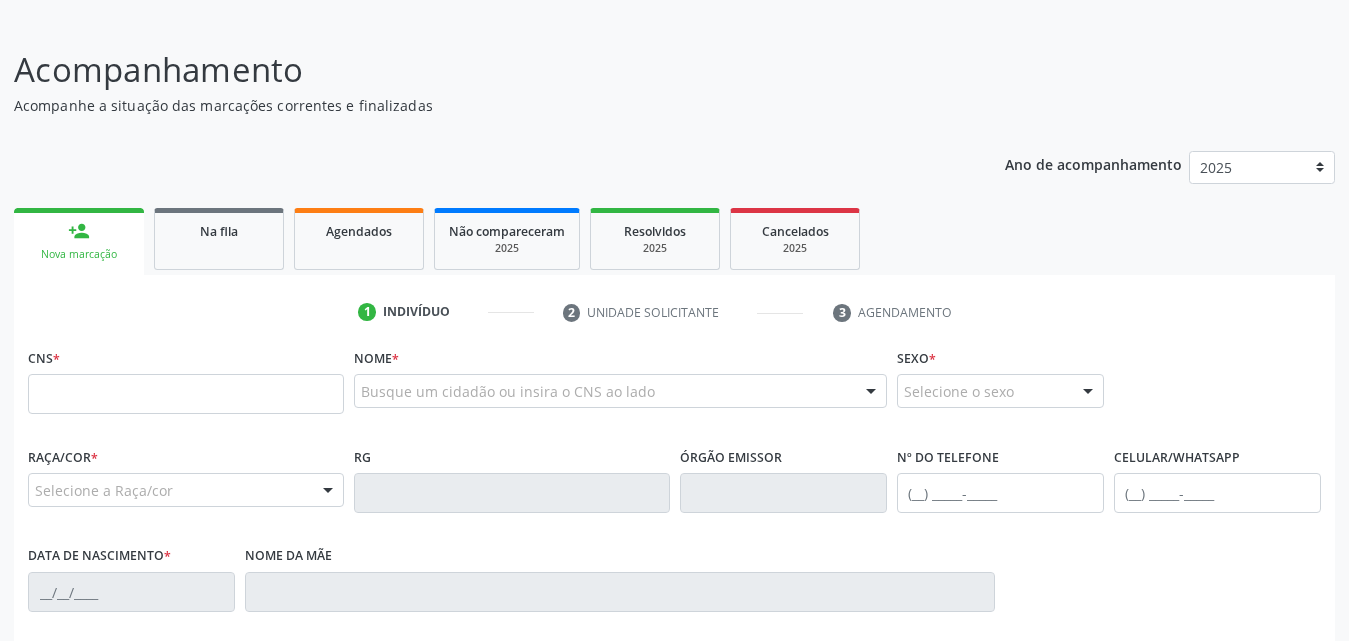 scroll, scrollTop: 154, scrollLeft: 0, axis: vertical 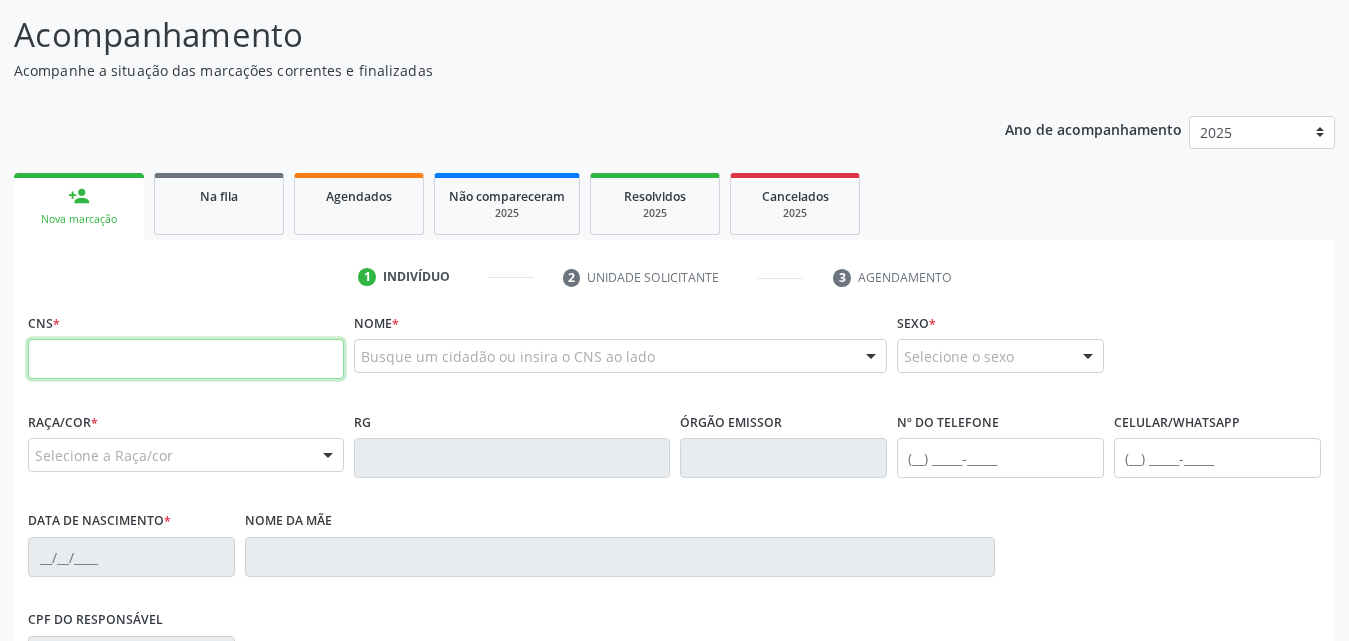 click at bounding box center (186, 359) 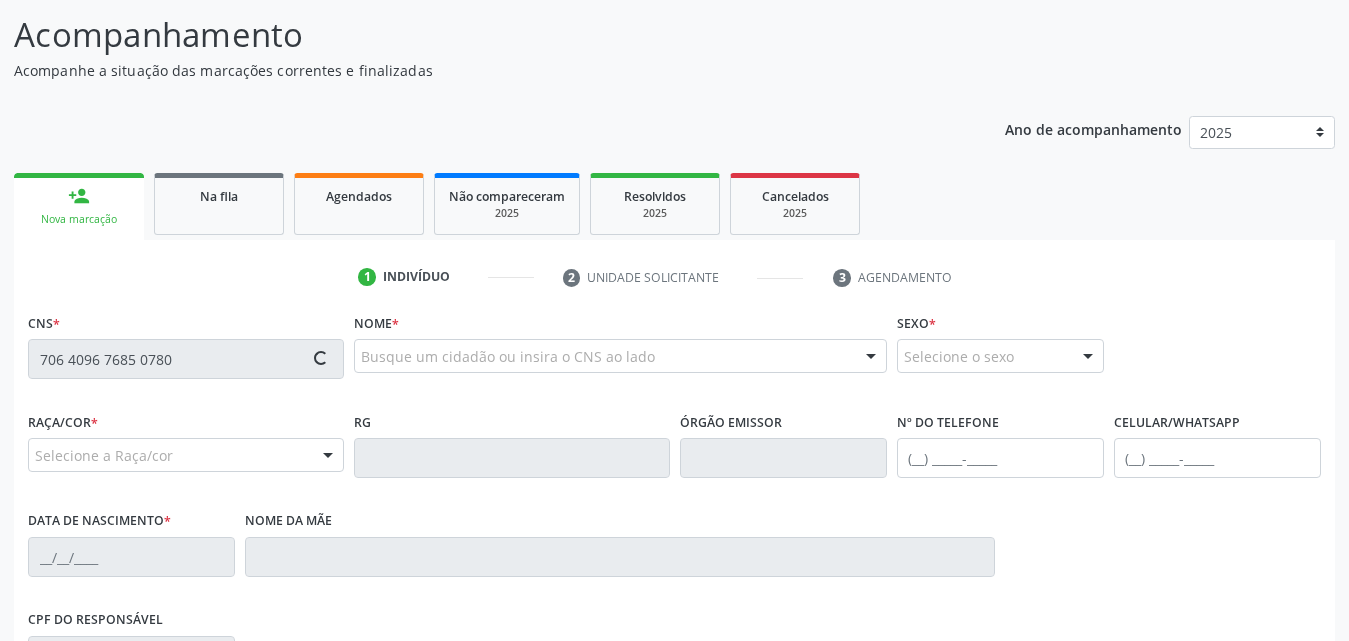 type on "706 4096 7685 0780" 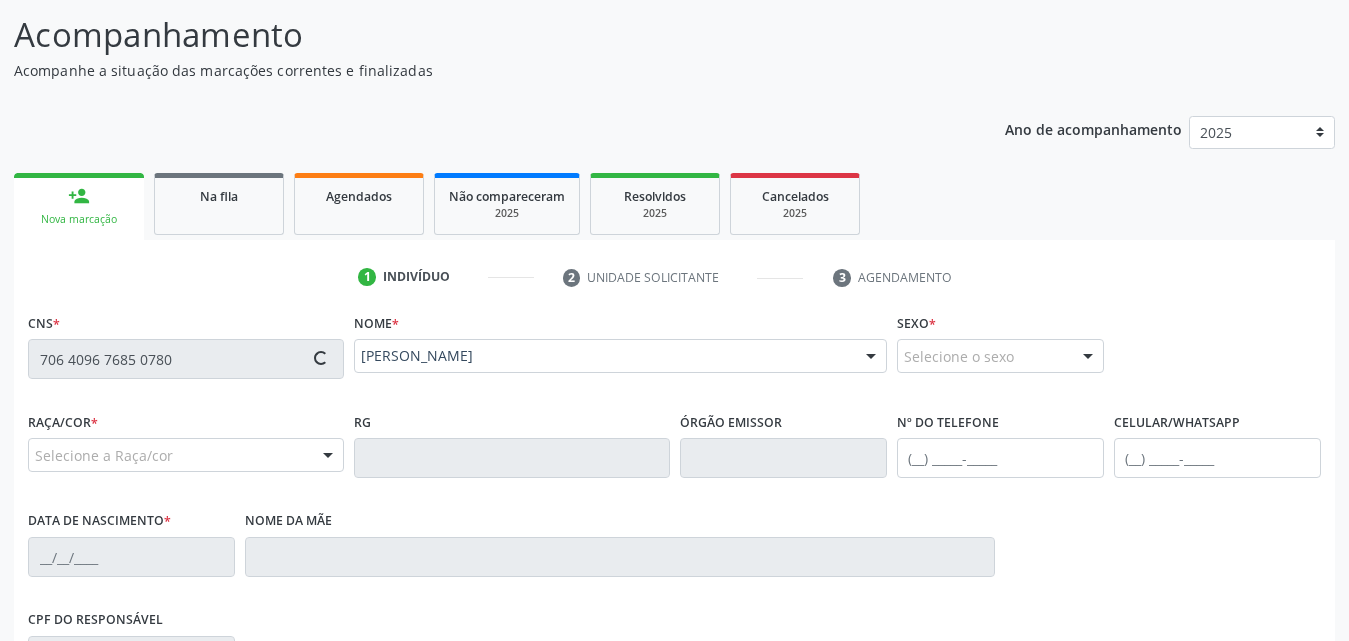 type on "[PHONE_NUMBER]" 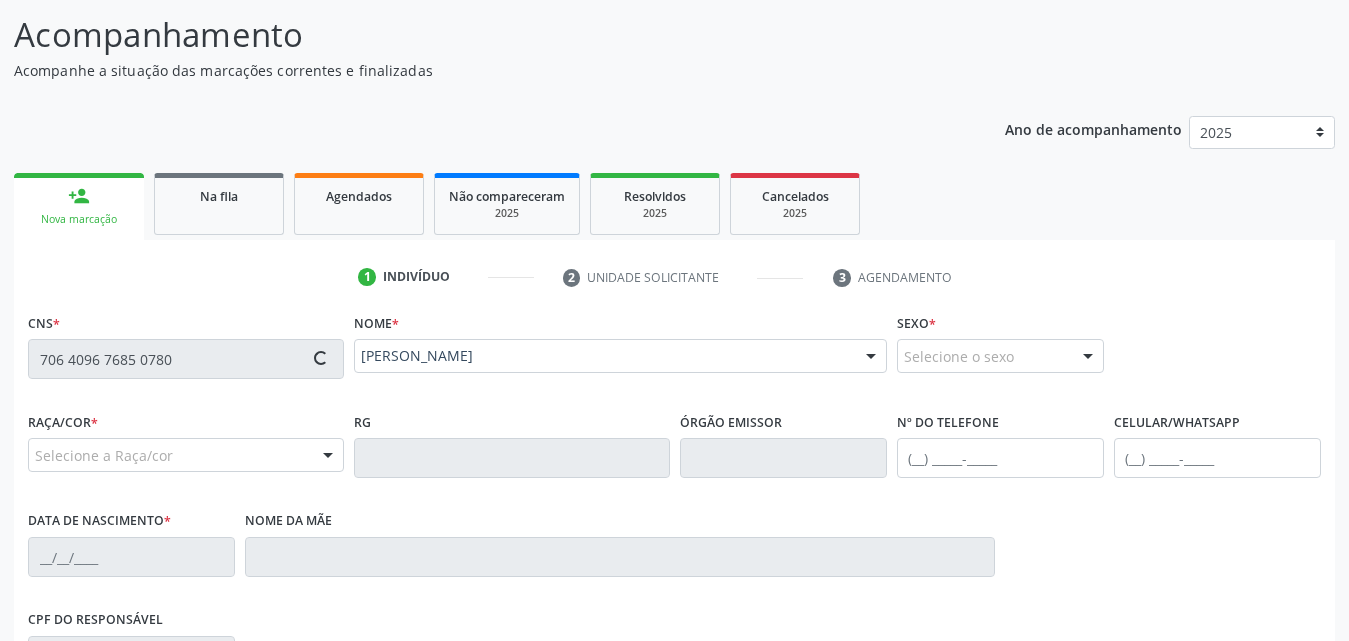type on "[DATE]" 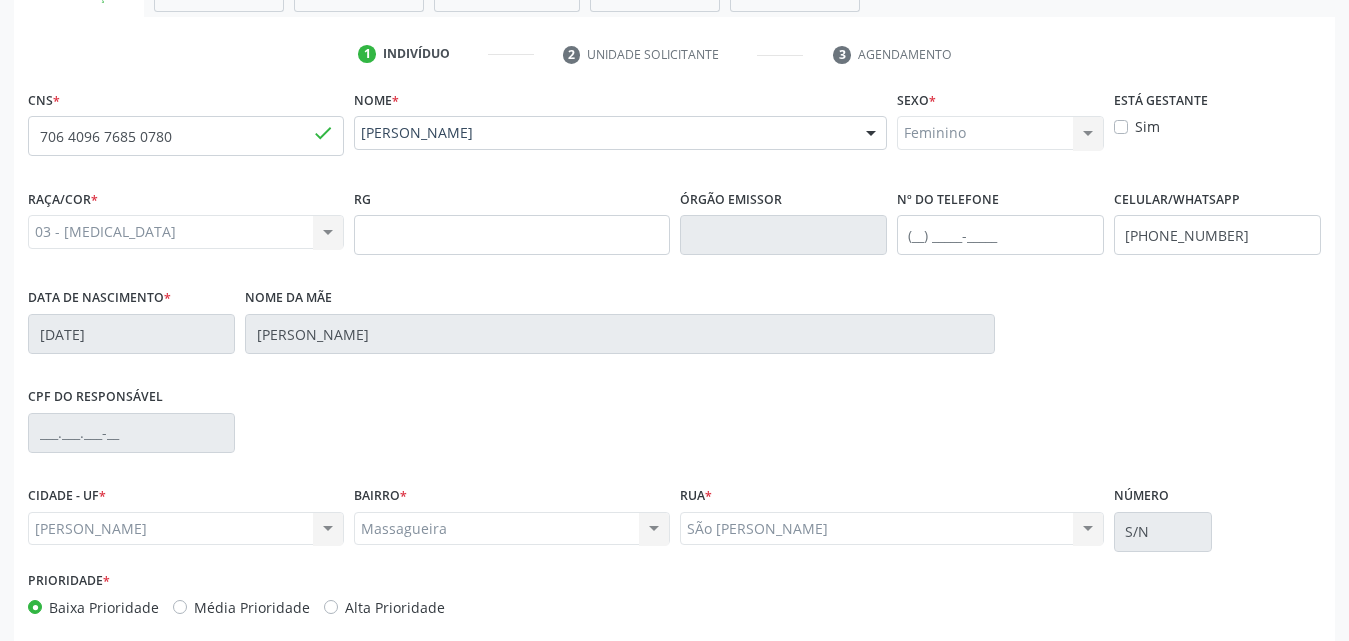 scroll, scrollTop: 471, scrollLeft: 0, axis: vertical 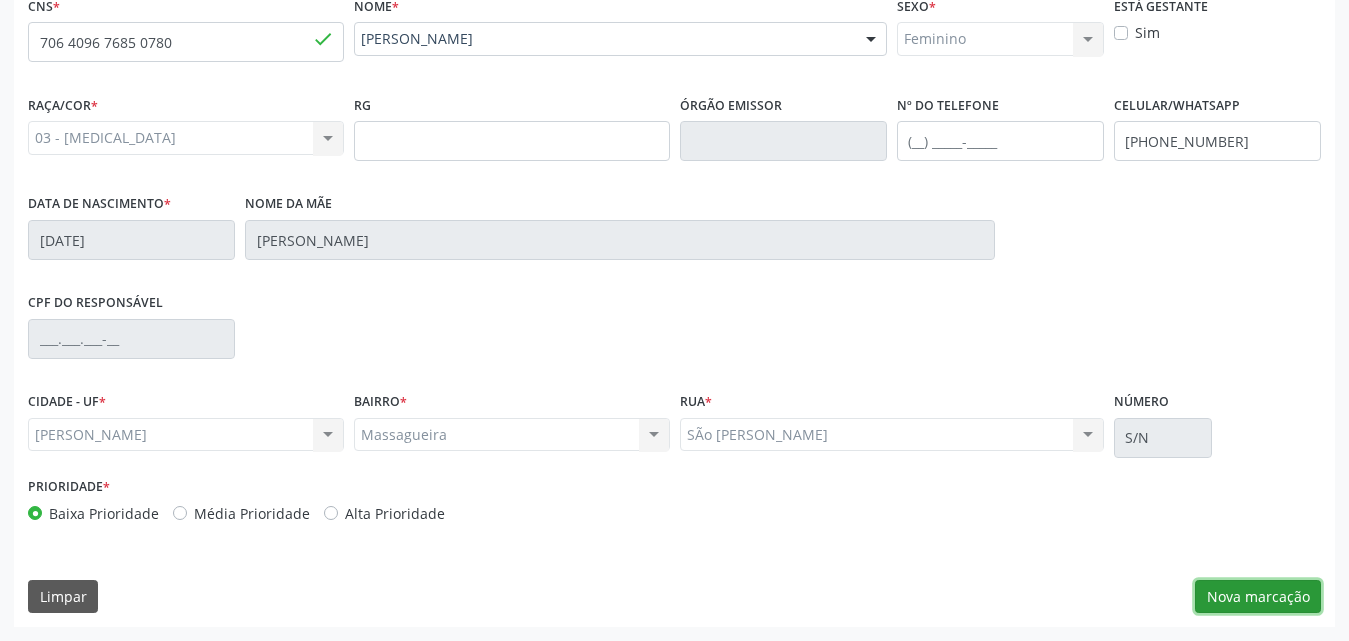 click on "Nova marcação" at bounding box center (1258, 597) 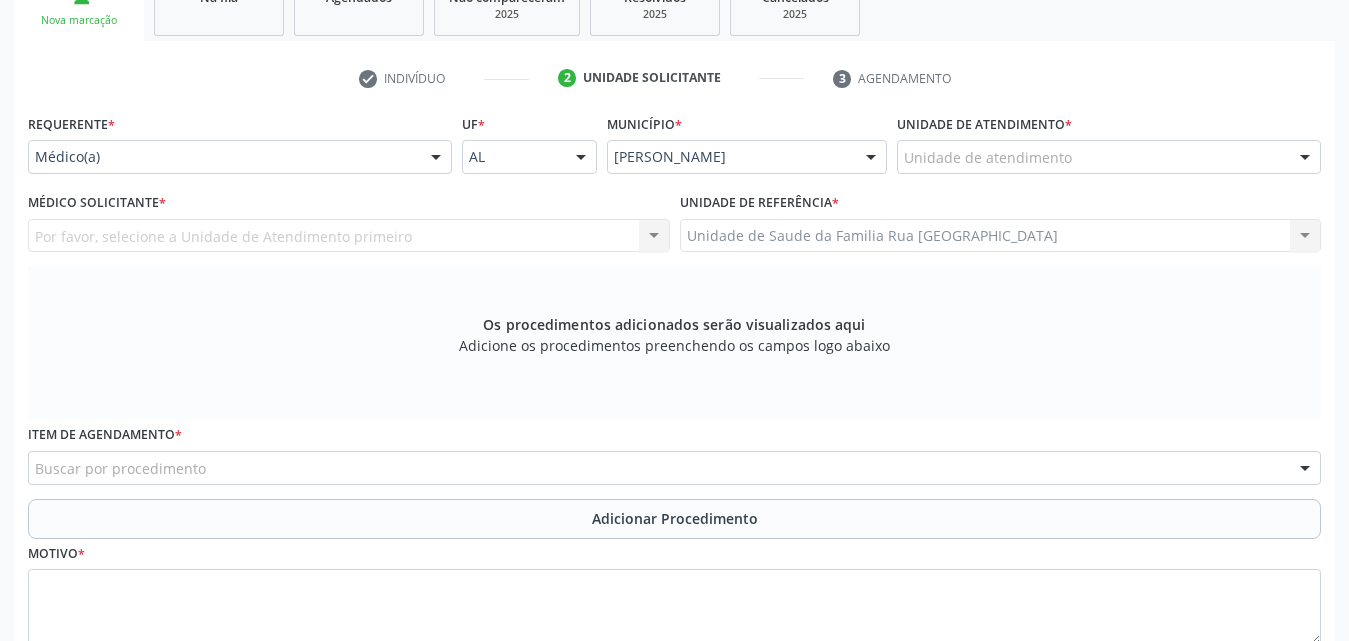 scroll, scrollTop: 171, scrollLeft: 0, axis: vertical 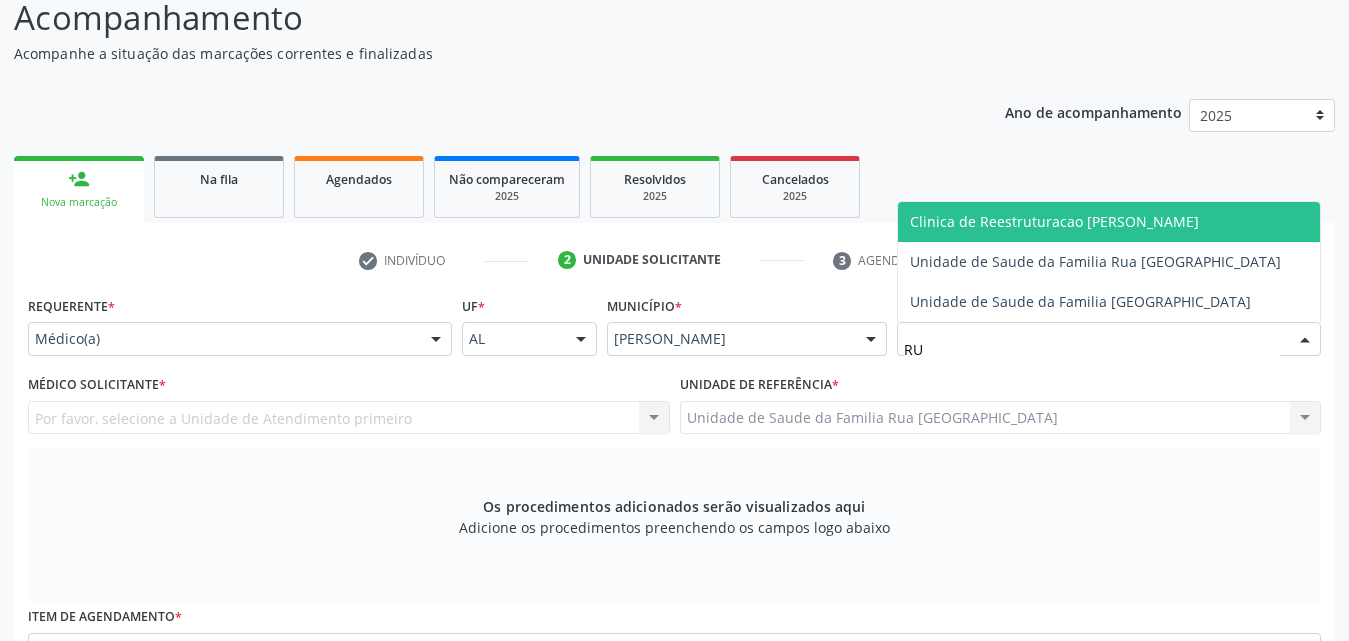 type on "RUA" 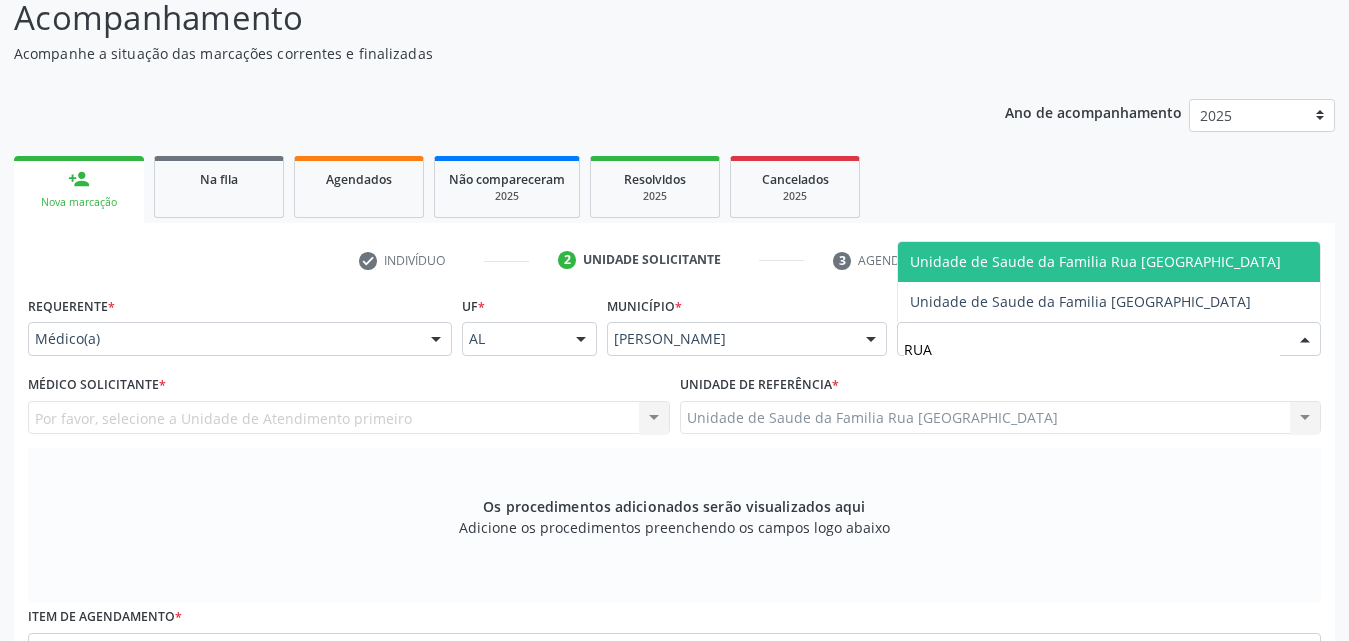 click on "Unidade de Saude da Familia Rua [GEOGRAPHIC_DATA]" at bounding box center [1095, 261] 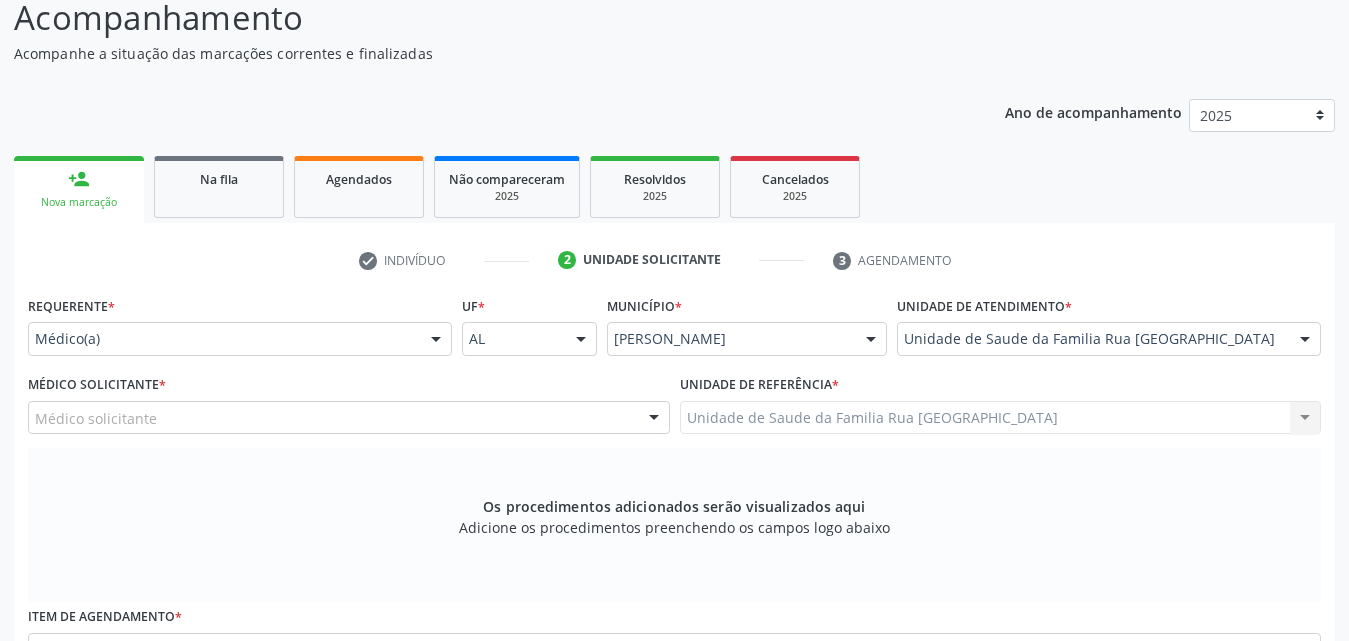click at bounding box center [654, 419] 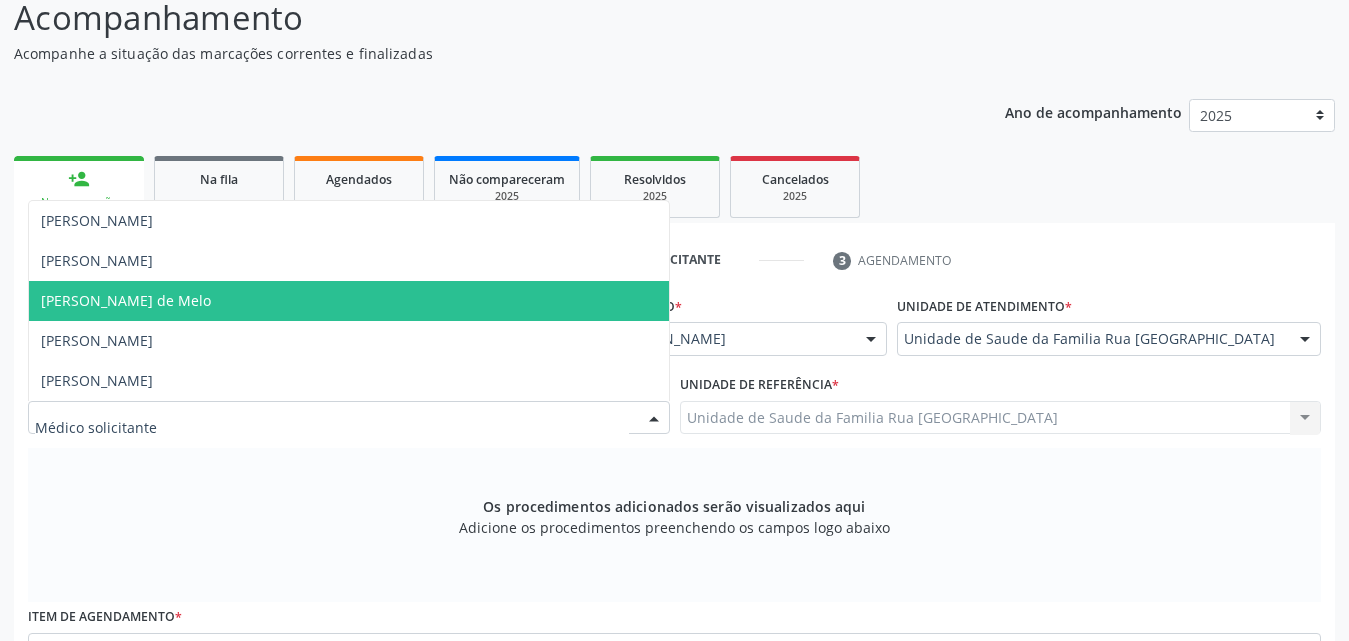 click on "[PERSON_NAME] de Melo" at bounding box center (126, 300) 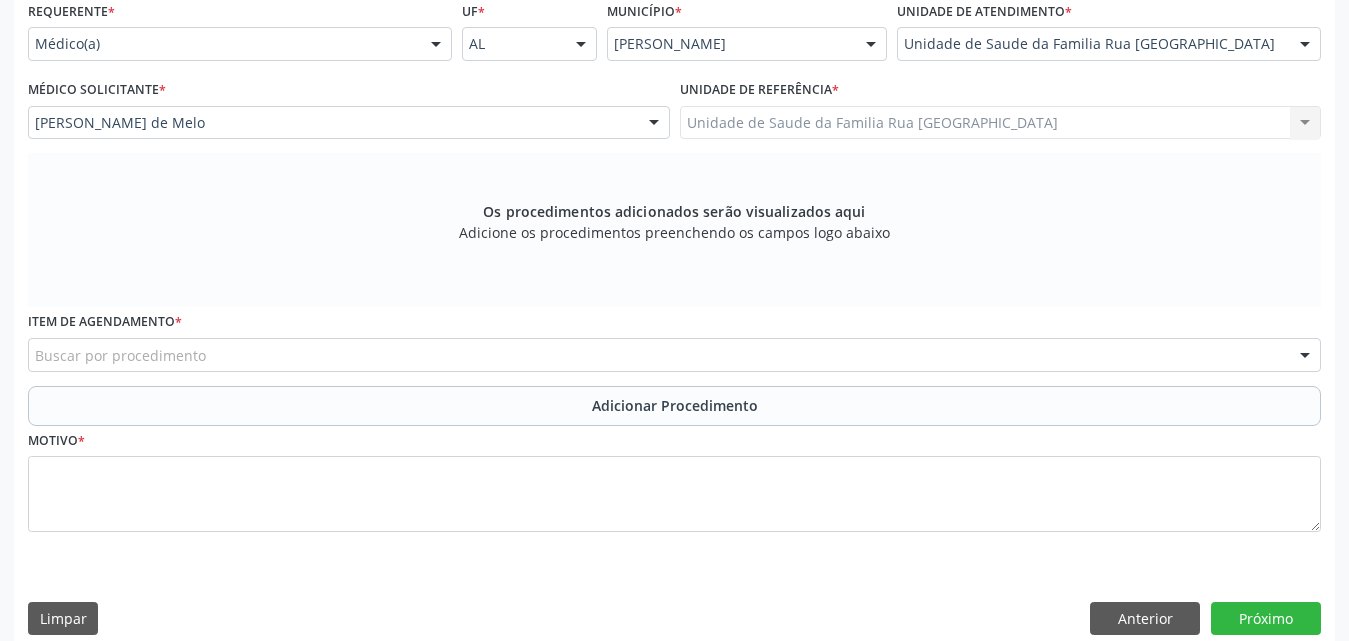 scroll, scrollTop: 471, scrollLeft: 0, axis: vertical 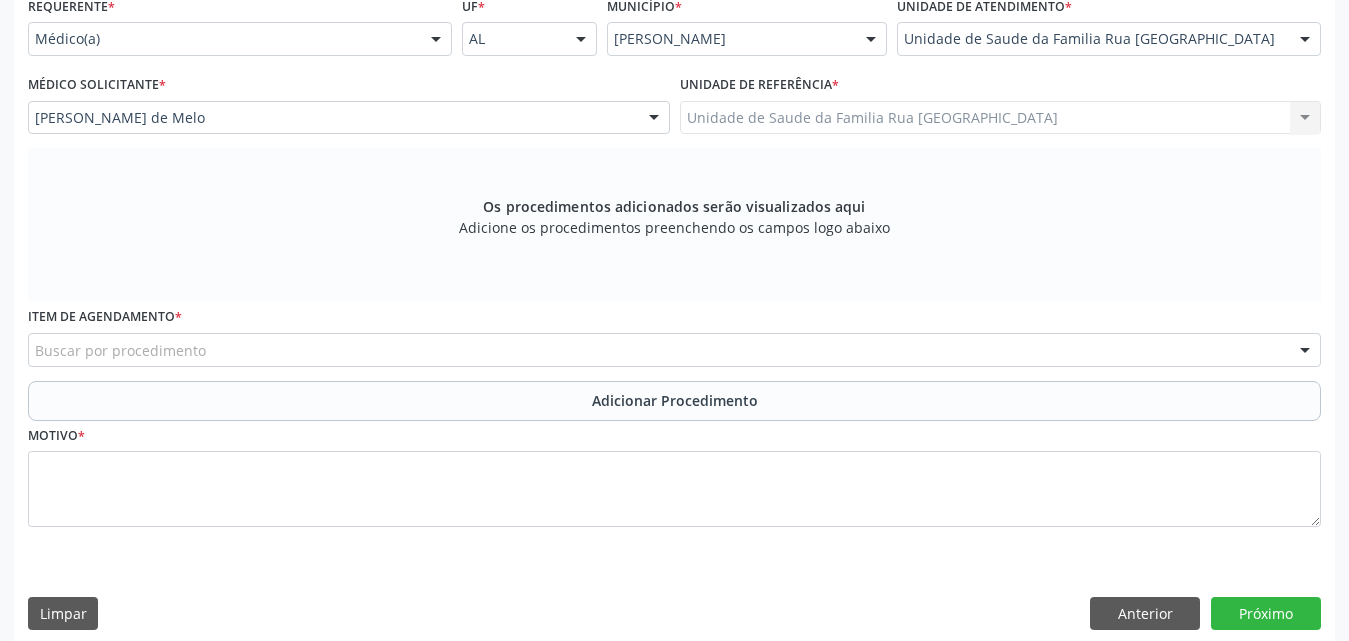 click on "Buscar por procedimento" at bounding box center (674, 350) 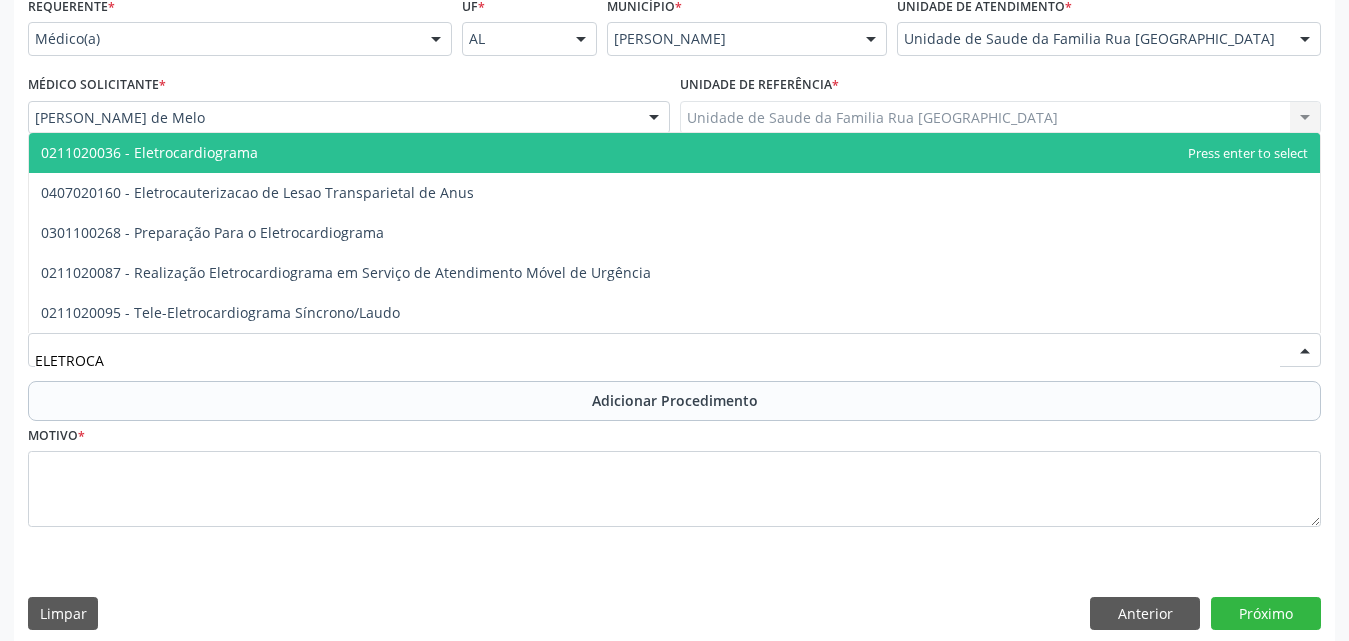 type on "ELETROCAR" 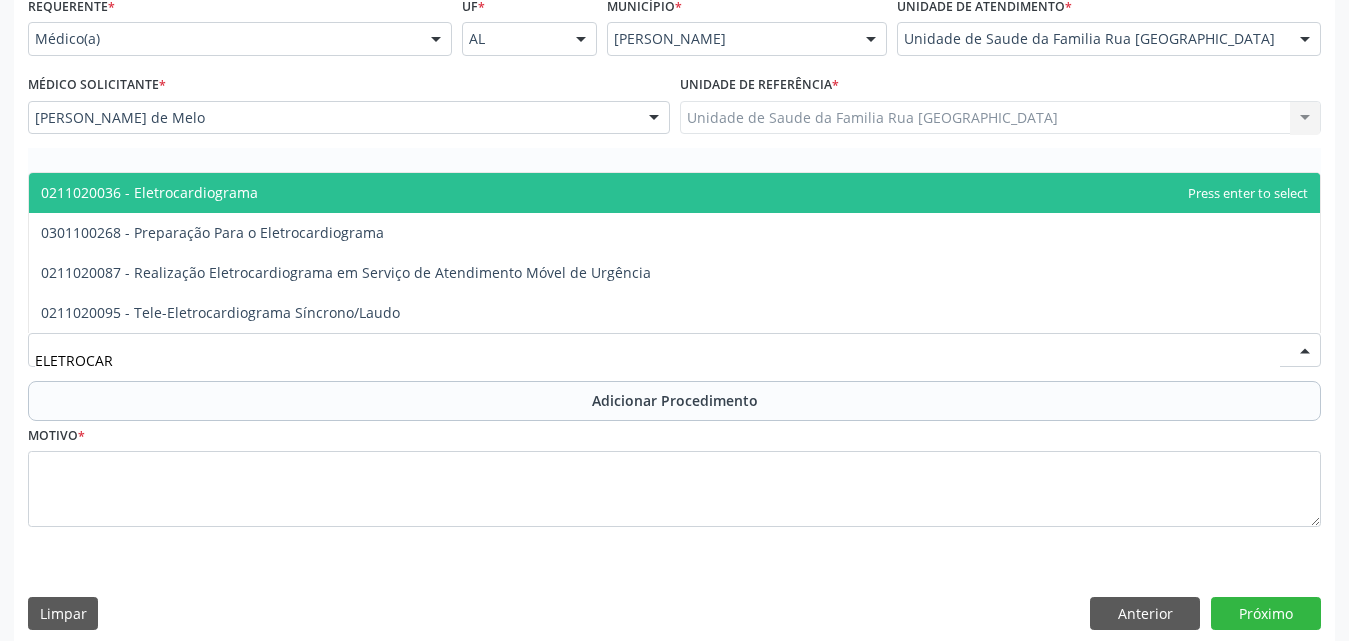 click on "0211020036 - Eletrocardiograma" at bounding box center [149, 192] 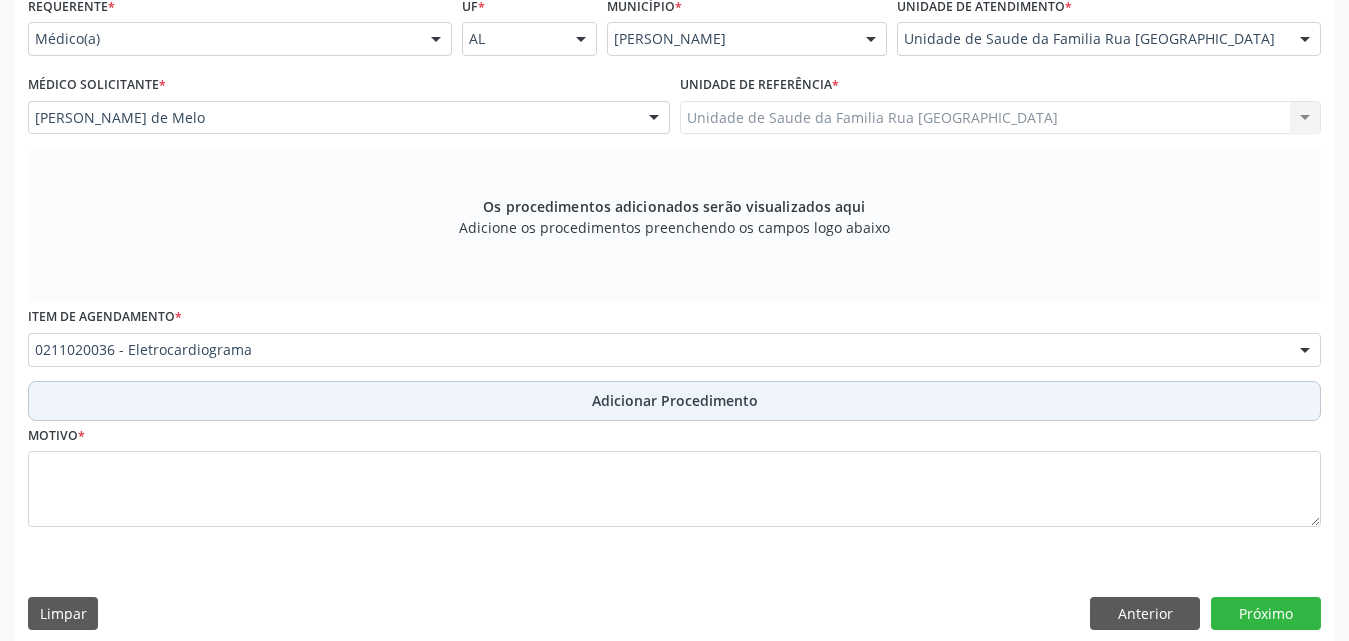 click on "Adicionar Procedimento" at bounding box center [675, 400] 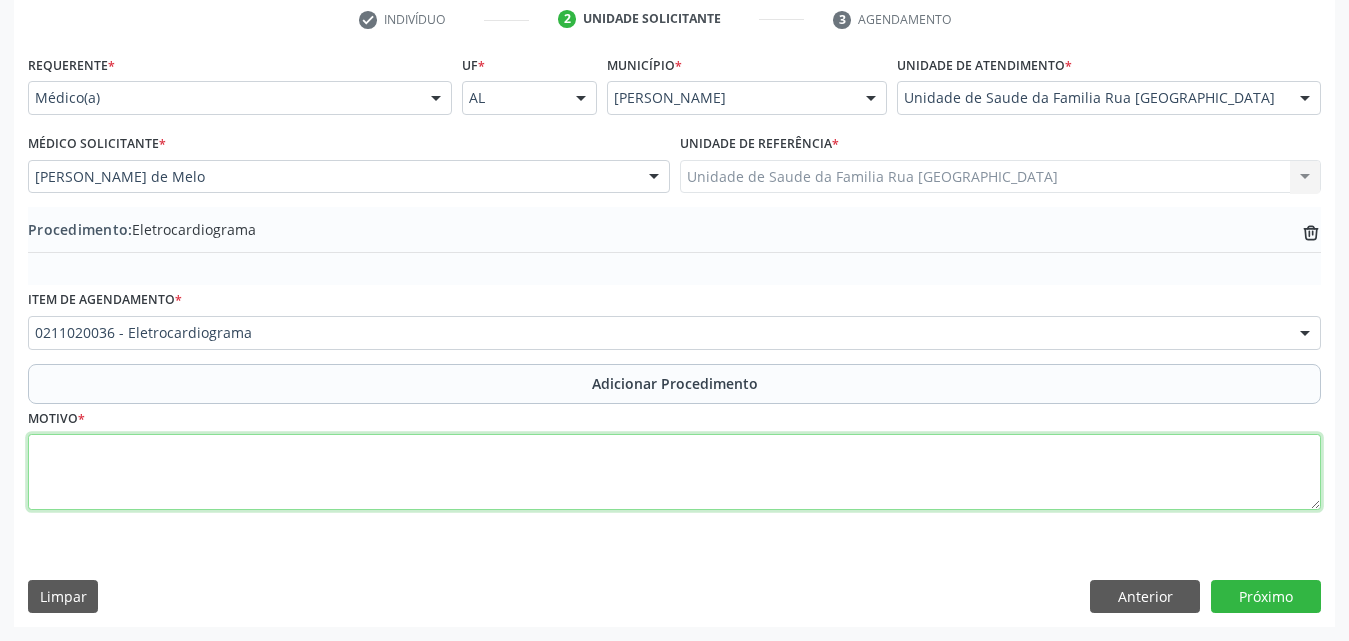 drag, startPoint x: 183, startPoint y: 490, endPoint x: 396, endPoint y: 462, distance: 214.83249 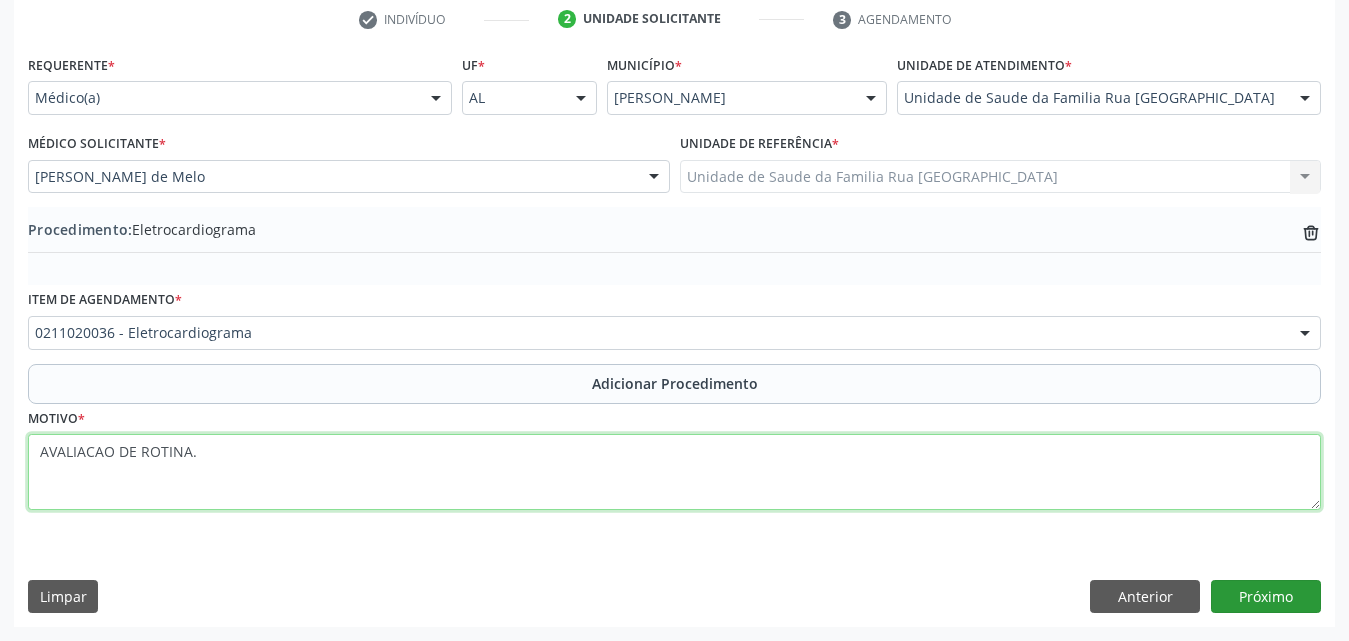 type on "AVALIACAO DE ROTINA." 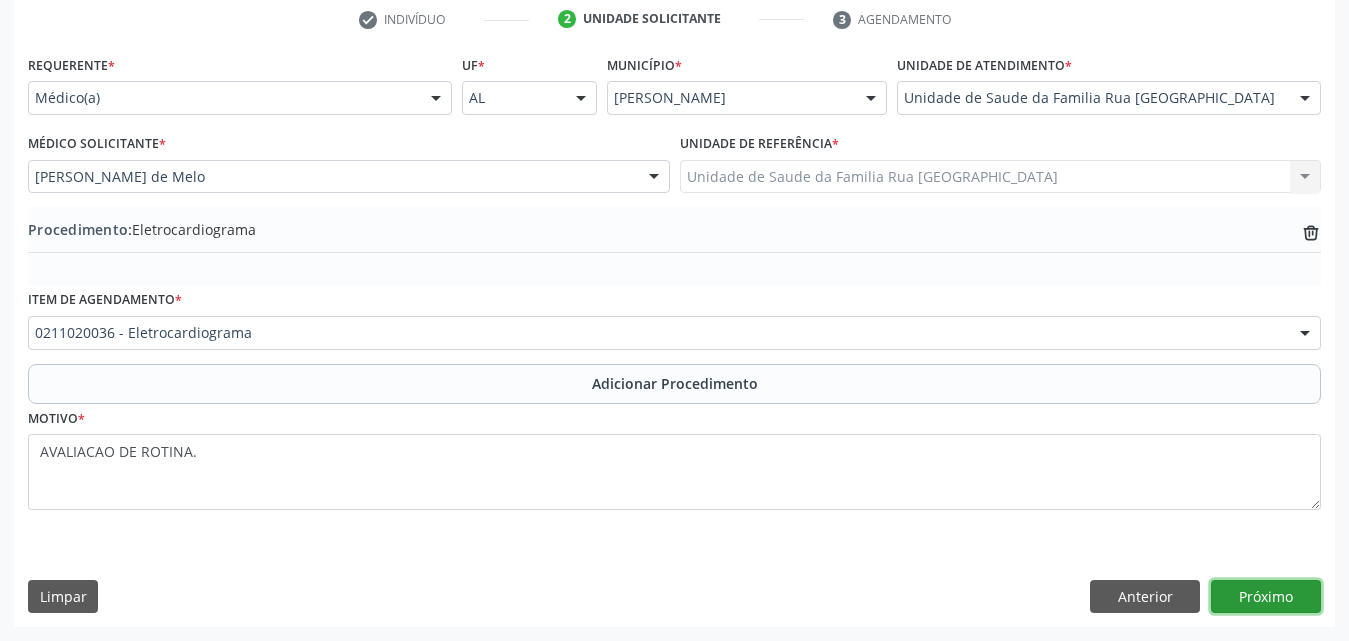 click on "Próximo" at bounding box center [1266, 597] 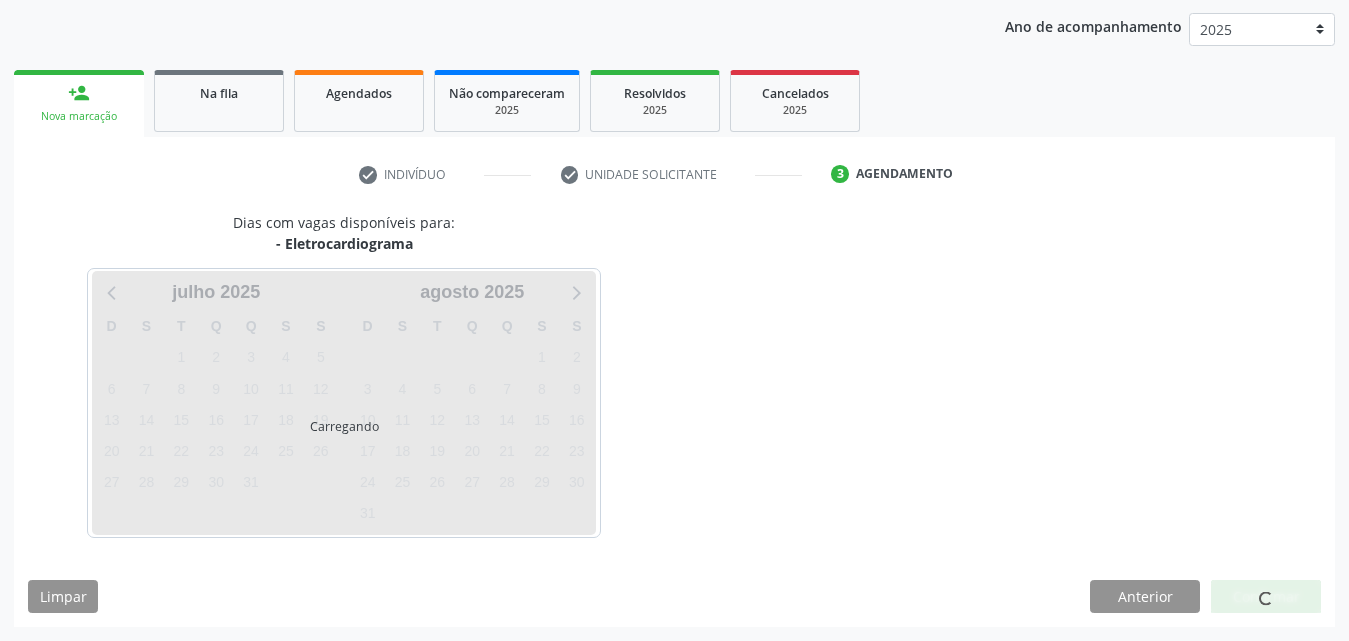 scroll, scrollTop: 316, scrollLeft: 0, axis: vertical 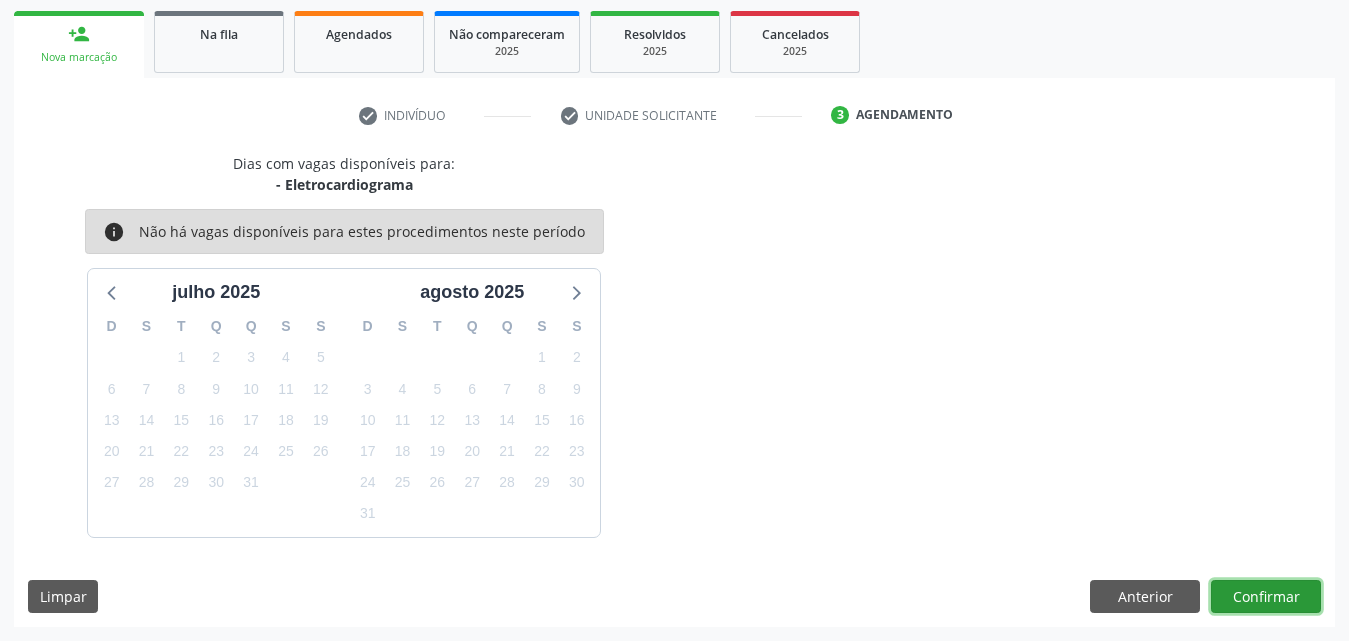 click on "Confirmar" at bounding box center (1266, 597) 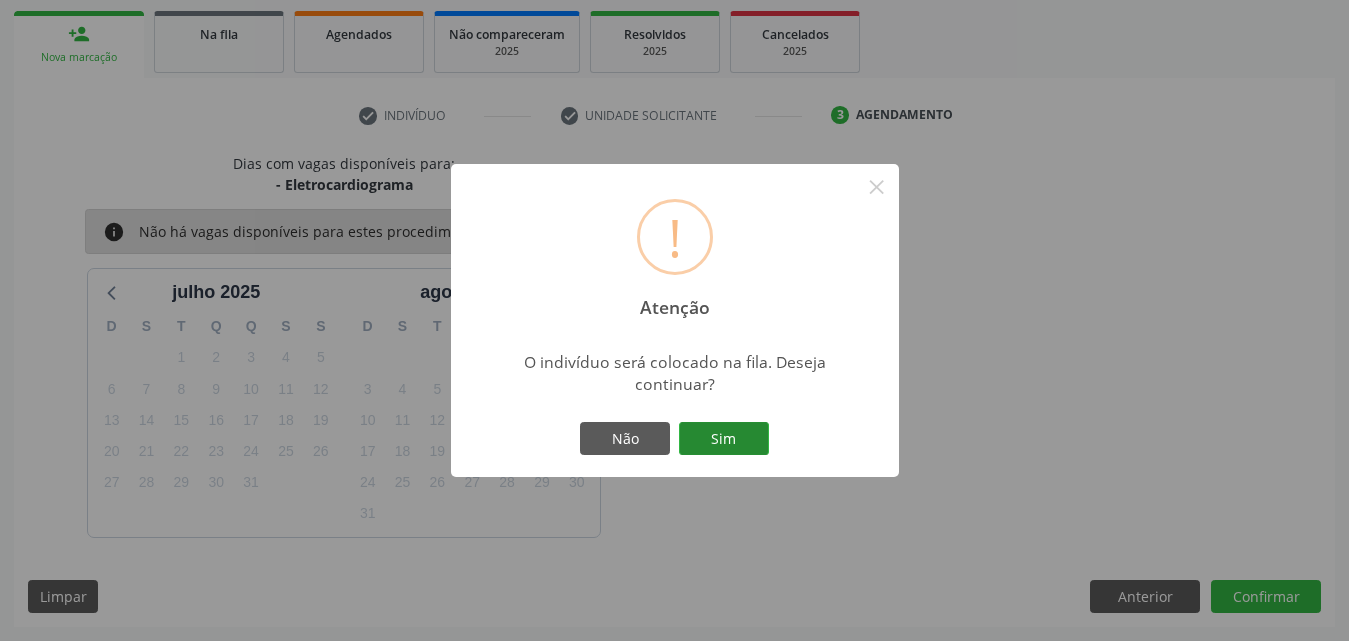 drag, startPoint x: 740, startPoint y: 436, endPoint x: 745, endPoint y: 424, distance: 13 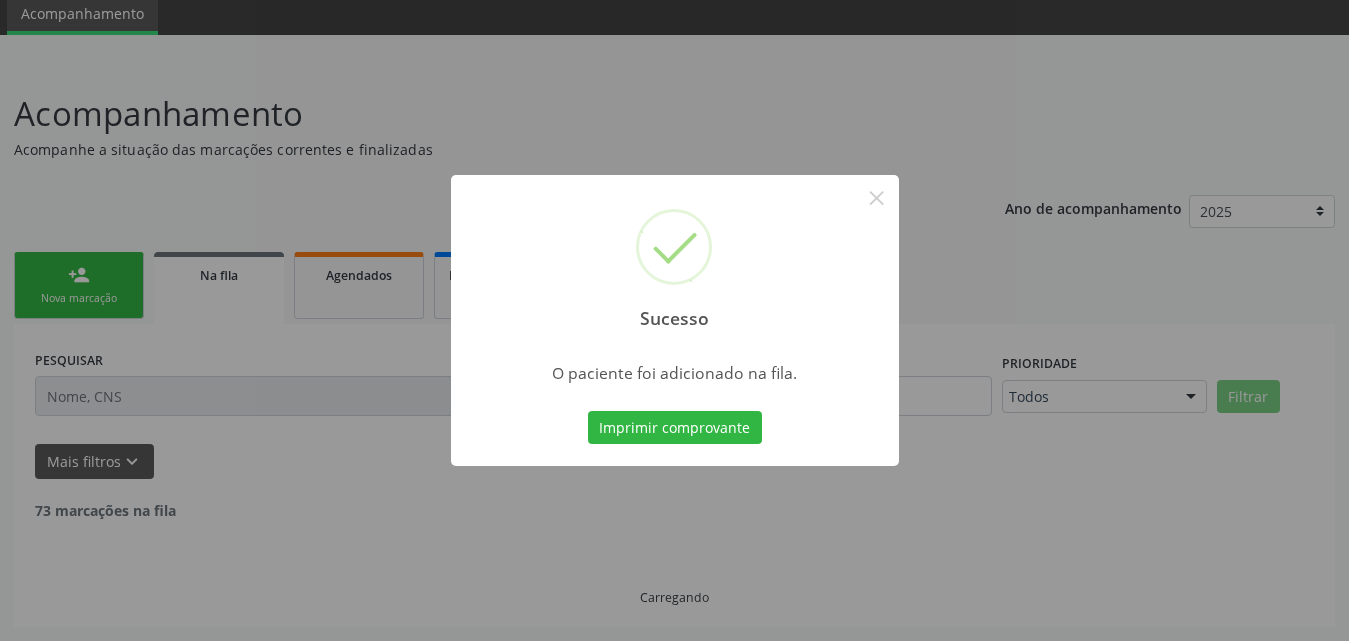 scroll, scrollTop: 54, scrollLeft: 0, axis: vertical 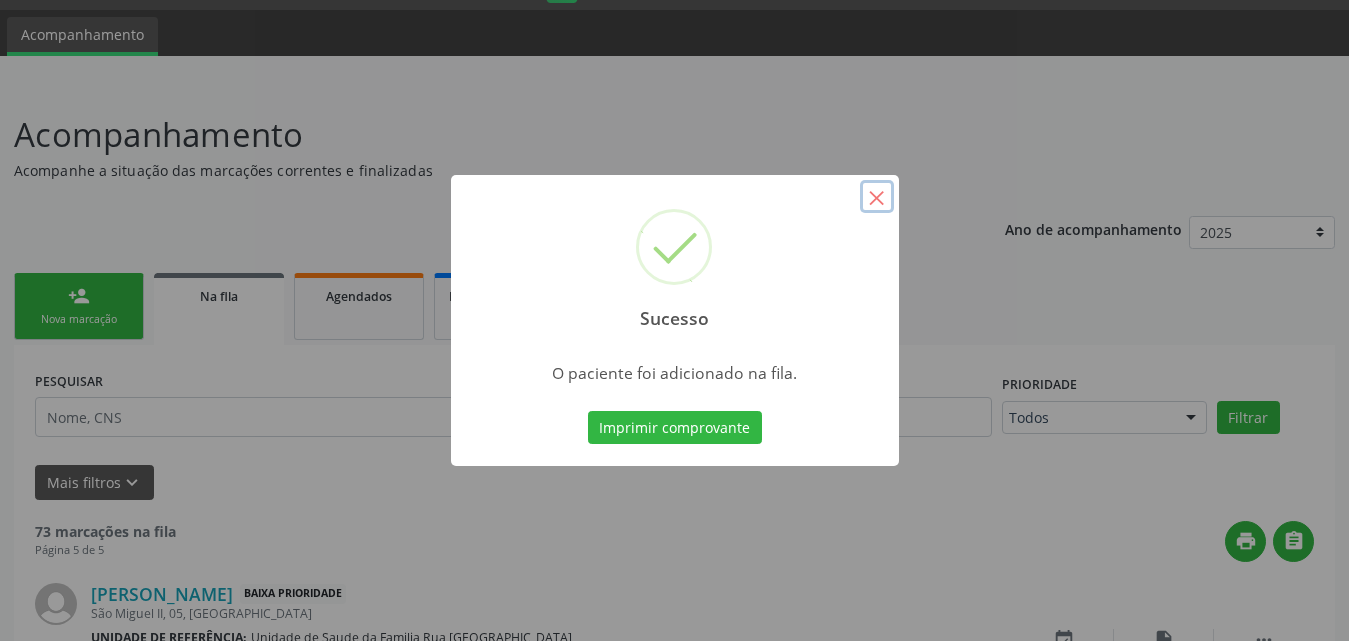 click on "×" at bounding box center (877, 197) 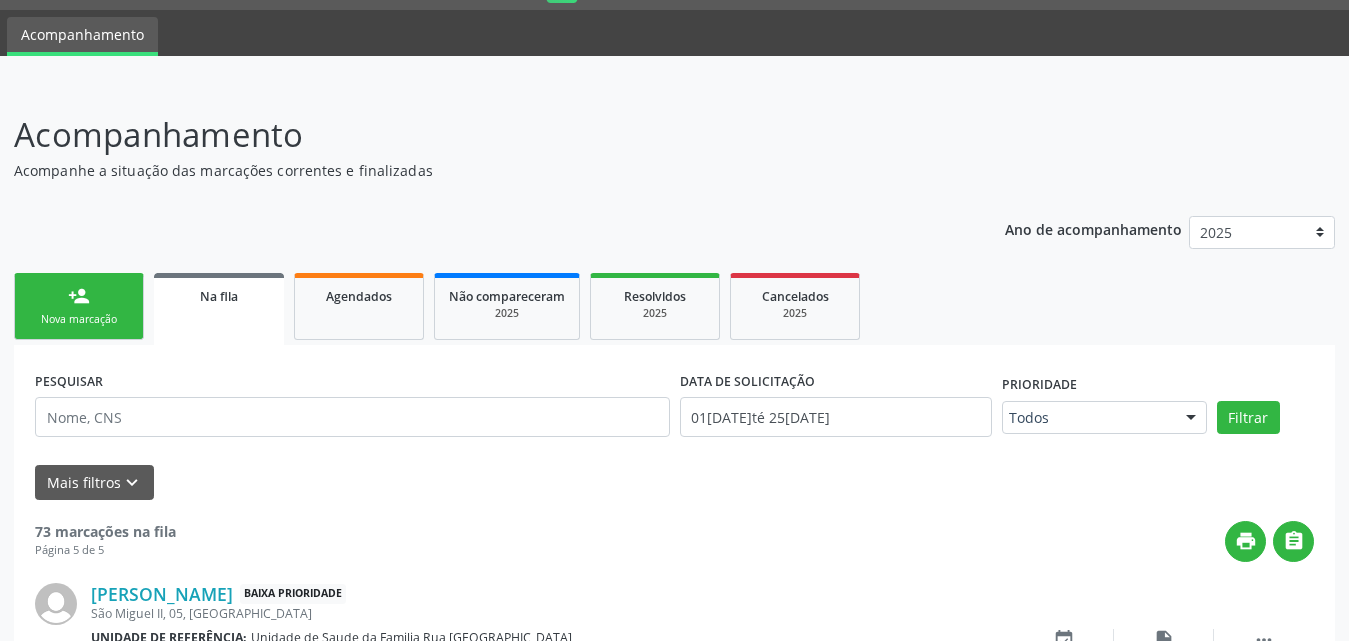 click on "Nova marcação" at bounding box center [79, 319] 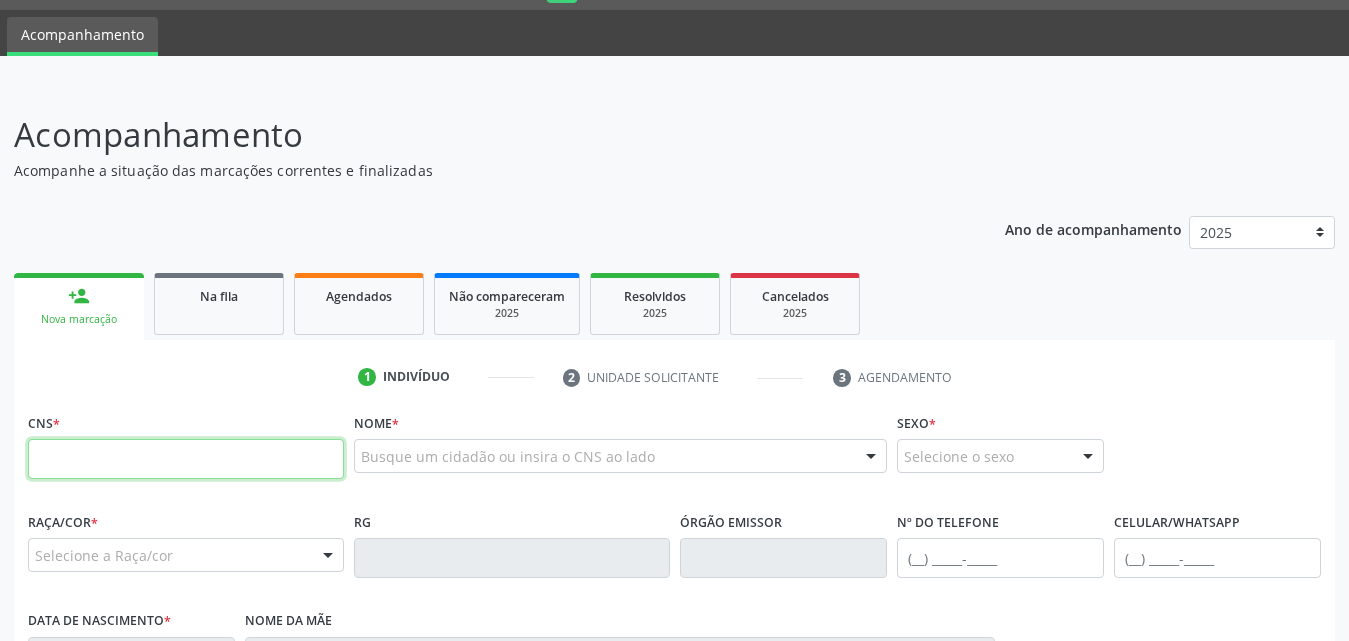 click at bounding box center [186, 459] 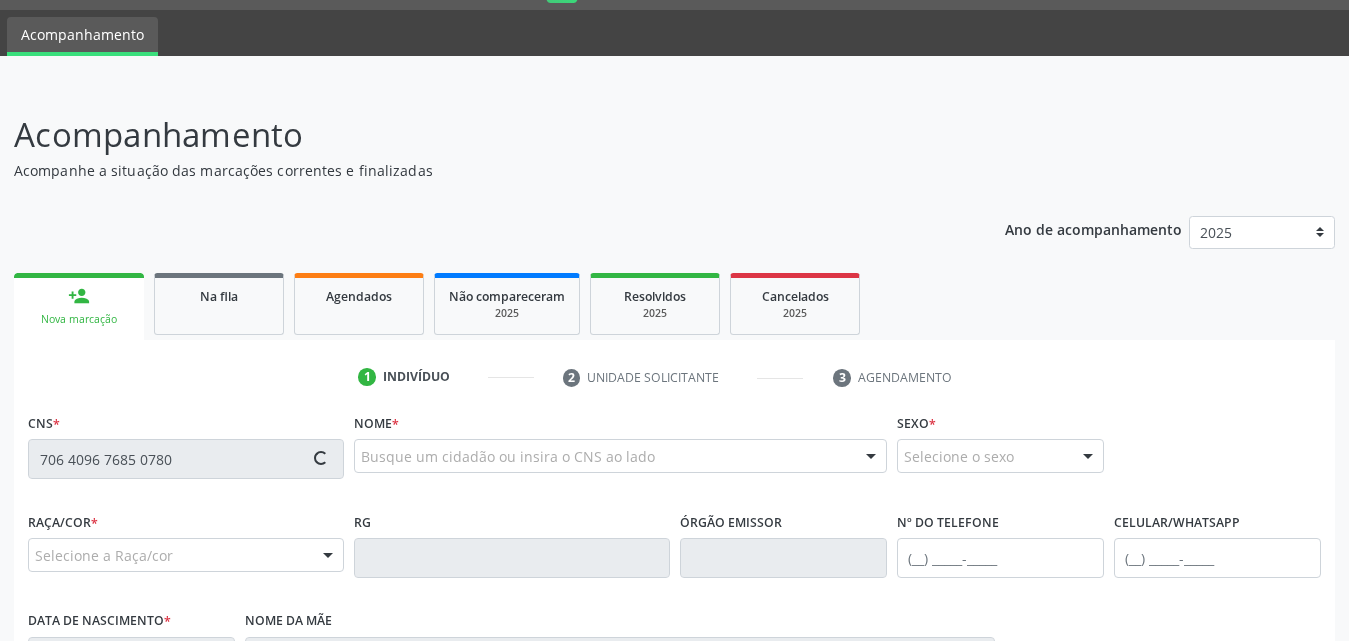 type on "706 4096 7685 0780" 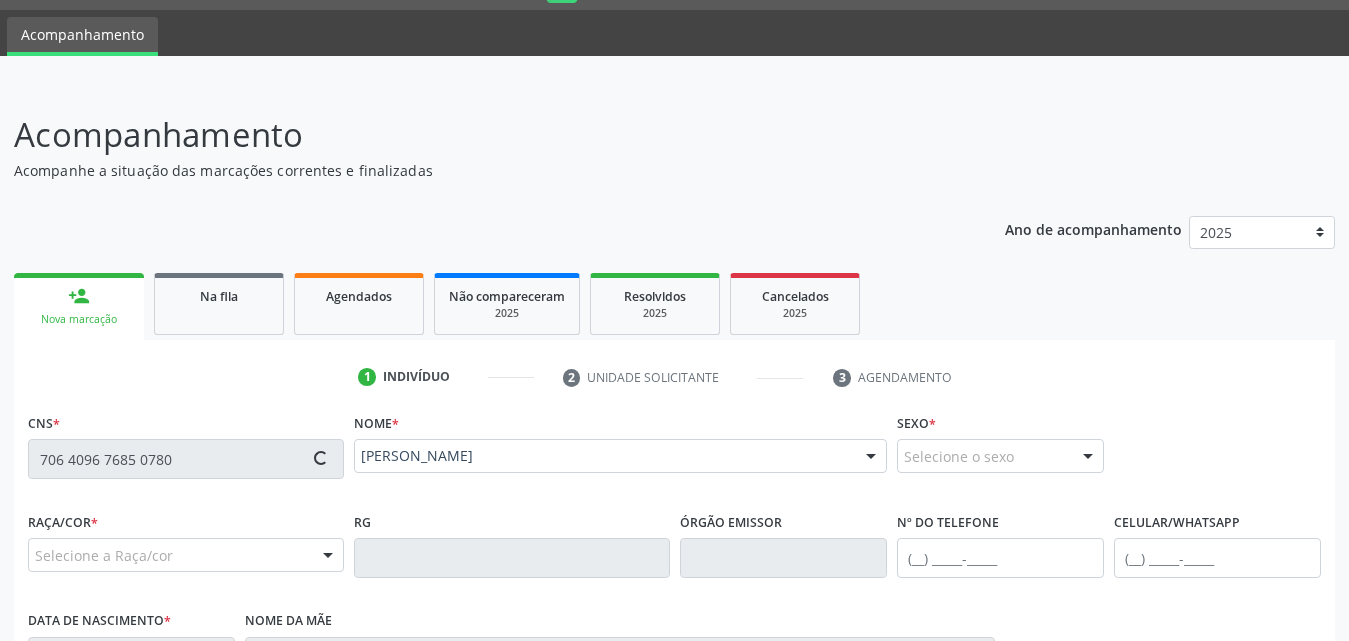 type on "[PHONE_NUMBER]" 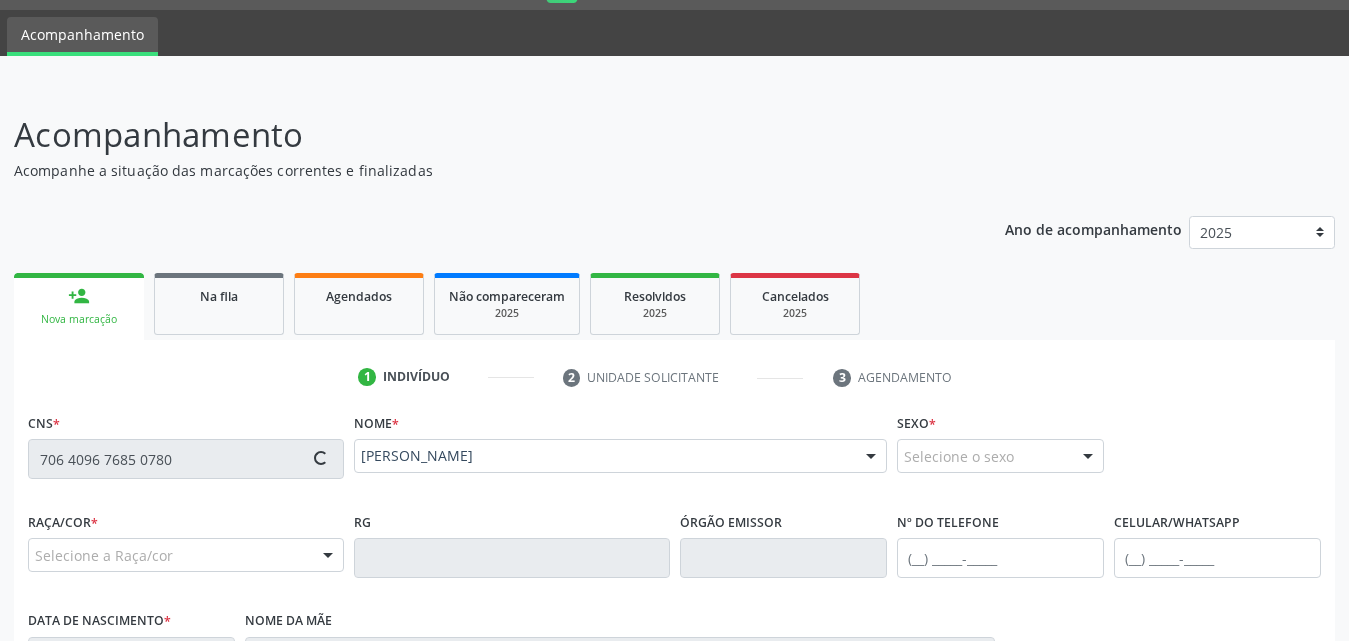 type on "[DATE]" 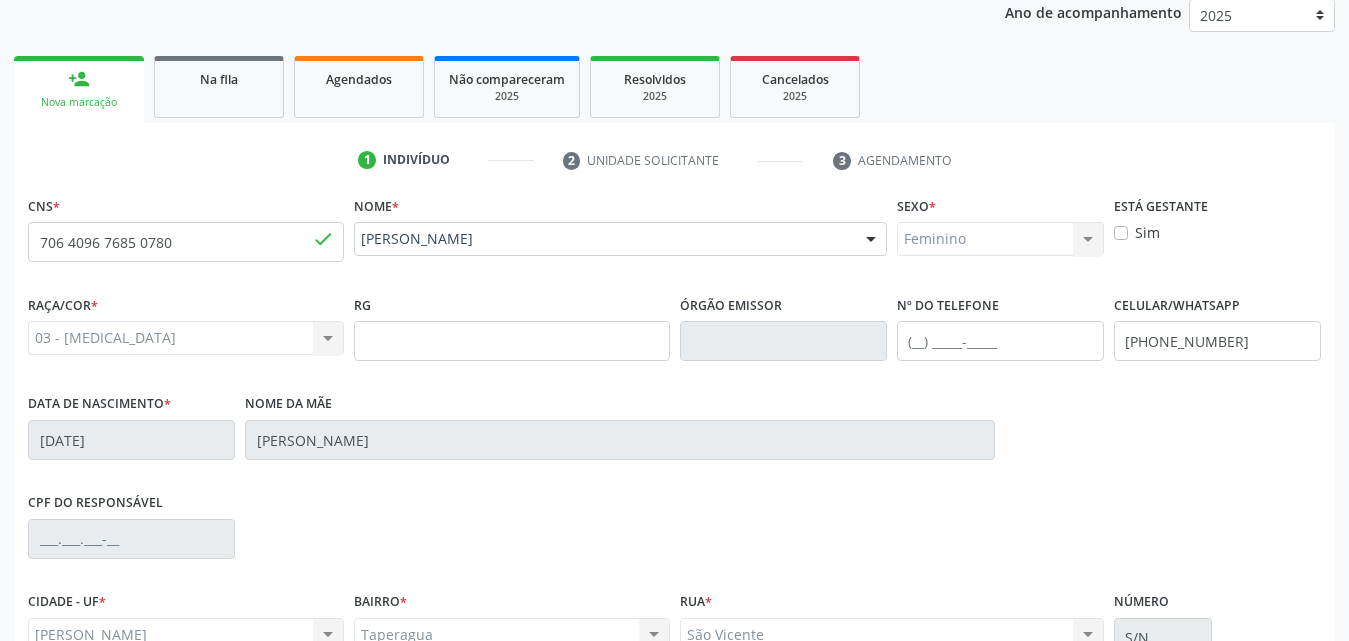 scroll, scrollTop: 471, scrollLeft: 0, axis: vertical 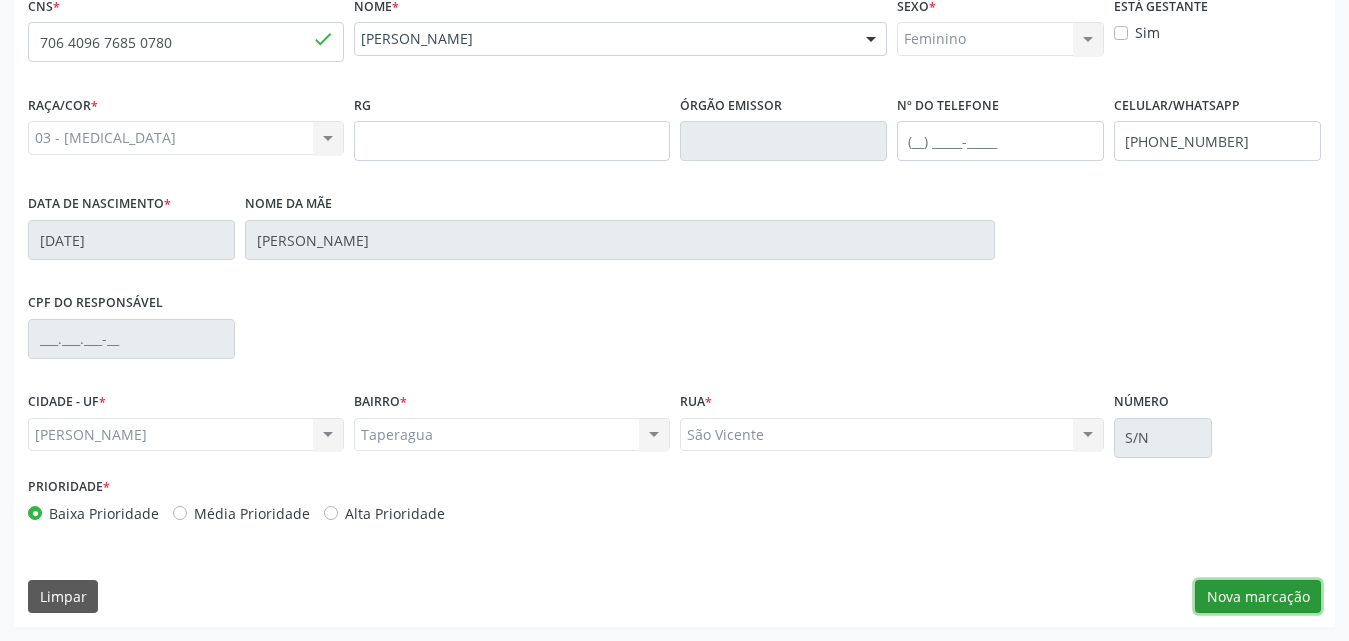 click on "Nova marcação" at bounding box center [1258, 597] 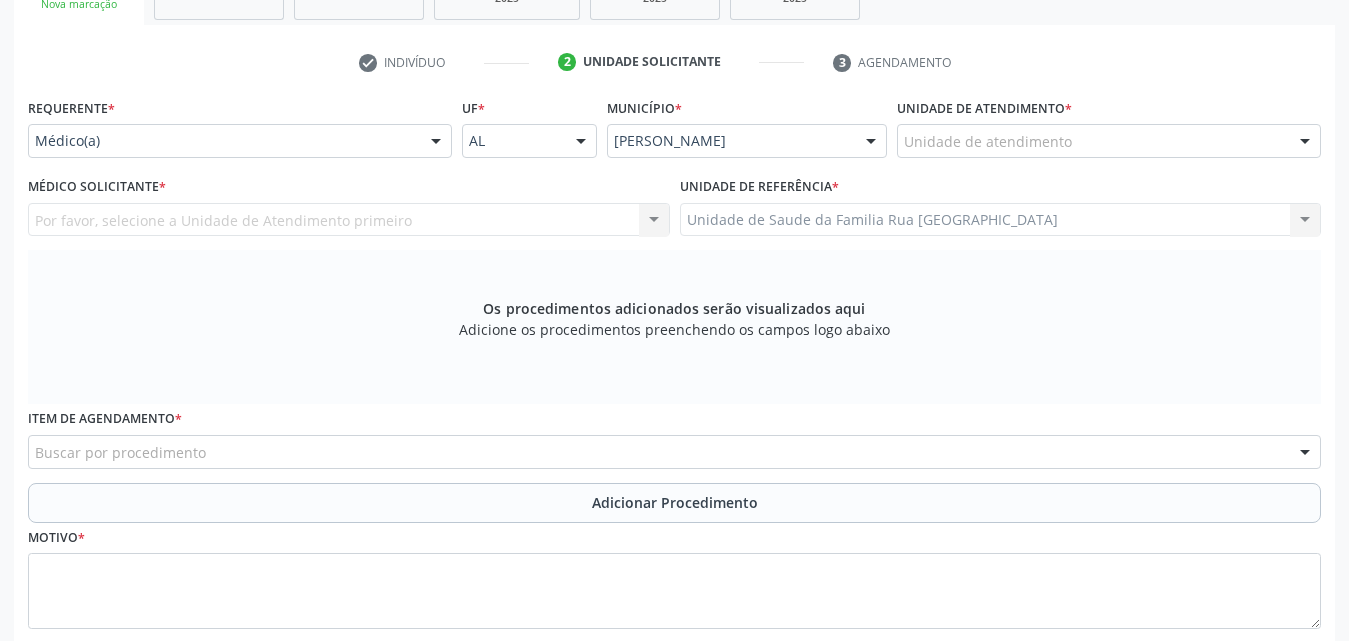 scroll, scrollTop: 271, scrollLeft: 0, axis: vertical 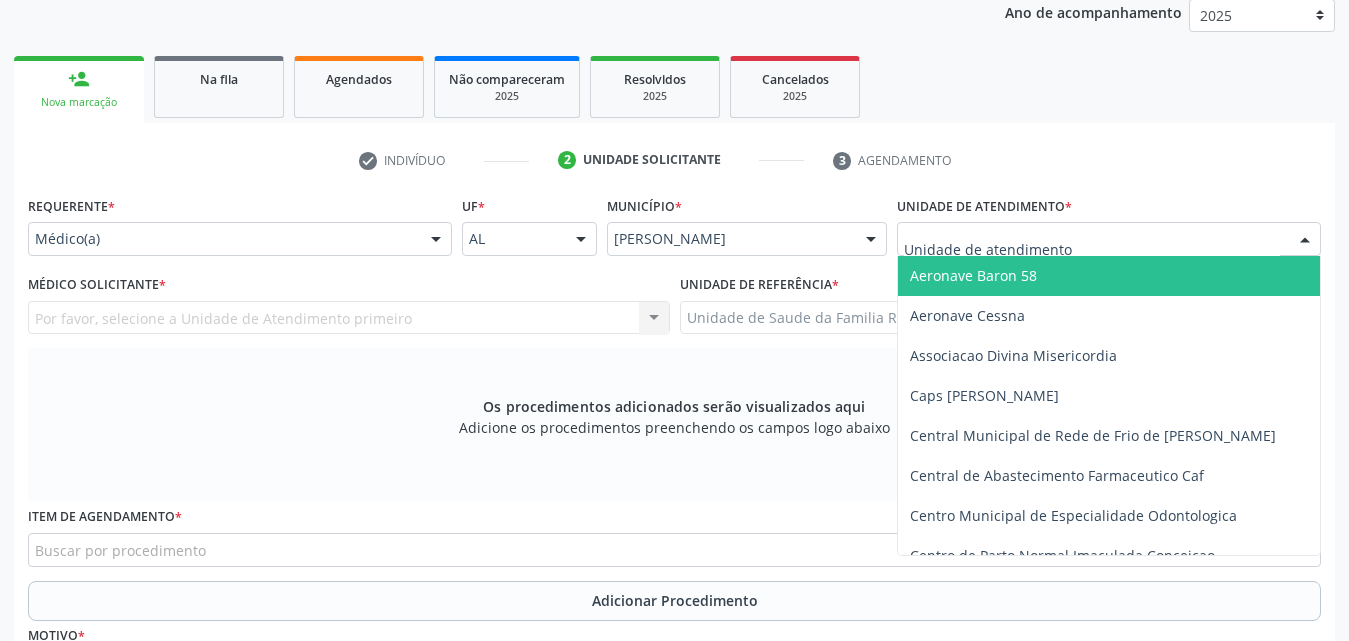 click at bounding box center (1109, 239) 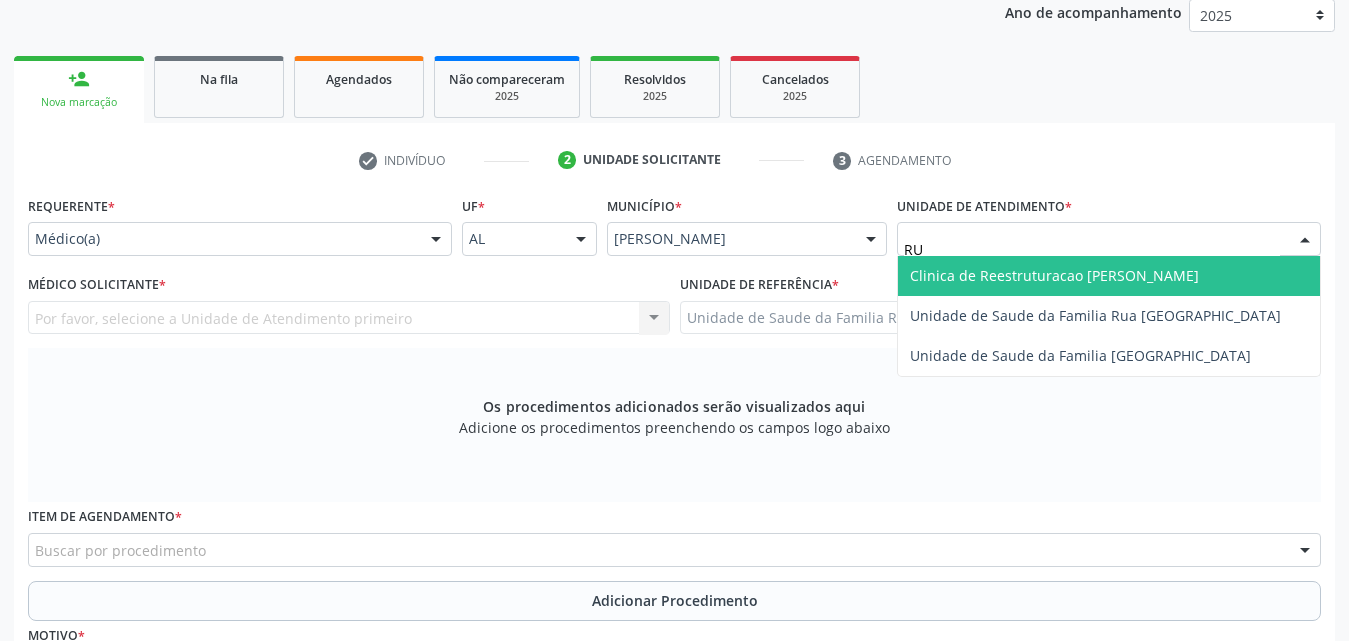 type on "RUA" 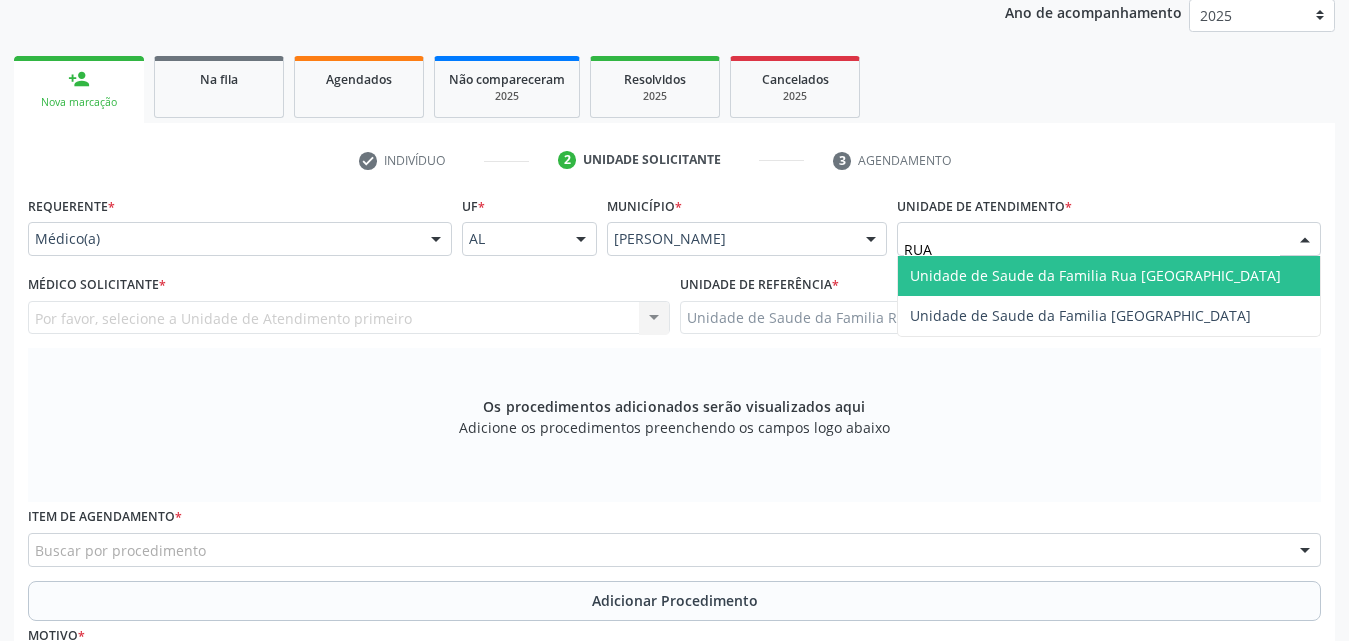 click on "Unidade de Saude da Familia Rua [GEOGRAPHIC_DATA]" at bounding box center [1095, 275] 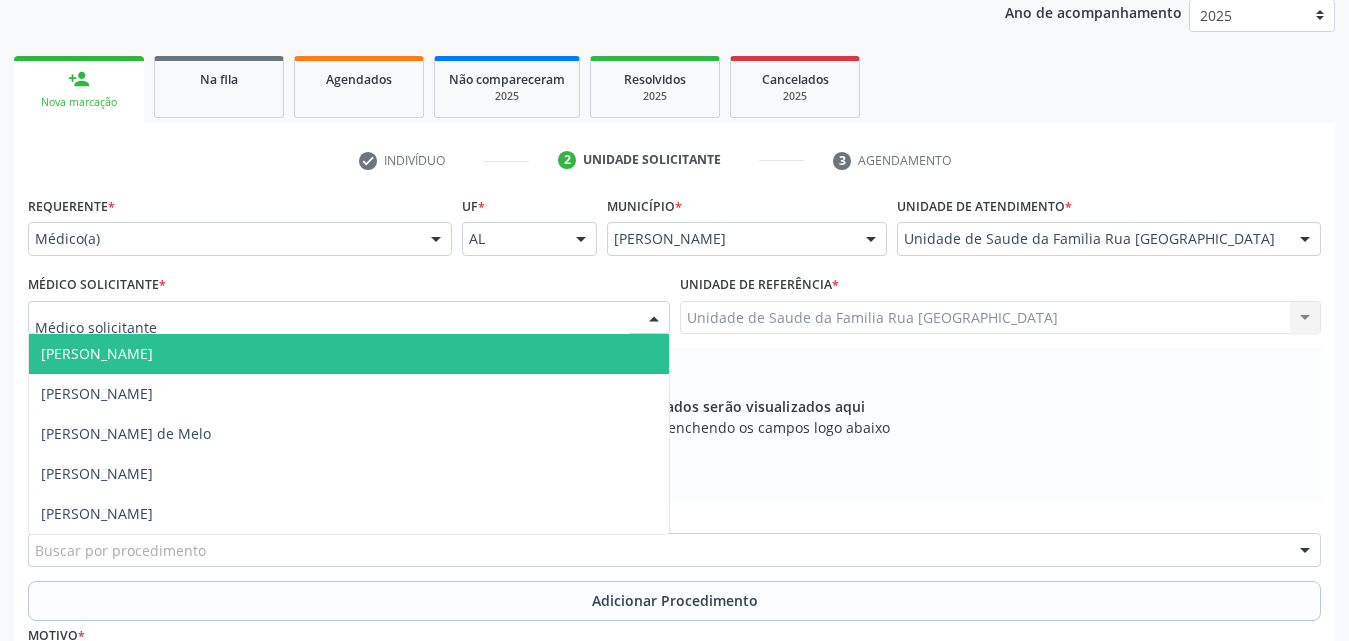 click at bounding box center [349, 318] 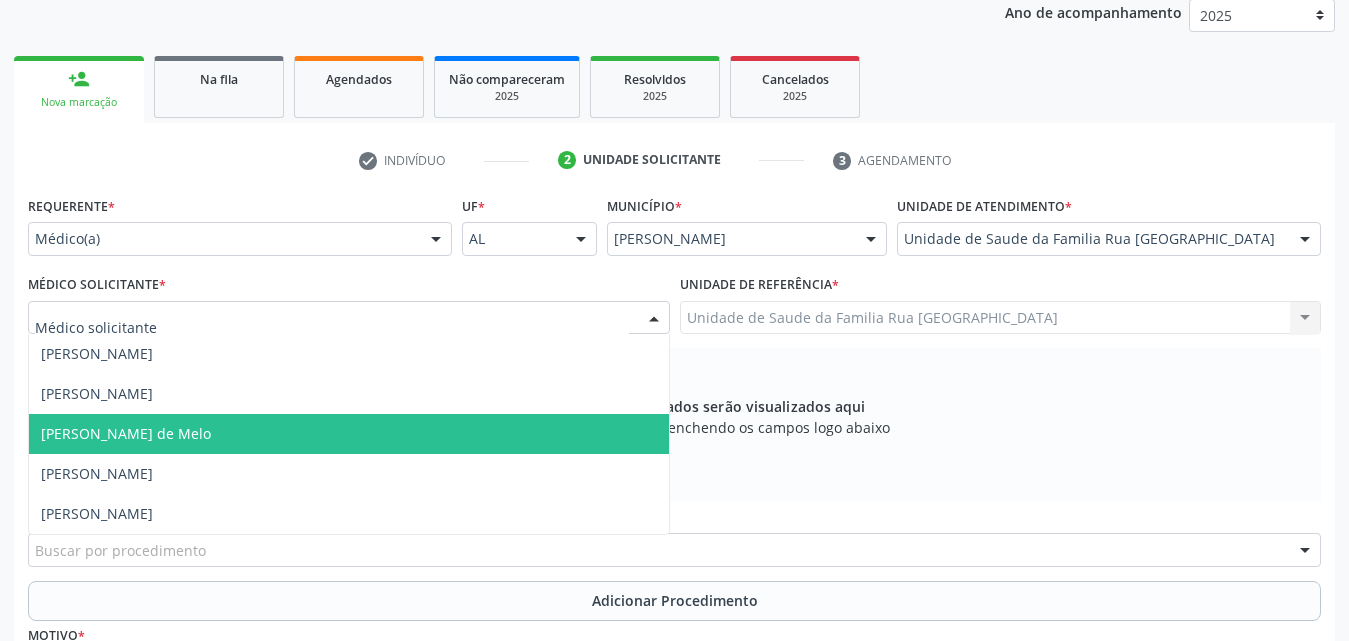 click on "[PERSON_NAME] de Melo" at bounding box center (126, 433) 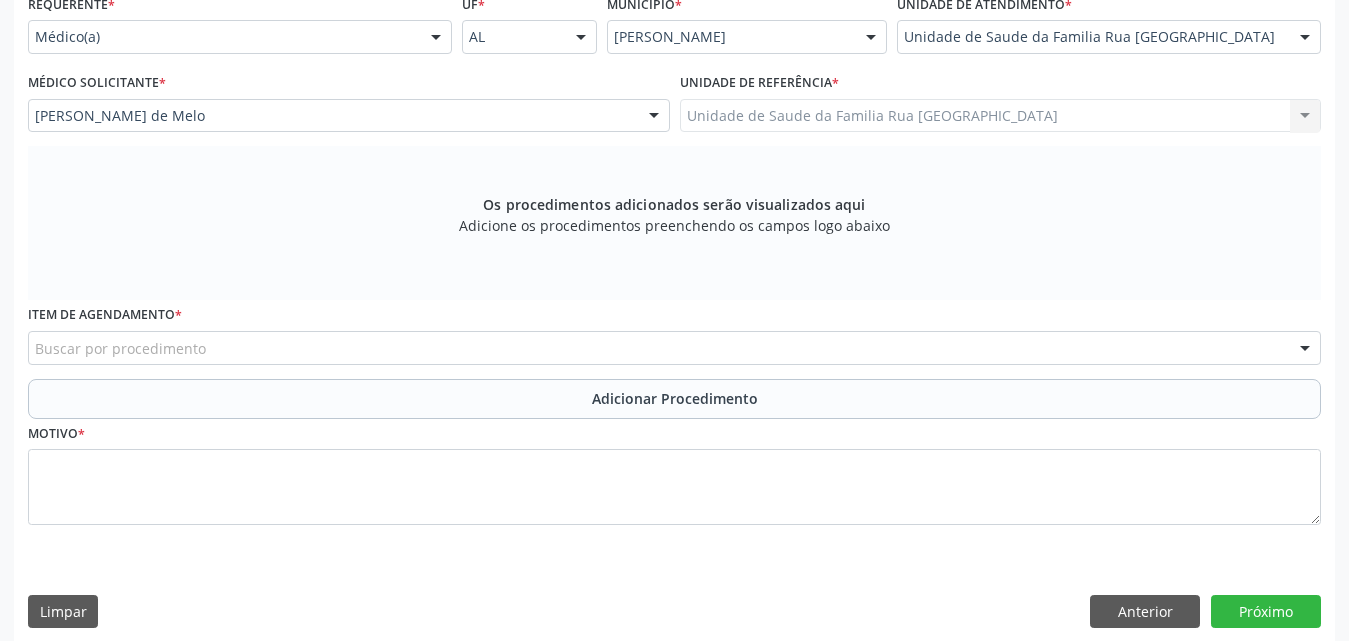 scroll, scrollTop: 488, scrollLeft: 0, axis: vertical 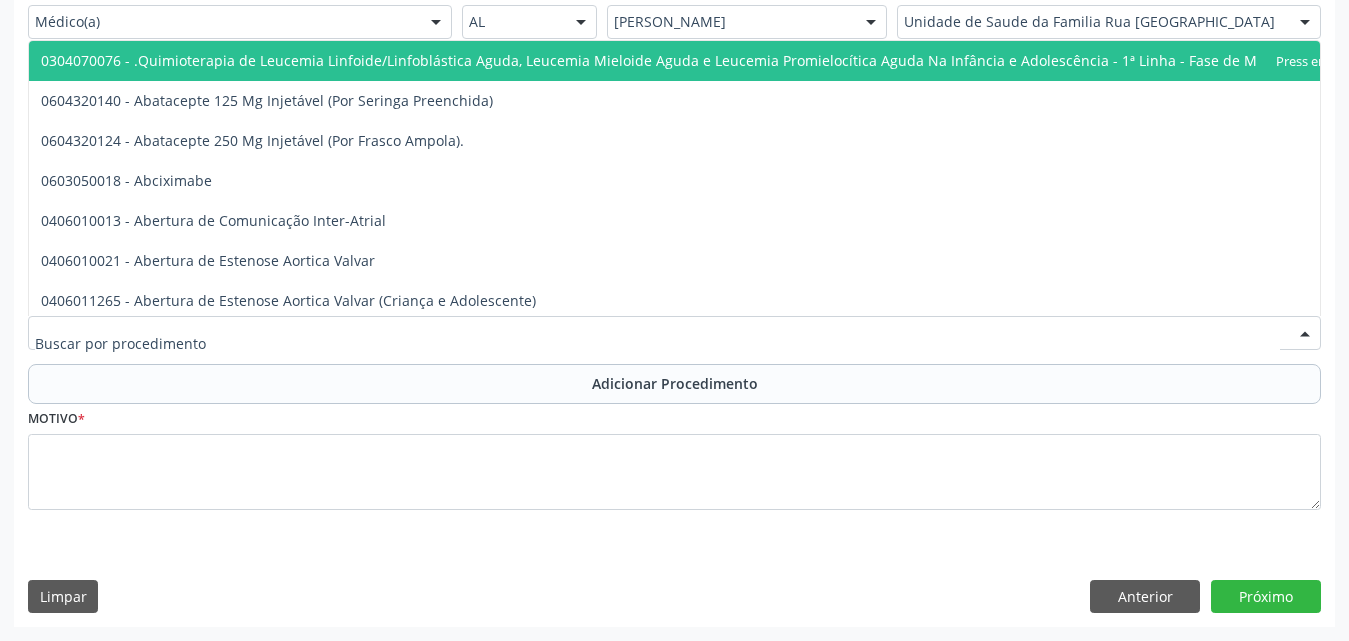 click at bounding box center (674, 333) 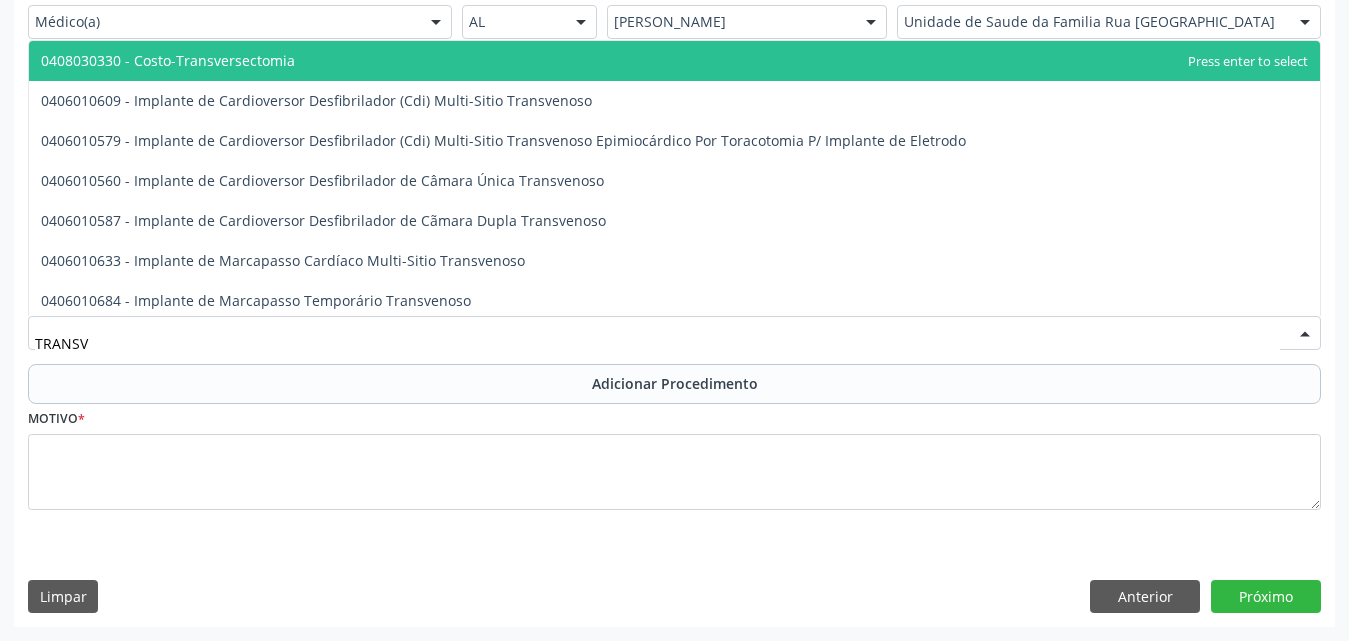 type on "TRANSVA" 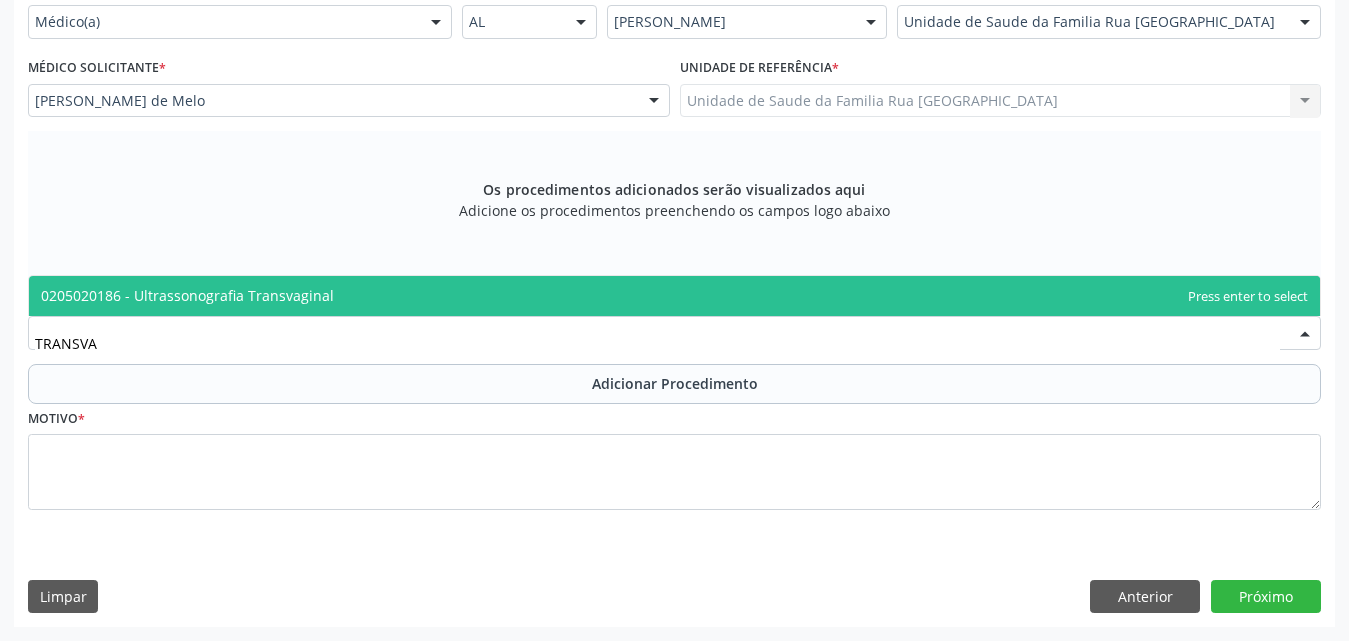click on "0205020186 - Ultrassonografia Transvaginal" at bounding box center (674, 296) 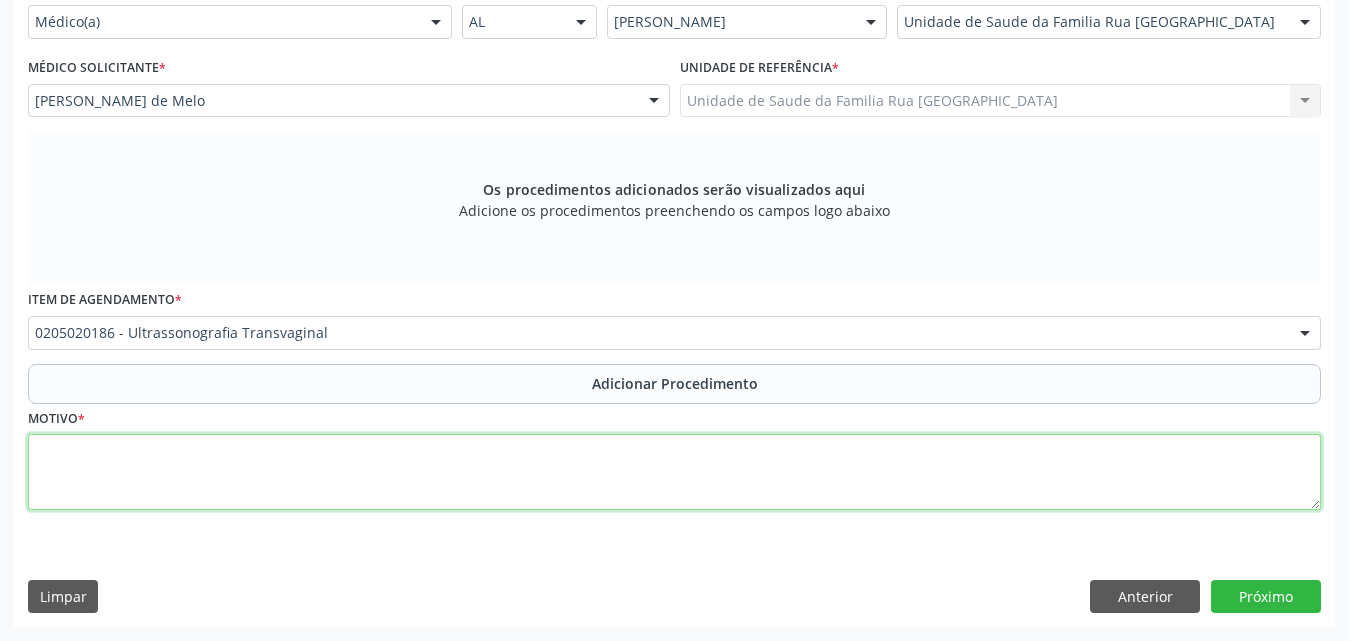 click at bounding box center [674, 472] 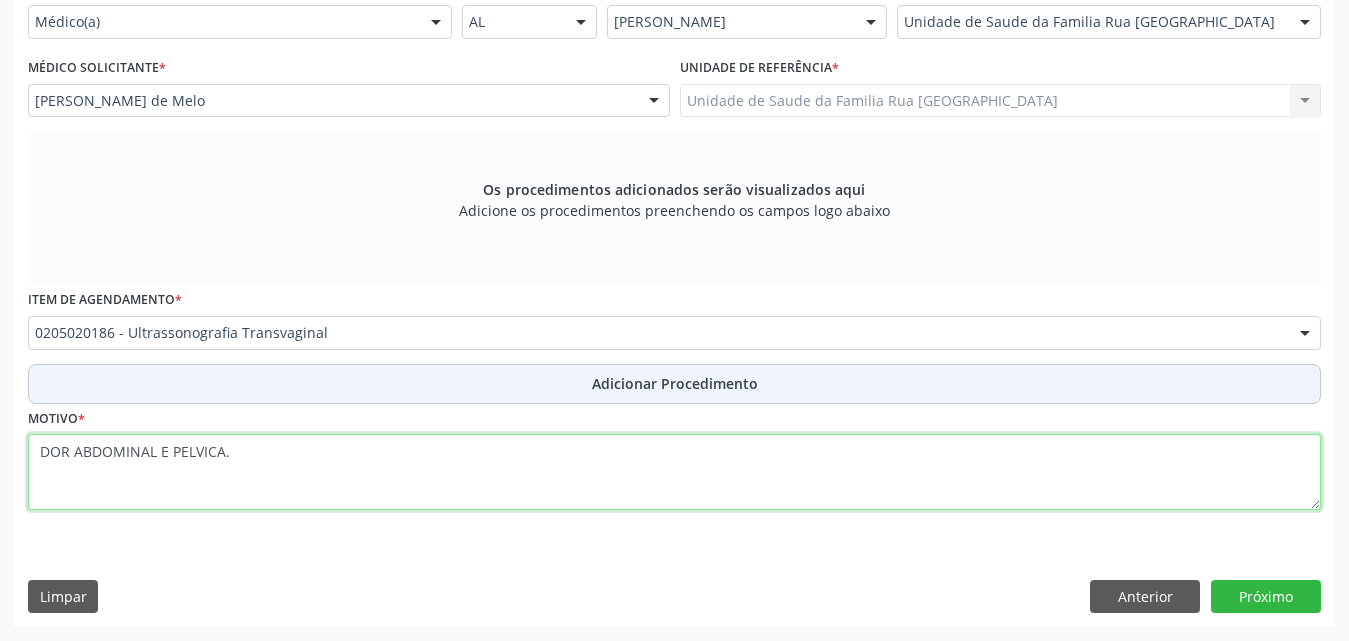 type on "DOR ABDOMINAL E PELVICA." 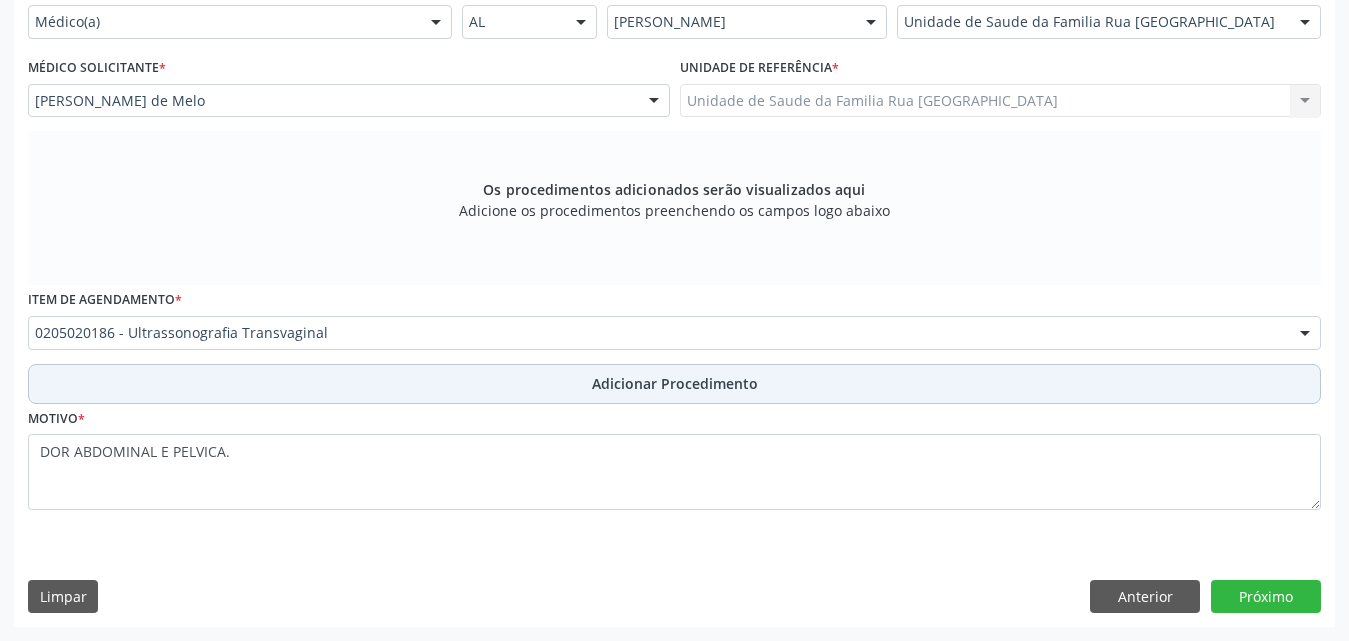 click on "Adicionar Procedimento" at bounding box center [675, 383] 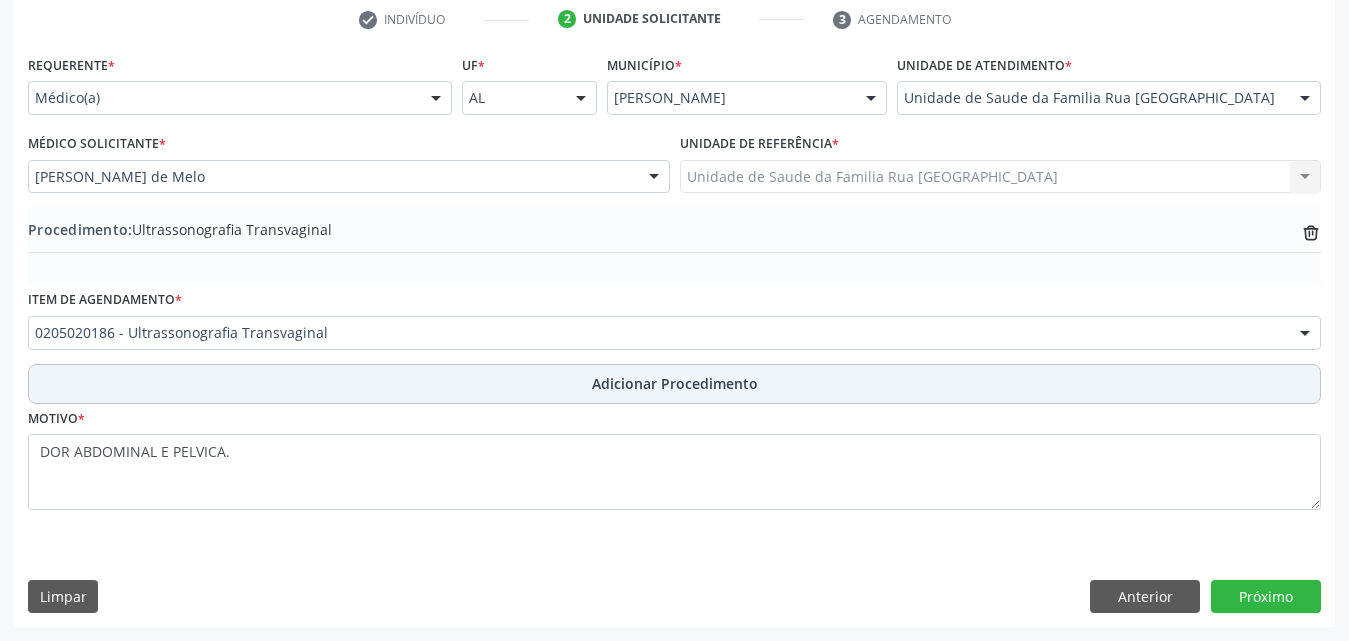 scroll, scrollTop: 412, scrollLeft: 0, axis: vertical 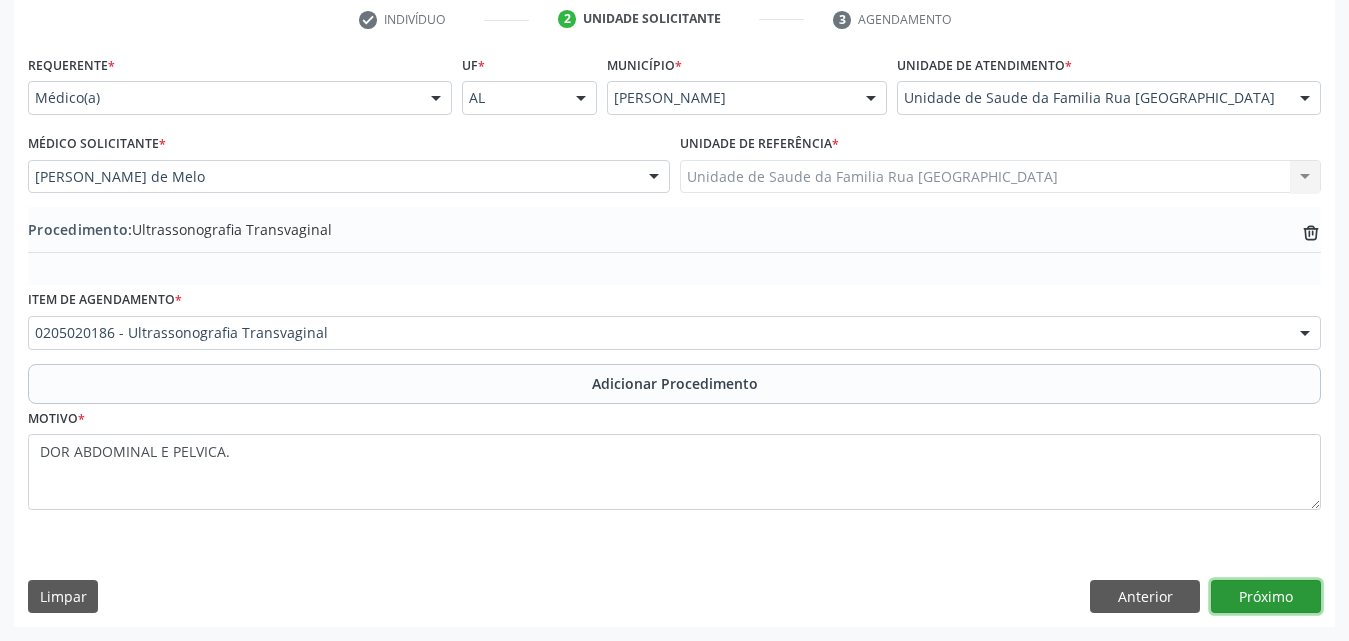 click on "Próximo" at bounding box center (1266, 597) 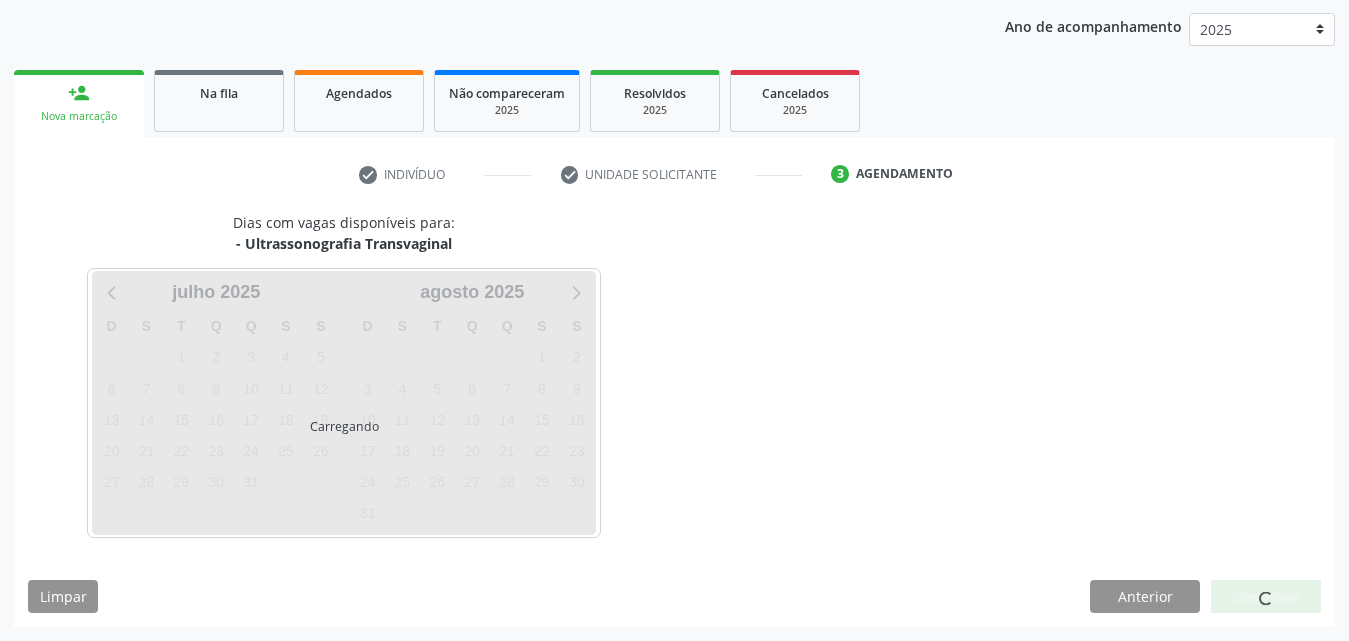 scroll, scrollTop: 316, scrollLeft: 0, axis: vertical 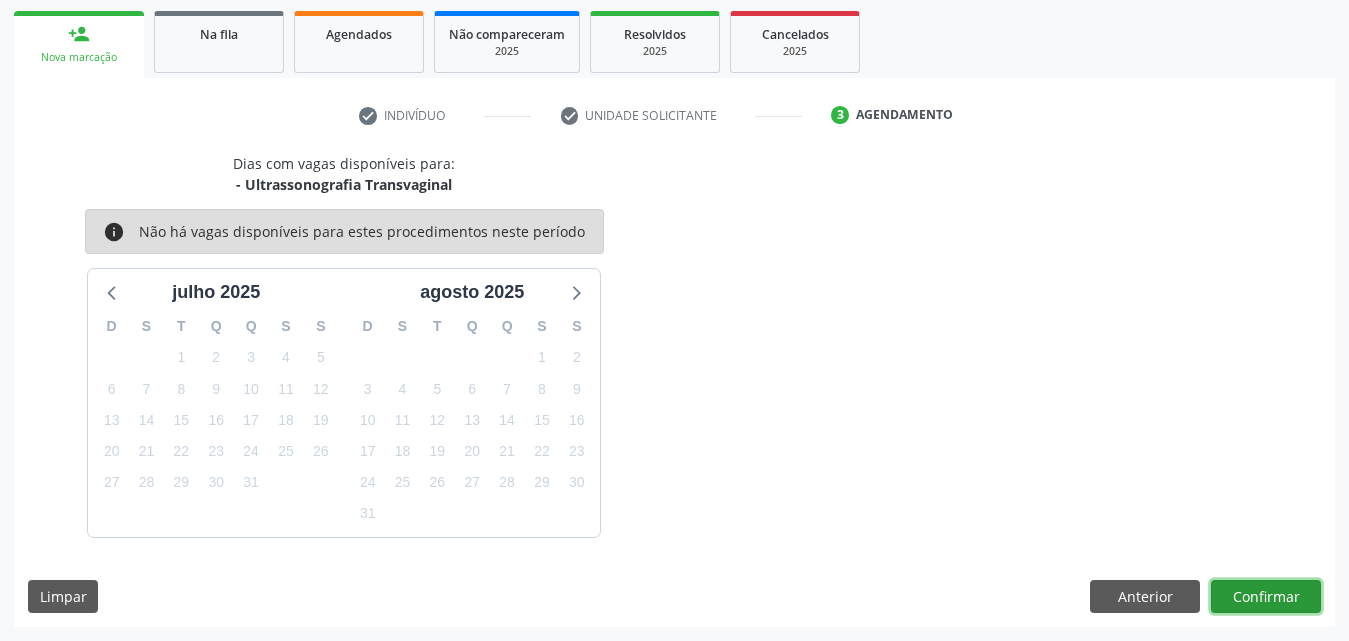 click on "Confirmar" at bounding box center (1266, 597) 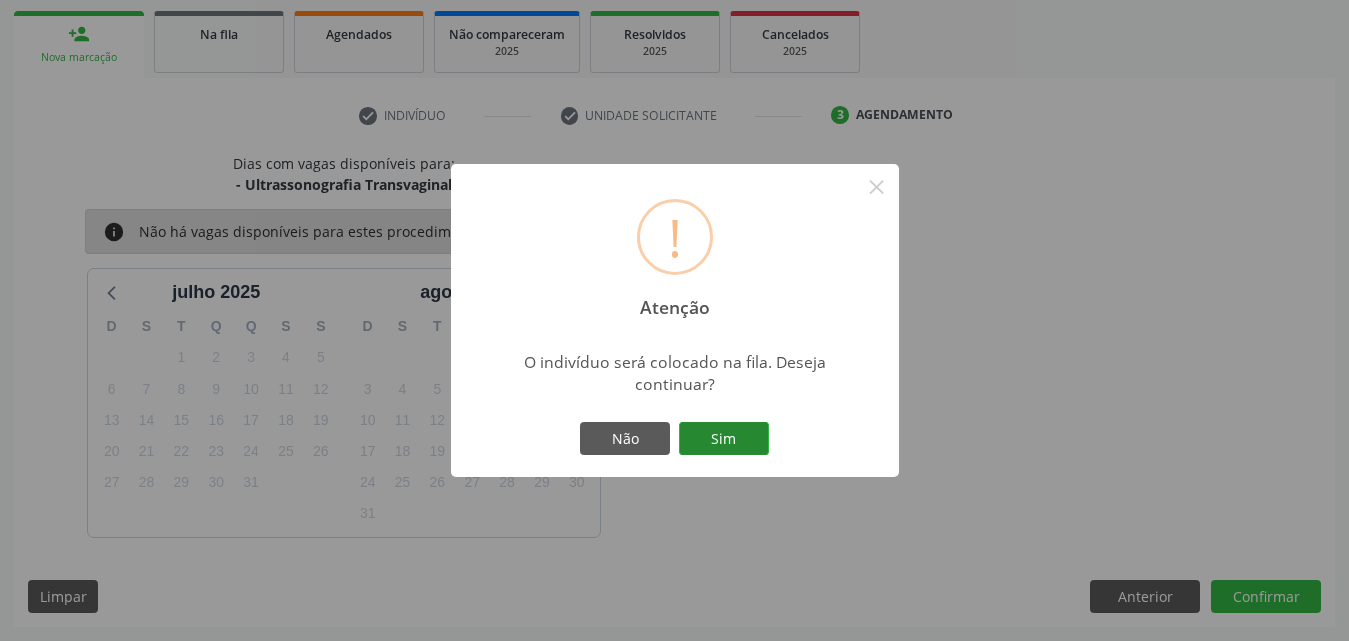 click on "Sim" at bounding box center [724, 439] 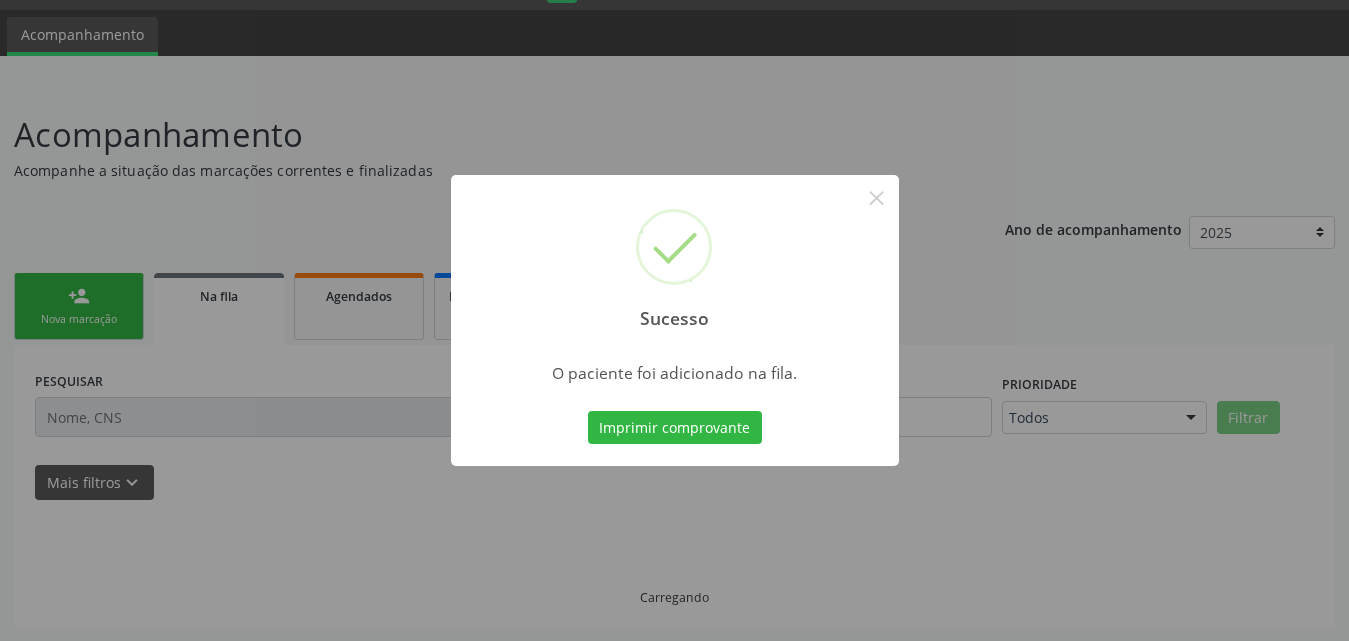 scroll, scrollTop: 54, scrollLeft: 0, axis: vertical 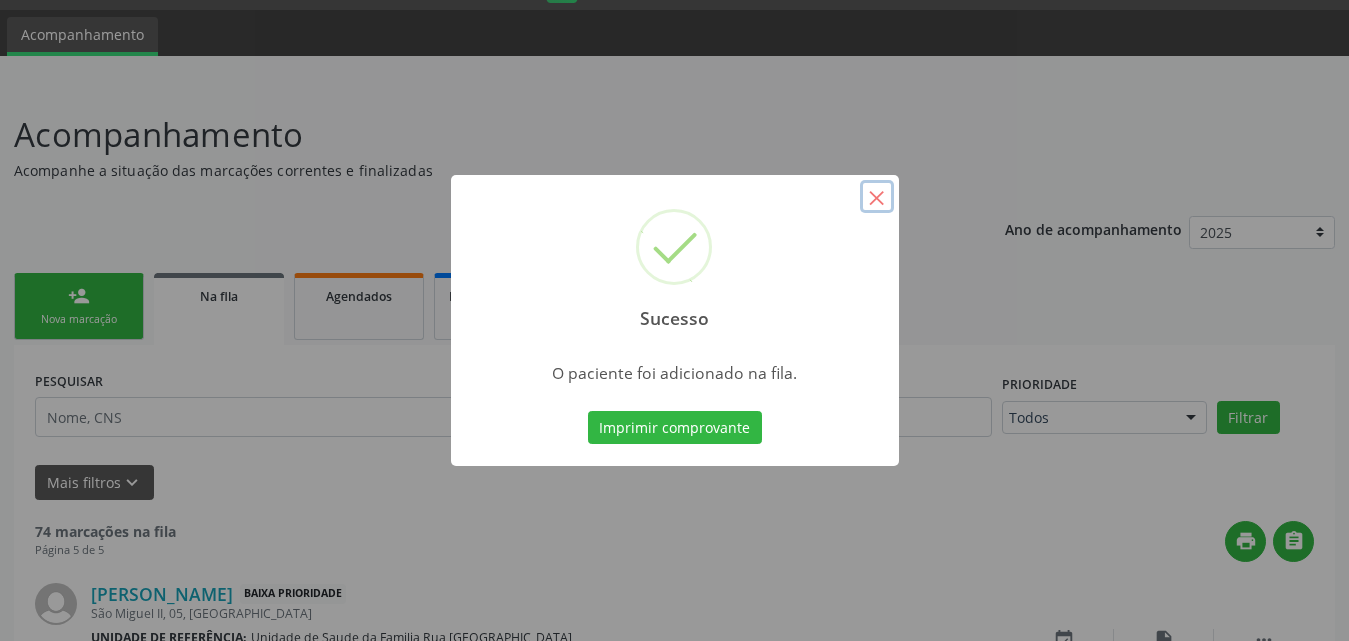 click on "×" at bounding box center (877, 197) 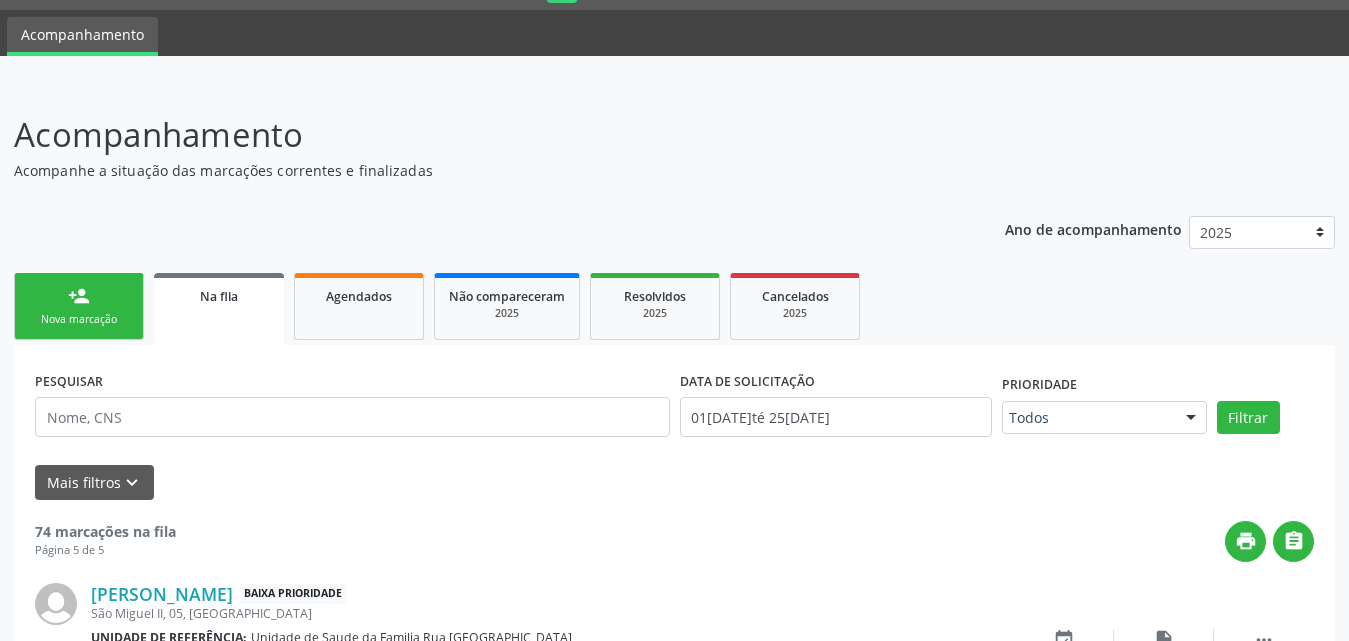 click on "person_add
Nova marcação" at bounding box center [79, 306] 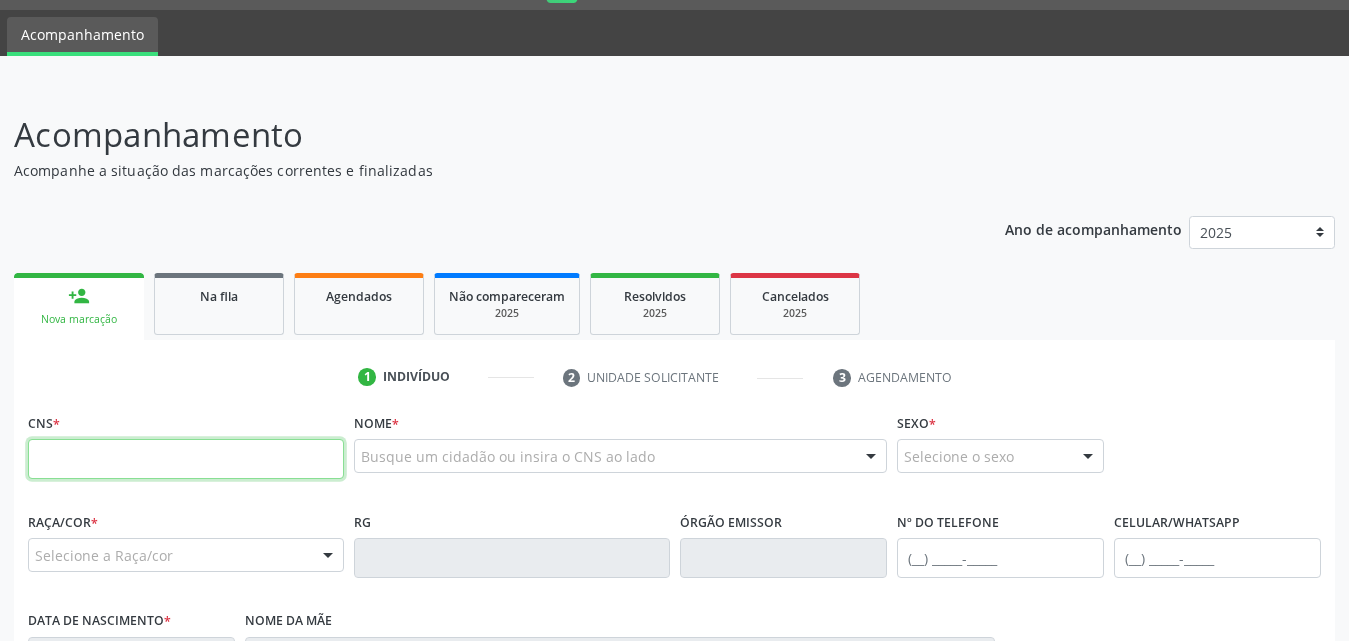 click at bounding box center [186, 459] 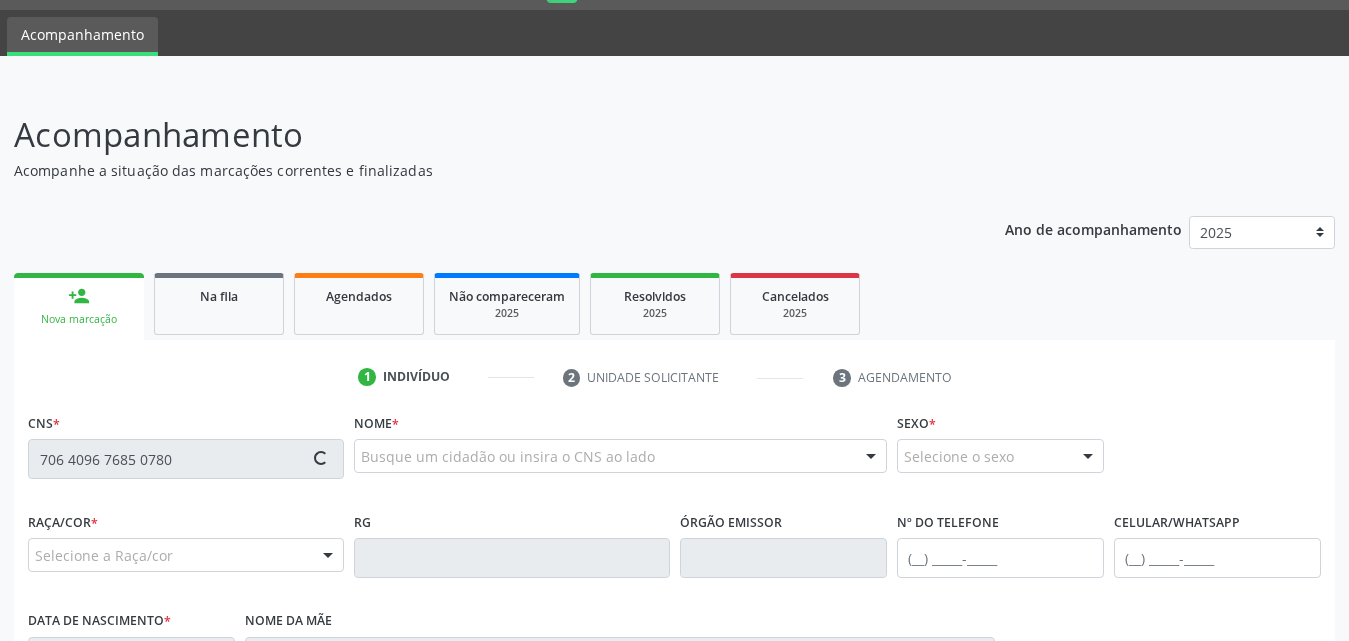 type on "706 4096 7685 0780" 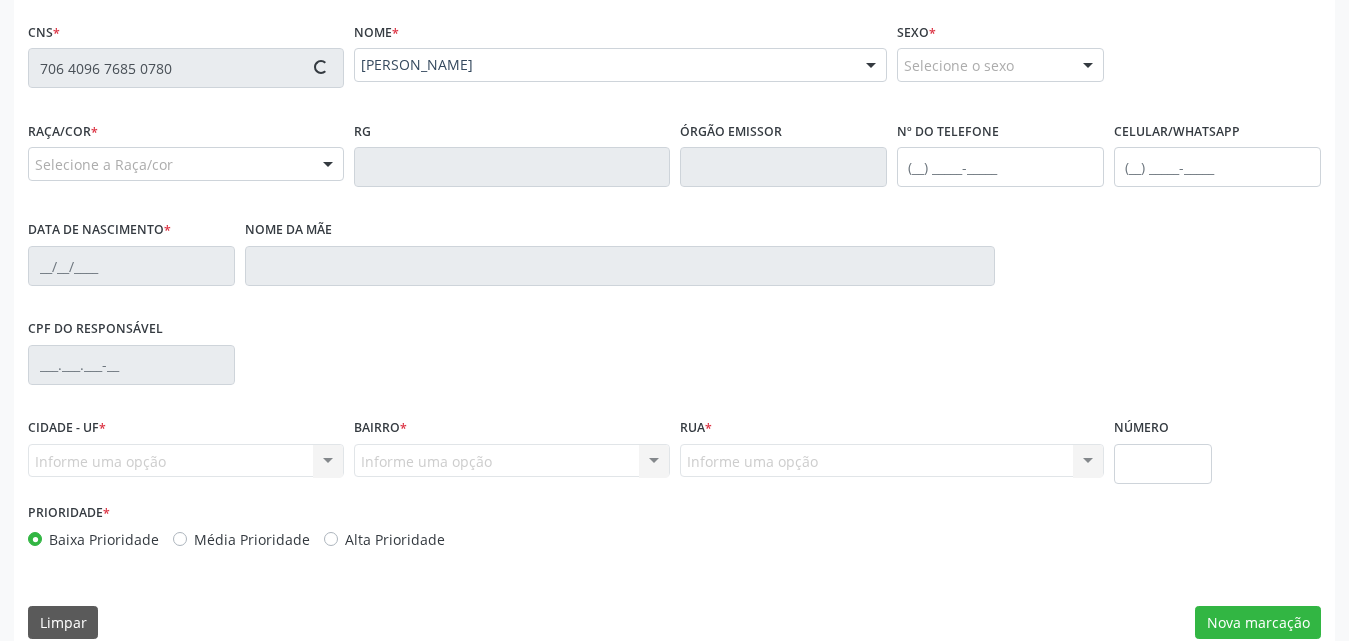 scroll, scrollTop: 454, scrollLeft: 0, axis: vertical 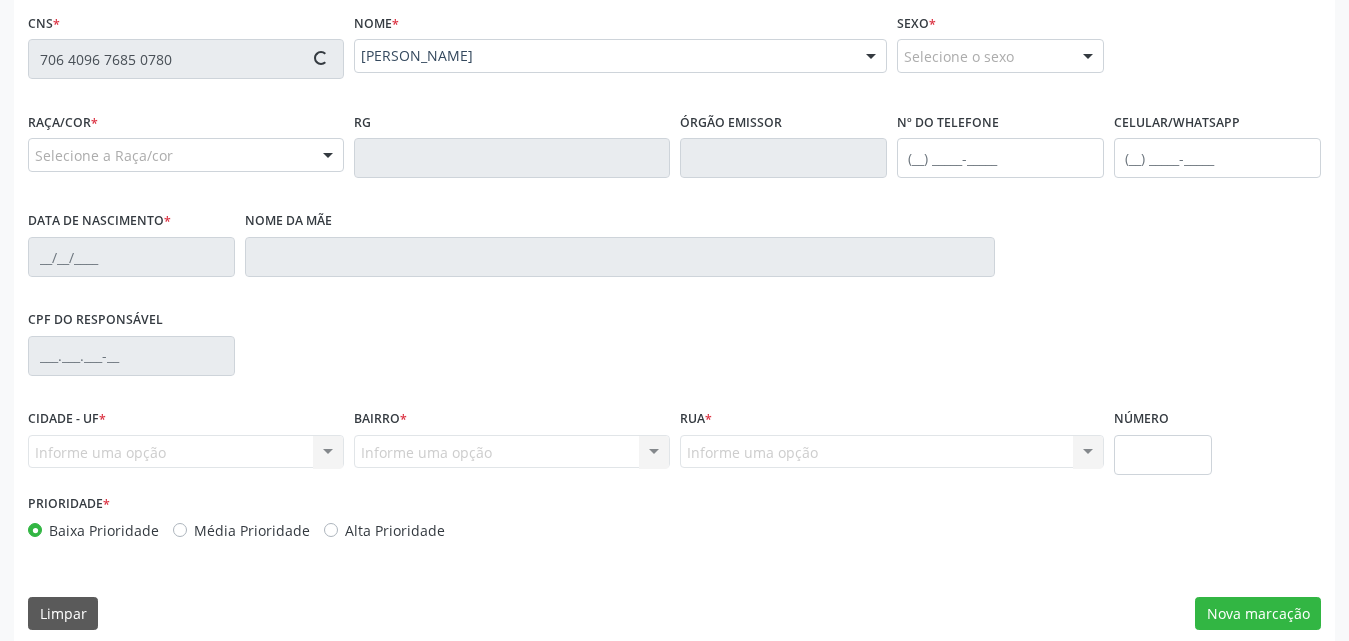 type on "[PHONE_NUMBER]" 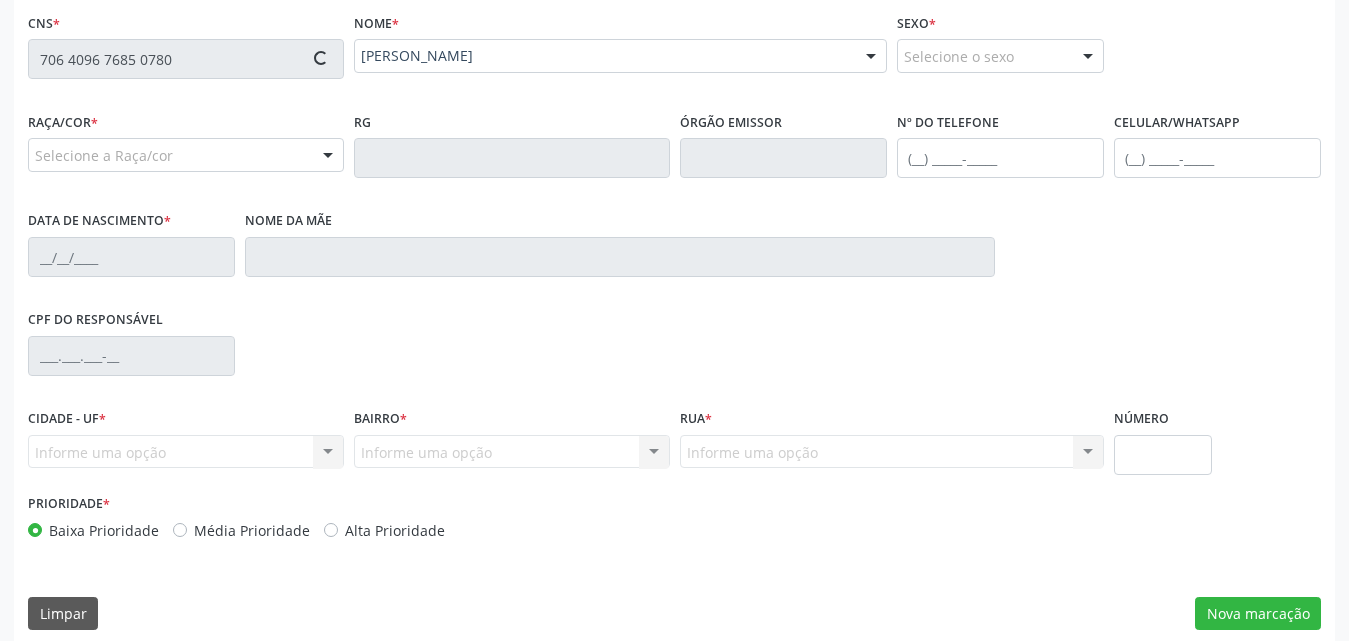 type on "S/N" 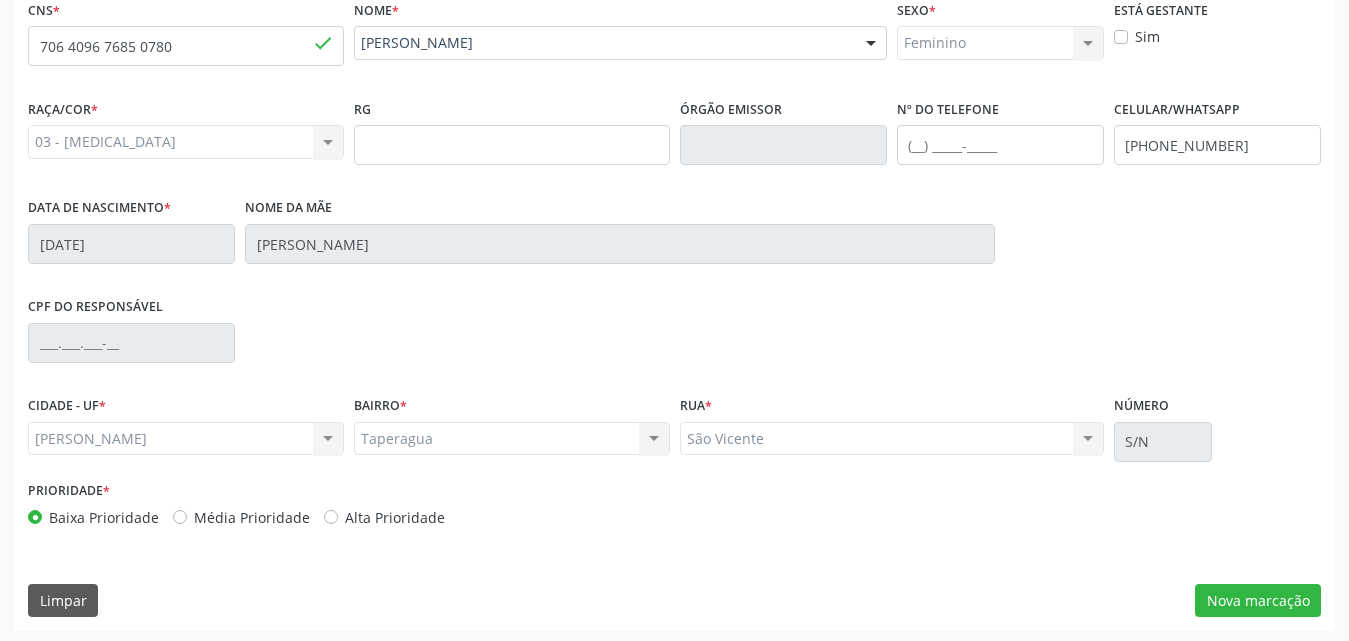 scroll, scrollTop: 471, scrollLeft: 0, axis: vertical 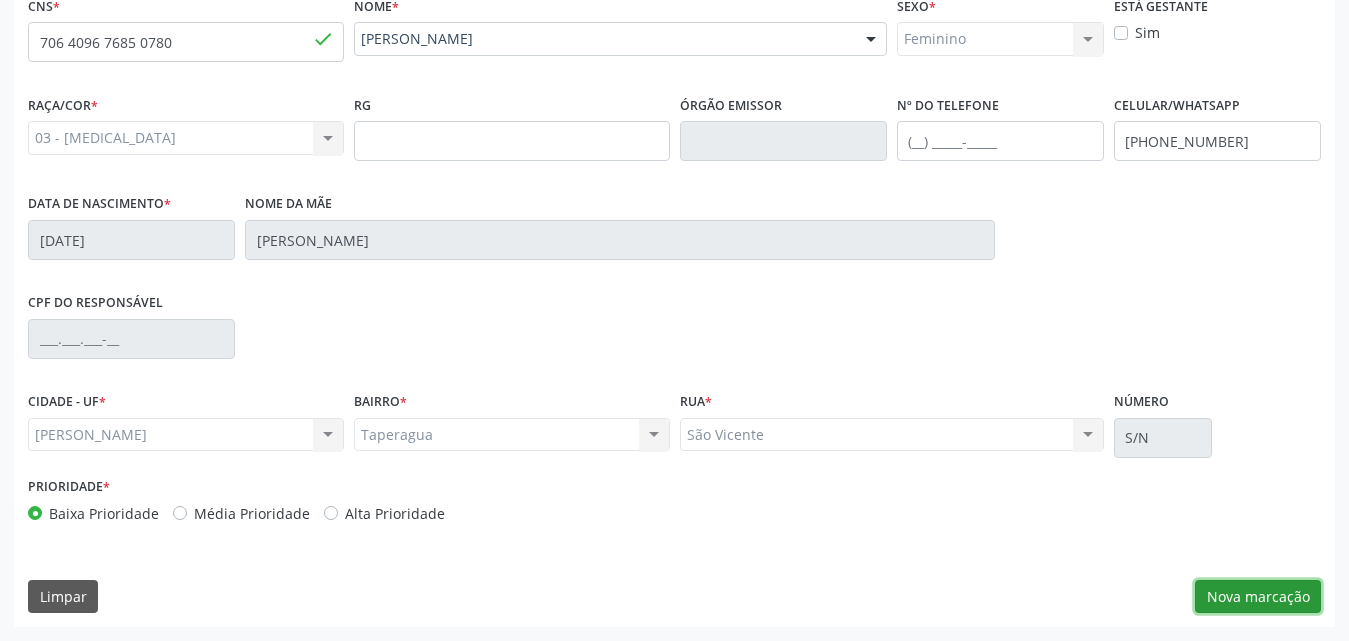 click on "Nova marcação" at bounding box center [1258, 597] 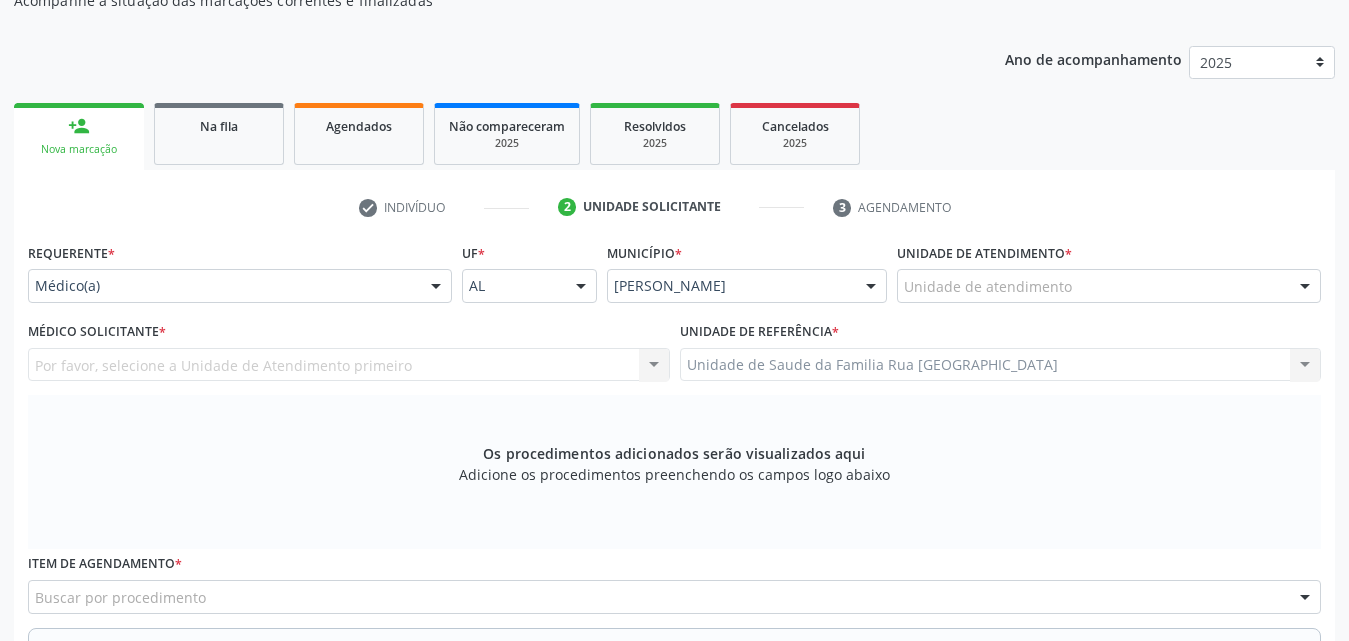 scroll, scrollTop: 171, scrollLeft: 0, axis: vertical 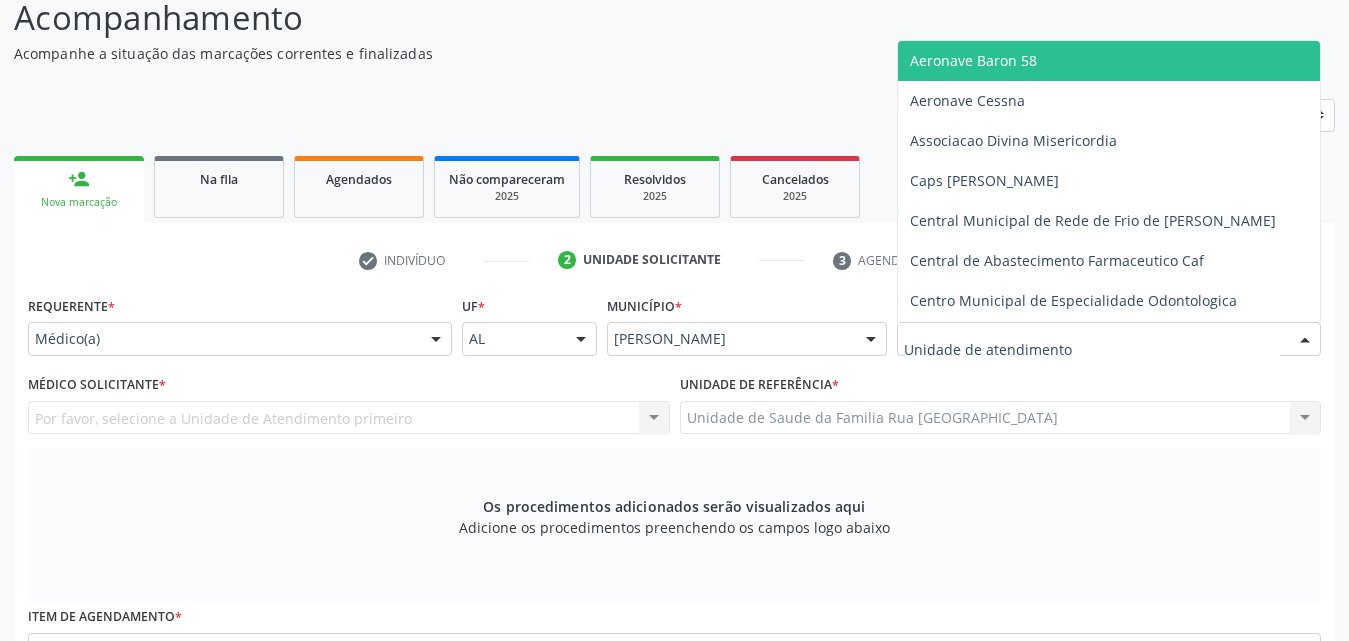click at bounding box center [1109, 339] 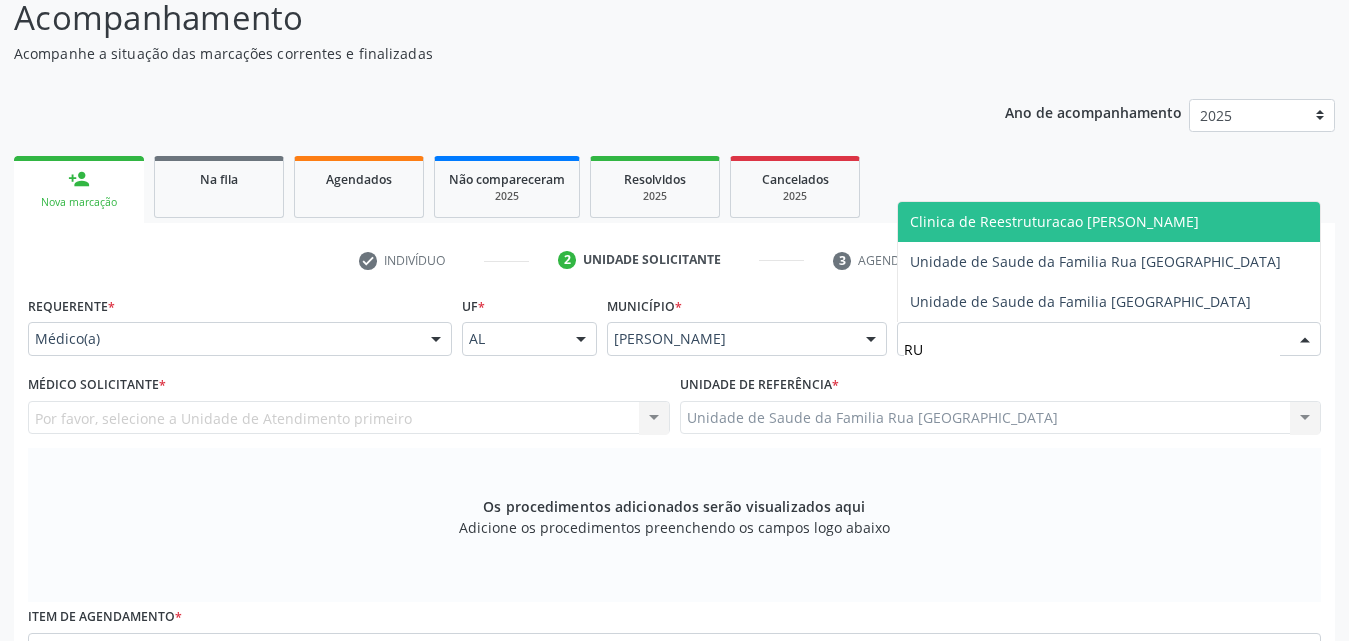 type on "RUA" 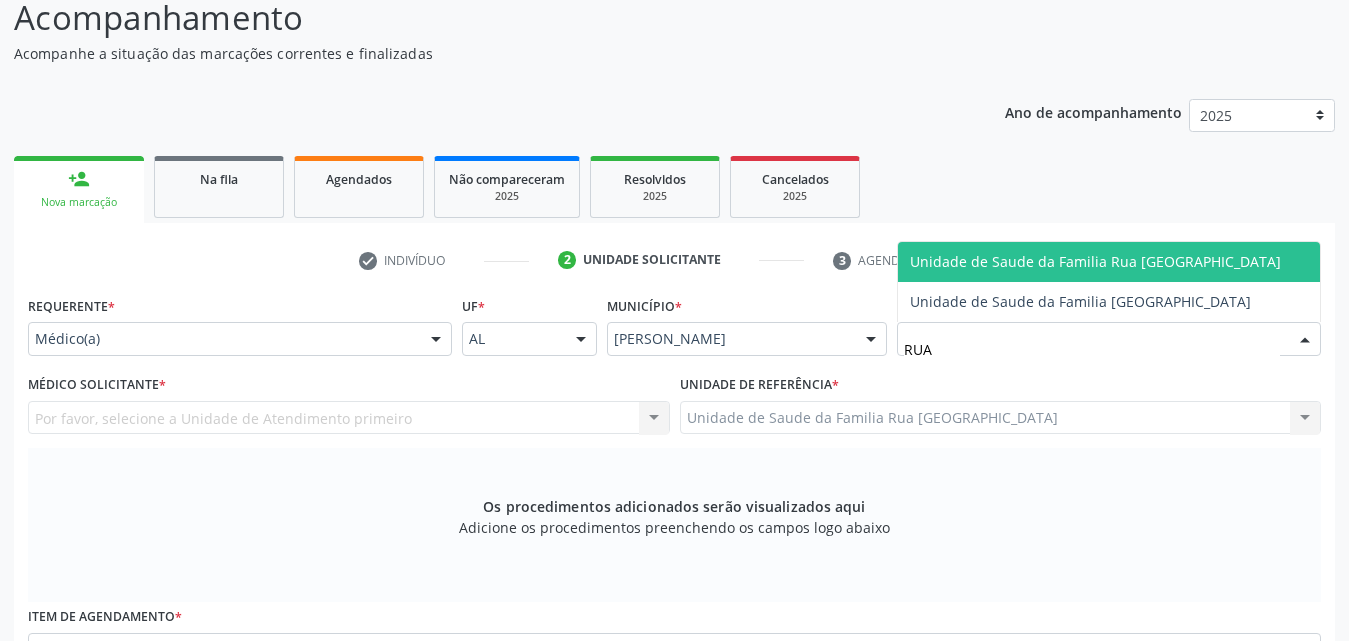 click on "Unidade de Saude da Familia Rua [GEOGRAPHIC_DATA]" at bounding box center (1095, 261) 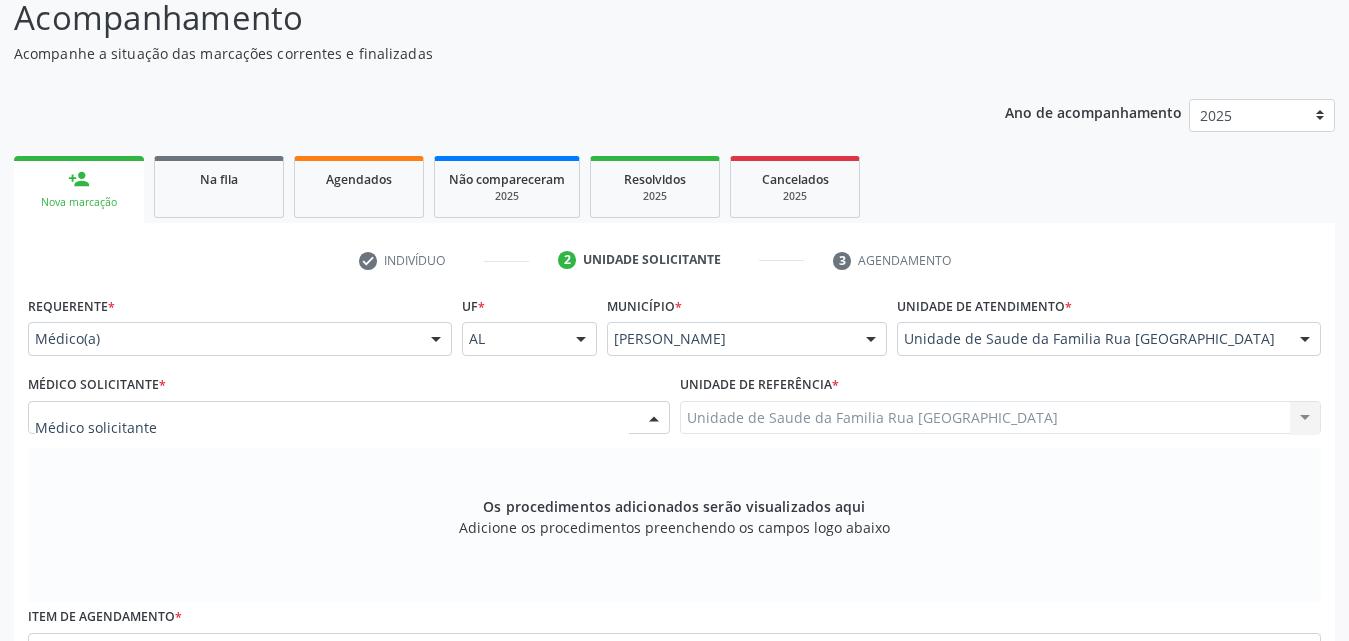 click at bounding box center [654, 419] 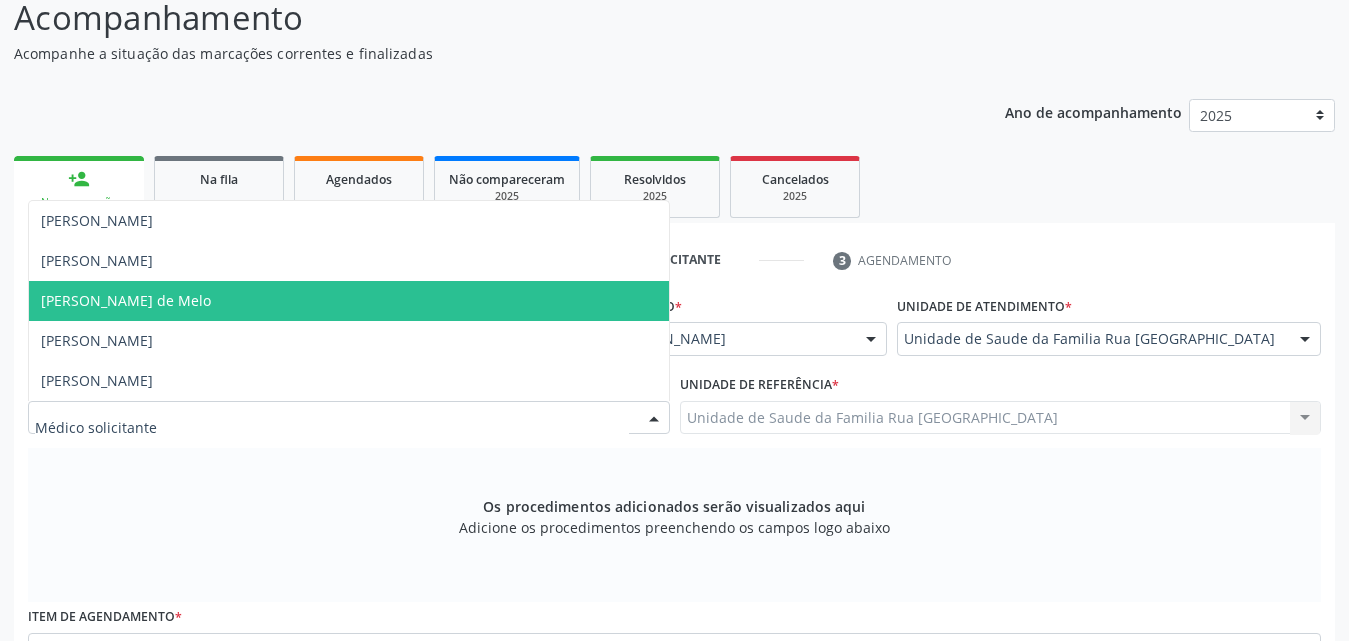 click on "[PERSON_NAME] de Melo" at bounding box center (126, 300) 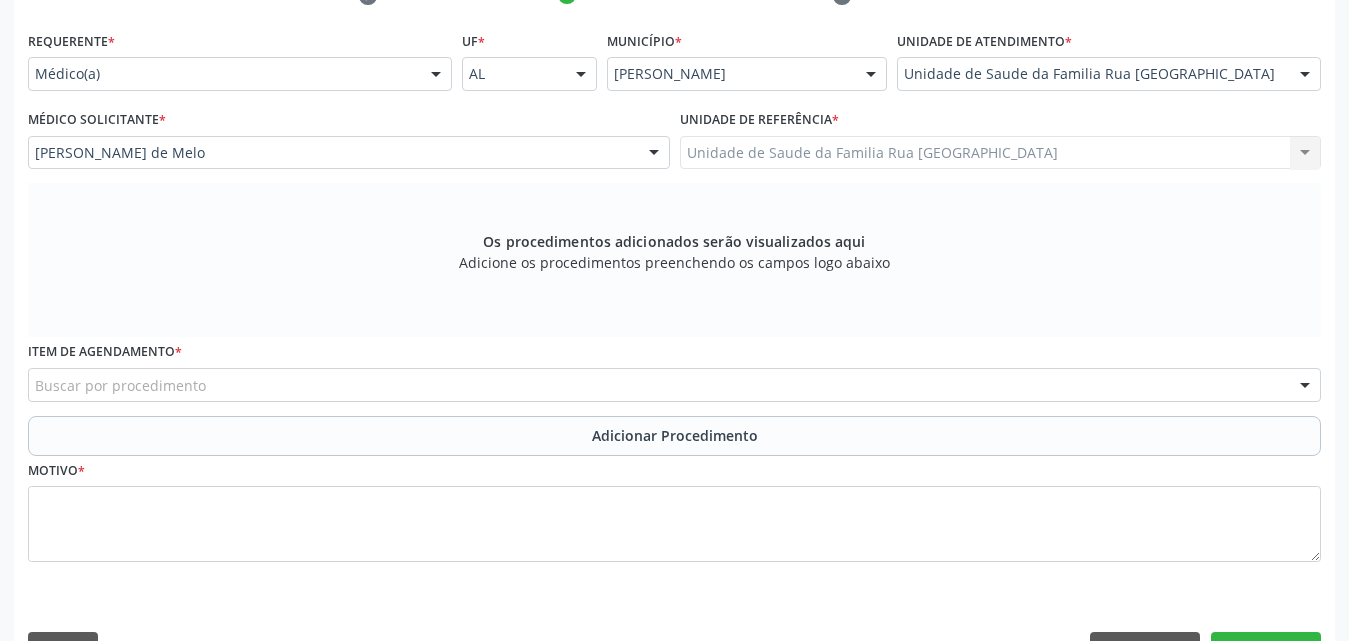 scroll, scrollTop: 471, scrollLeft: 0, axis: vertical 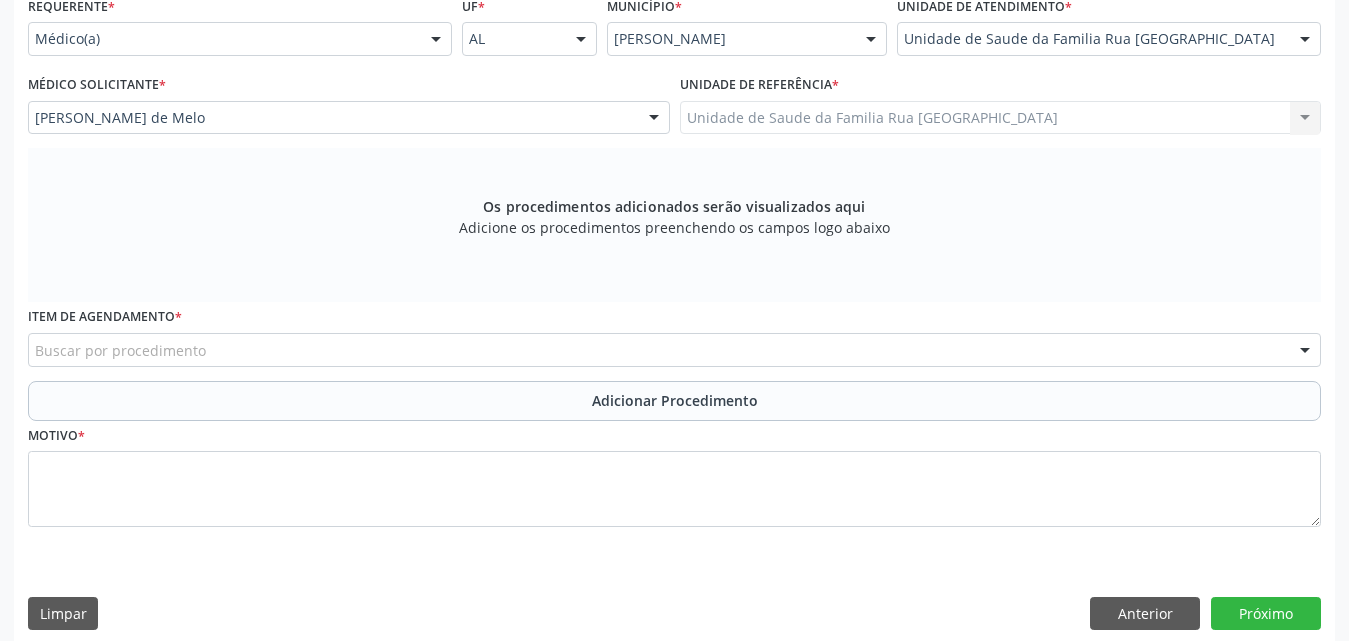 click on "Buscar por procedimento" at bounding box center (674, 350) 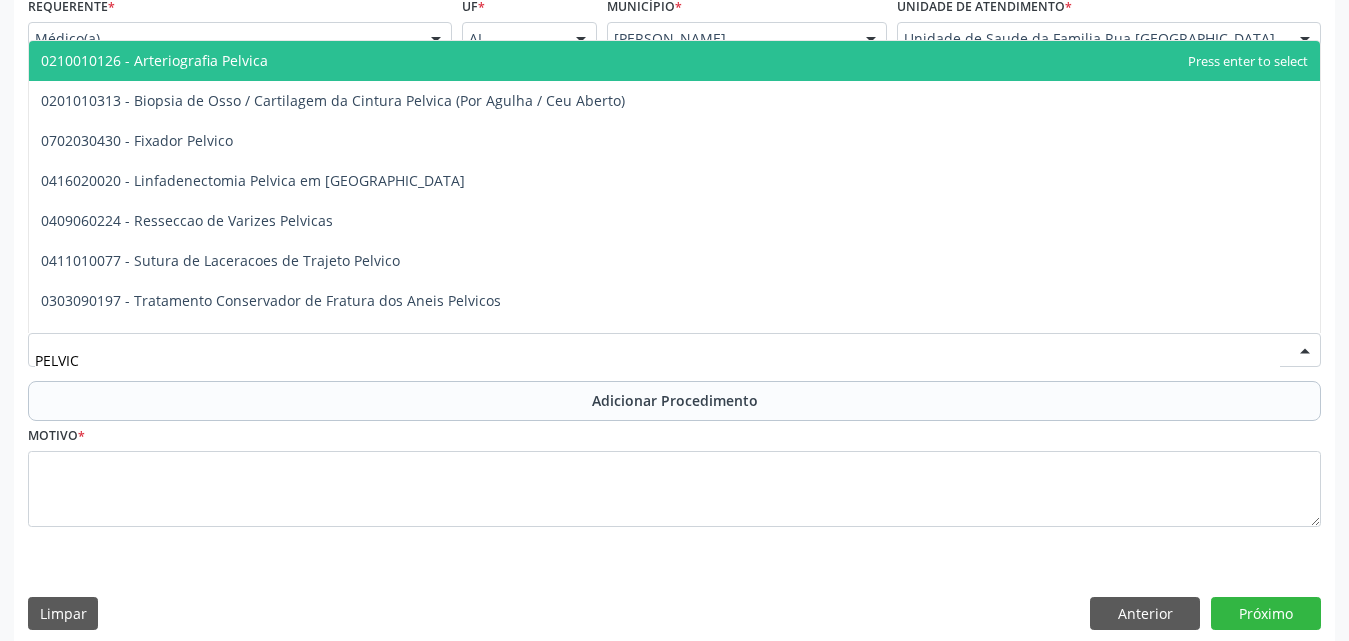 type on "PELVICA" 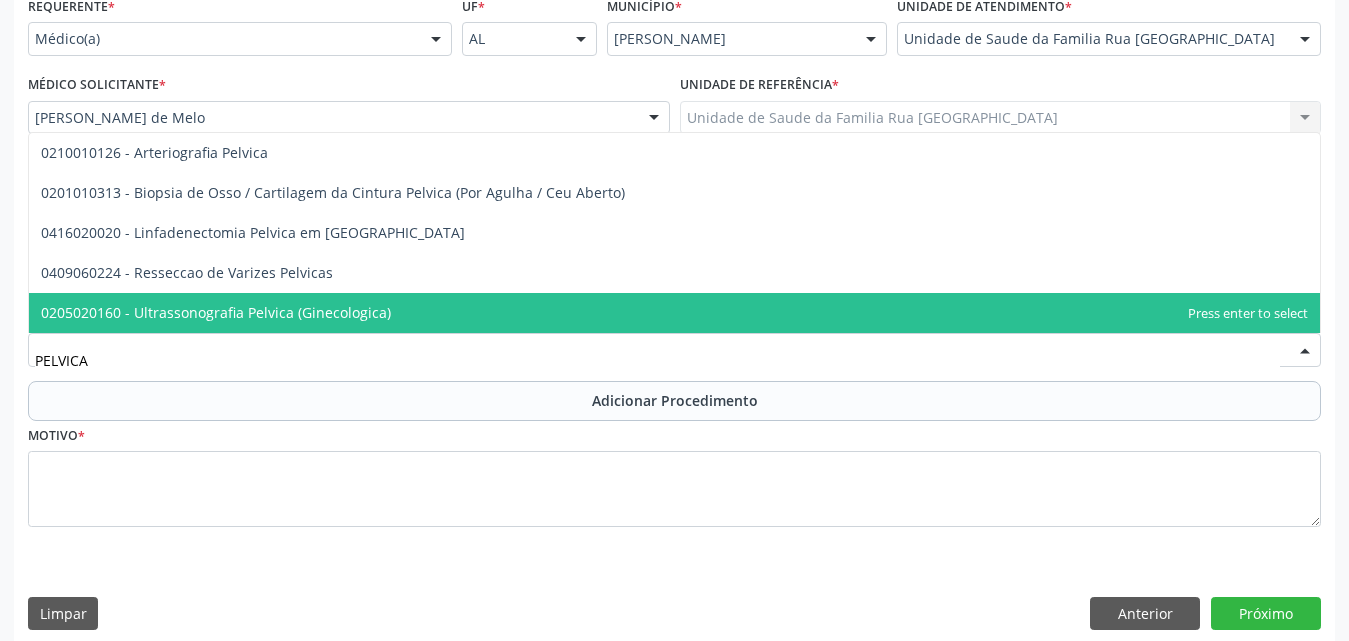 click on "0205020160 - Ultrassonografia Pelvica (Ginecologica)" at bounding box center (216, 312) 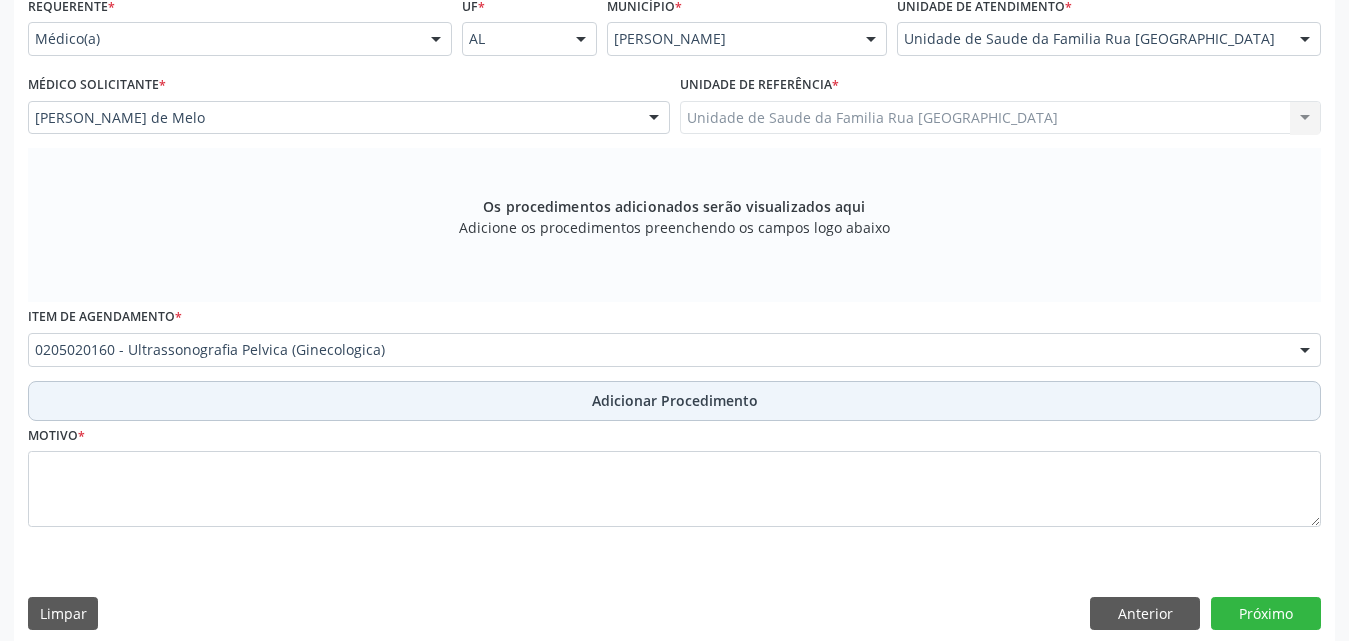 click on "Adicionar Procedimento" at bounding box center (675, 400) 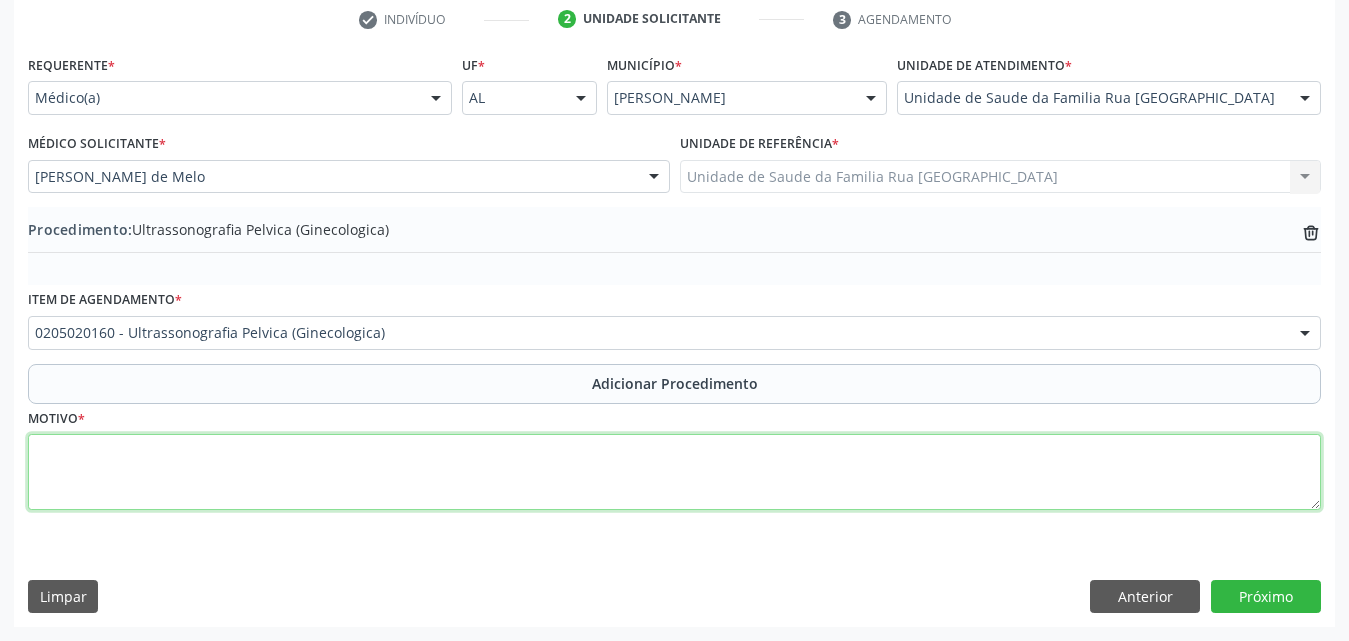 click at bounding box center (674, 472) 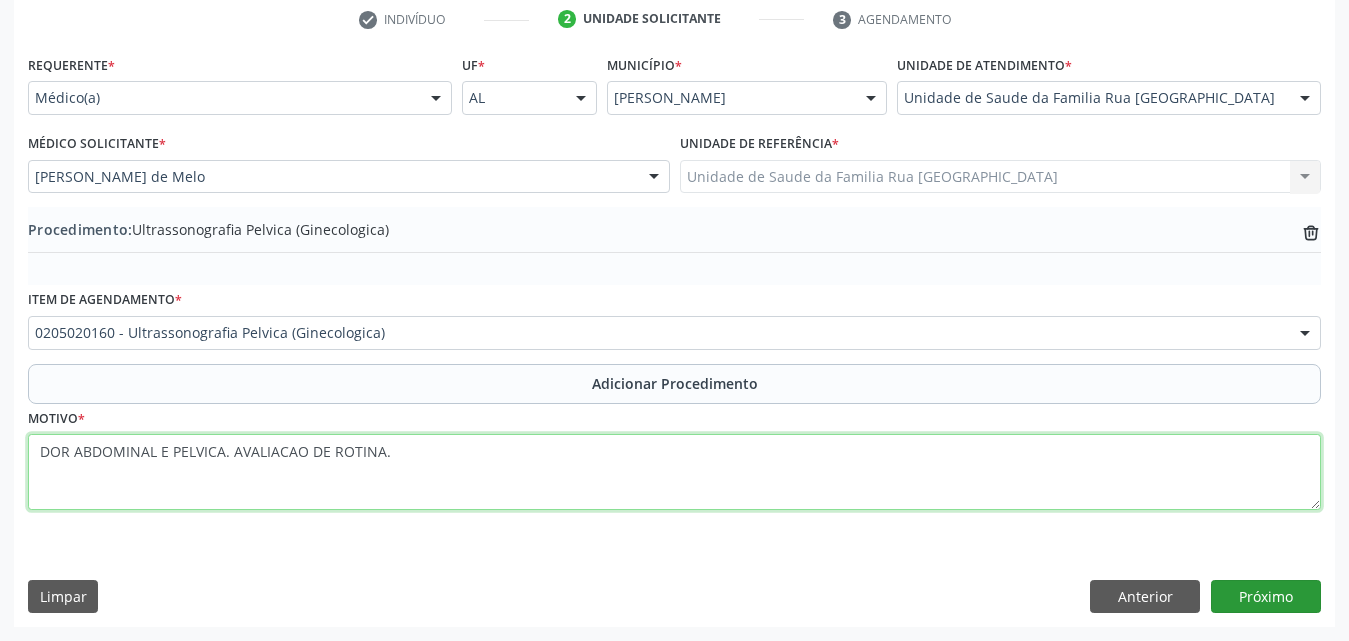 type on "DOR ABDOMINAL E PELVICA. AVALIACAO DE ROTINA." 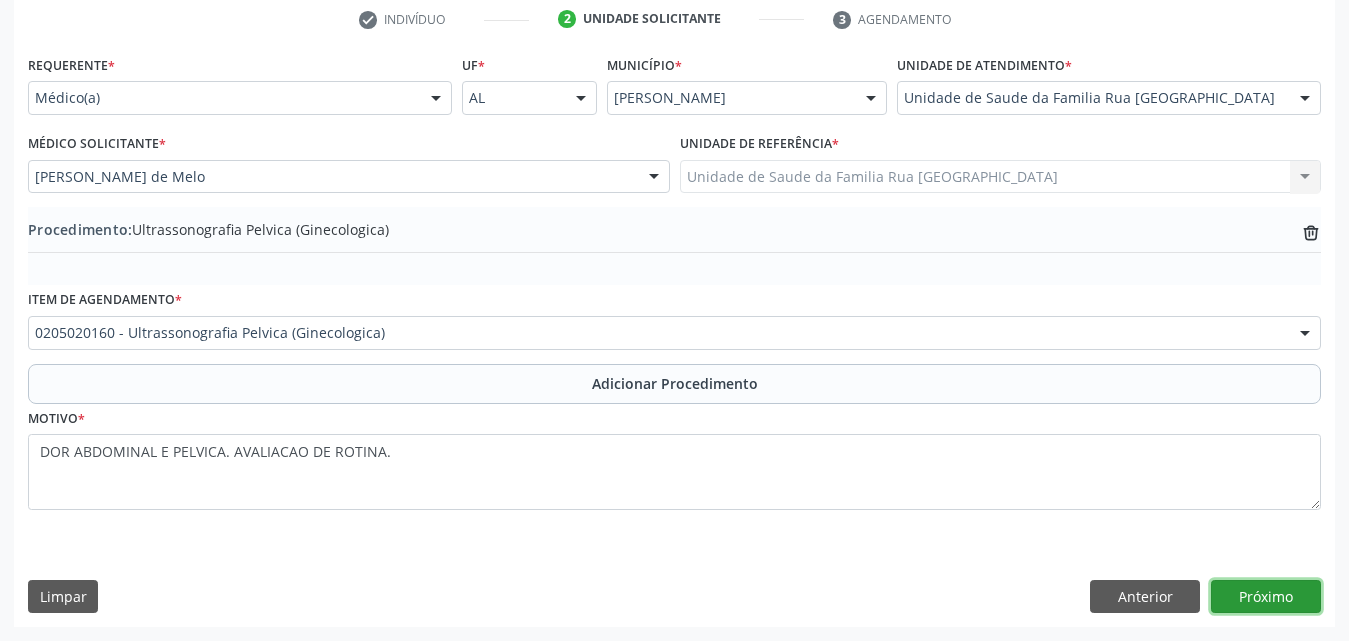 click on "Próximo" at bounding box center (1266, 597) 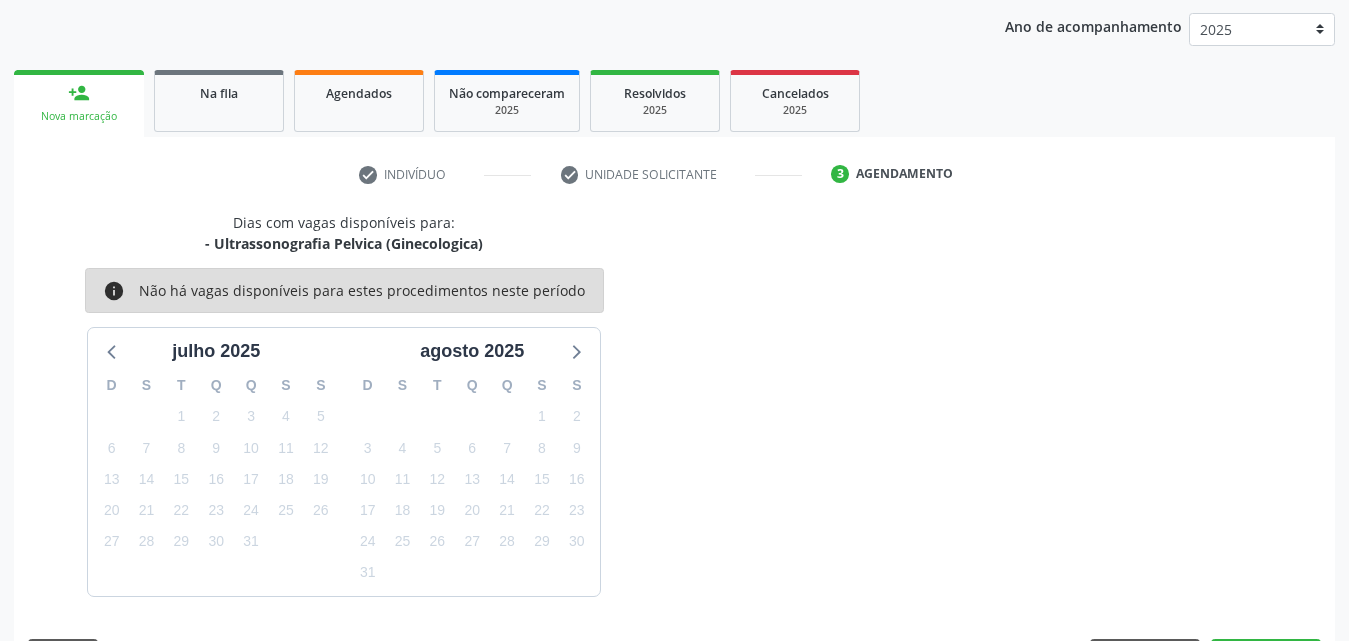 scroll, scrollTop: 316, scrollLeft: 0, axis: vertical 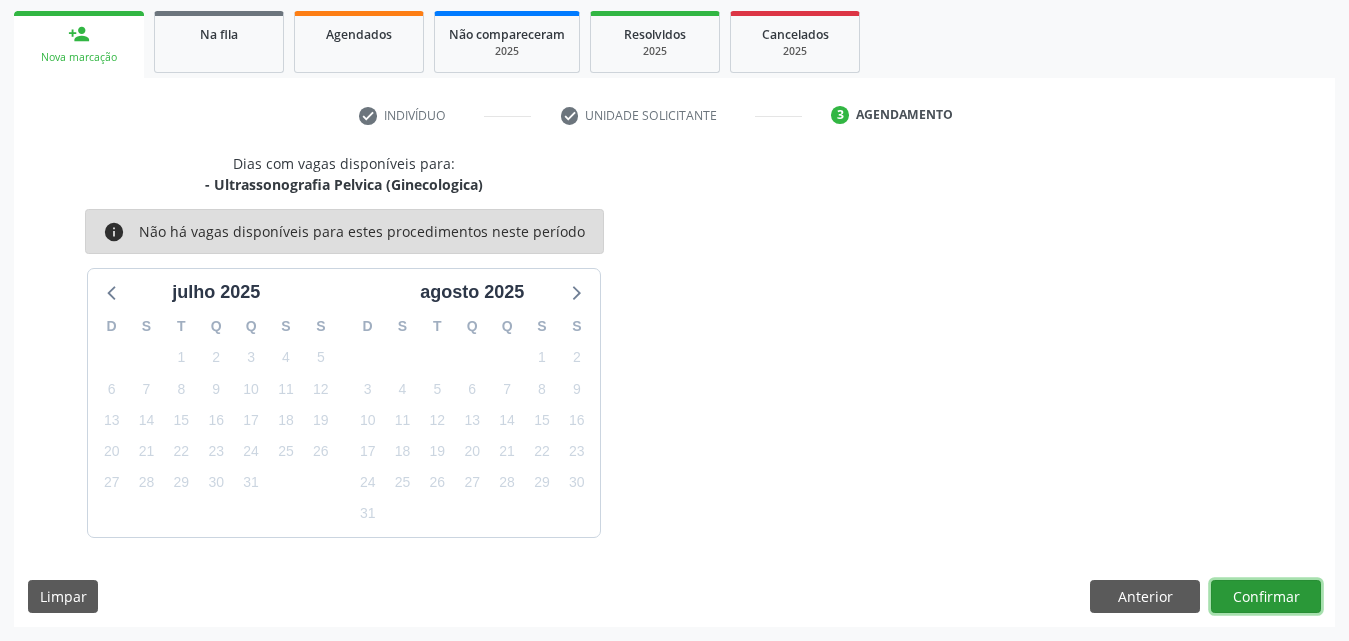 click on "Confirmar" at bounding box center (1266, 597) 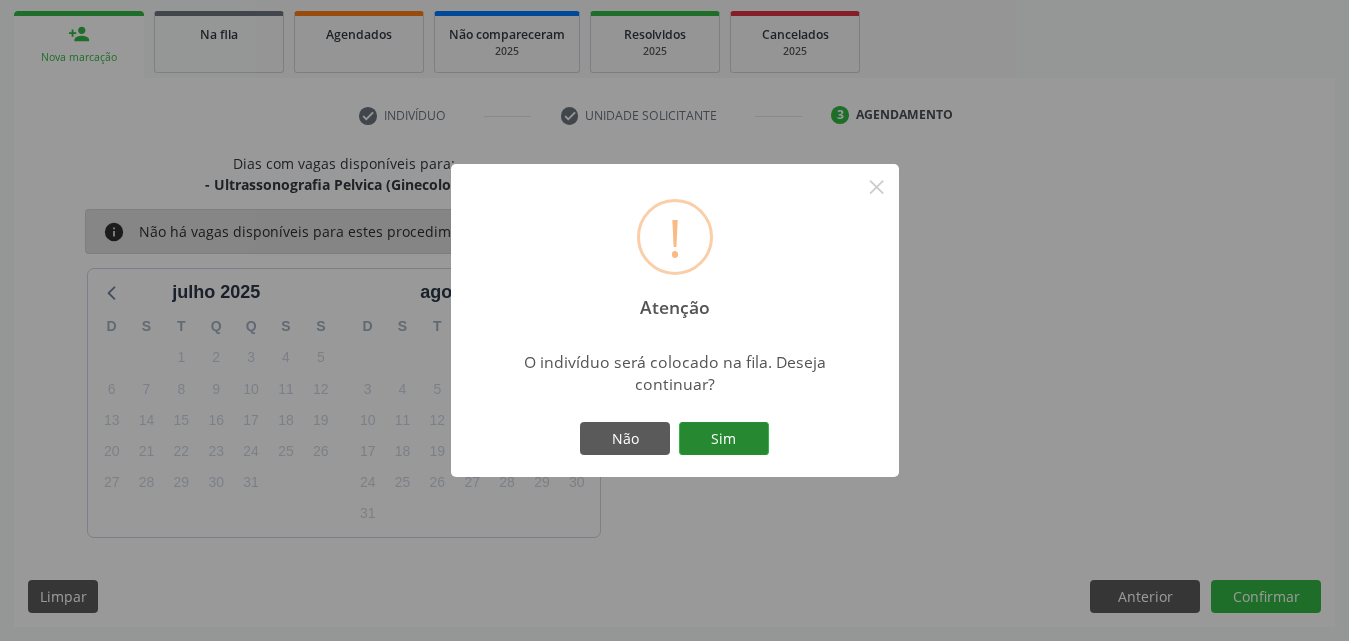 click on "Sim" at bounding box center [724, 439] 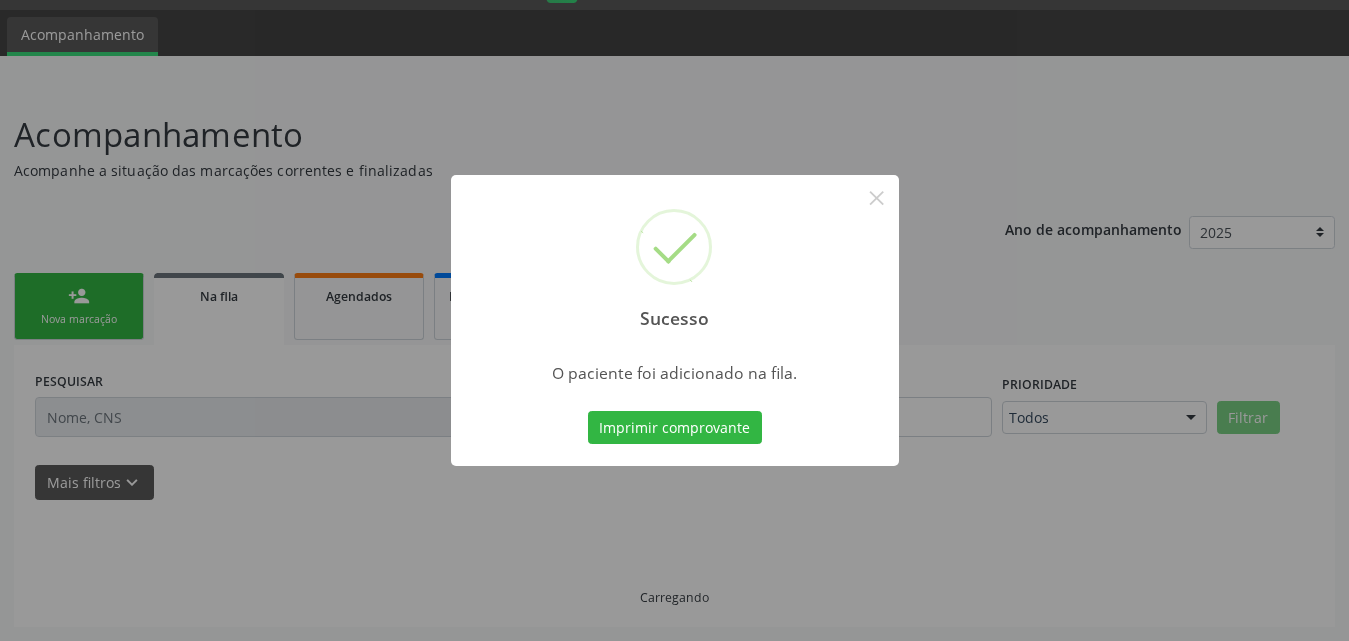scroll, scrollTop: 54, scrollLeft: 0, axis: vertical 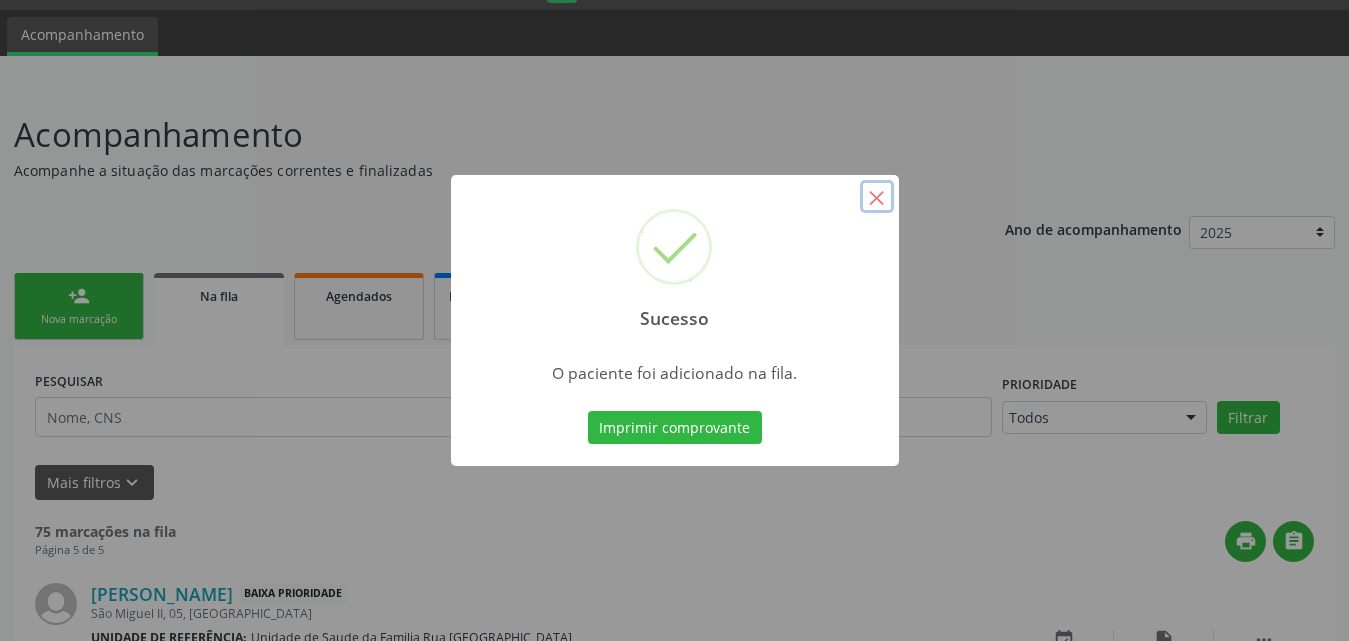 click on "×" at bounding box center [877, 197] 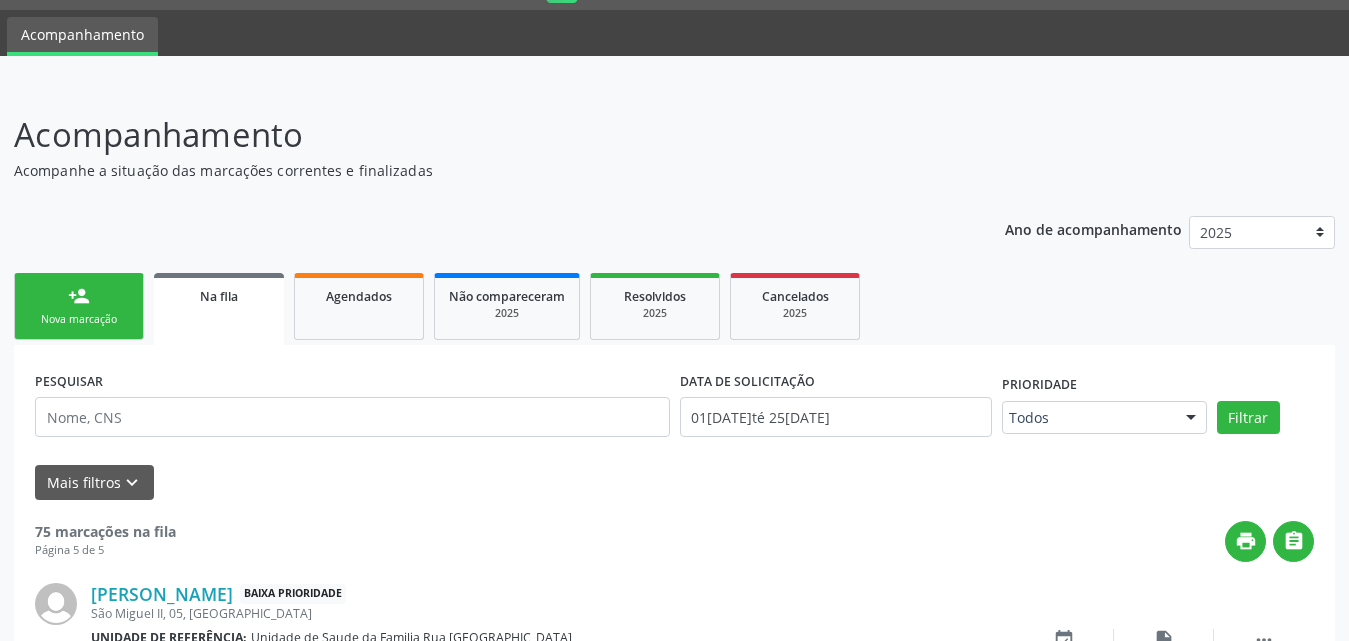 click on "Nova marcação" at bounding box center (79, 319) 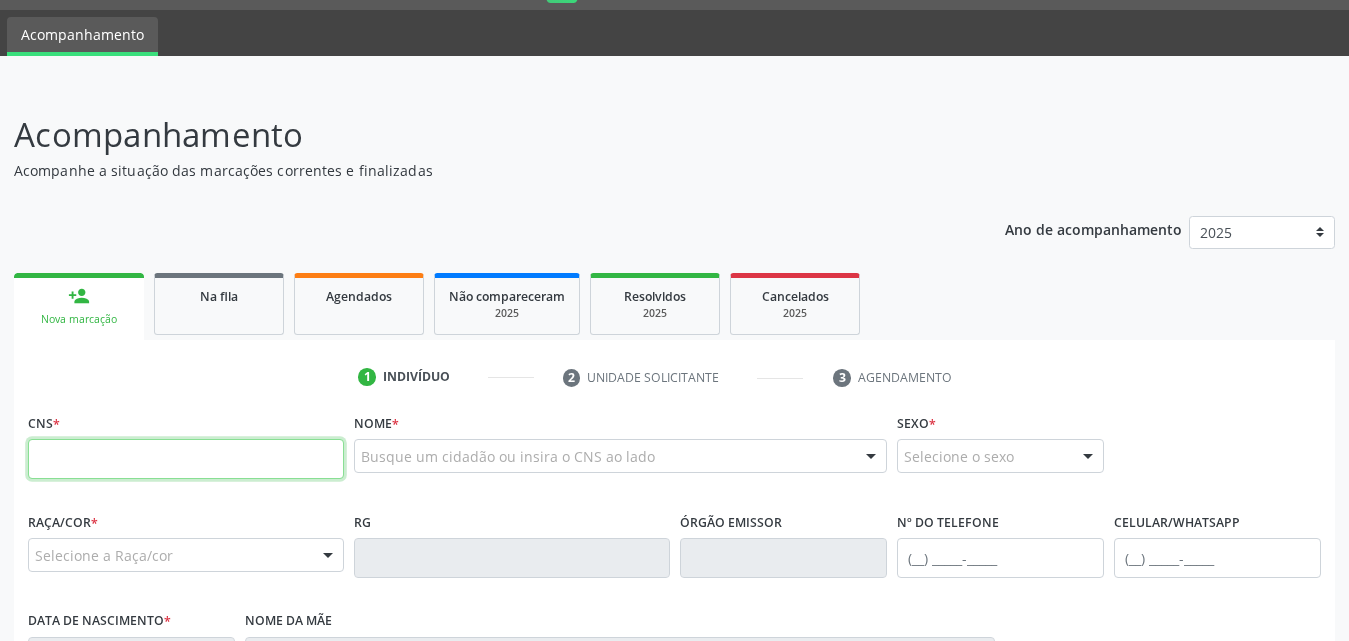 click at bounding box center (186, 459) 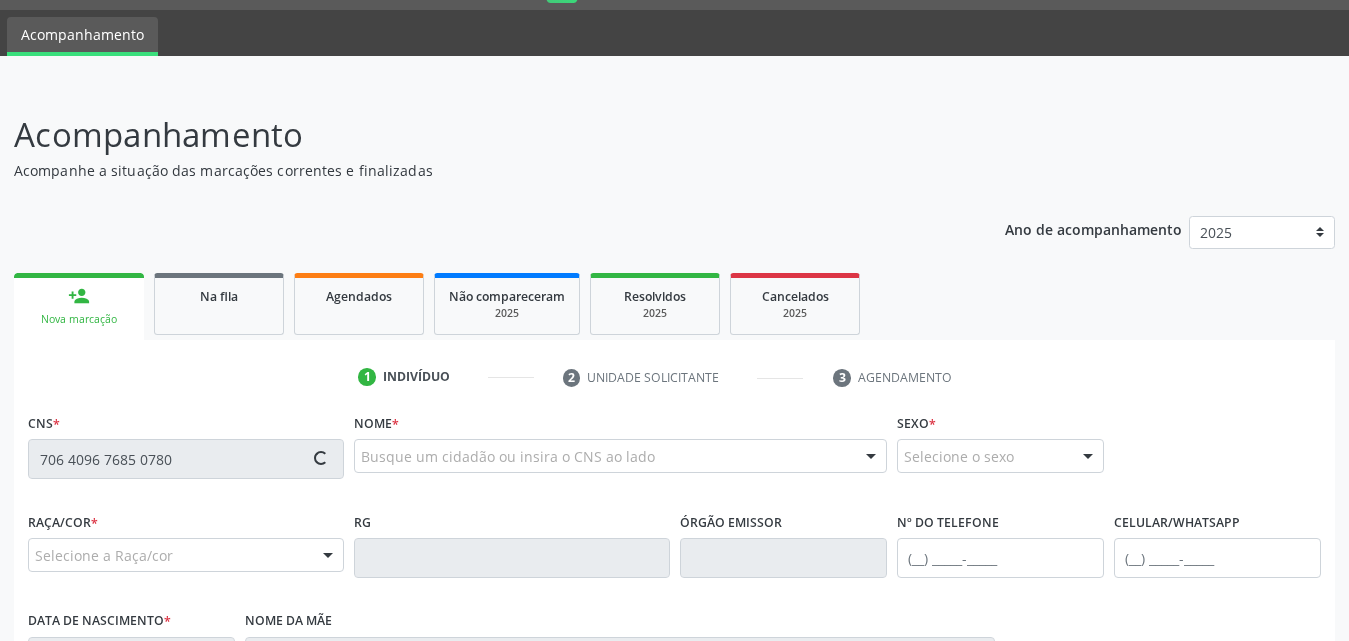 type on "706 4096 7685 0780" 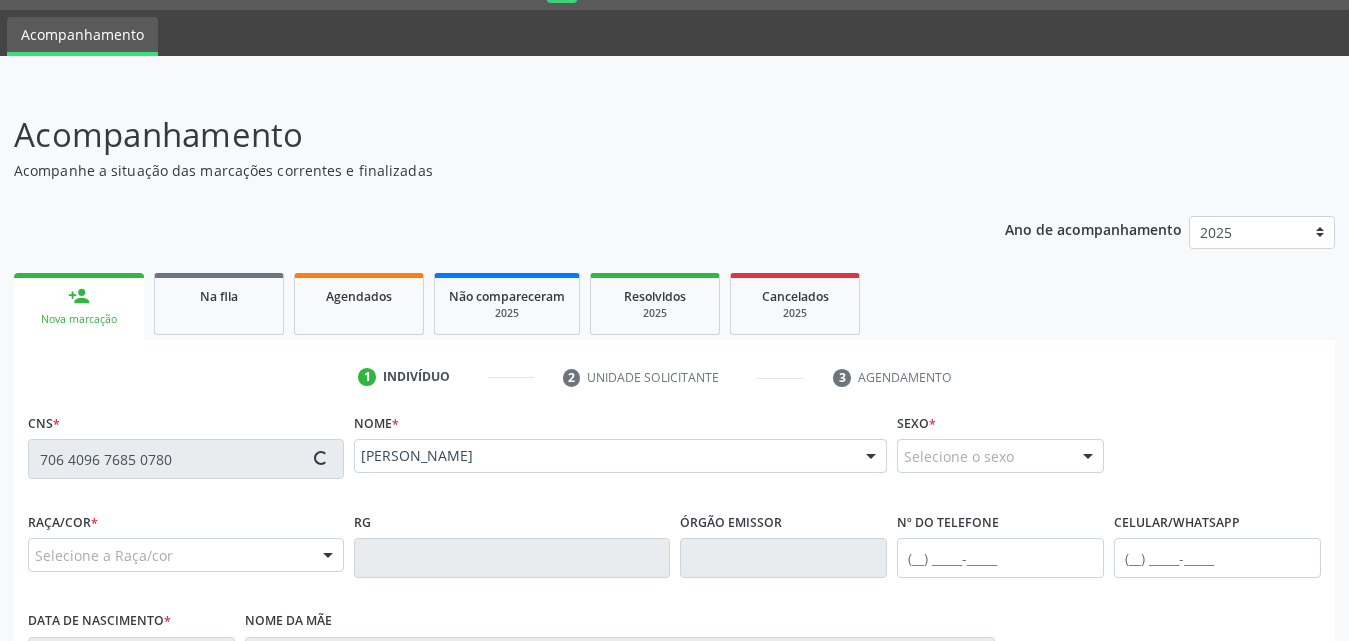 type on "[PHONE_NUMBER]" 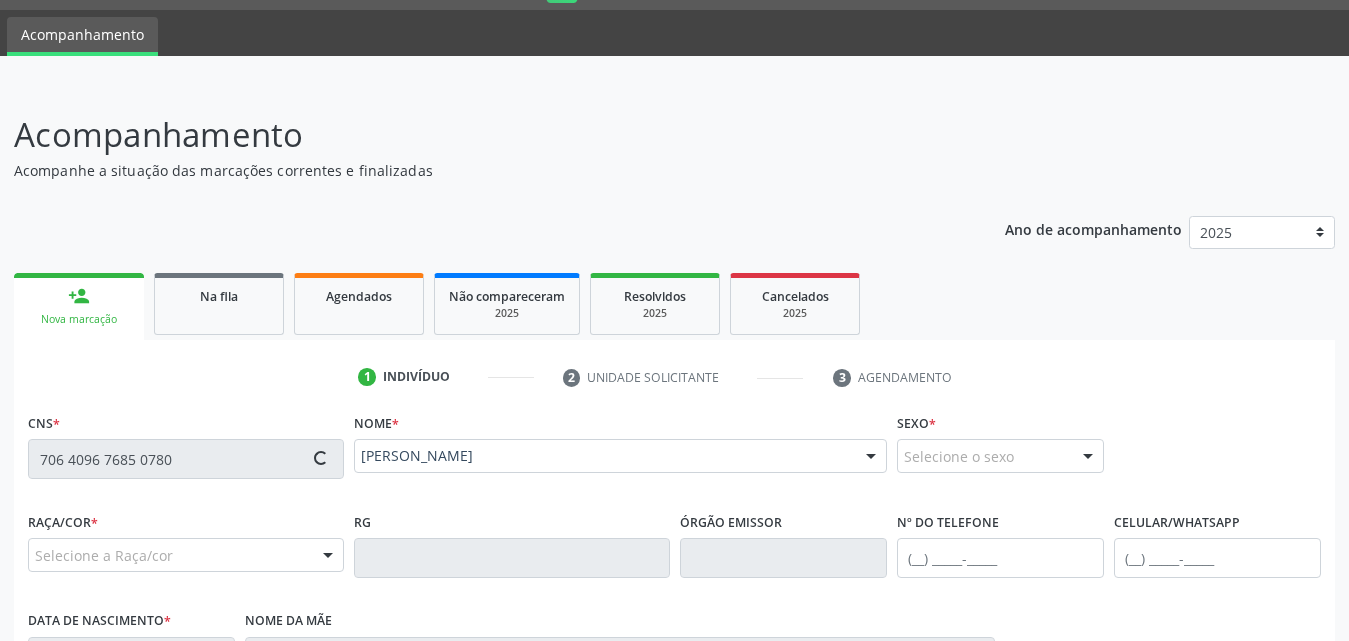 type on "[DATE]" 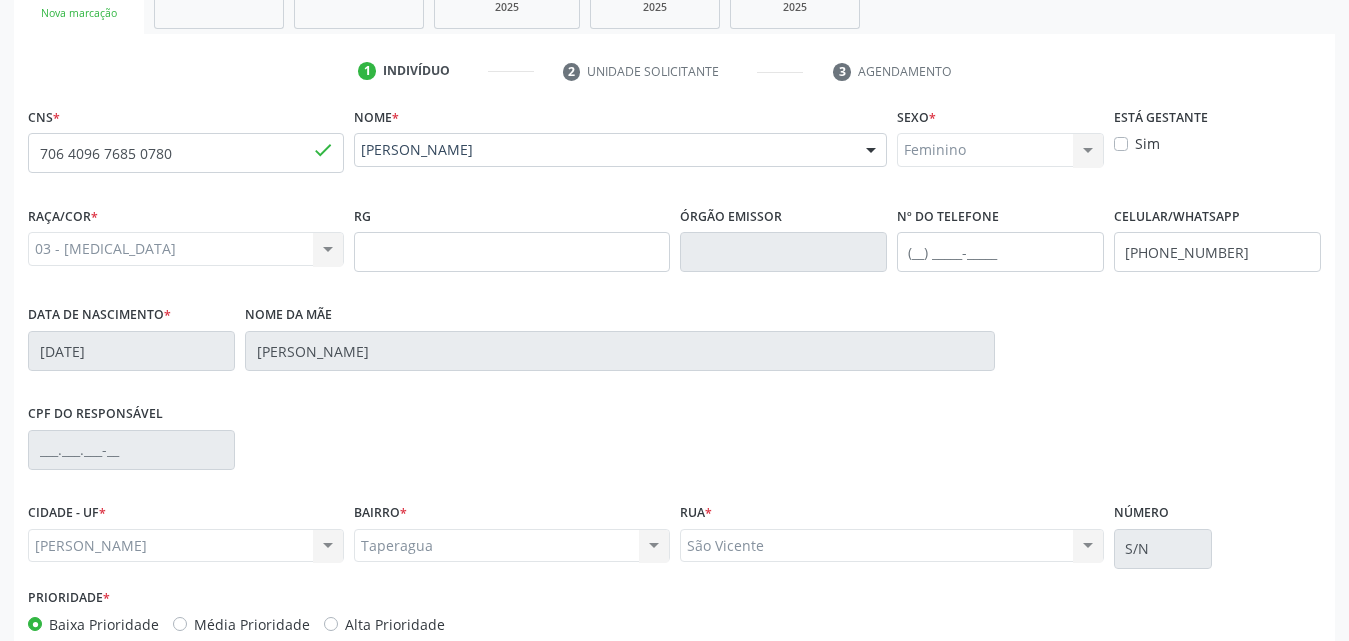 scroll, scrollTop: 471, scrollLeft: 0, axis: vertical 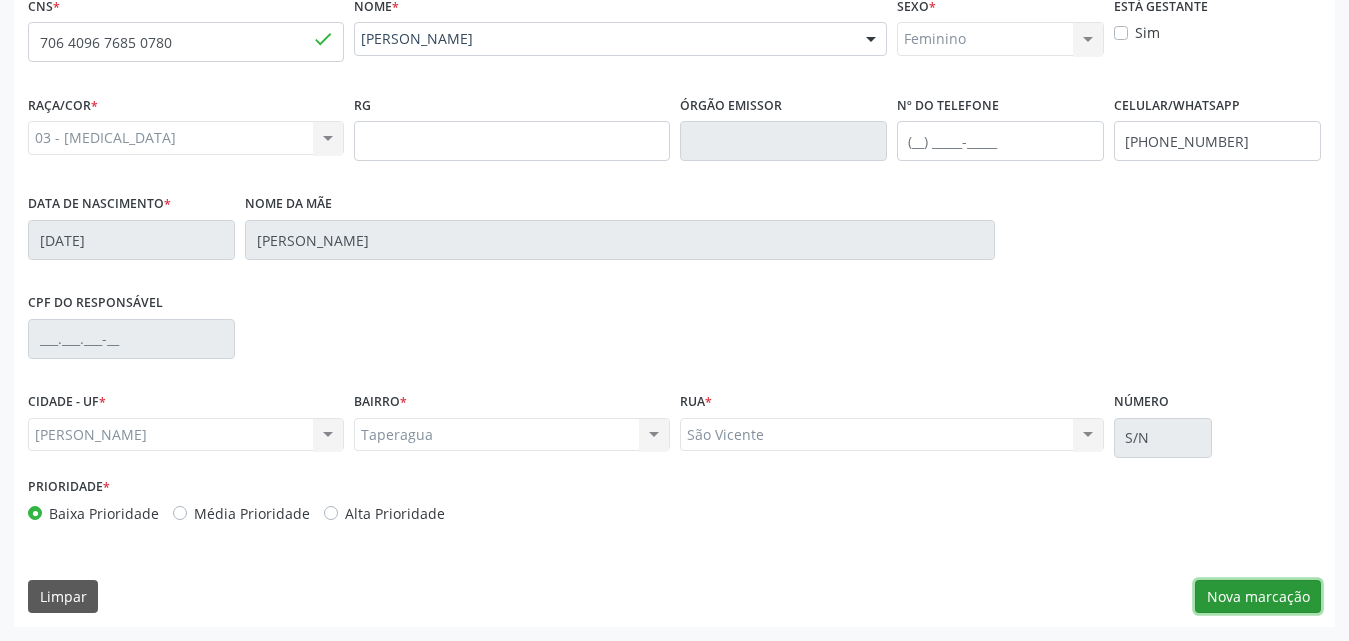 click on "Nova marcação" at bounding box center (1258, 597) 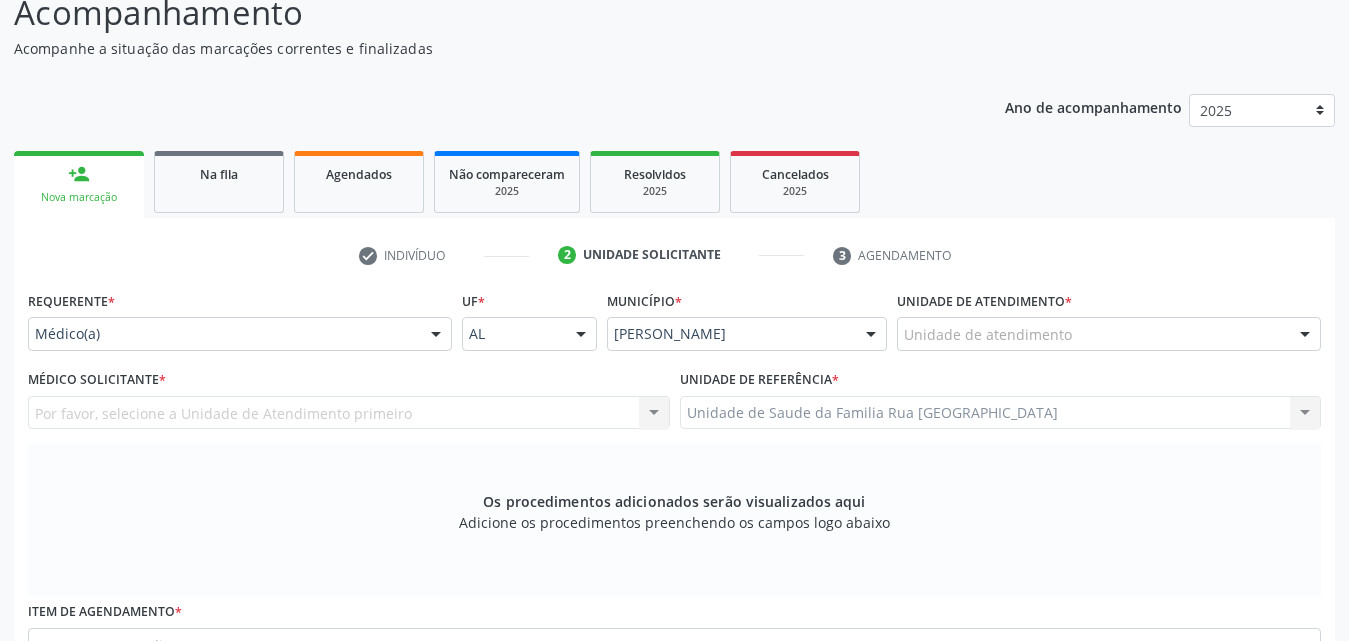 scroll, scrollTop: 171, scrollLeft: 0, axis: vertical 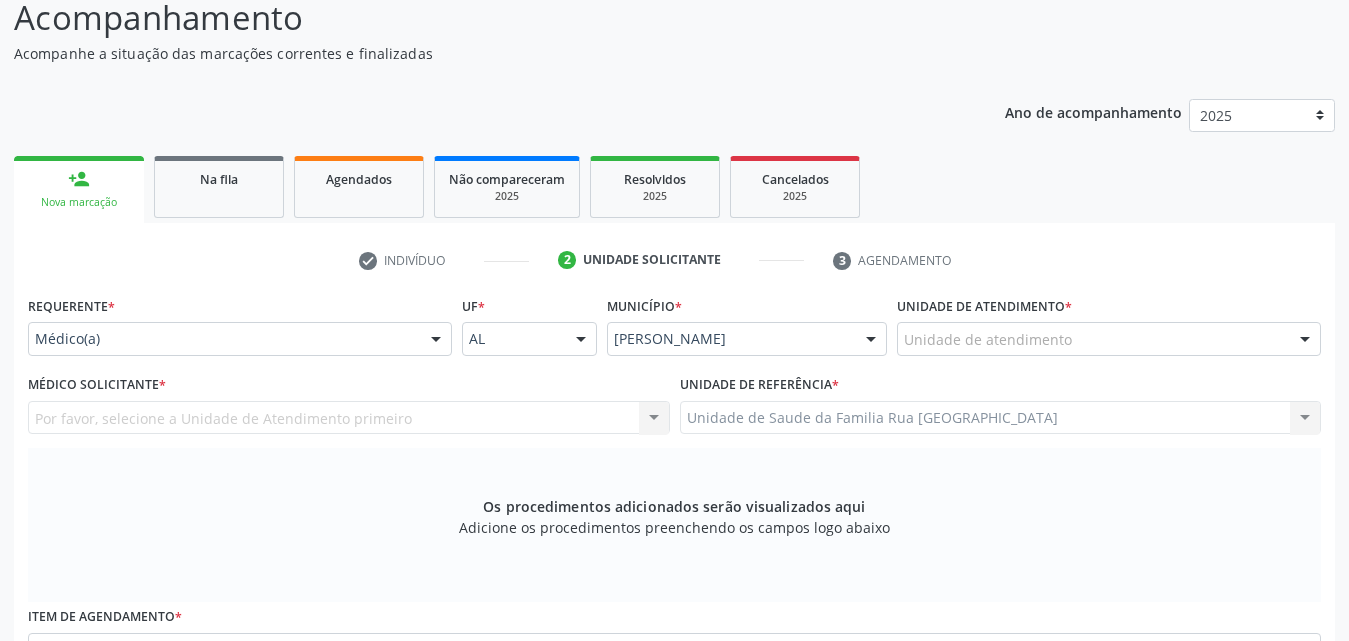 click at bounding box center (436, 340) 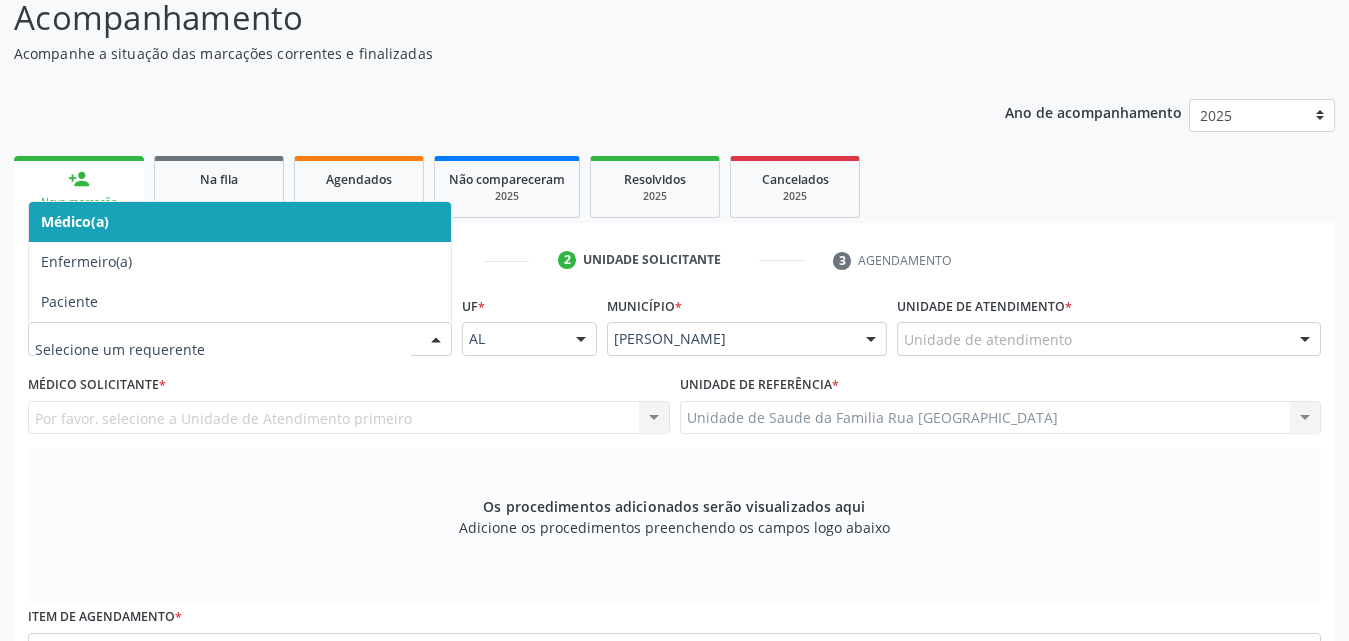 click on "Médico(a)" at bounding box center (240, 222) 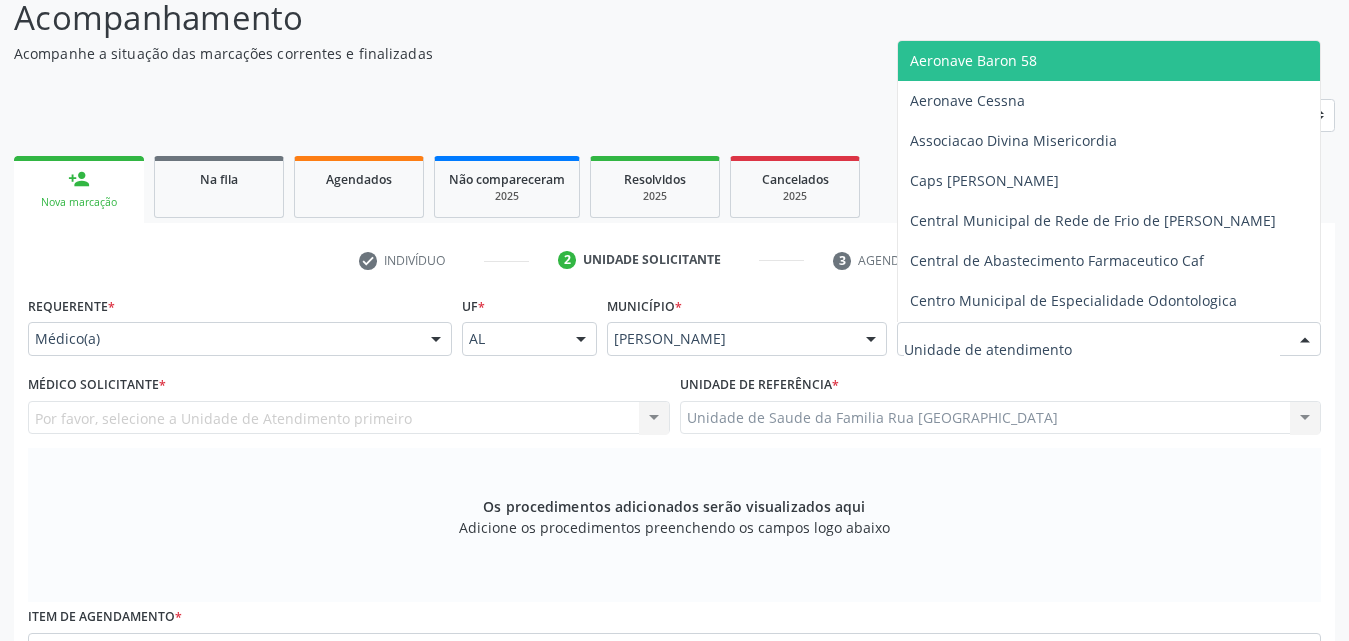 click at bounding box center (1305, 340) 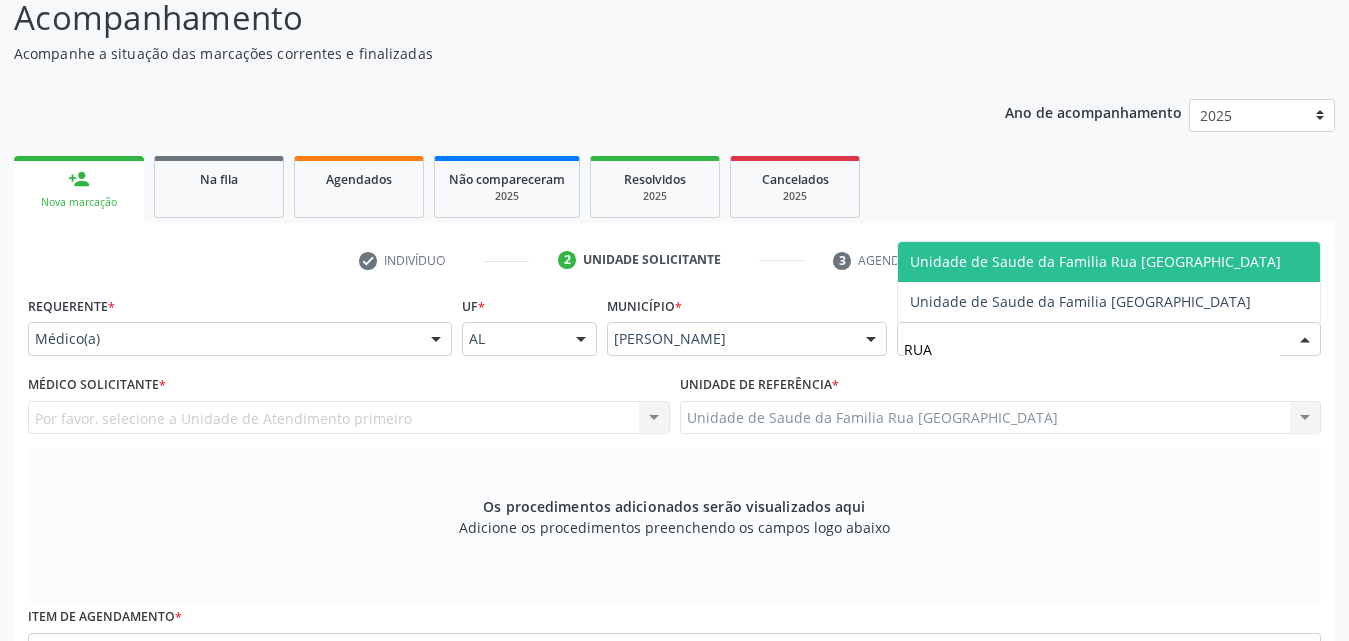 type on "RUA N" 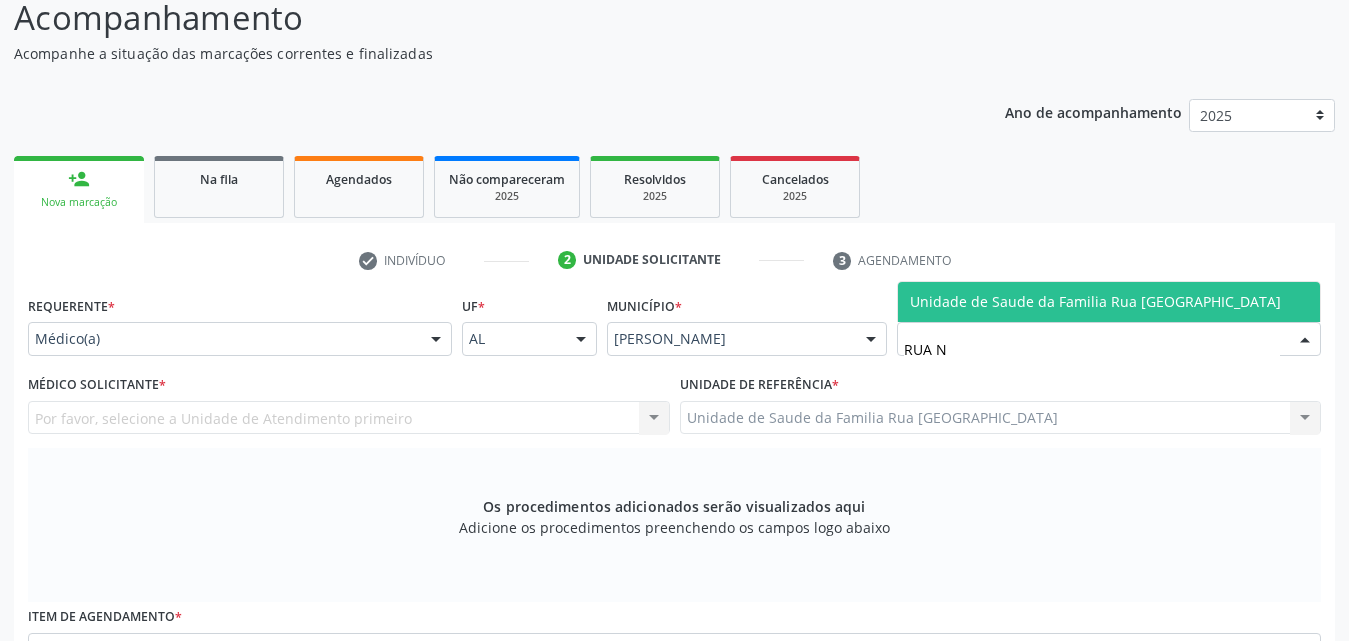 click on "Unidade de Saude da Familia Rua [GEOGRAPHIC_DATA]" at bounding box center [1095, 301] 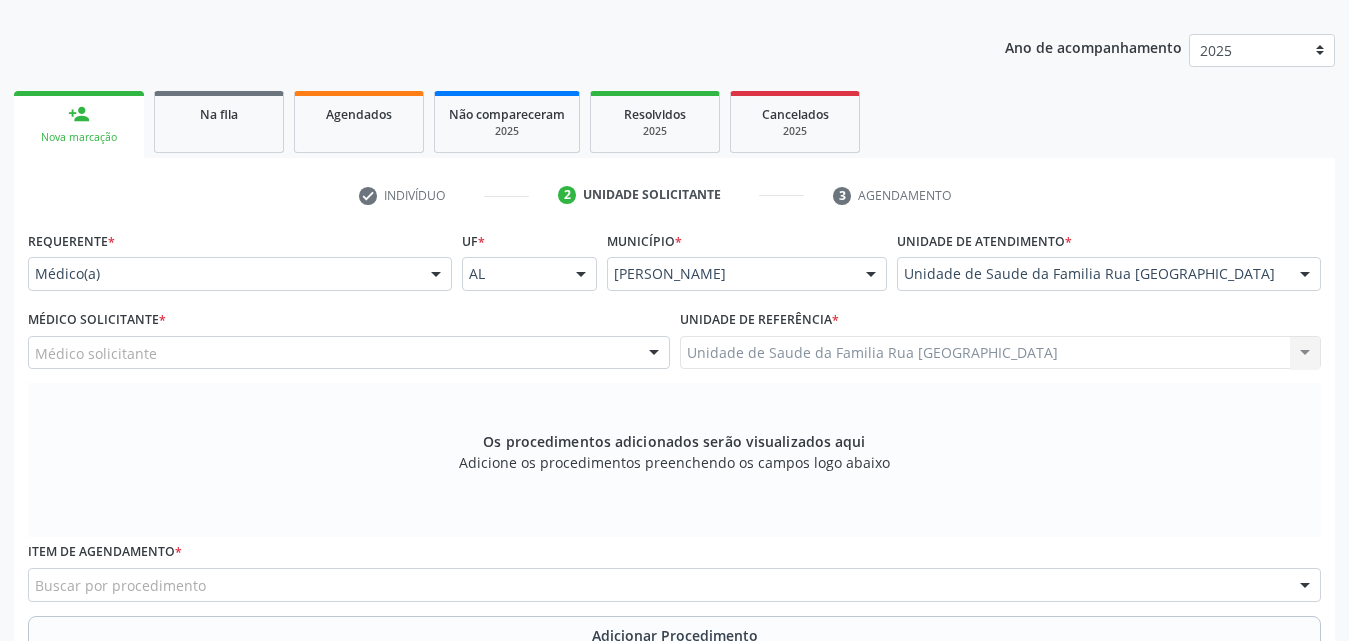 scroll, scrollTop: 271, scrollLeft: 0, axis: vertical 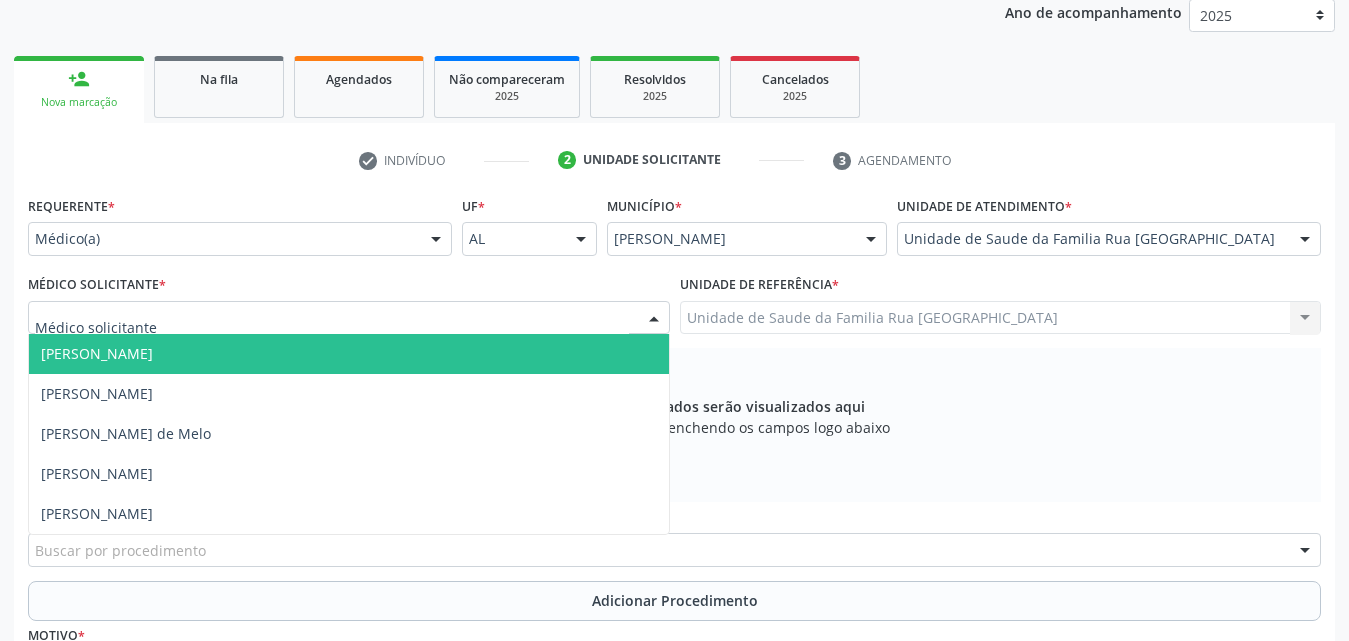 click at bounding box center (349, 318) 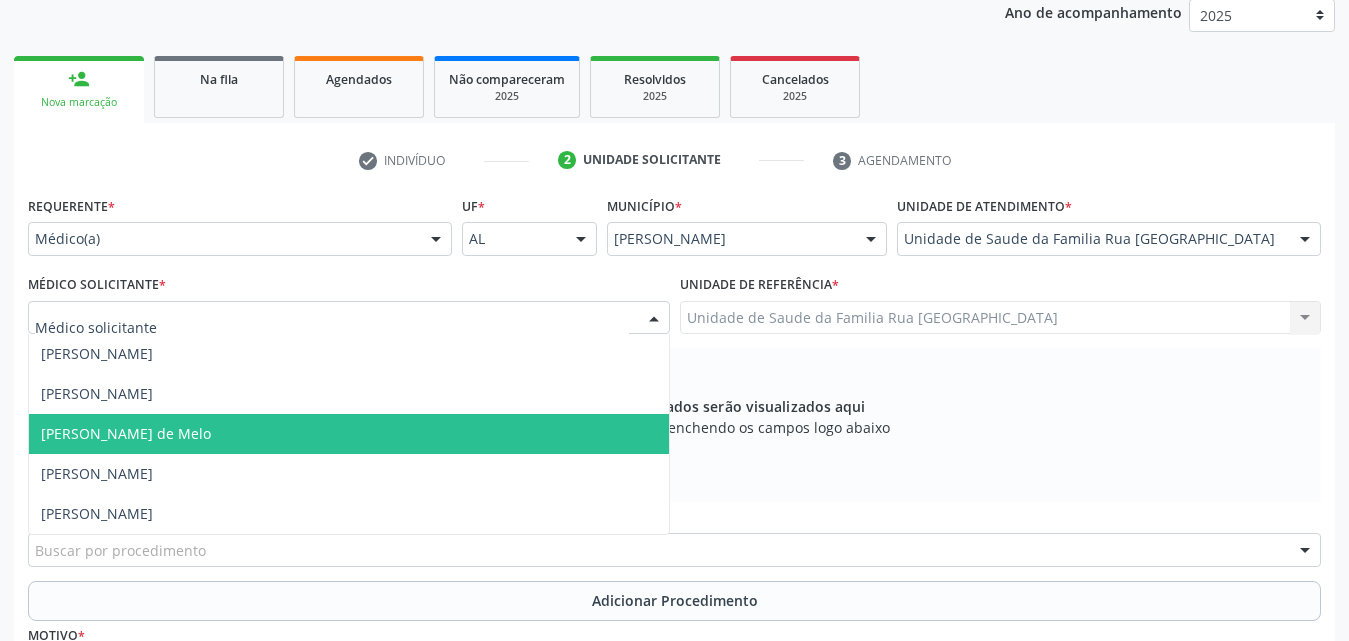 click on "[PERSON_NAME] de Melo" at bounding box center (126, 433) 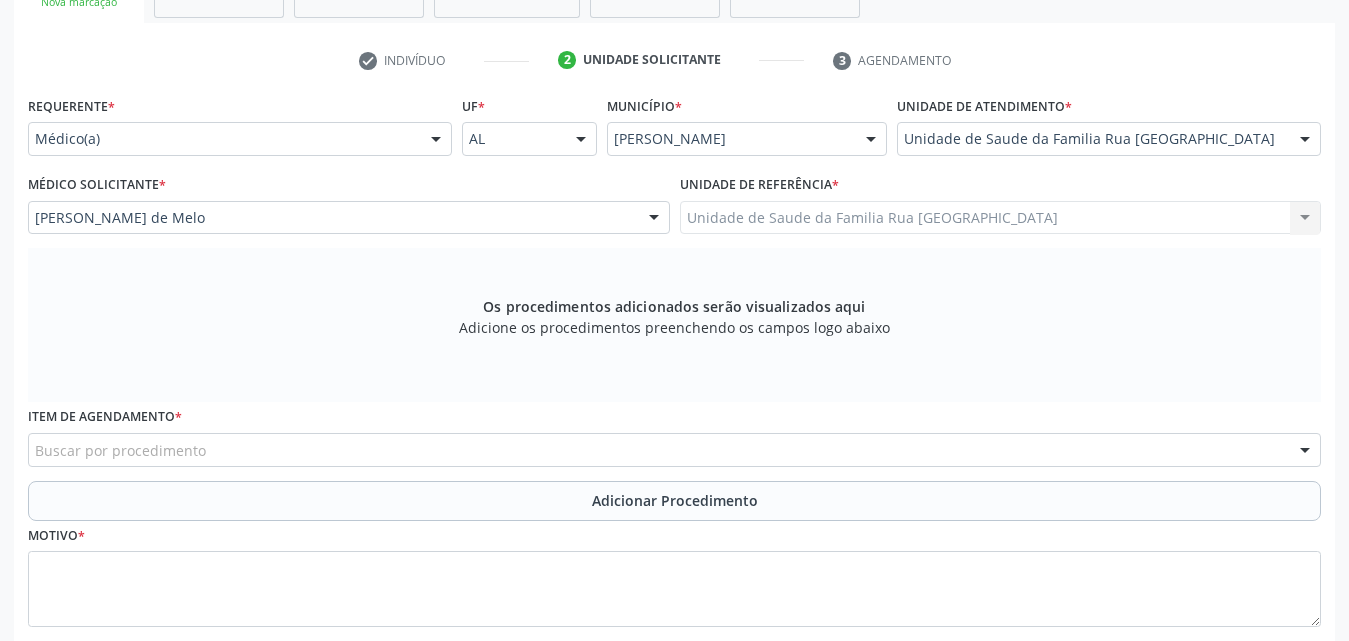 scroll, scrollTop: 471, scrollLeft: 0, axis: vertical 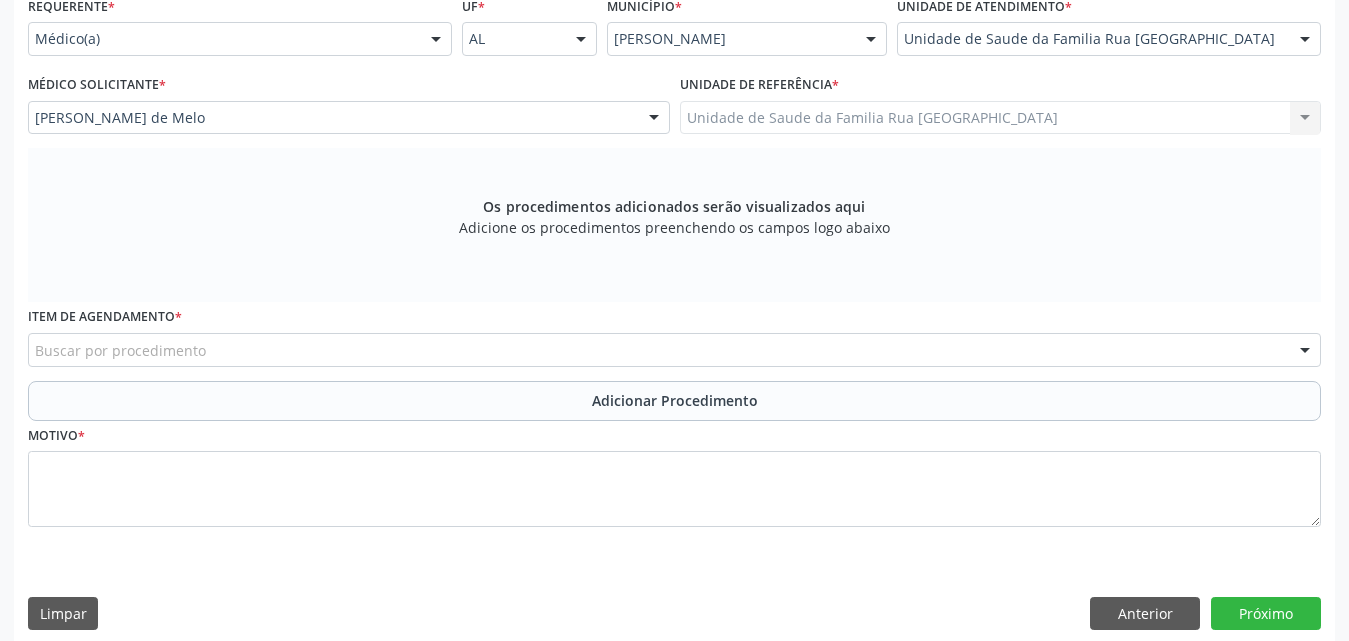 click on "Buscar por procedimento" at bounding box center (674, 350) 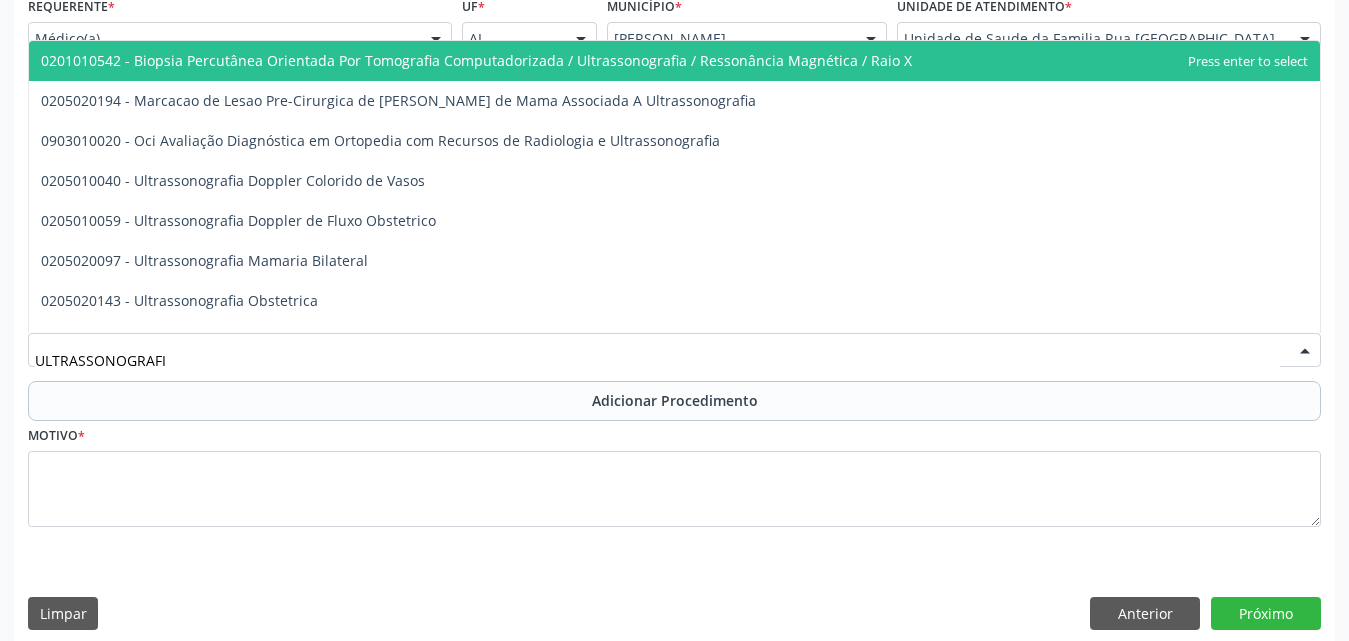 type on "ULTRASSONOGRAFIA" 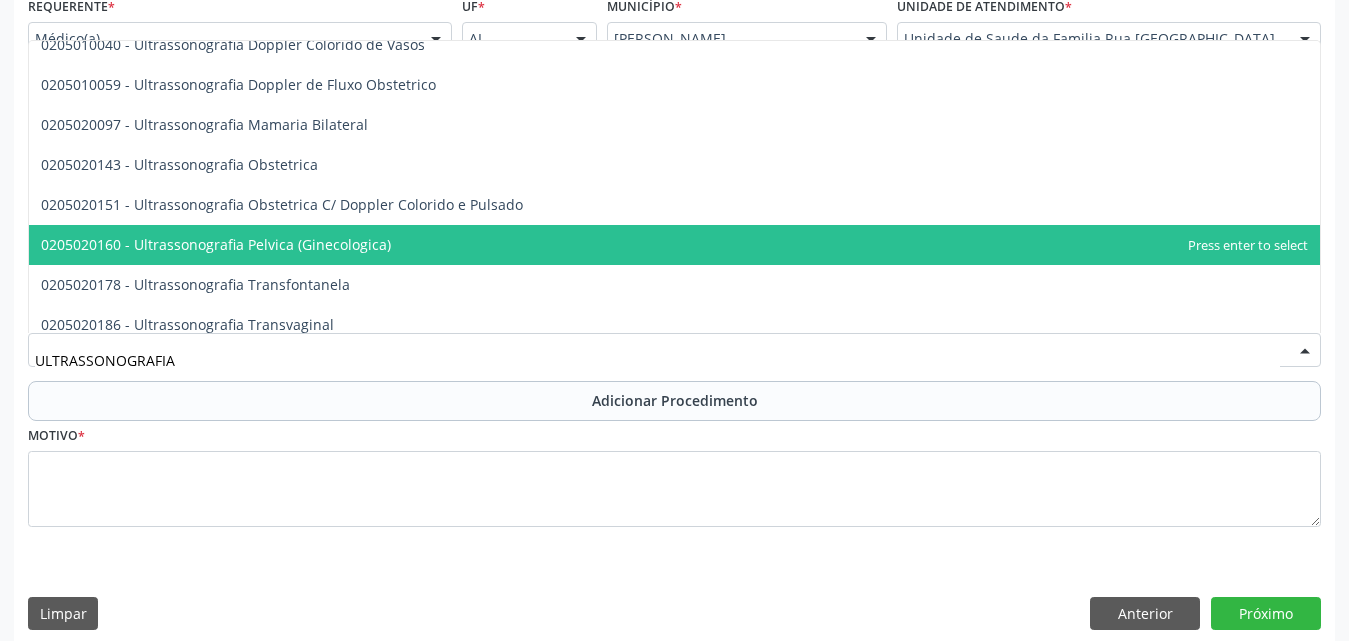 scroll, scrollTop: 200, scrollLeft: 0, axis: vertical 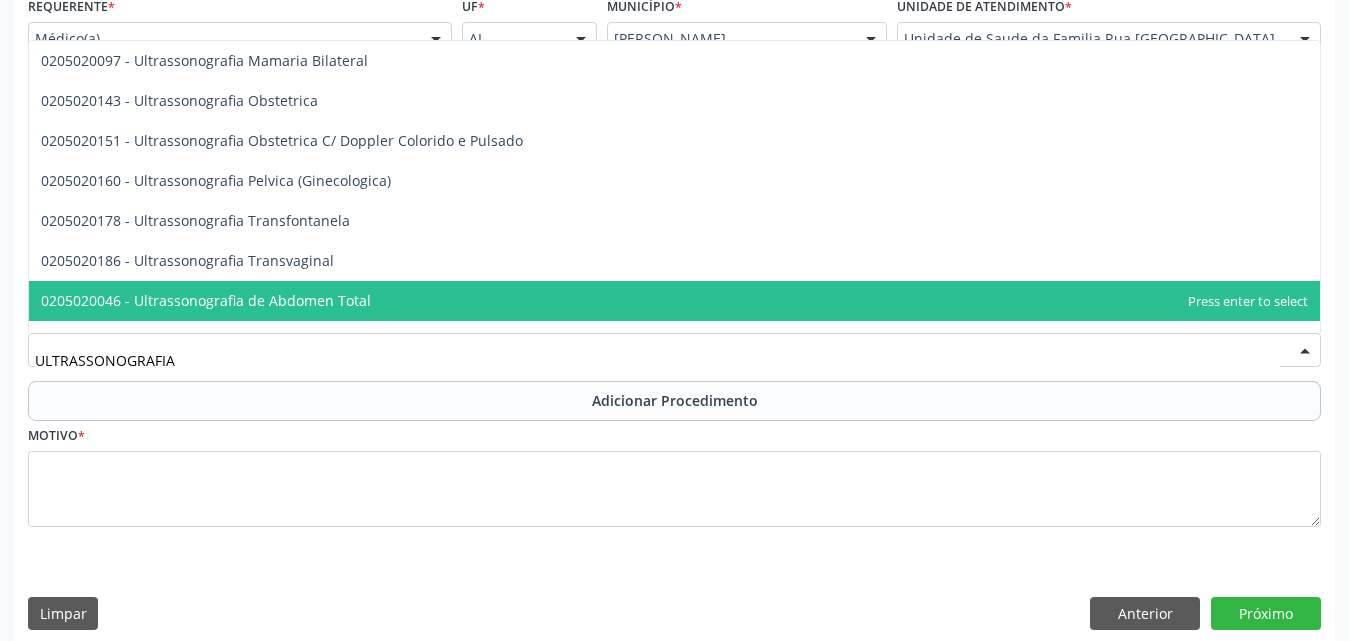 click on "0205020046 - Ultrassonografia de Abdomen Total" at bounding box center (674, 301) 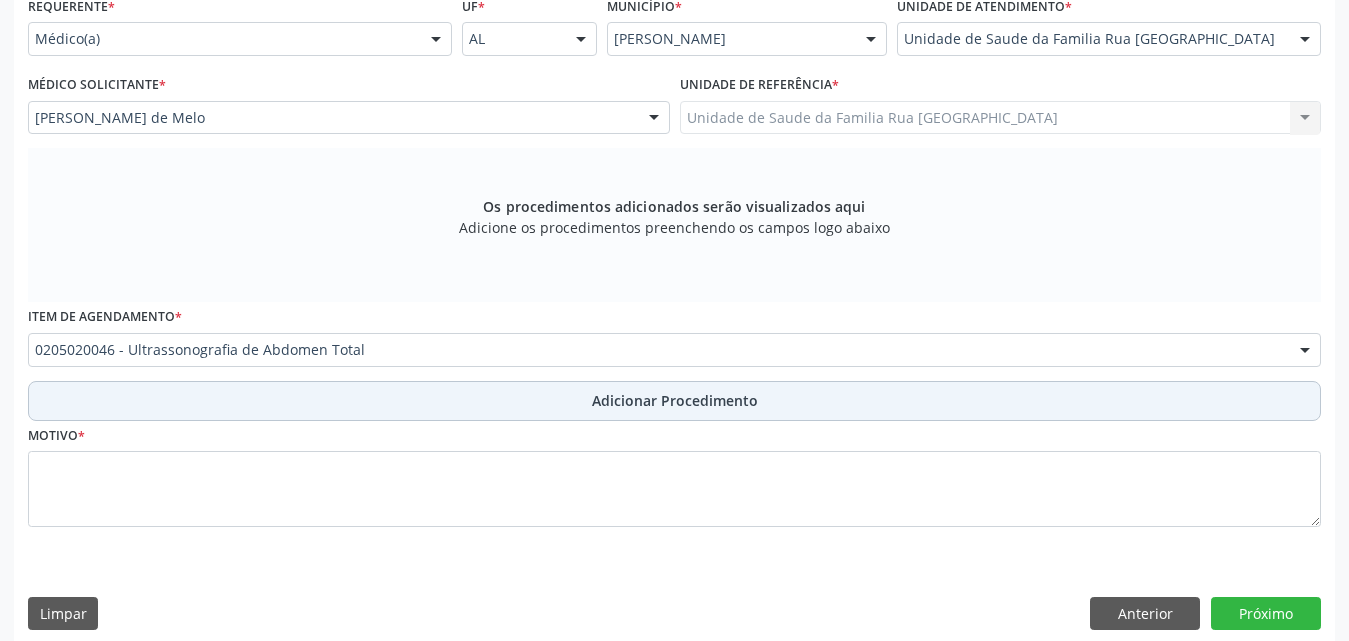 click on "Adicionar Procedimento" at bounding box center (675, 400) 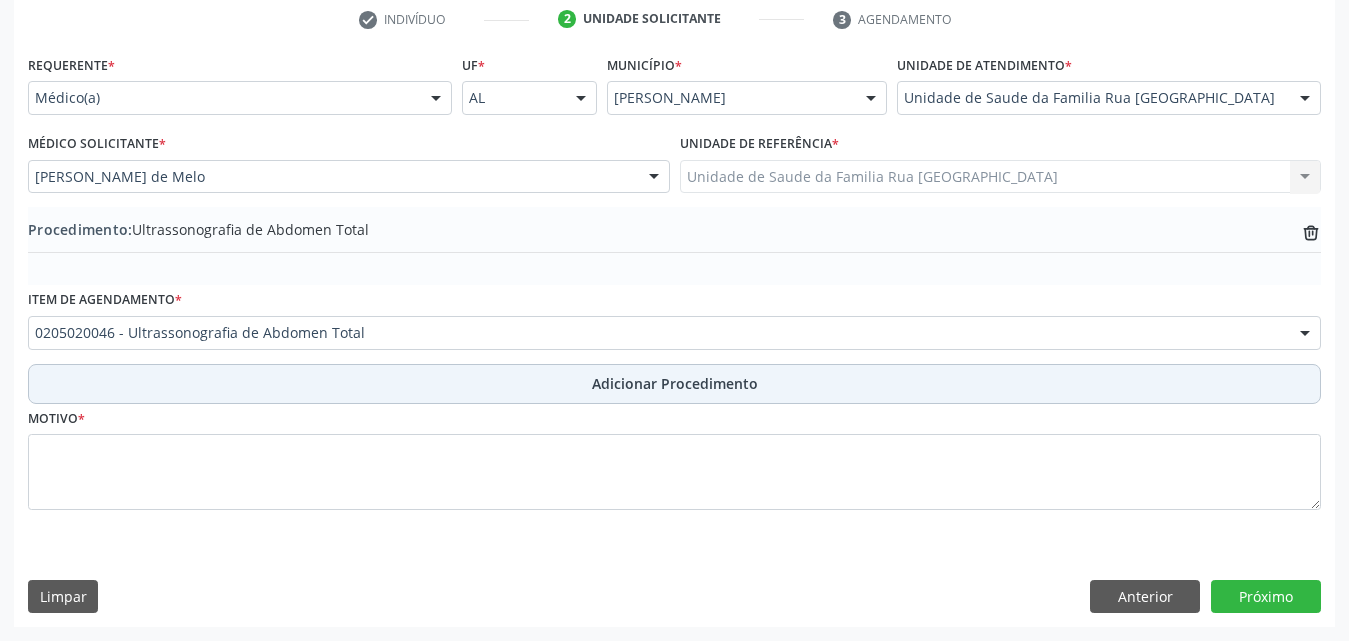 scroll, scrollTop: 412, scrollLeft: 0, axis: vertical 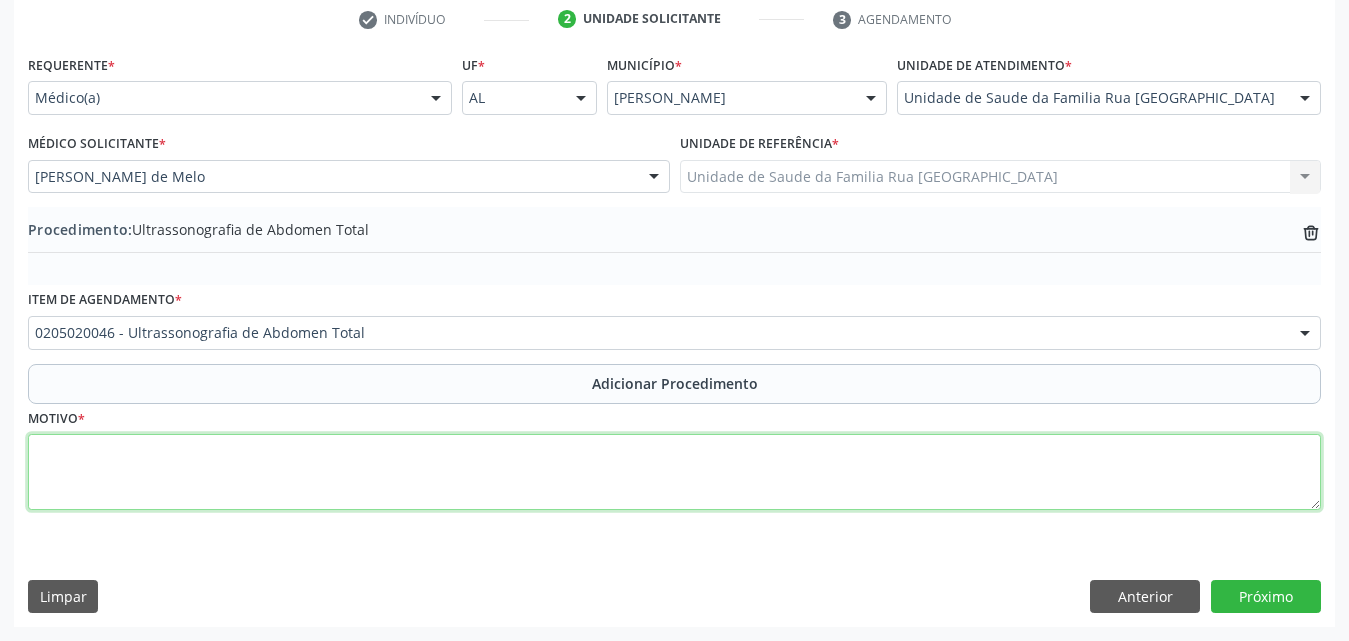 drag, startPoint x: 132, startPoint y: 467, endPoint x: 188, endPoint y: 455, distance: 57.271286 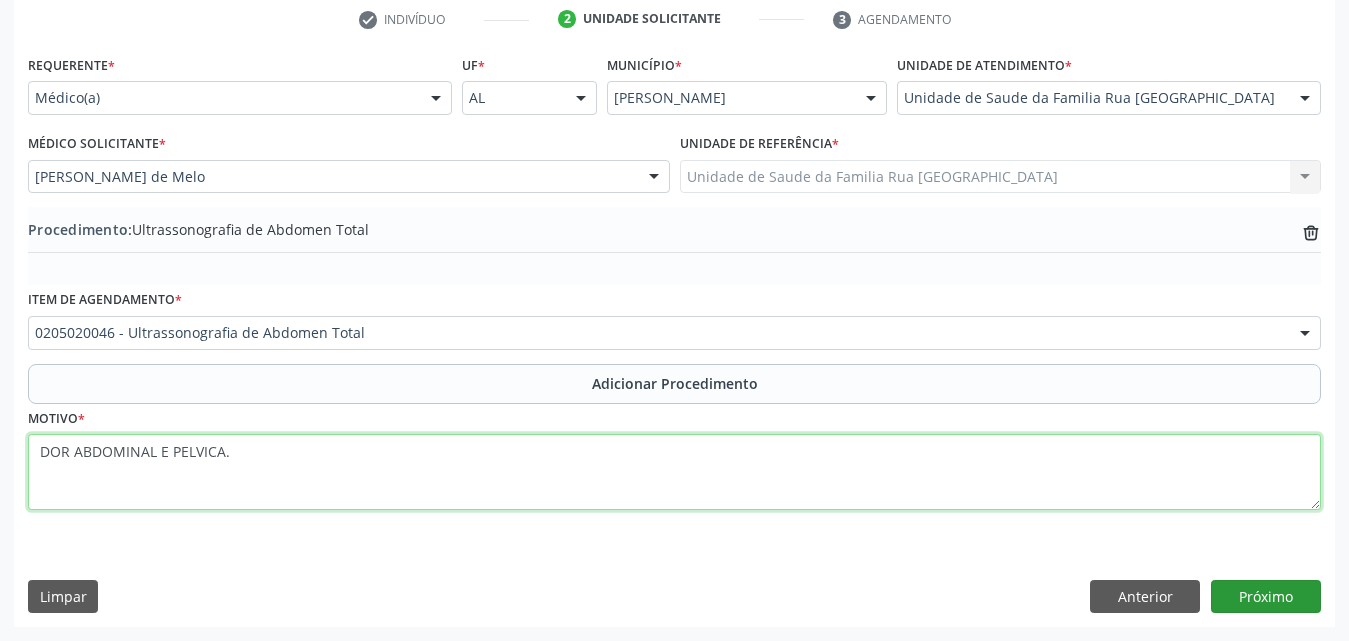 type on "DOR ABDOMINAL E PELVICA." 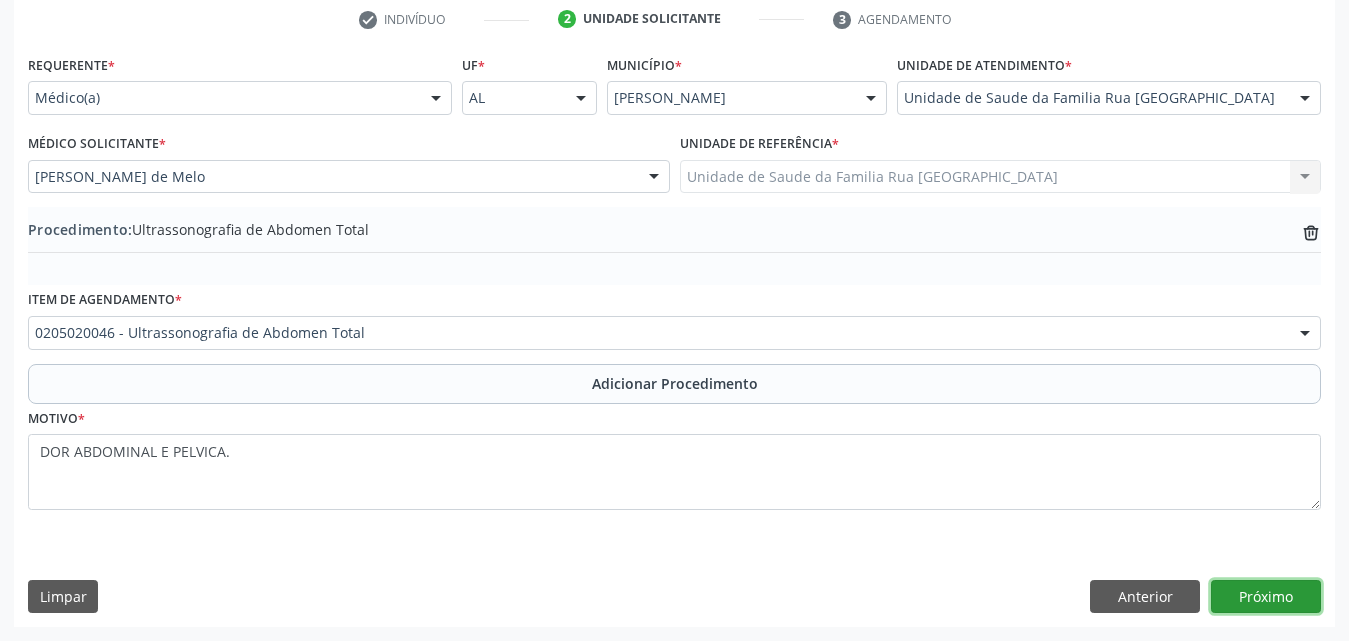 click on "Próximo" at bounding box center [1266, 597] 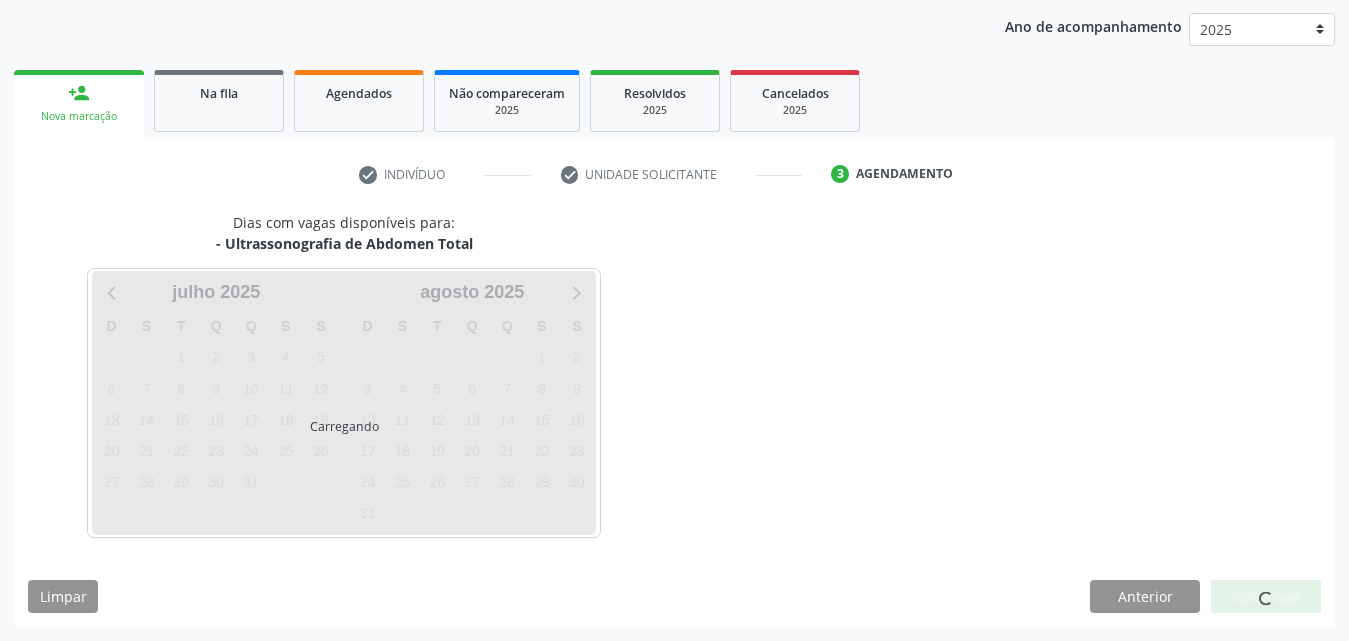 scroll, scrollTop: 316, scrollLeft: 0, axis: vertical 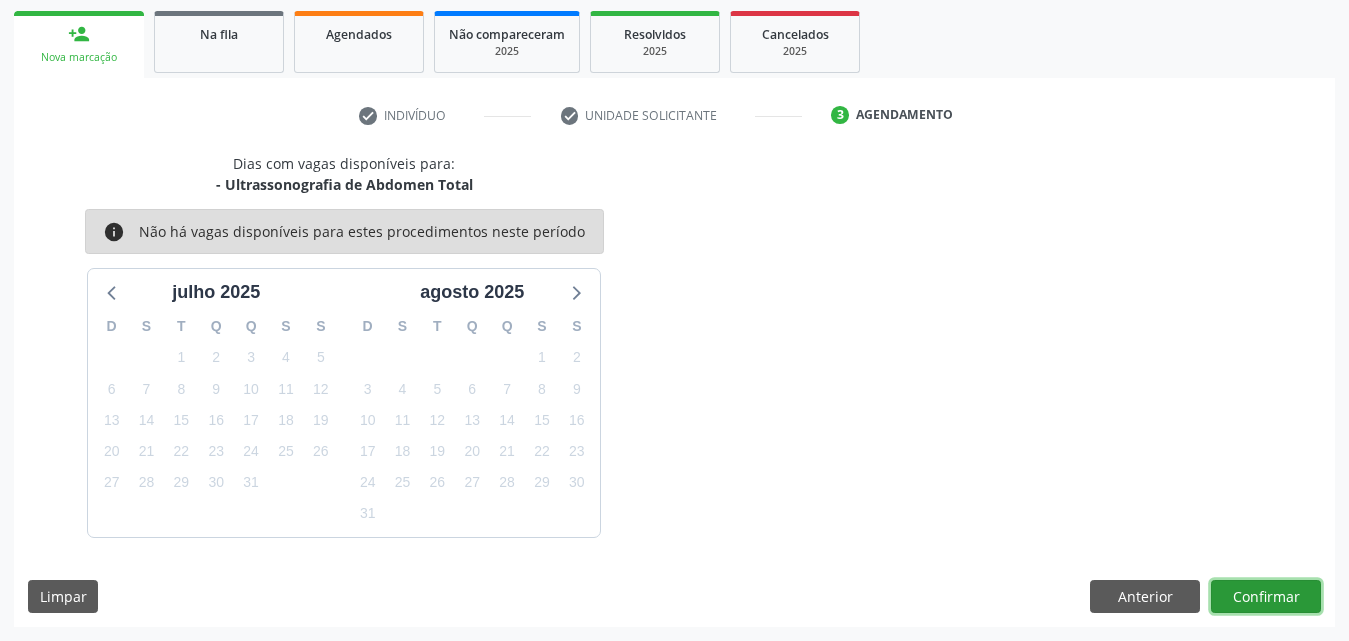 click on "Confirmar" at bounding box center [1266, 597] 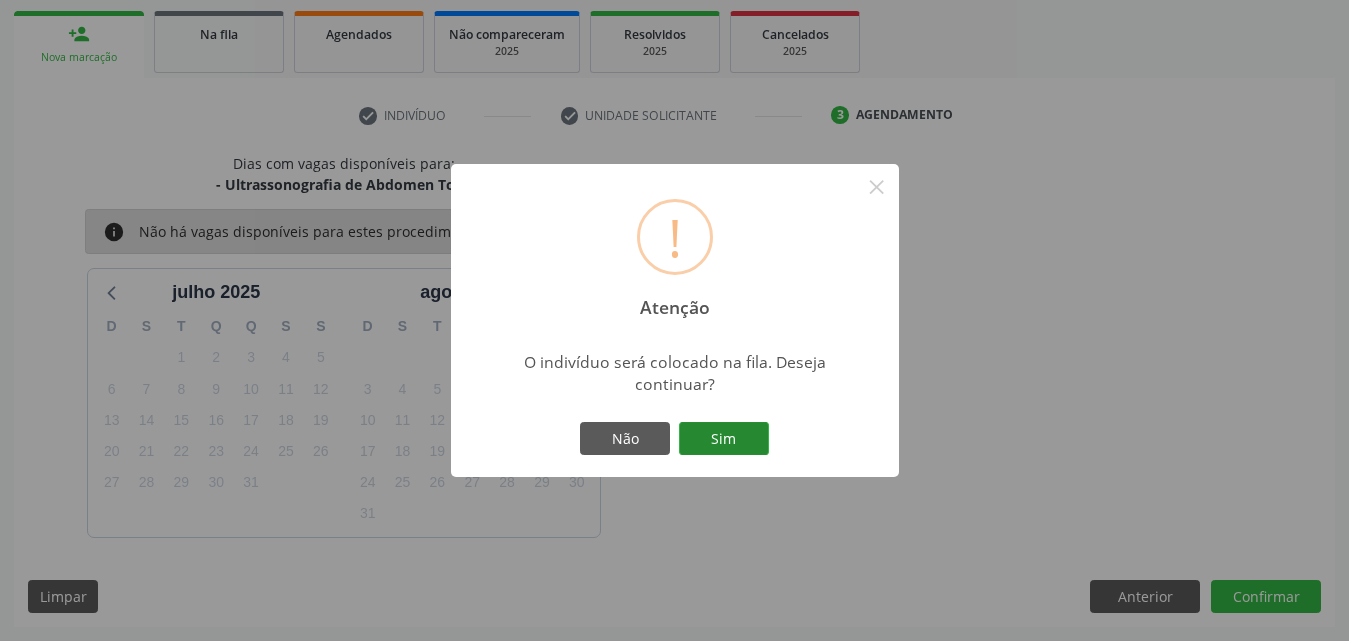 click on "Sim" at bounding box center [724, 439] 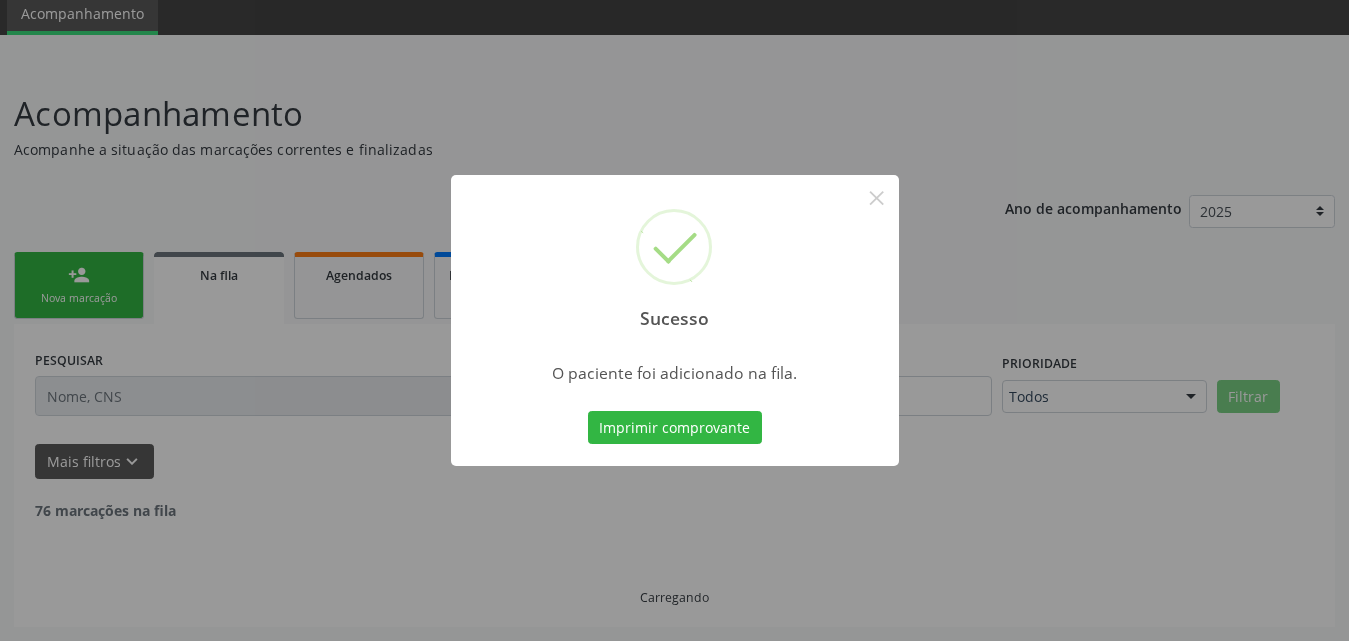 scroll, scrollTop: 54, scrollLeft: 0, axis: vertical 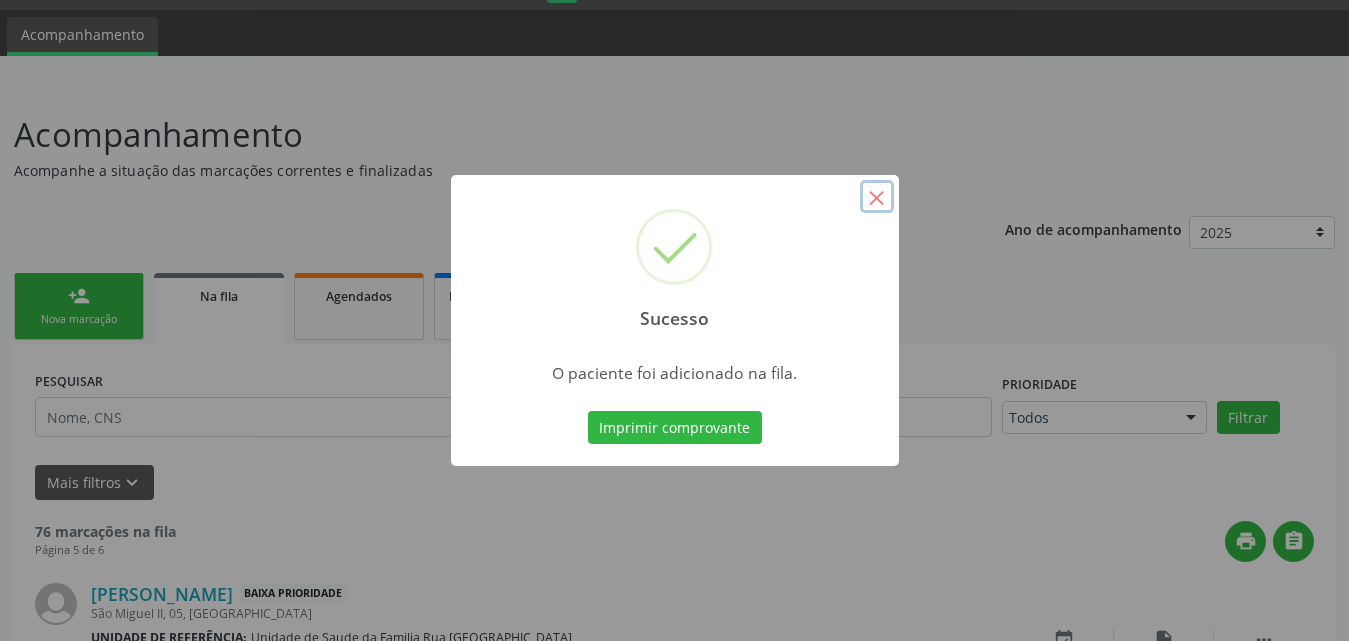 click on "×" at bounding box center [877, 197] 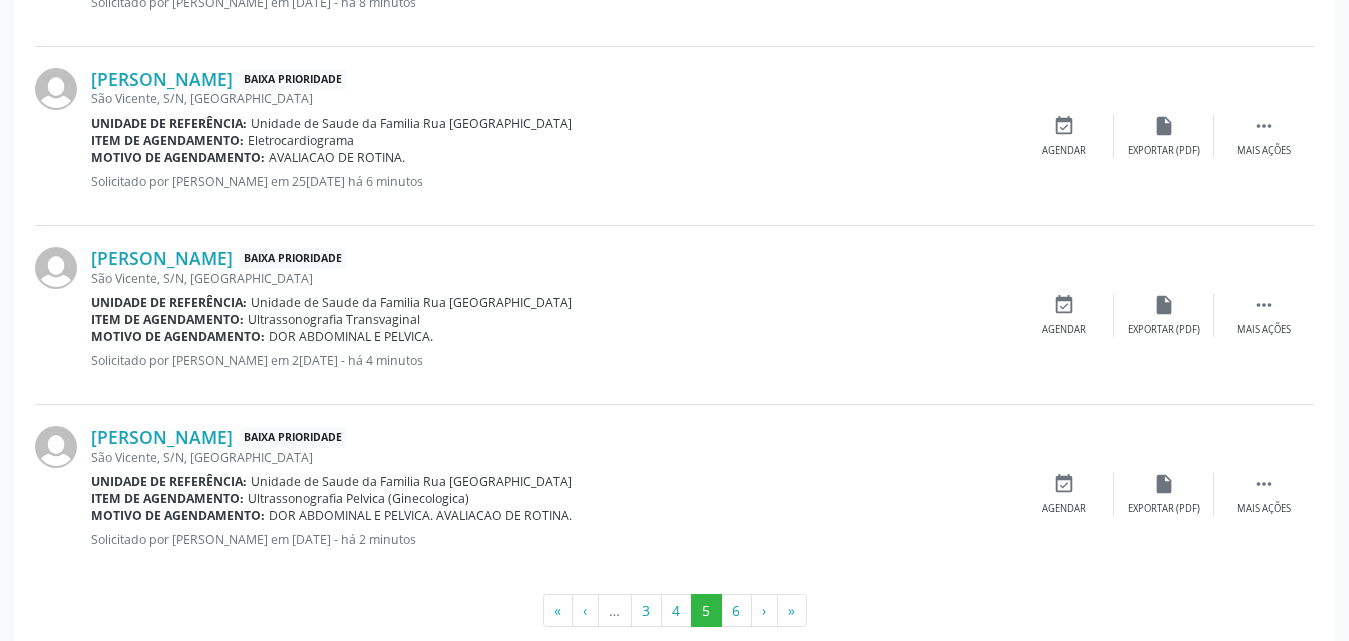 scroll, scrollTop: 2754, scrollLeft: 0, axis: vertical 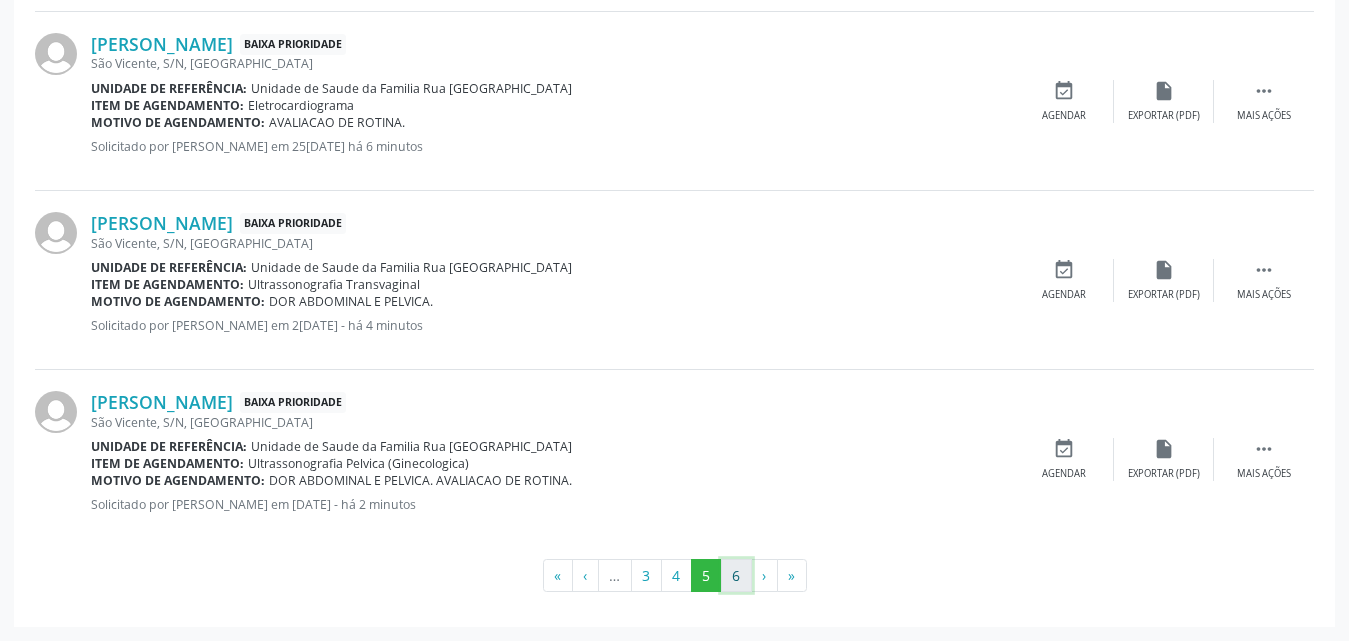 click on "6" at bounding box center [736, 576] 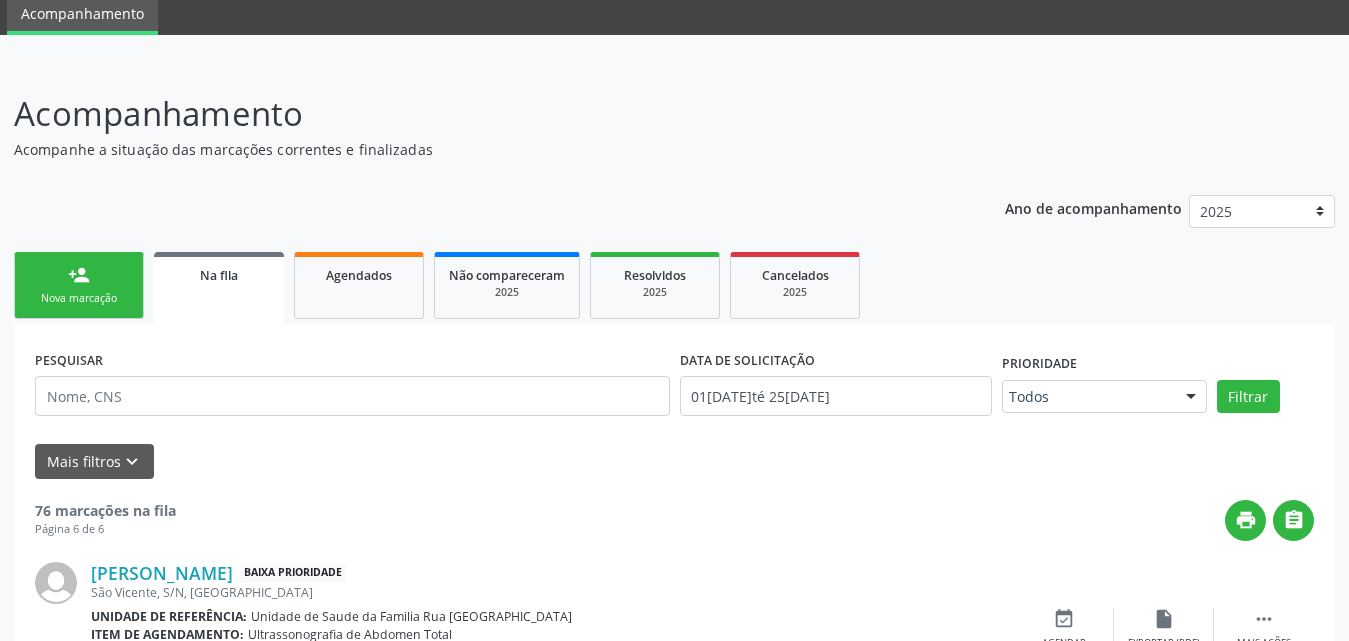 scroll, scrollTop: 245, scrollLeft: 0, axis: vertical 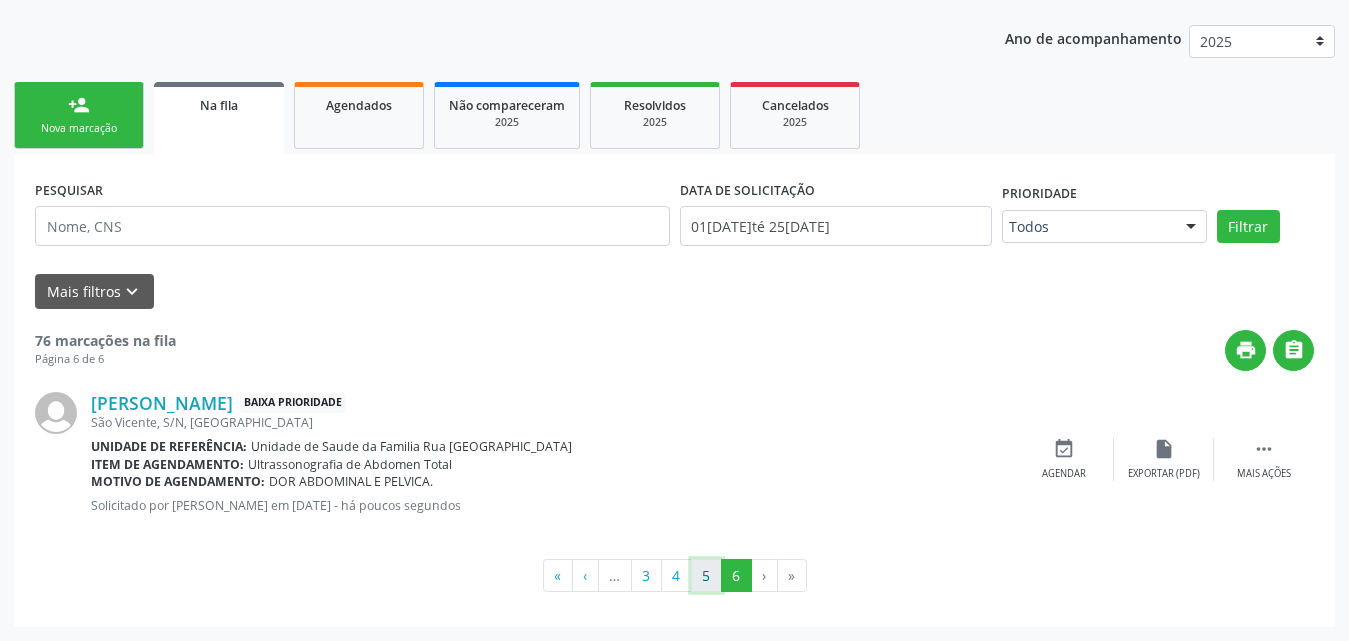 click on "5" at bounding box center (706, 576) 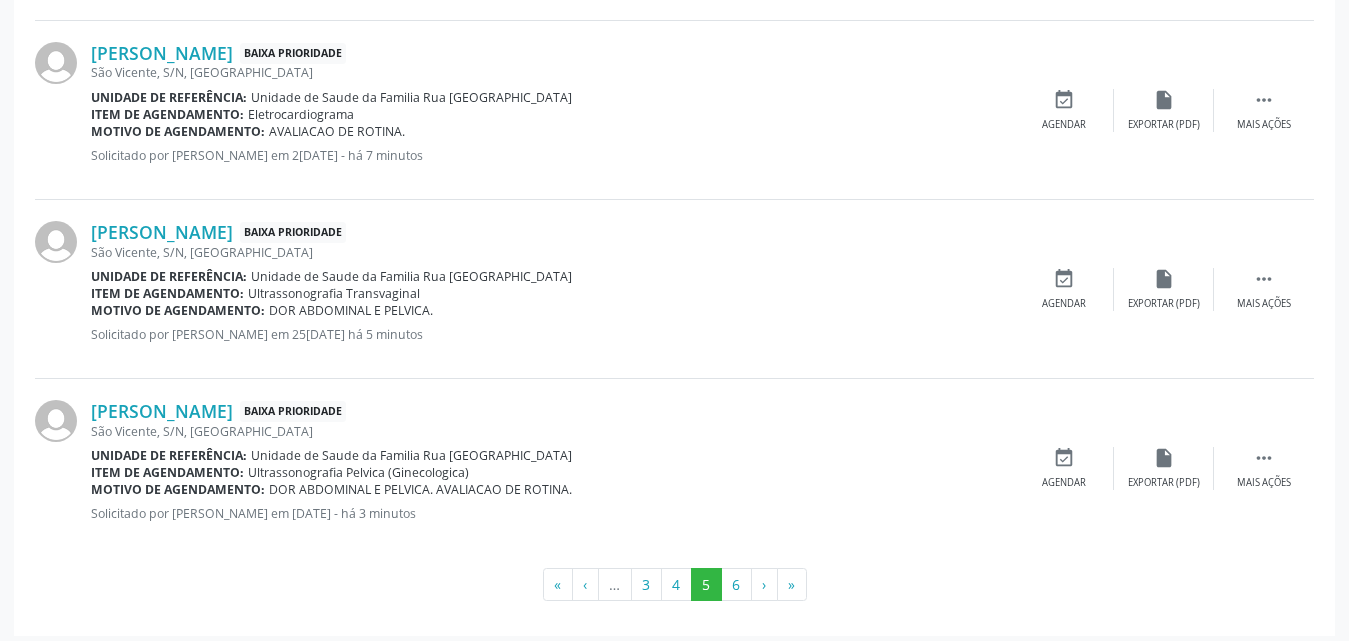 scroll, scrollTop: 2754, scrollLeft: 0, axis: vertical 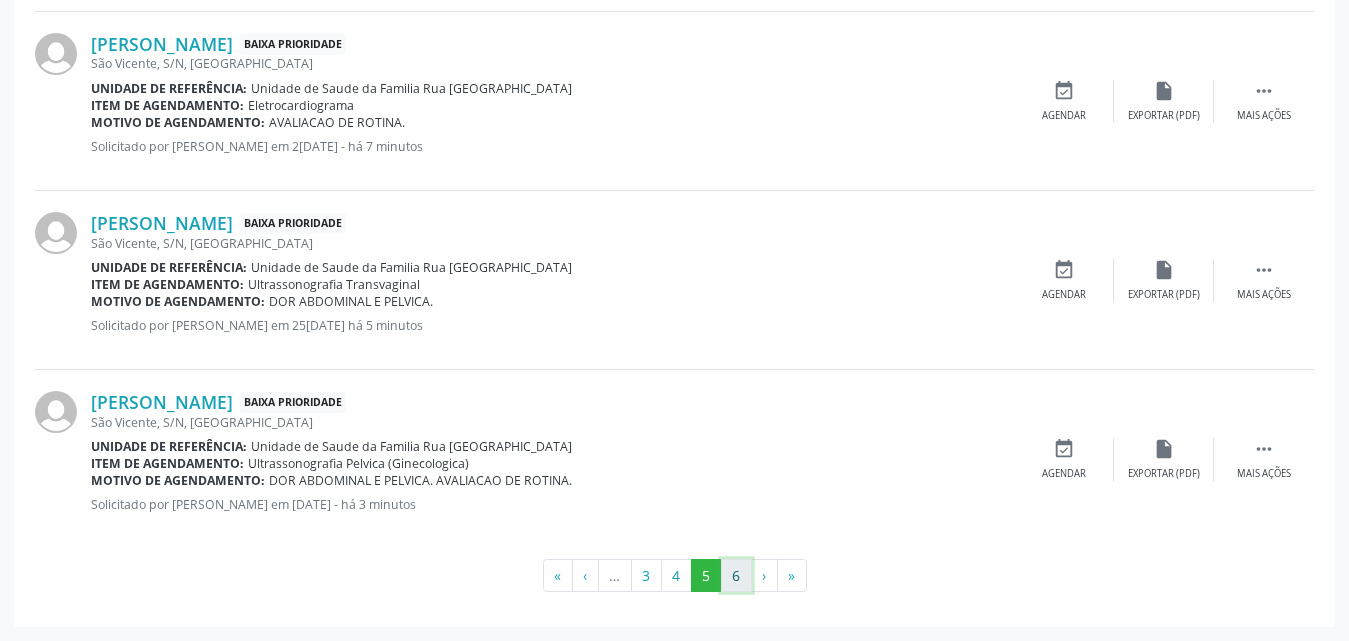 click on "6" at bounding box center (736, 576) 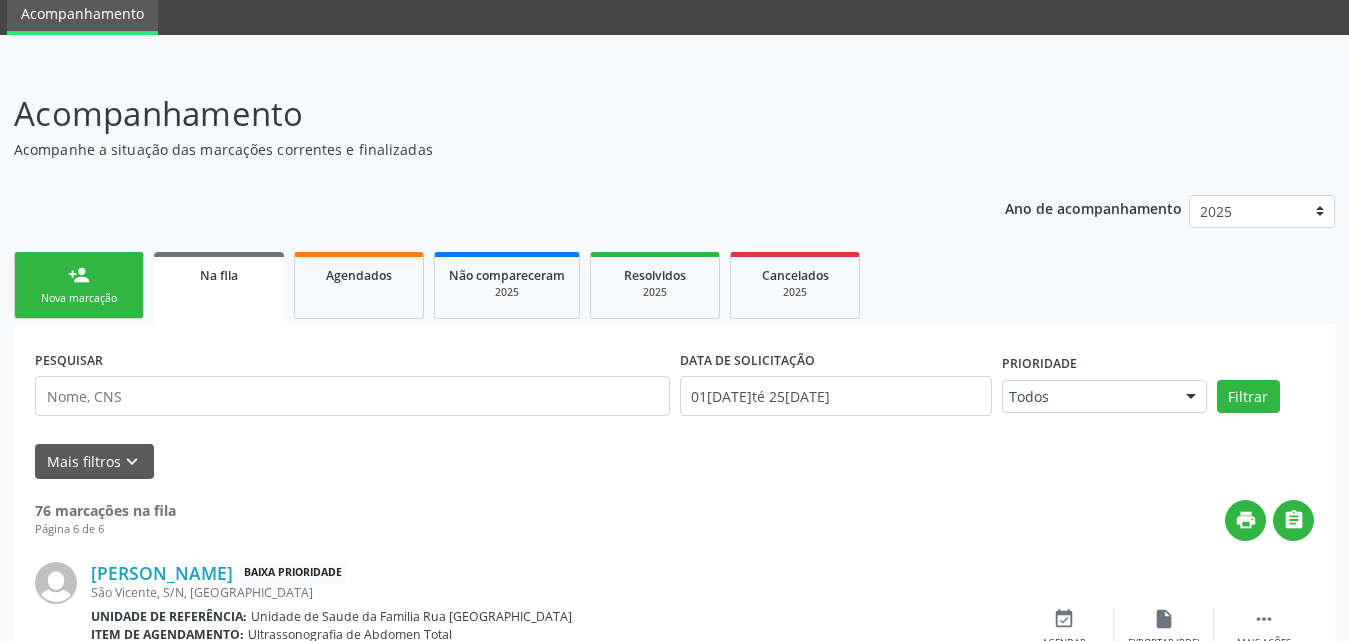 scroll, scrollTop: 245, scrollLeft: 0, axis: vertical 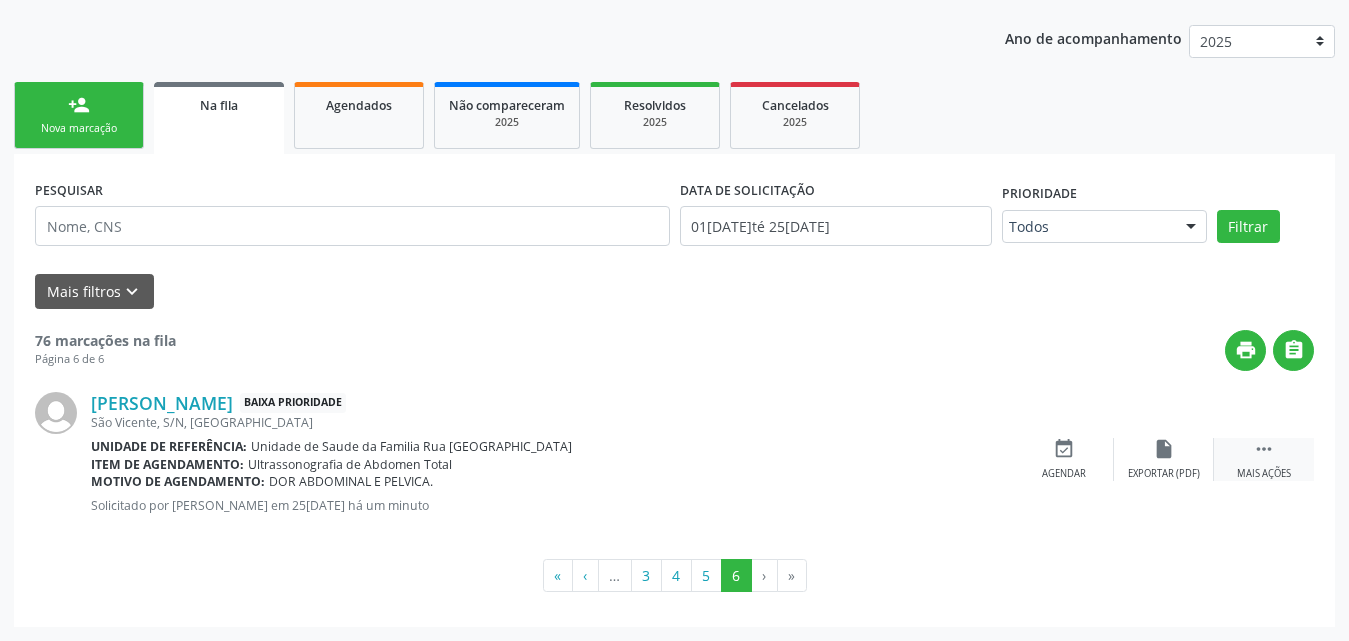 click on "" at bounding box center [1264, 449] 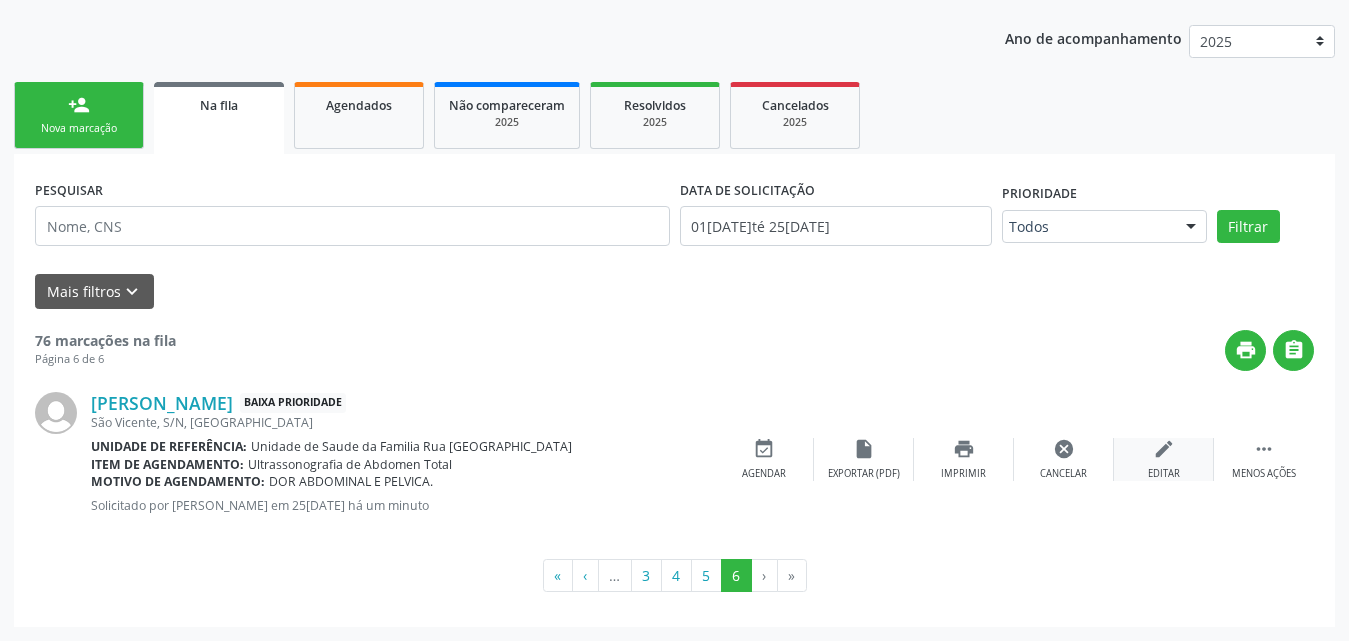click on "edit
Editar" at bounding box center [1164, 459] 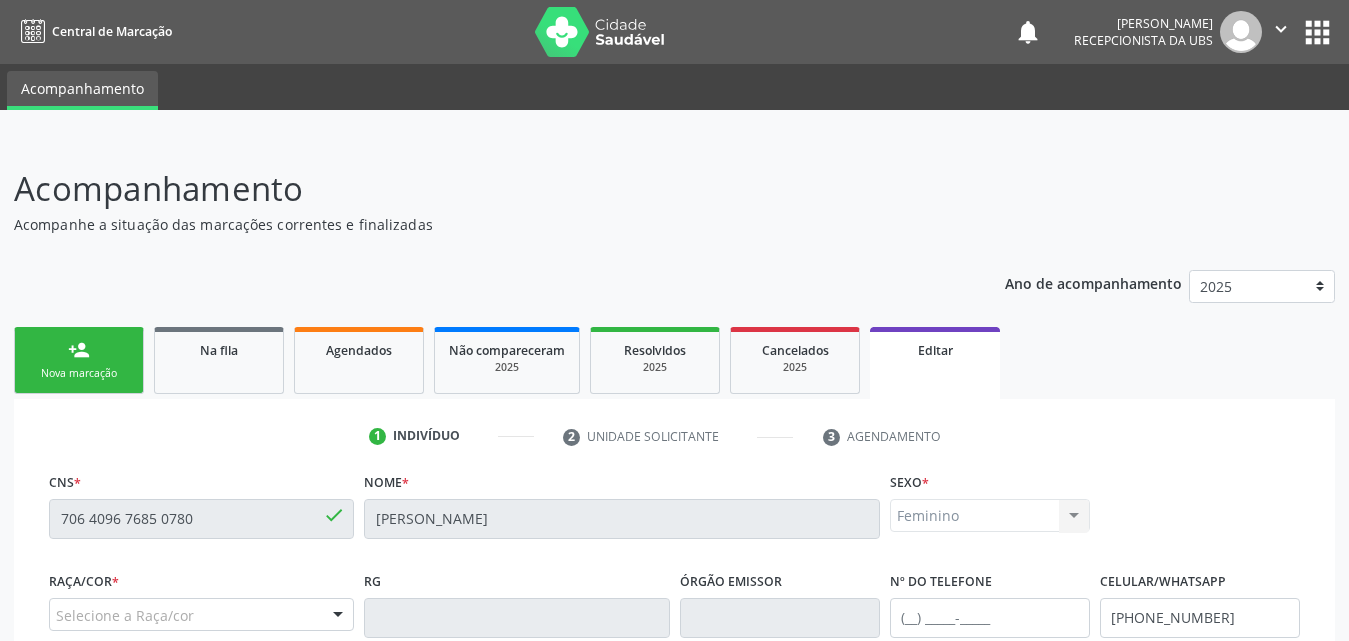 scroll, scrollTop: 400, scrollLeft: 0, axis: vertical 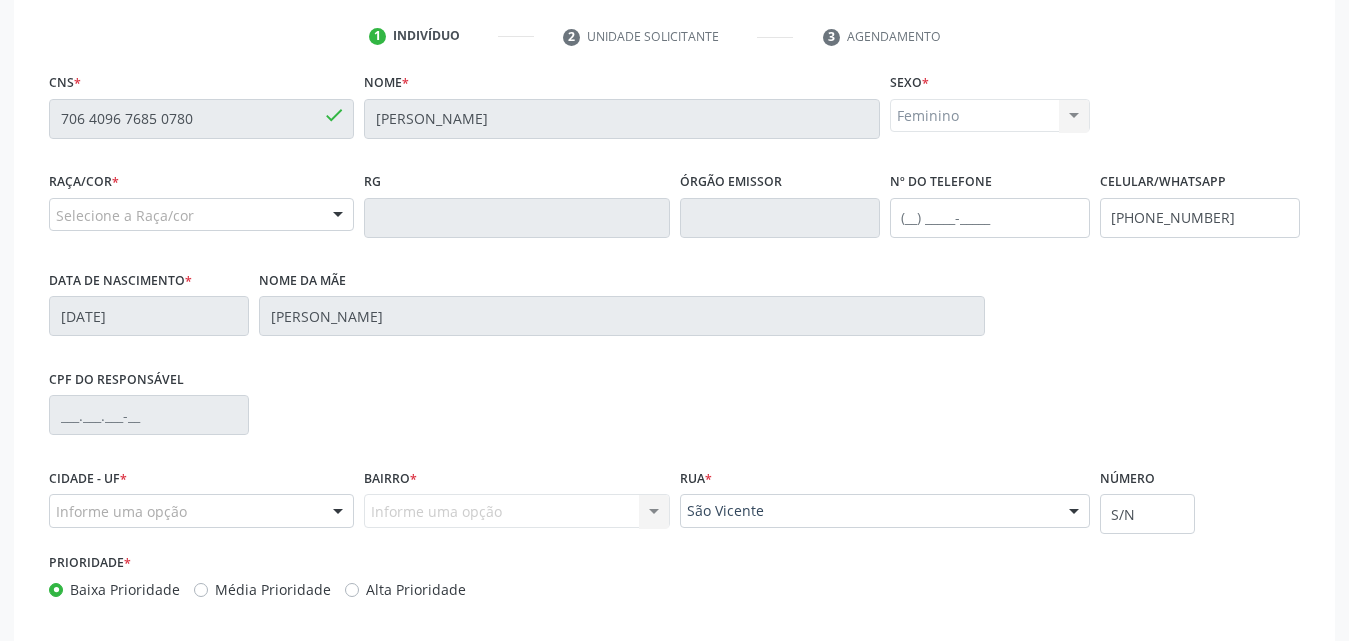 click at bounding box center [338, 216] 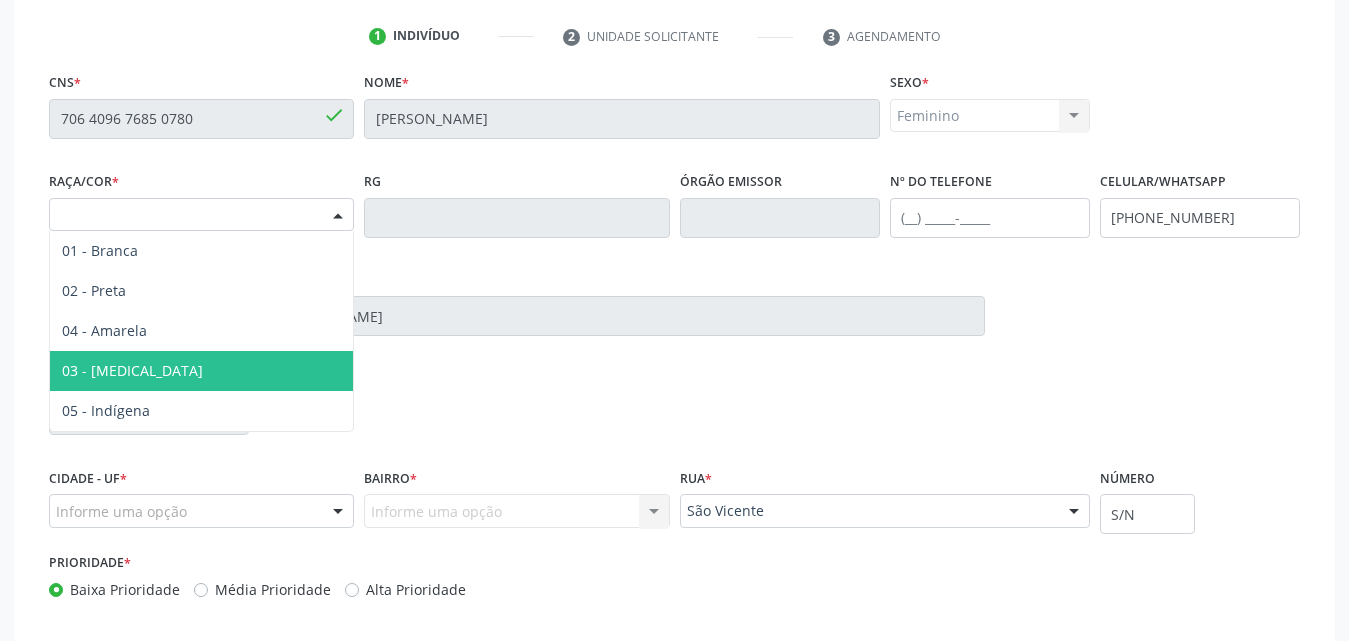 click on "03 - [MEDICAL_DATA]" at bounding box center (201, 371) 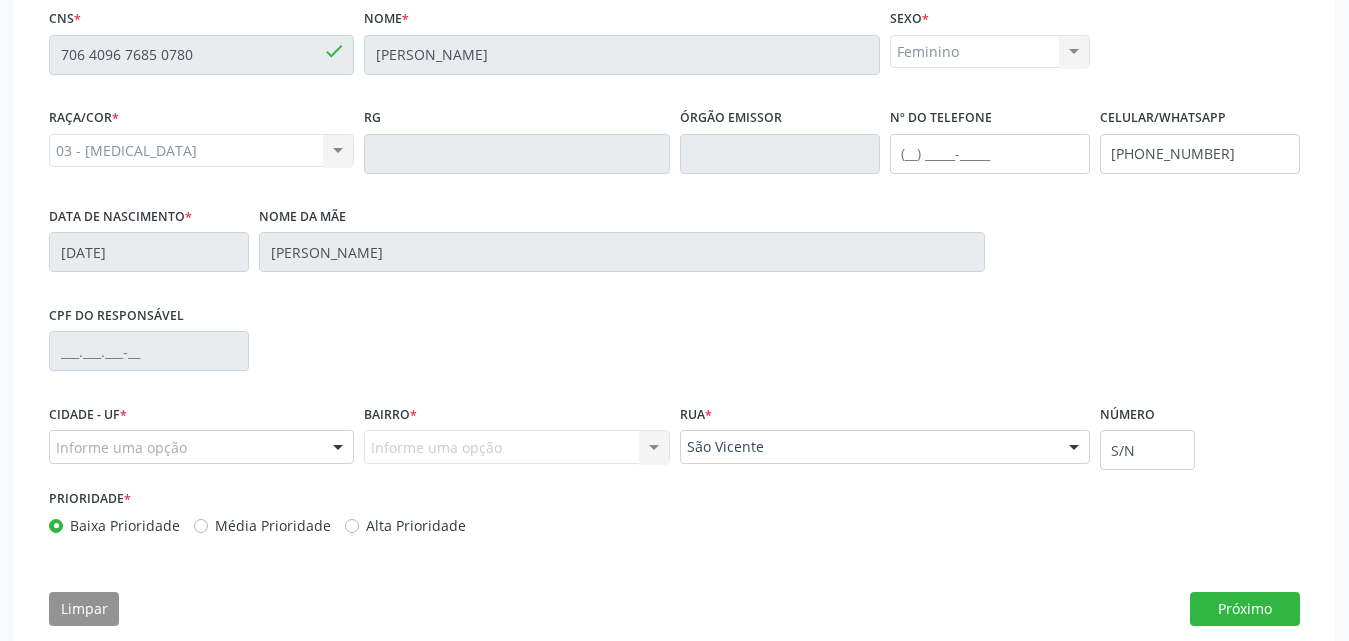scroll, scrollTop: 498, scrollLeft: 0, axis: vertical 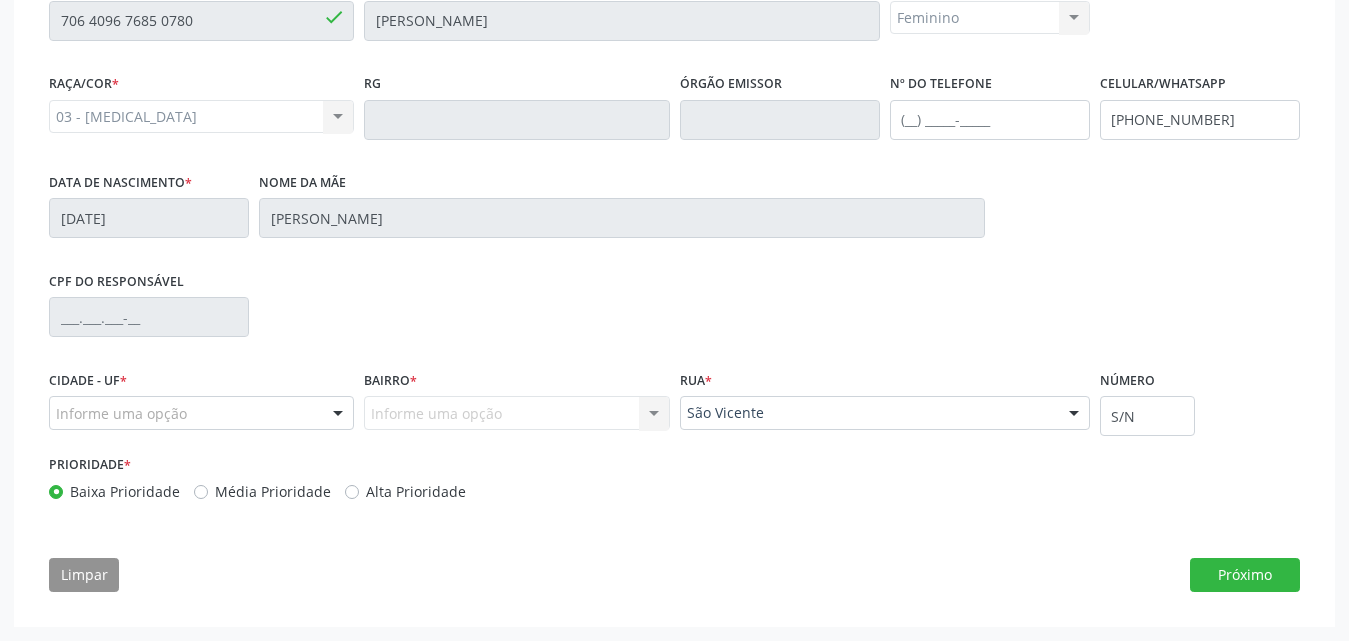 click at bounding box center [338, 414] 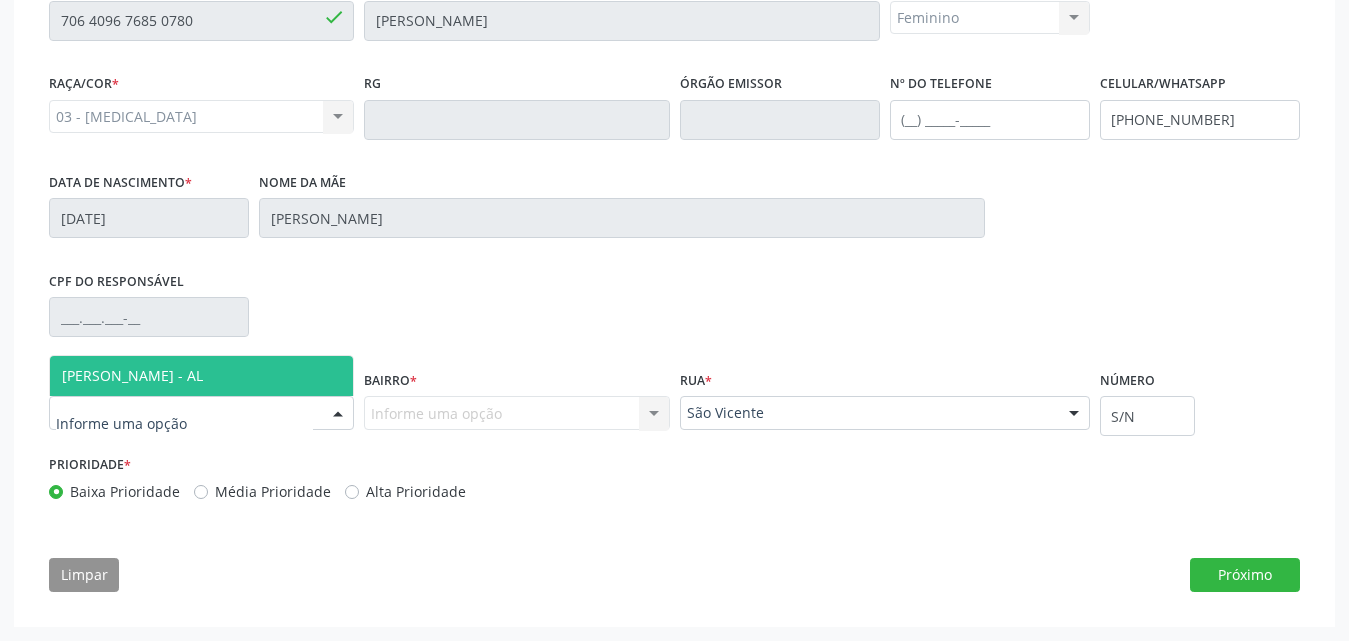 click on "[PERSON_NAME] - AL" at bounding box center (201, 376) 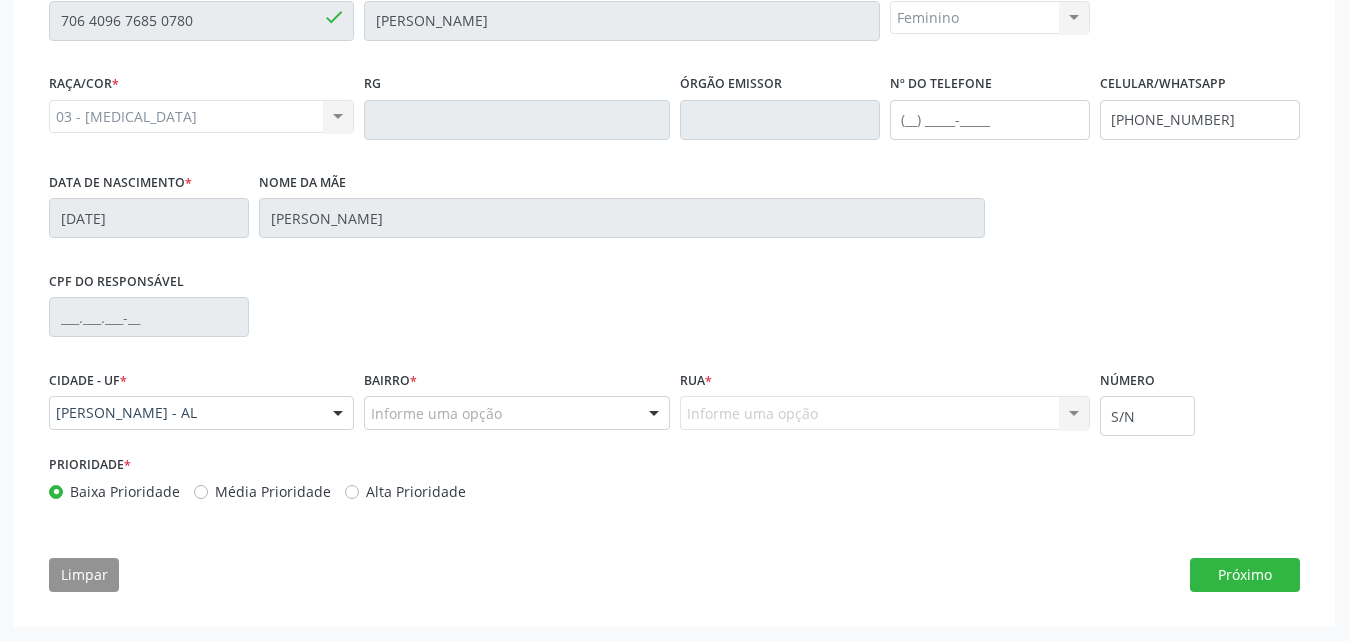 click on "Informe uma opção" at bounding box center [516, 413] 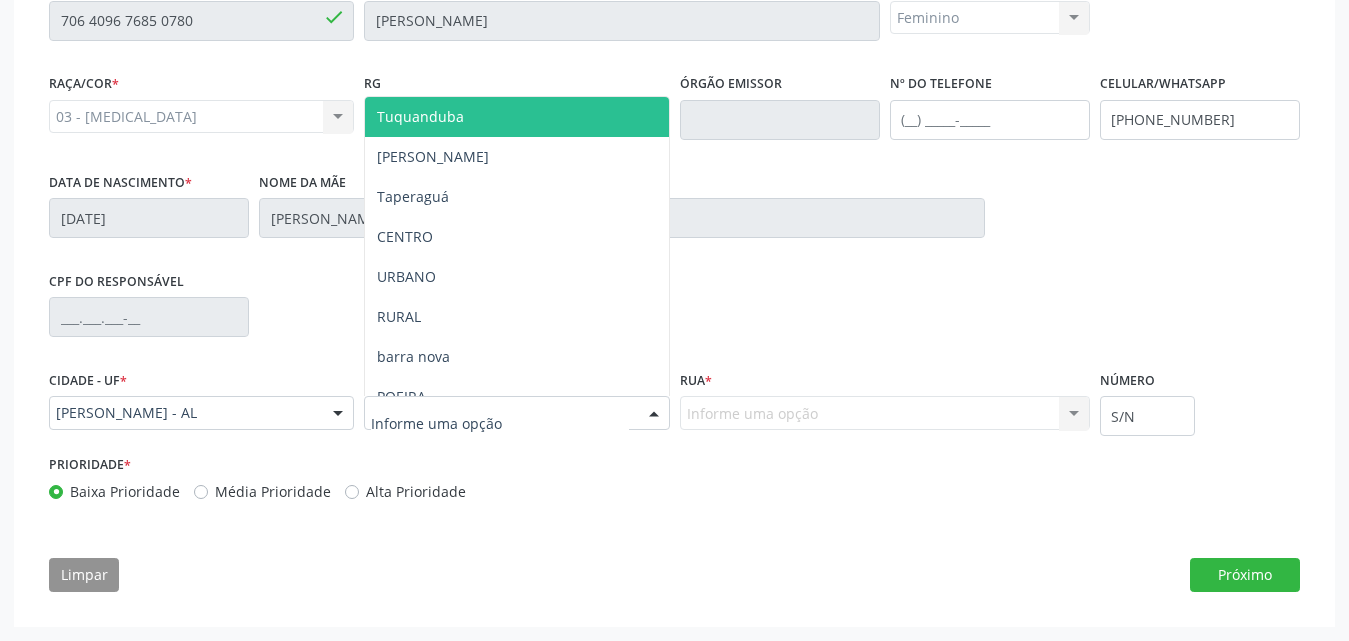 type on "M" 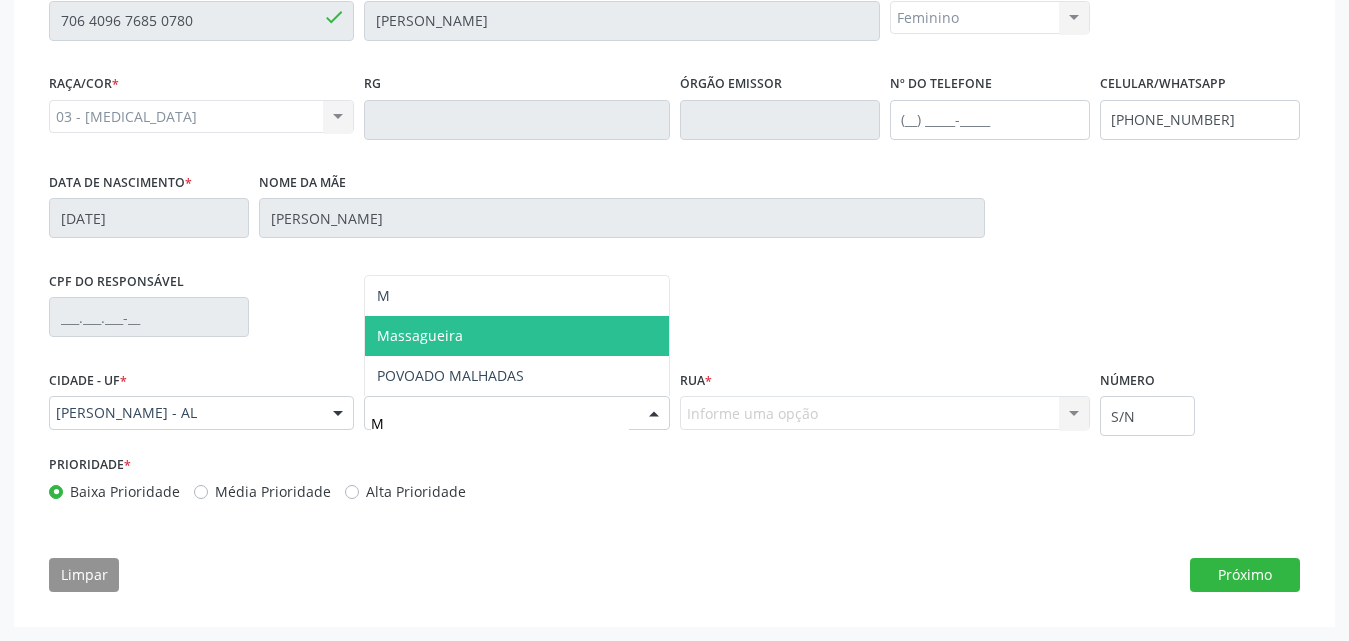 click on "Massagueira" at bounding box center (516, 336) 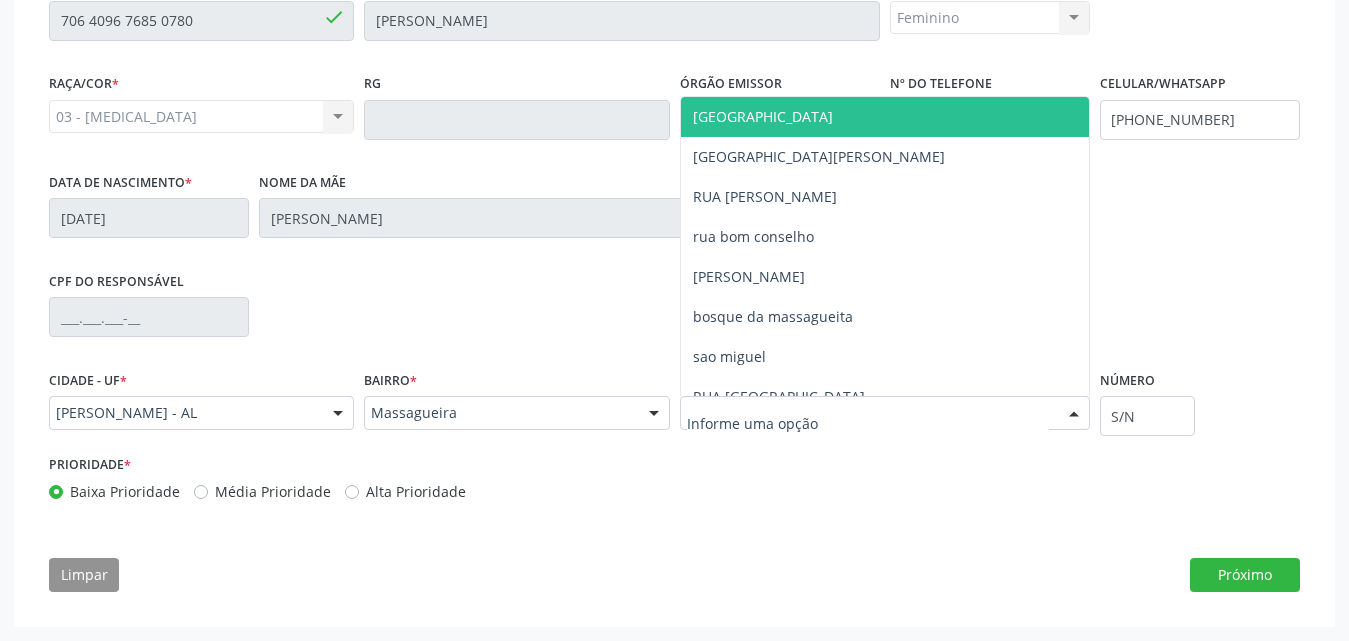click at bounding box center (885, 413) 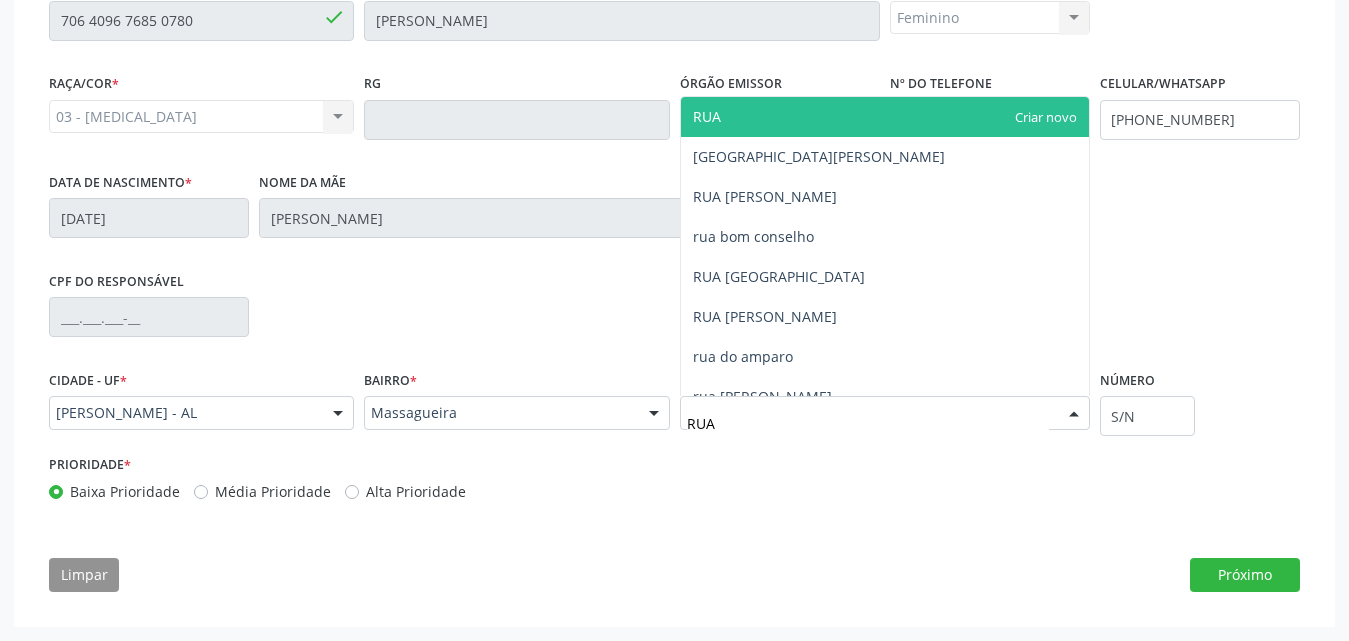 type on "RUA N" 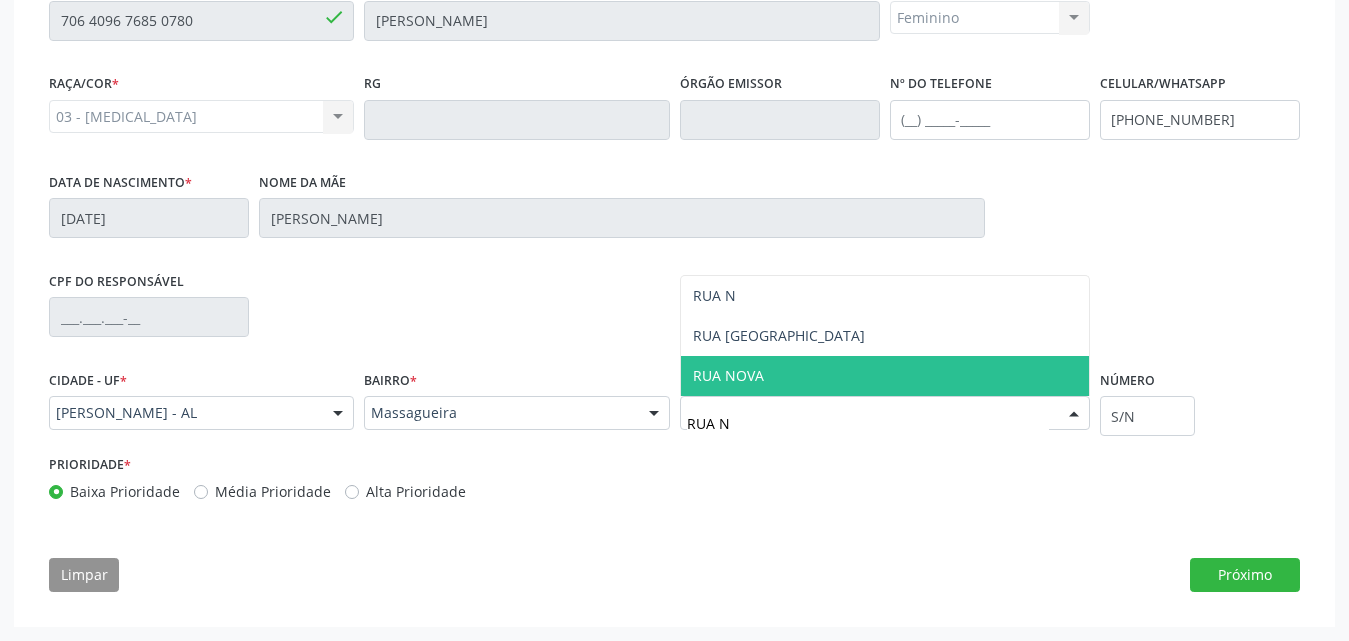 click on "RUA NOVA" at bounding box center [885, 376] 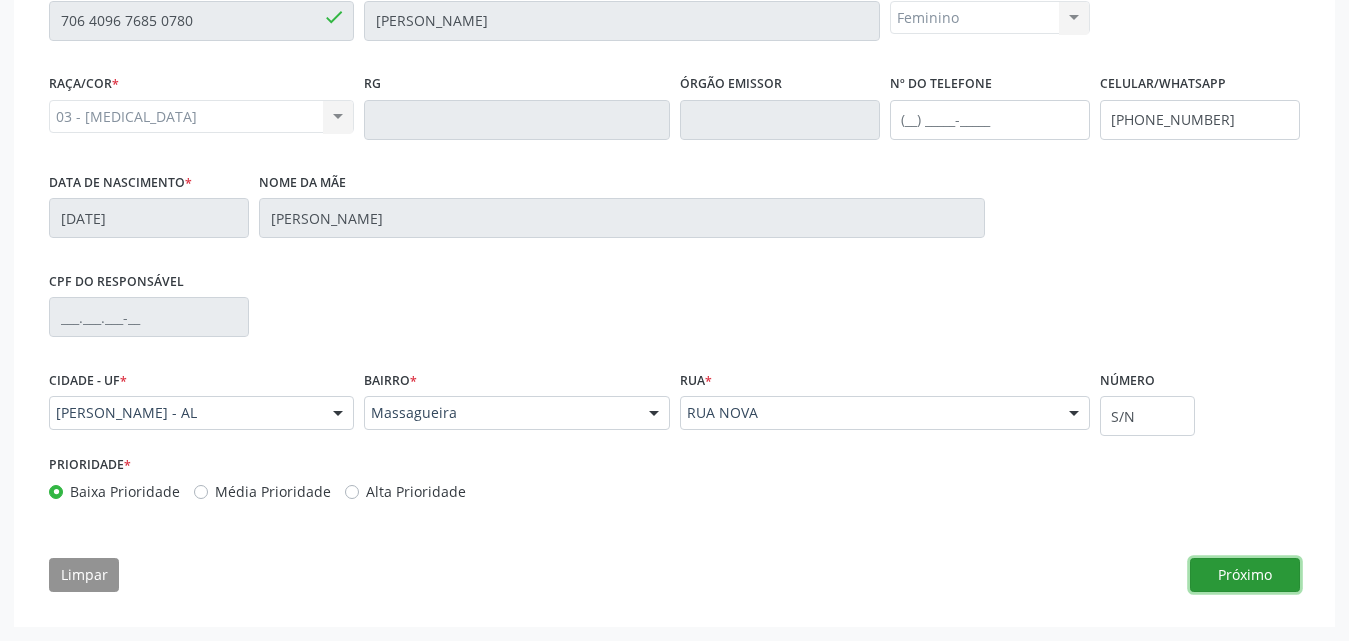 click on "Próximo" at bounding box center (1245, 575) 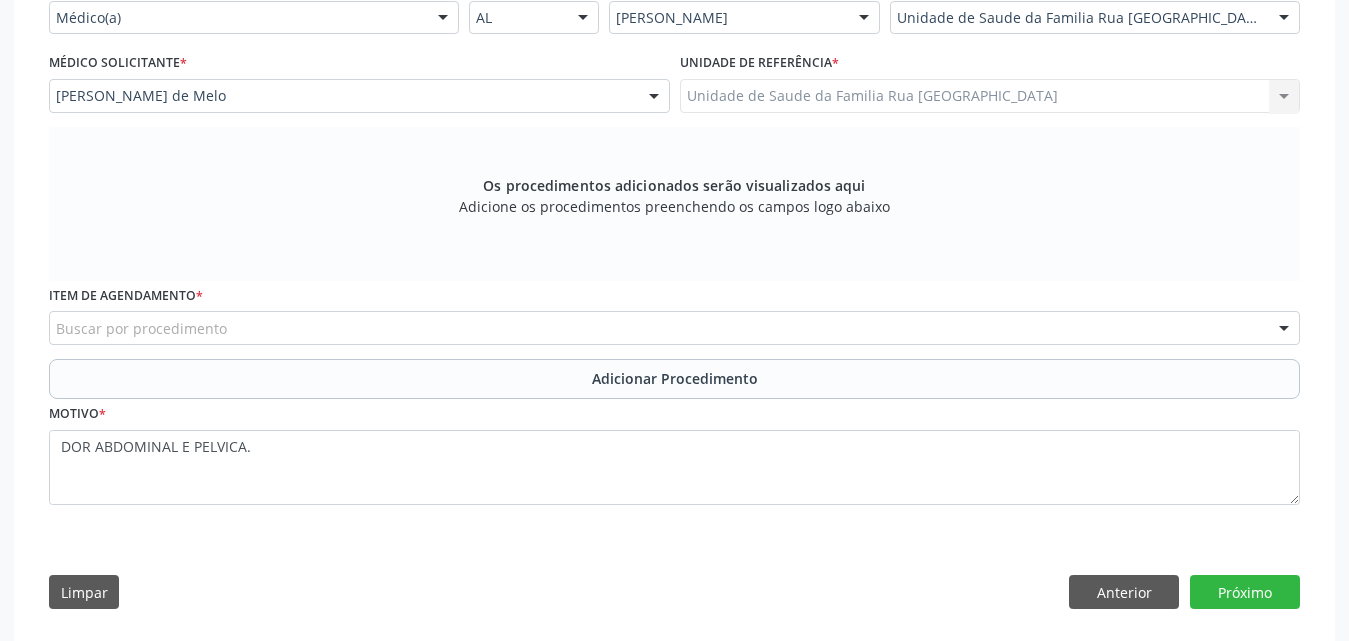 click on "Buscar por procedimento" at bounding box center [674, 328] 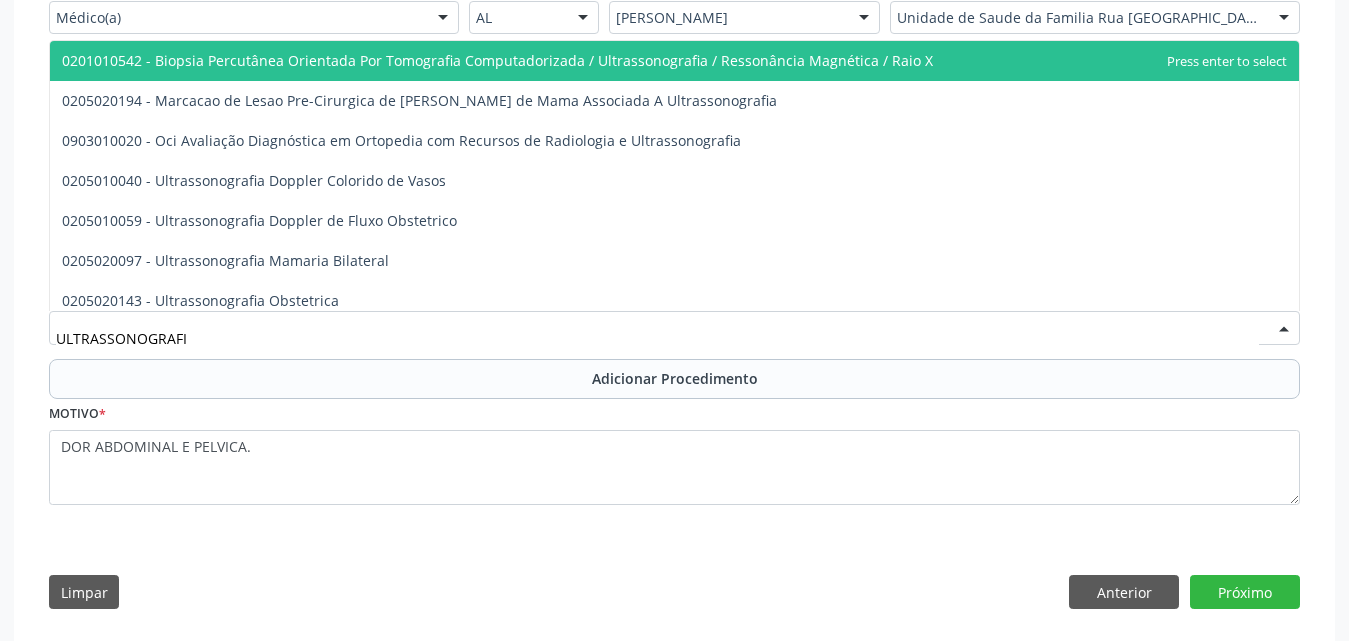 type on "ULTRASSONOGRAFIA" 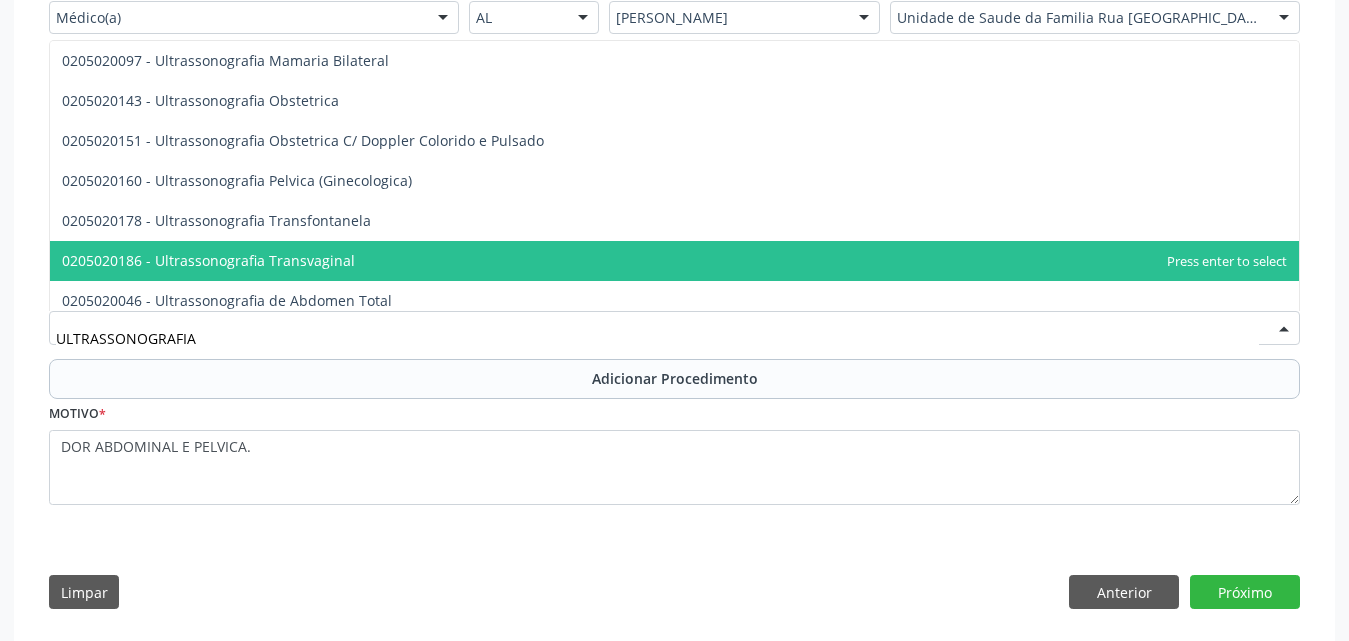 scroll, scrollTop: 300, scrollLeft: 0, axis: vertical 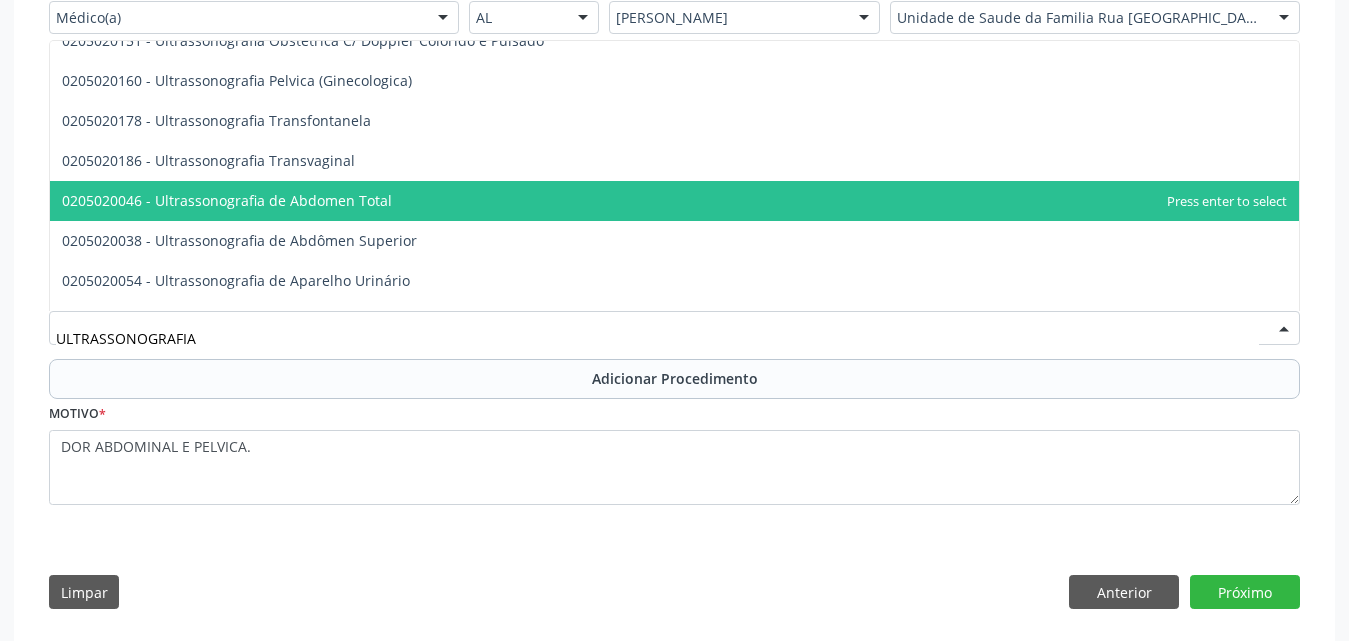 click on "0205020046 - Ultrassonografia de Abdomen Total" at bounding box center [674, 201] 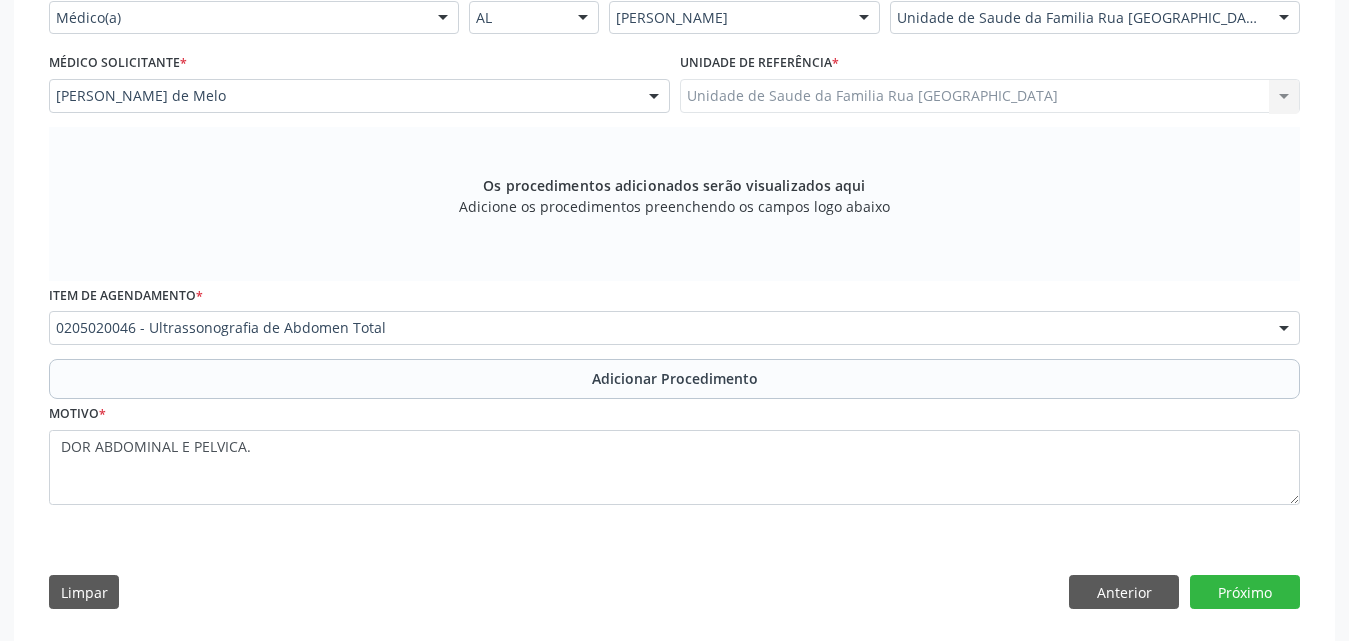 click on "Requerente
*
Médico(a)         Médico(a)   Enfermeiro(a)   Paciente
Nenhum resultado encontrado para: "   "
Não há nenhuma opção para ser exibida.
UF
*
AL         AL
Nenhum resultado encontrado para: "   "
Não há nenhuma opção para ser exibida.
Município
*
[PERSON_NAME] resultado encontrado para: "   "
Não há nenhuma opção para ser exibida.
Unidade de atendimento
*
Unidade de Saude da Familia [STREET_ADDRESS]   Aeronave Cessna   Associacao Divina Misericordia   Caps [PERSON_NAME] Sarmento   Central Municipal de Rede de Frio de Marechal Deodoro   Central de Abastecimento Farmaceutico Caf   Centro Municipal de Especialidade Odontologica   Centro de Parto Normal Imaculada Conceicao   Centro de Saude Professor [PERSON_NAME][GEOGRAPHIC_DATA]" at bounding box center (674, 252) 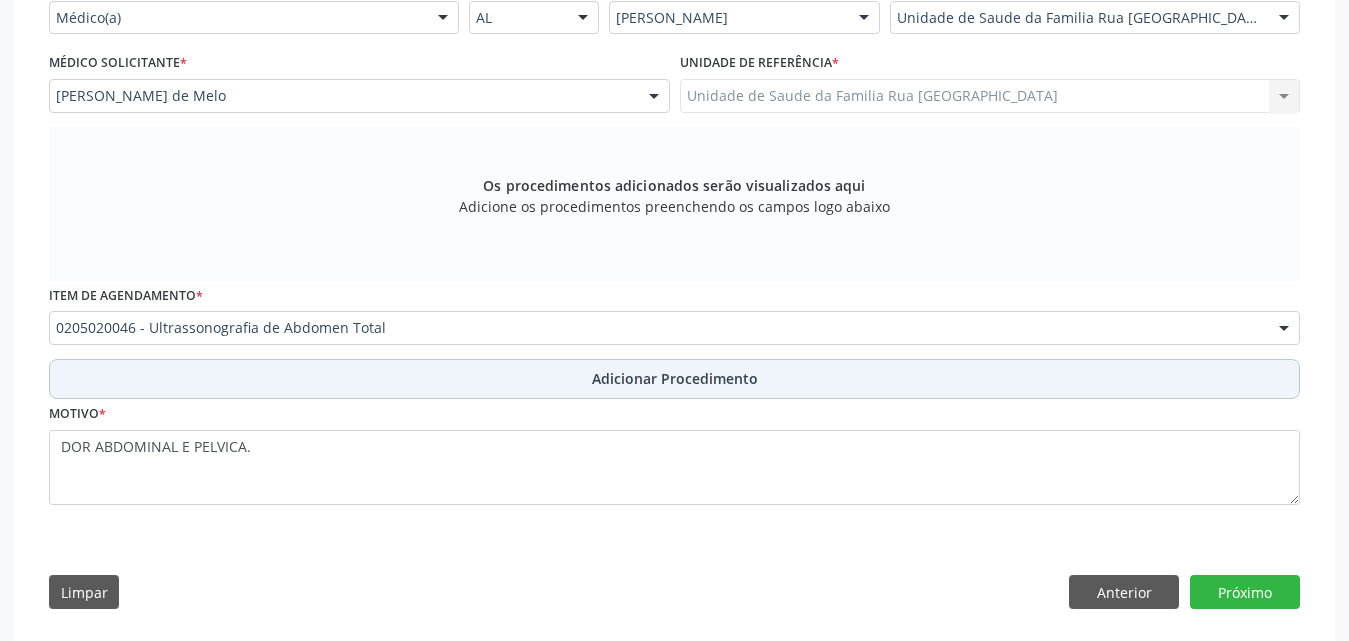 click on "Adicionar Procedimento" at bounding box center (675, 378) 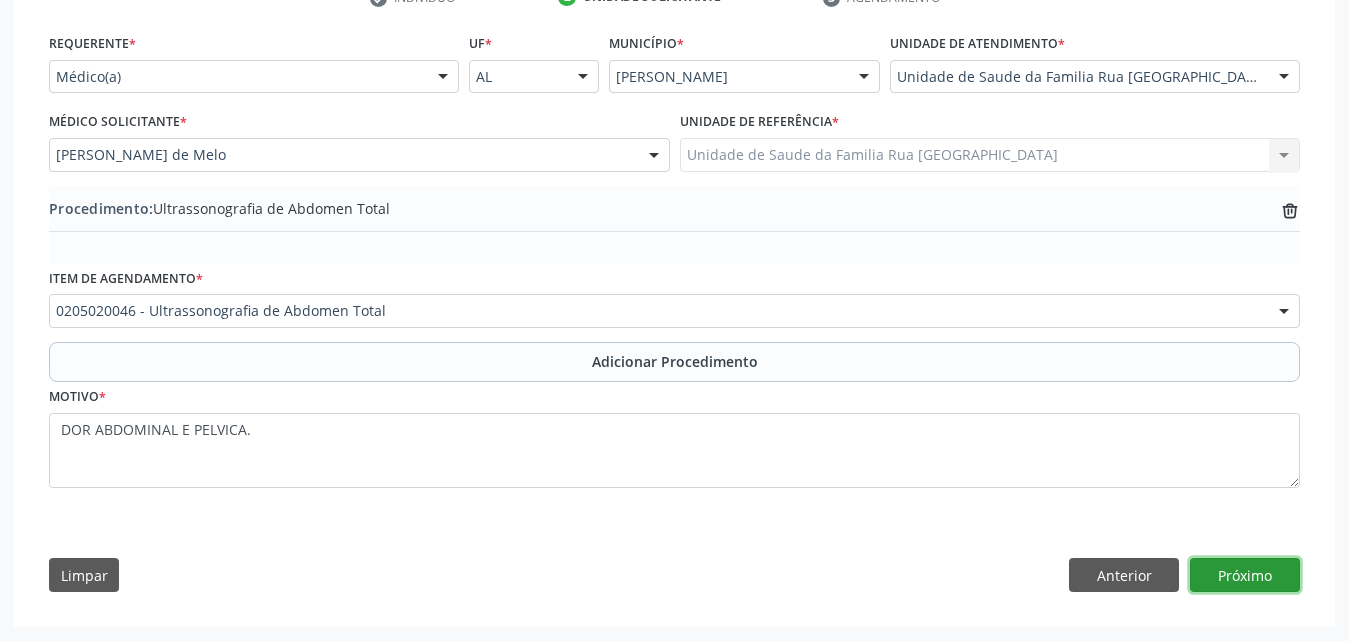 click on "Próximo" at bounding box center (1245, 575) 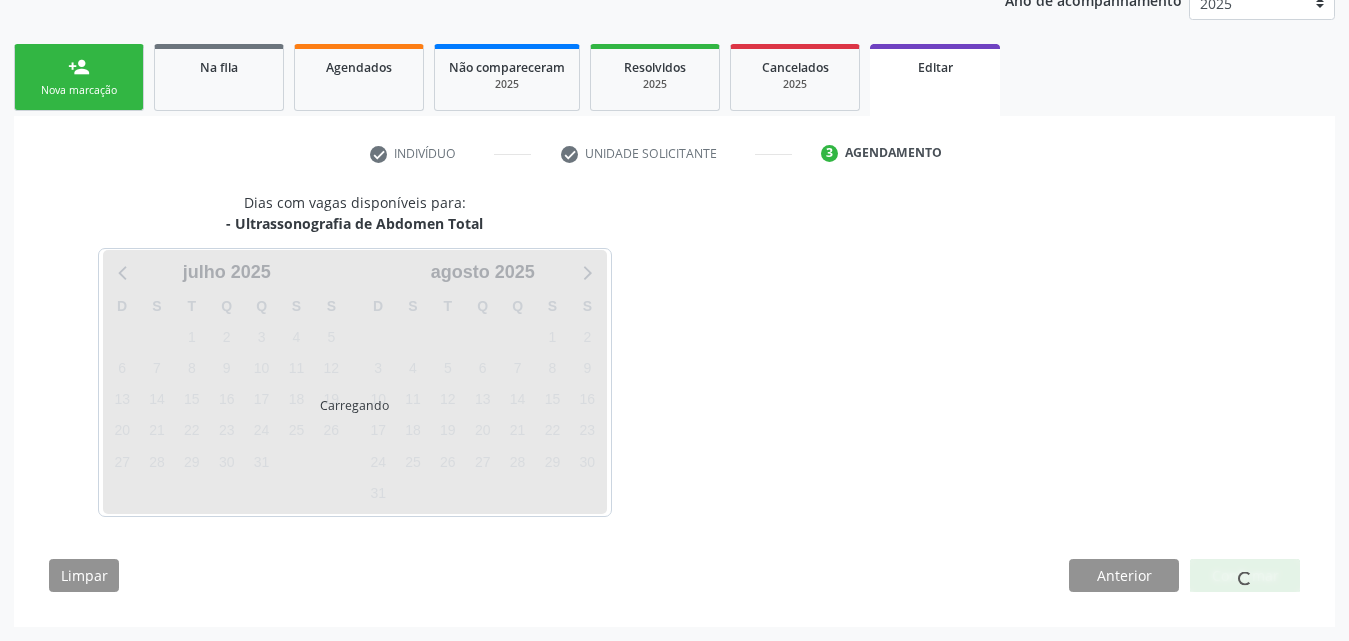 scroll, scrollTop: 342, scrollLeft: 0, axis: vertical 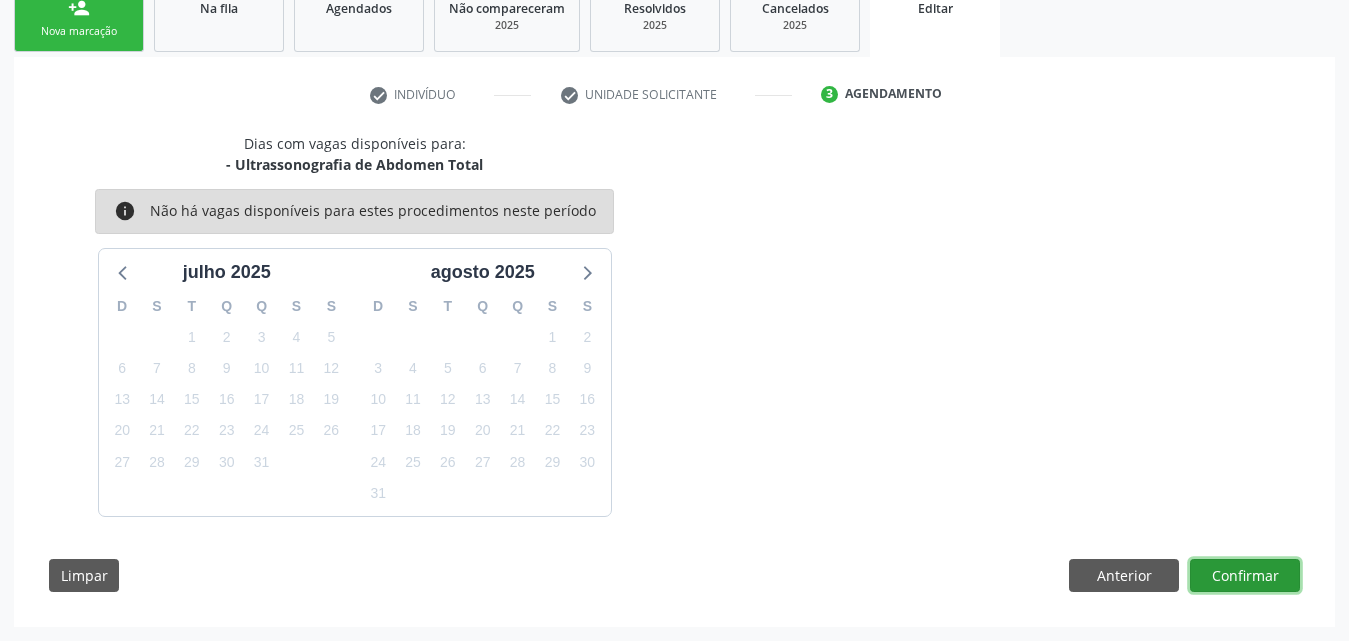 click on "Confirmar" at bounding box center [1245, 576] 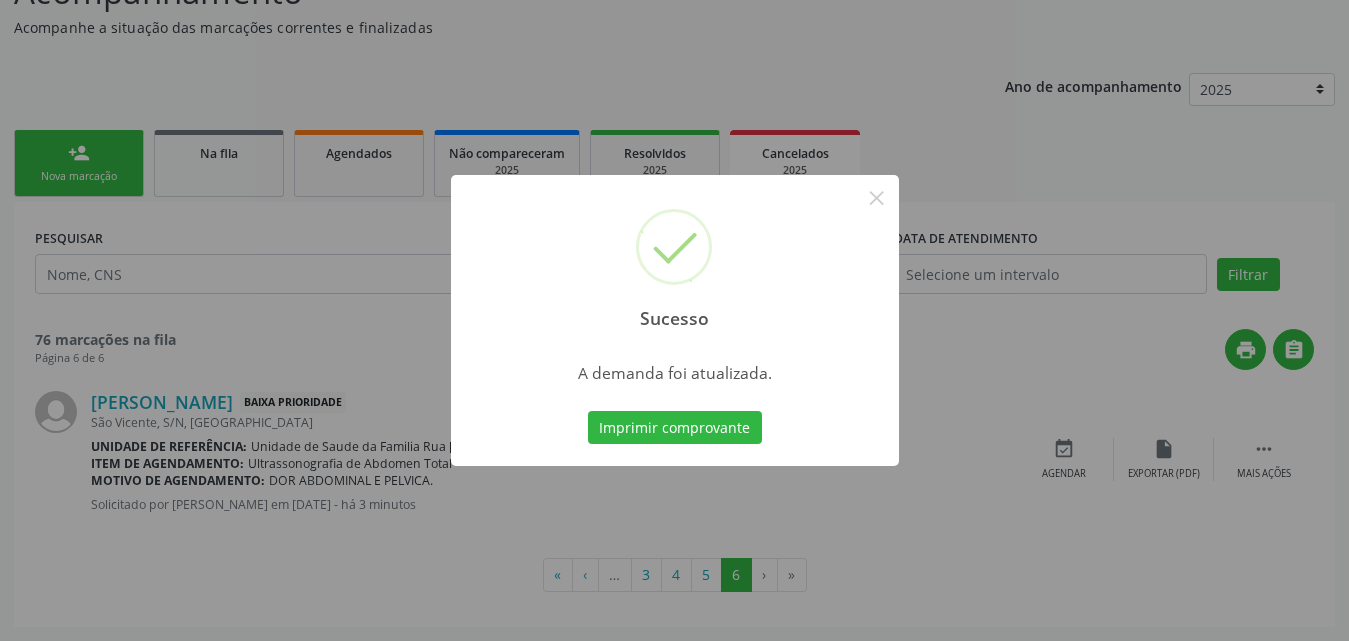 scroll, scrollTop: 0, scrollLeft: 0, axis: both 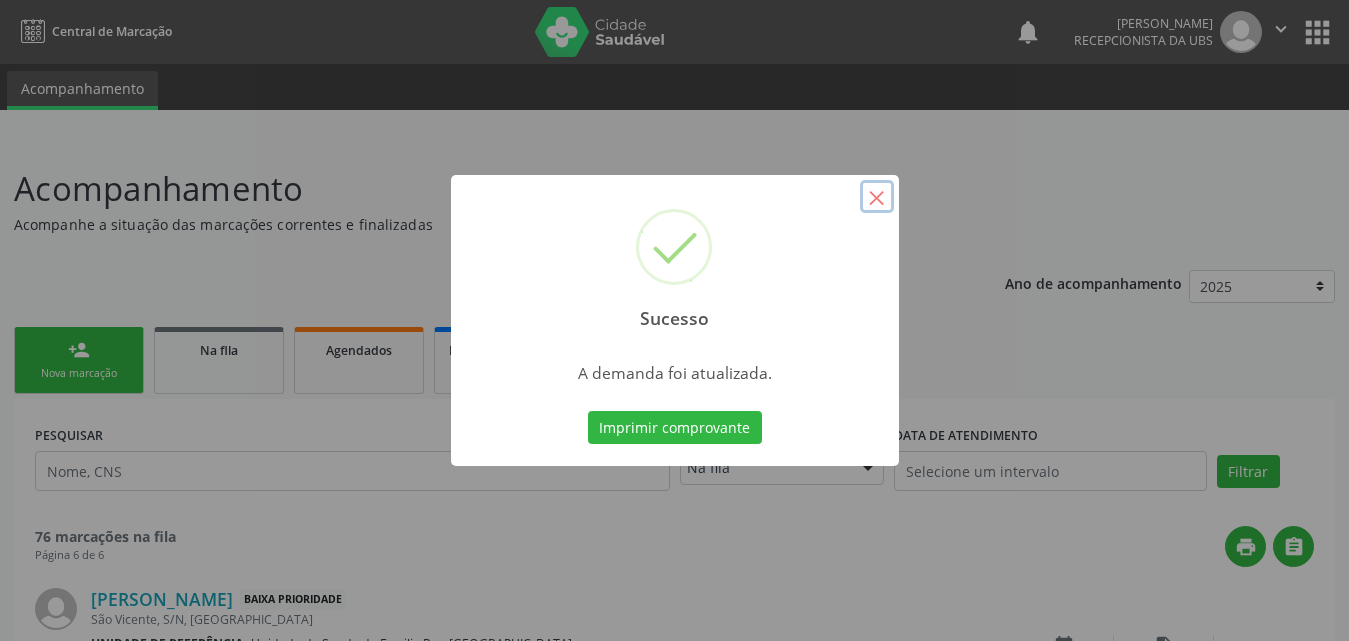 click on "×" at bounding box center [877, 197] 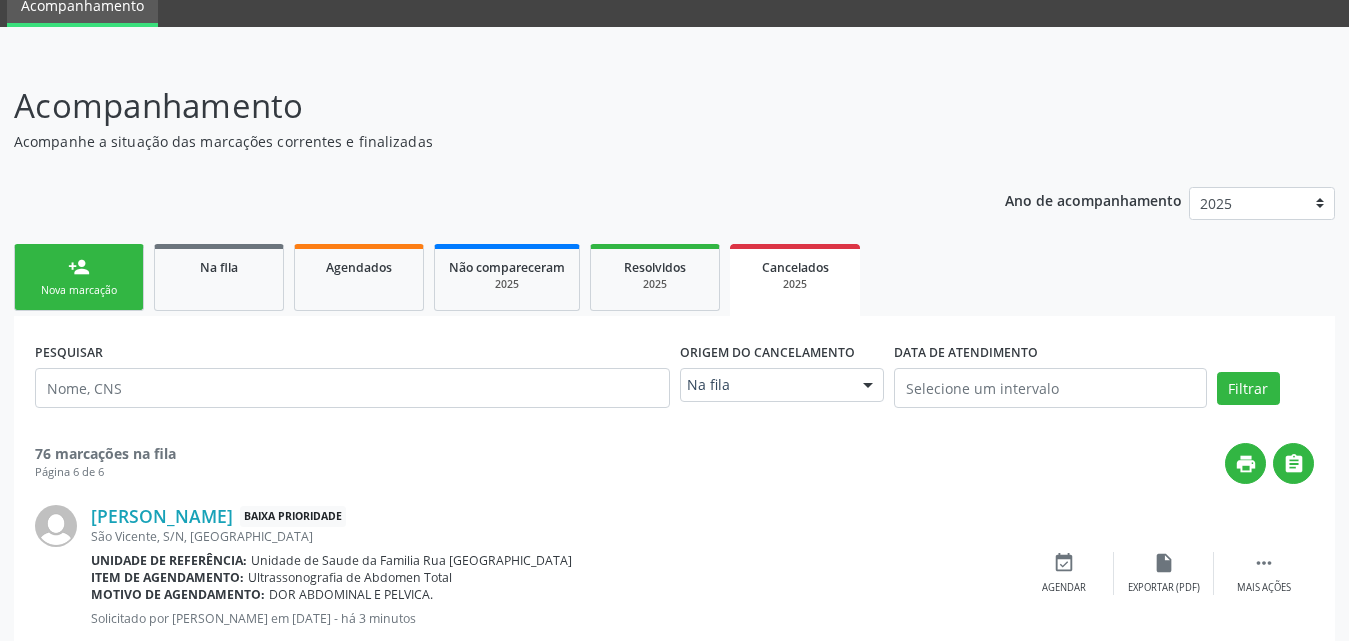 scroll, scrollTop: 197, scrollLeft: 0, axis: vertical 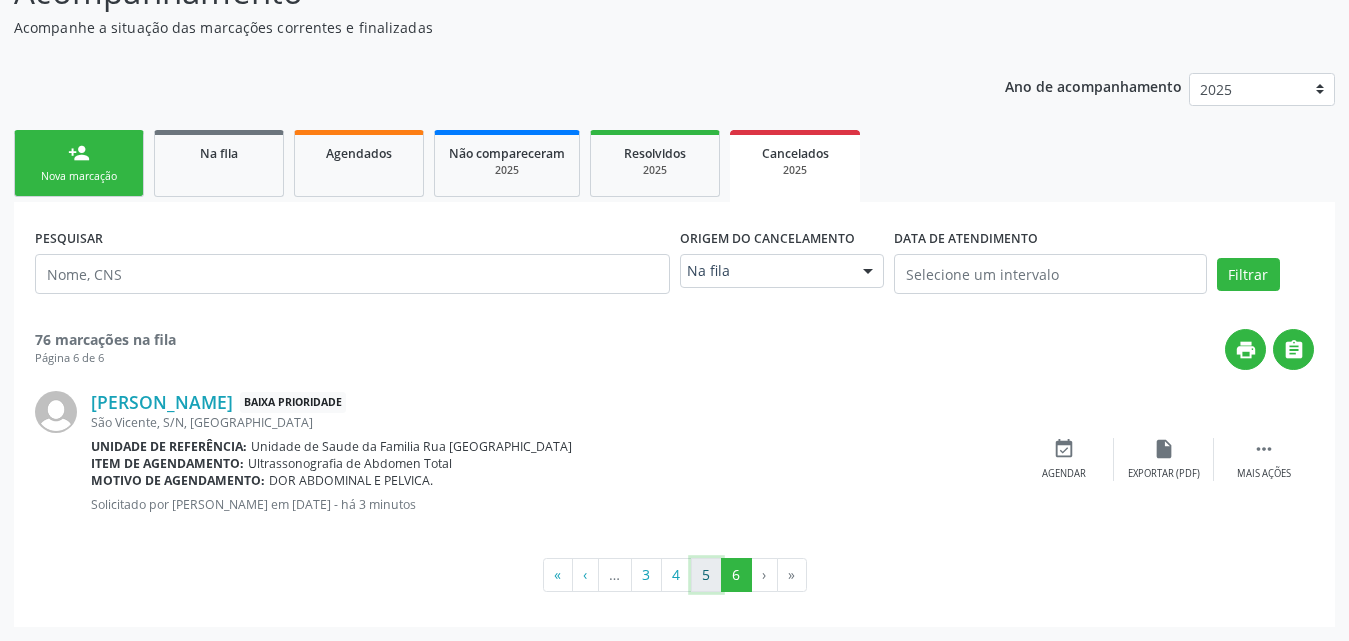 click on "5" at bounding box center [706, 575] 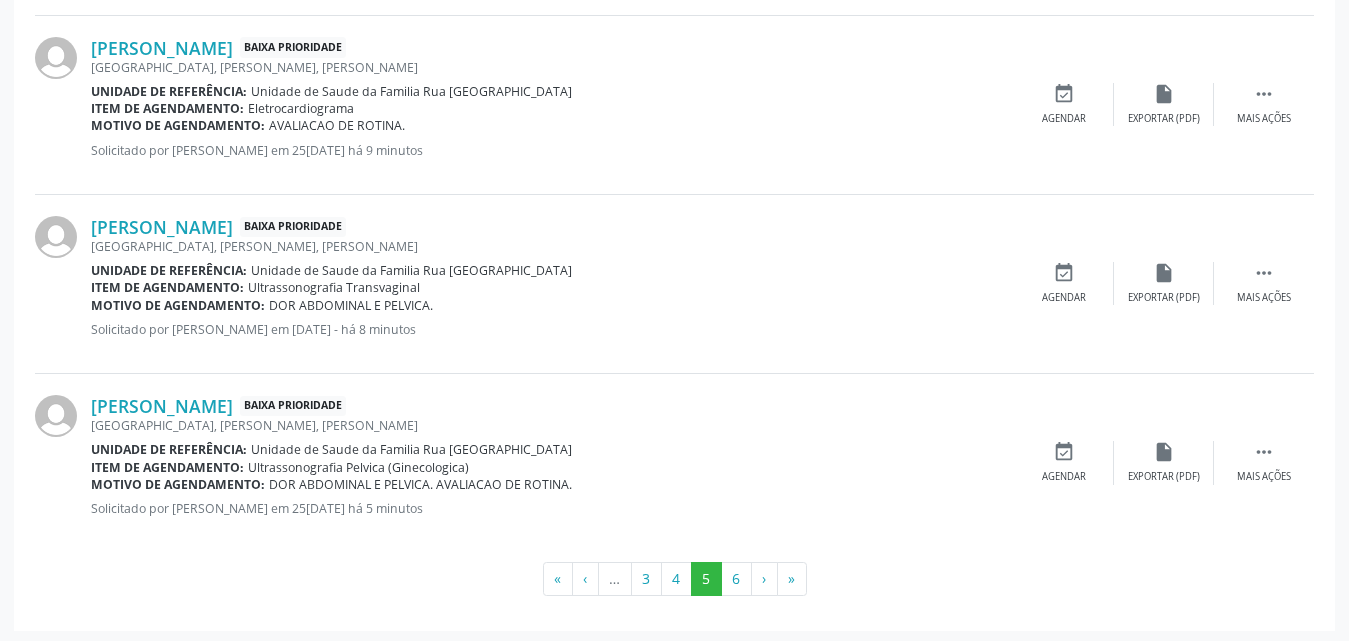 scroll, scrollTop: 2706, scrollLeft: 0, axis: vertical 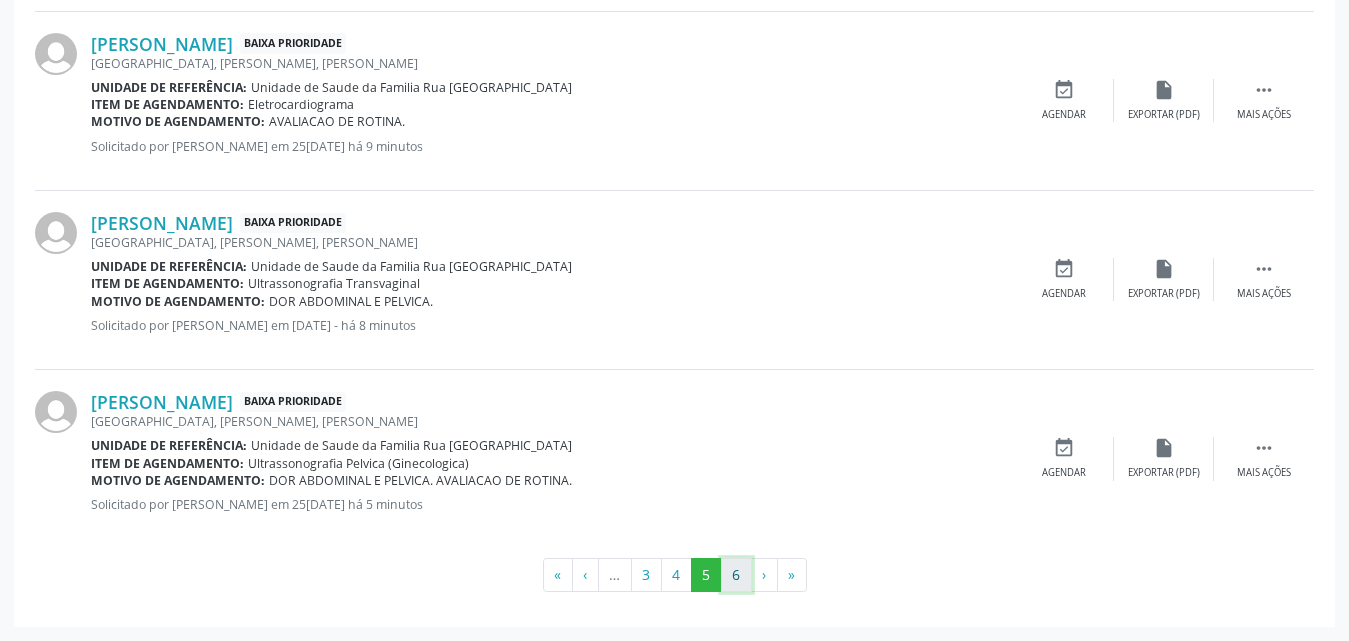 click on "6" at bounding box center [736, 575] 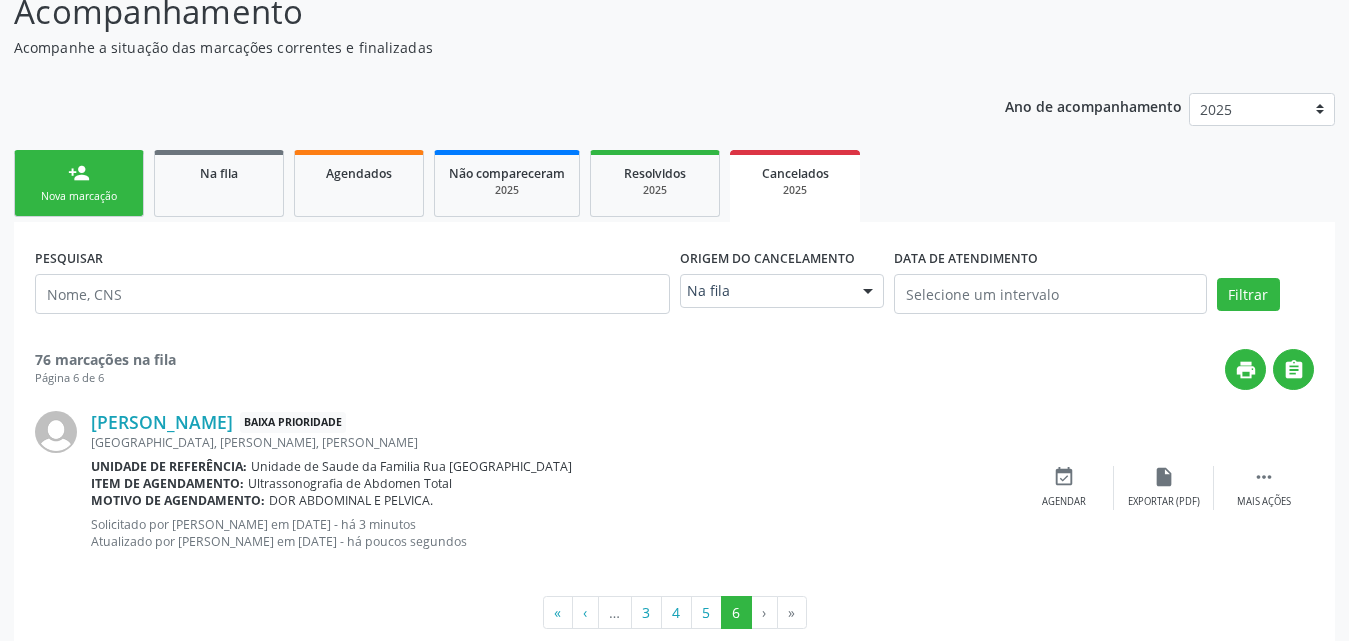 scroll, scrollTop: 174, scrollLeft: 0, axis: vertical 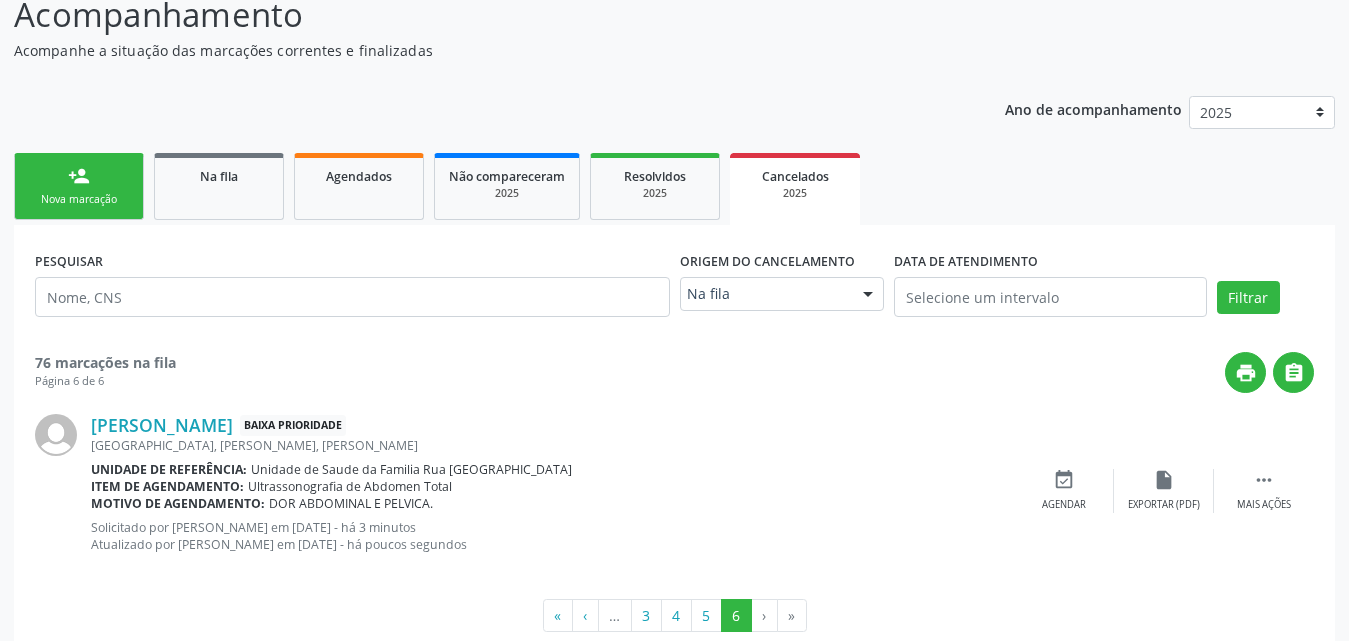 click on "person_add" at bounding box center (79, 176) 